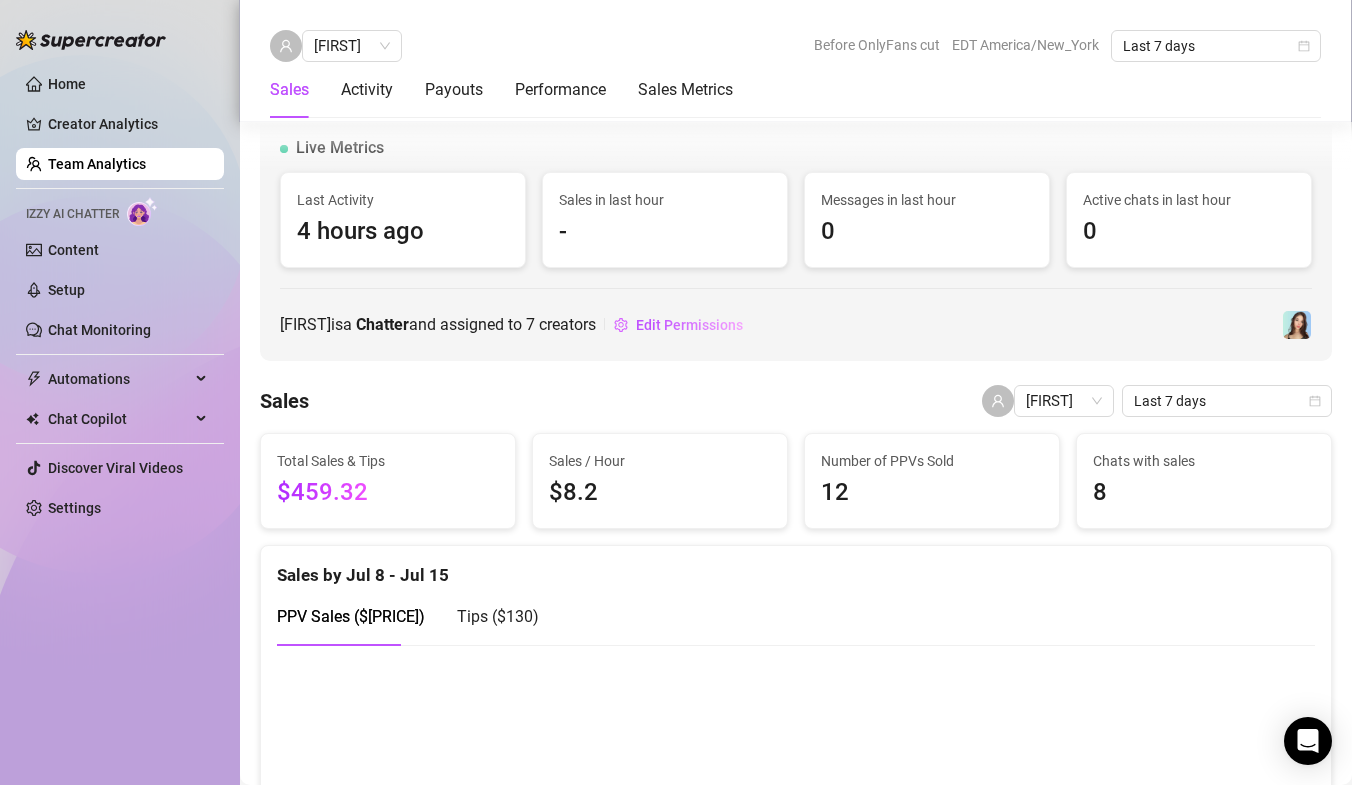scroll, scrollTop: 0, scrollLeft: 0, axis: both 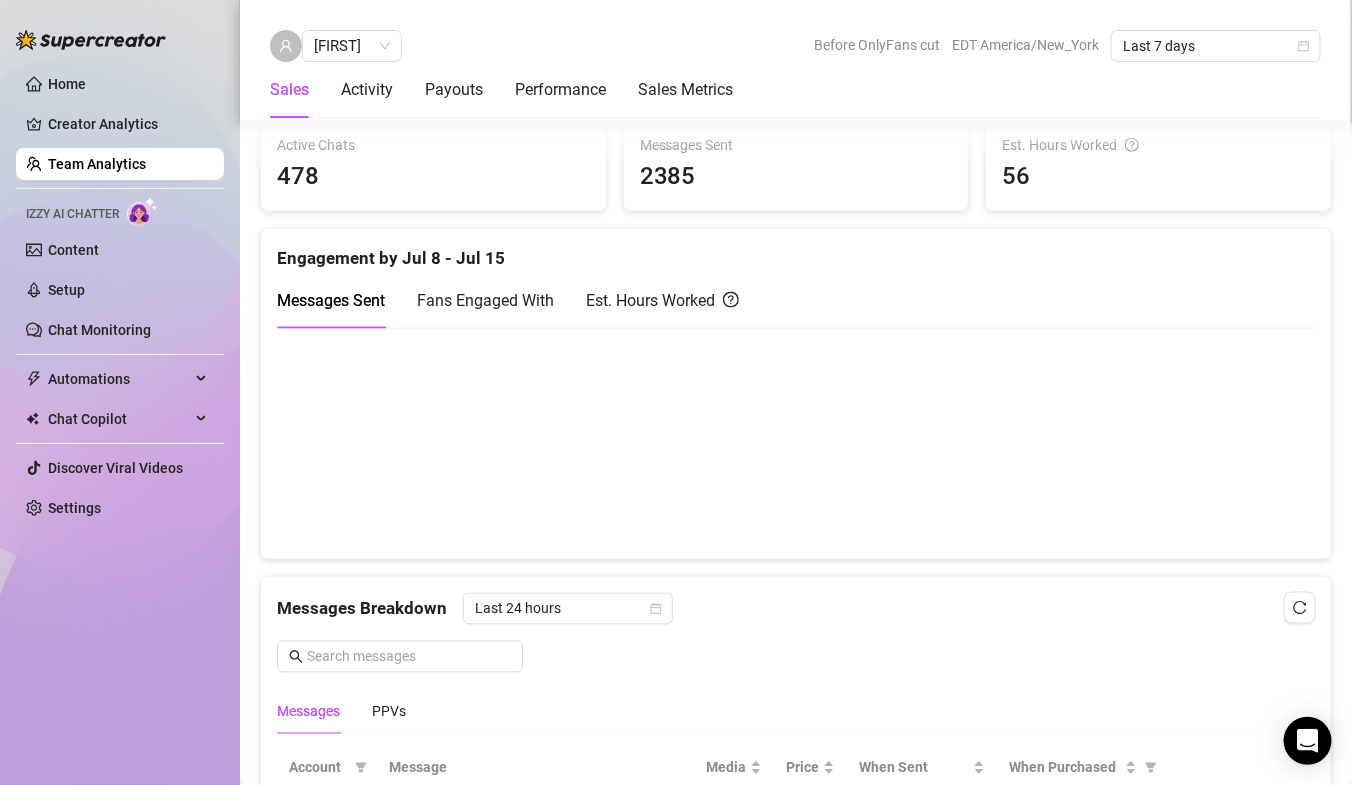 click on "Team Analytics" at bounding box center [97, 164] 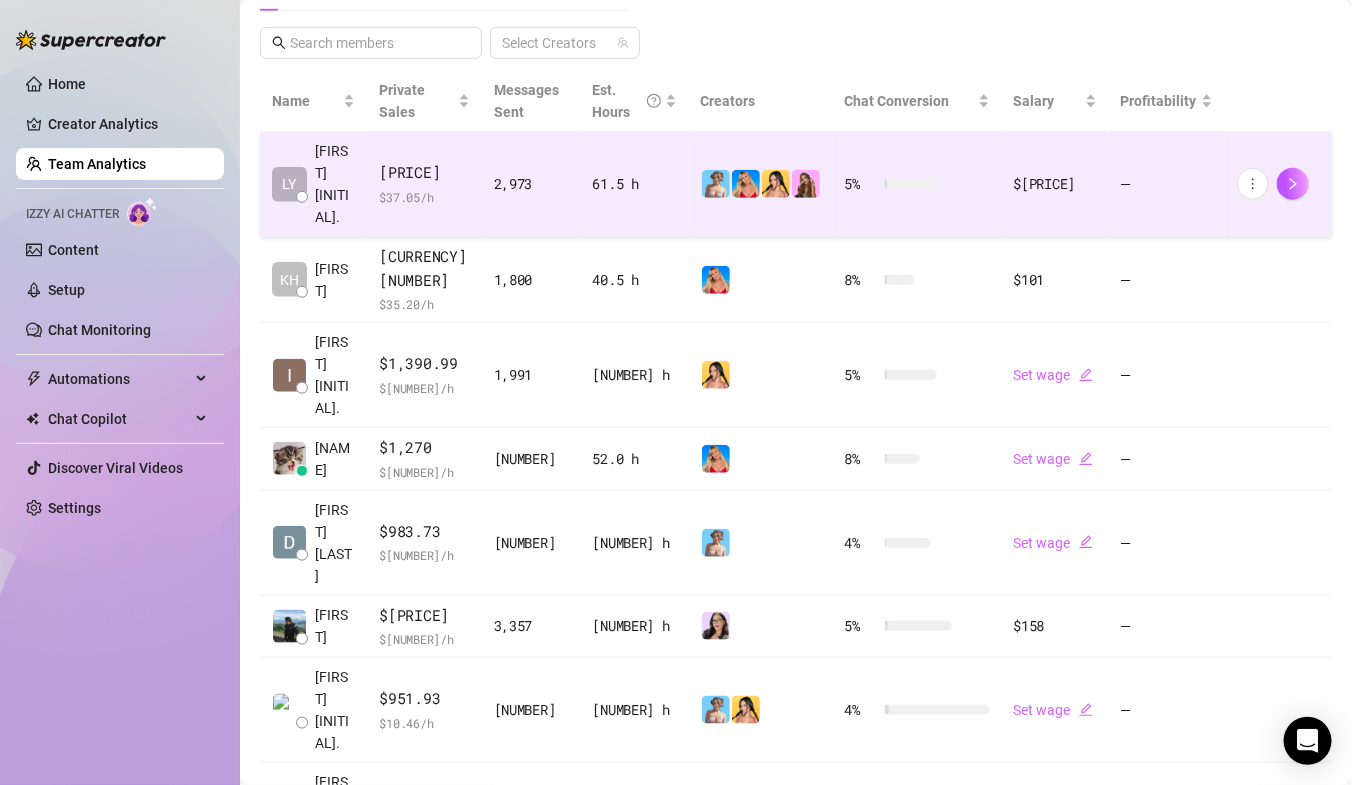scroll, scrollTop: 399, scrollLeft: 0, axis: vertical 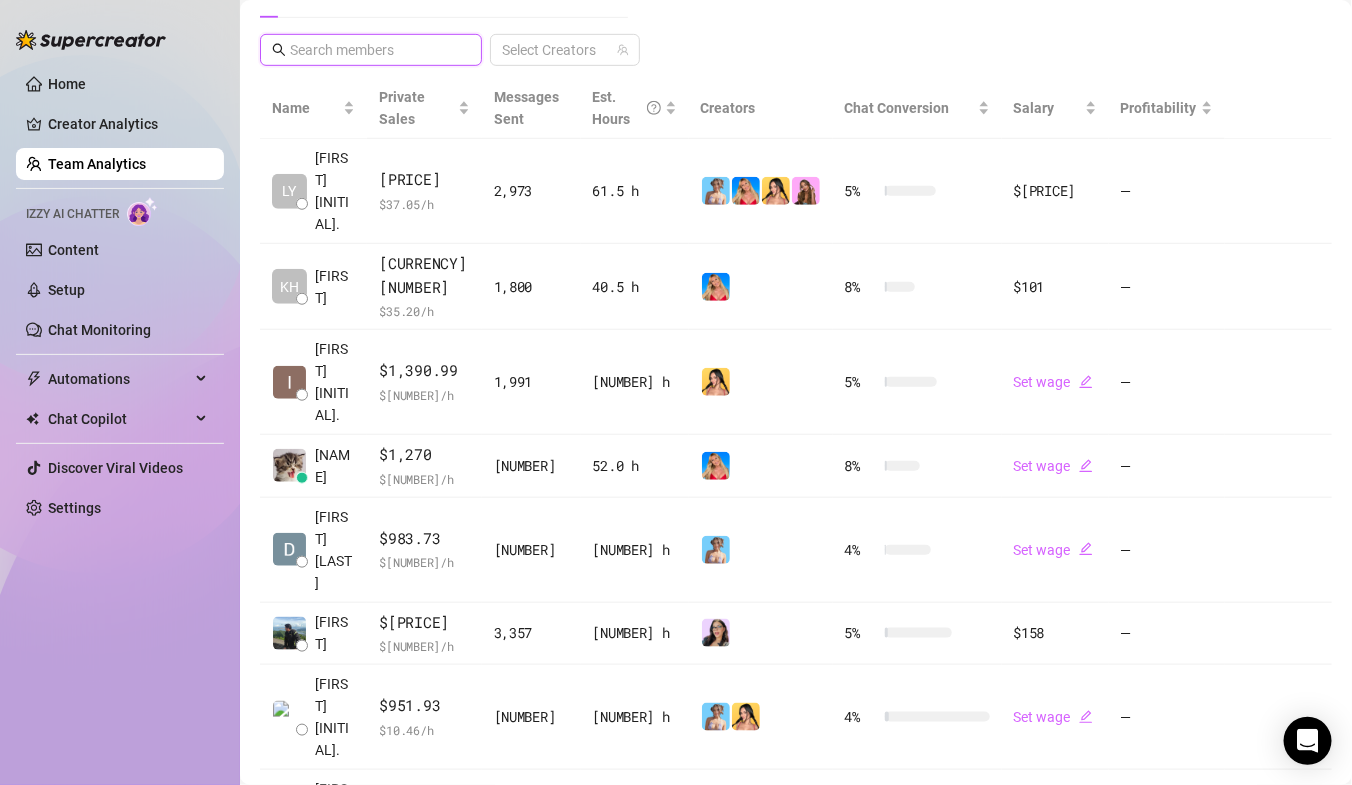 click at bounding box center (372, 50) 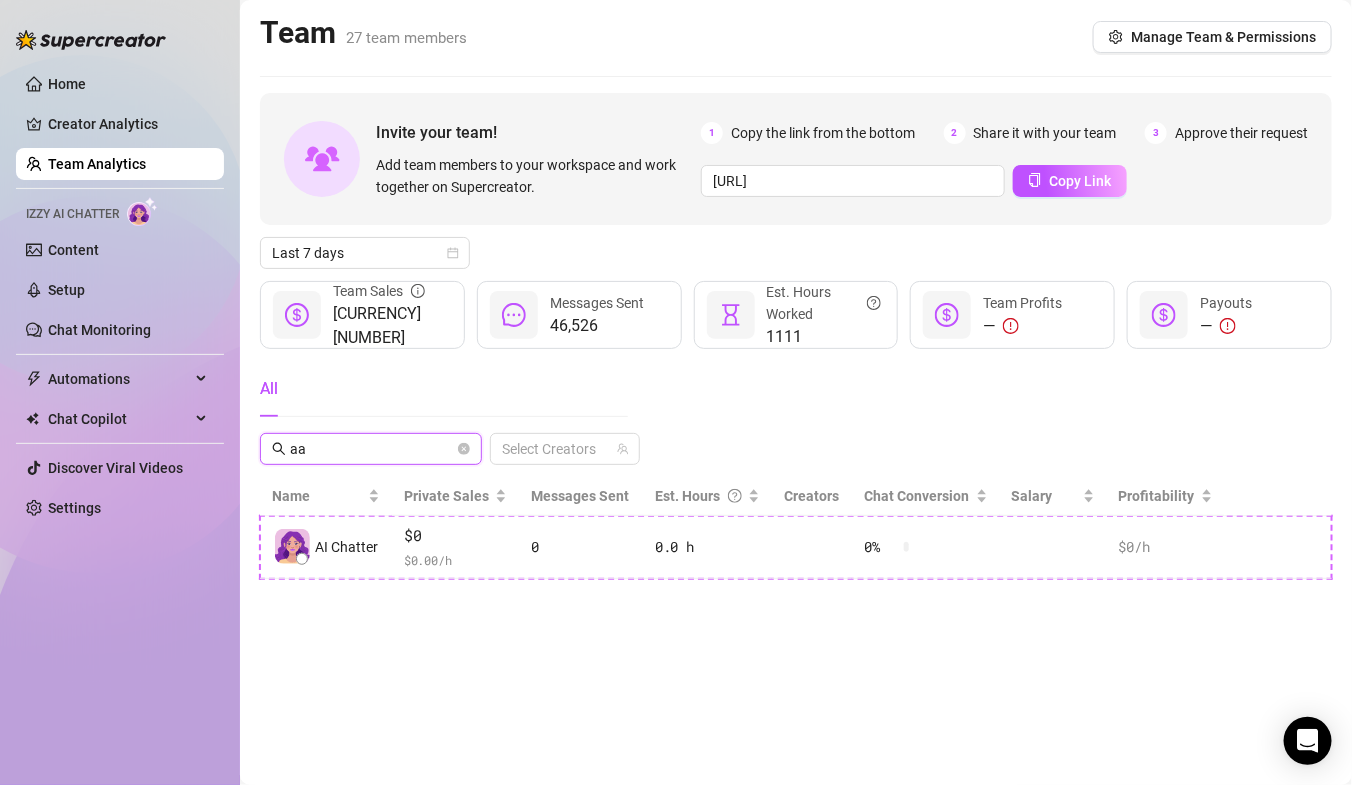 scroll, scrollTop: 0, scrollLeft: 0, axis: both 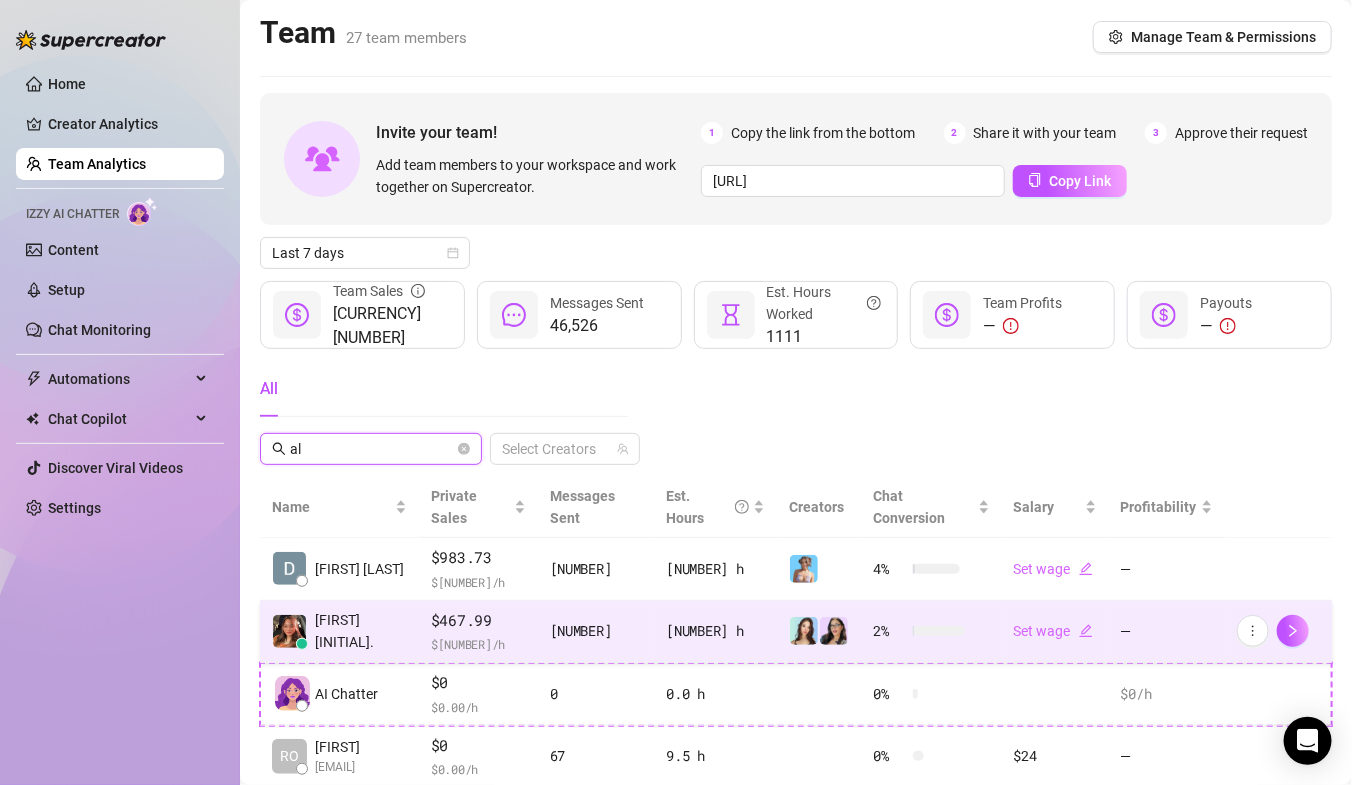 type on "al" 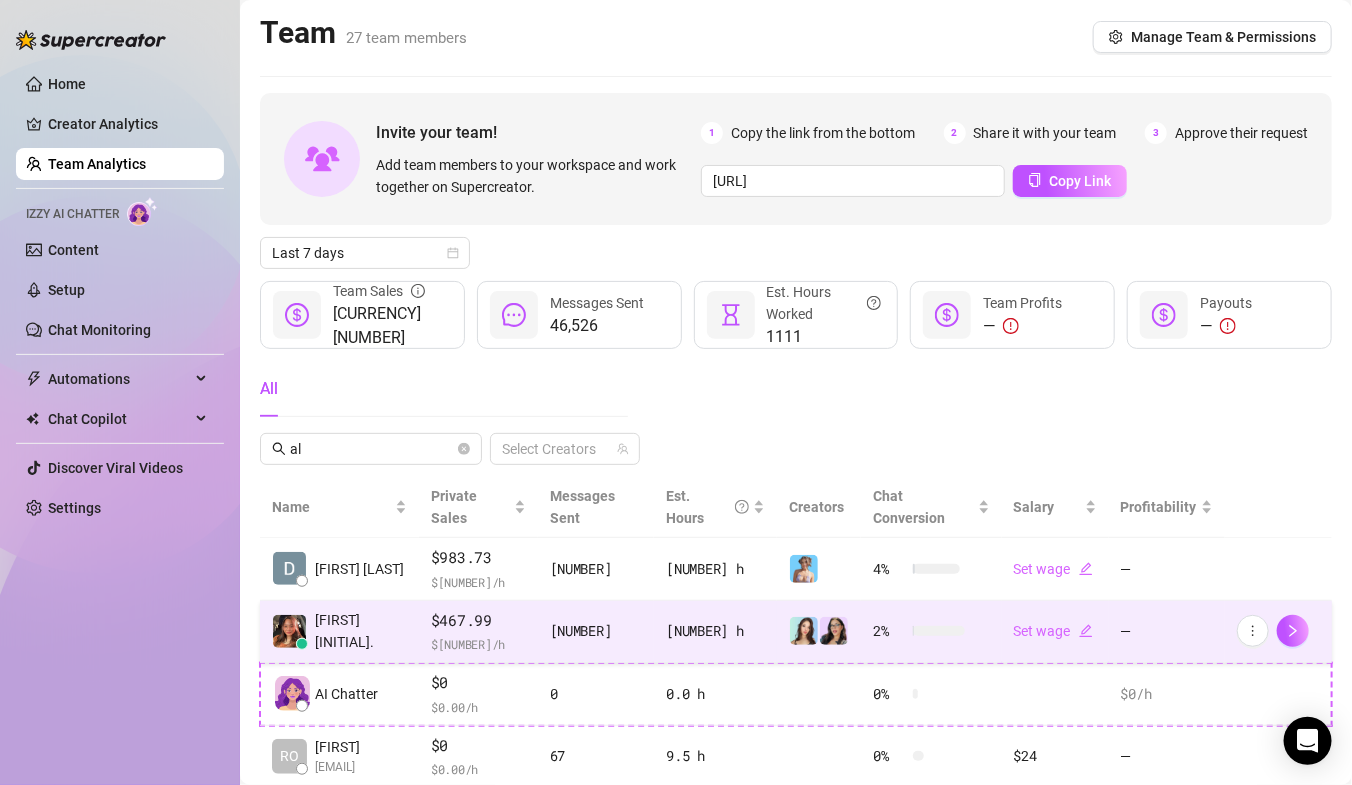 click on "[FIRST] [INITIAL]." at bounding box center [339, 632] 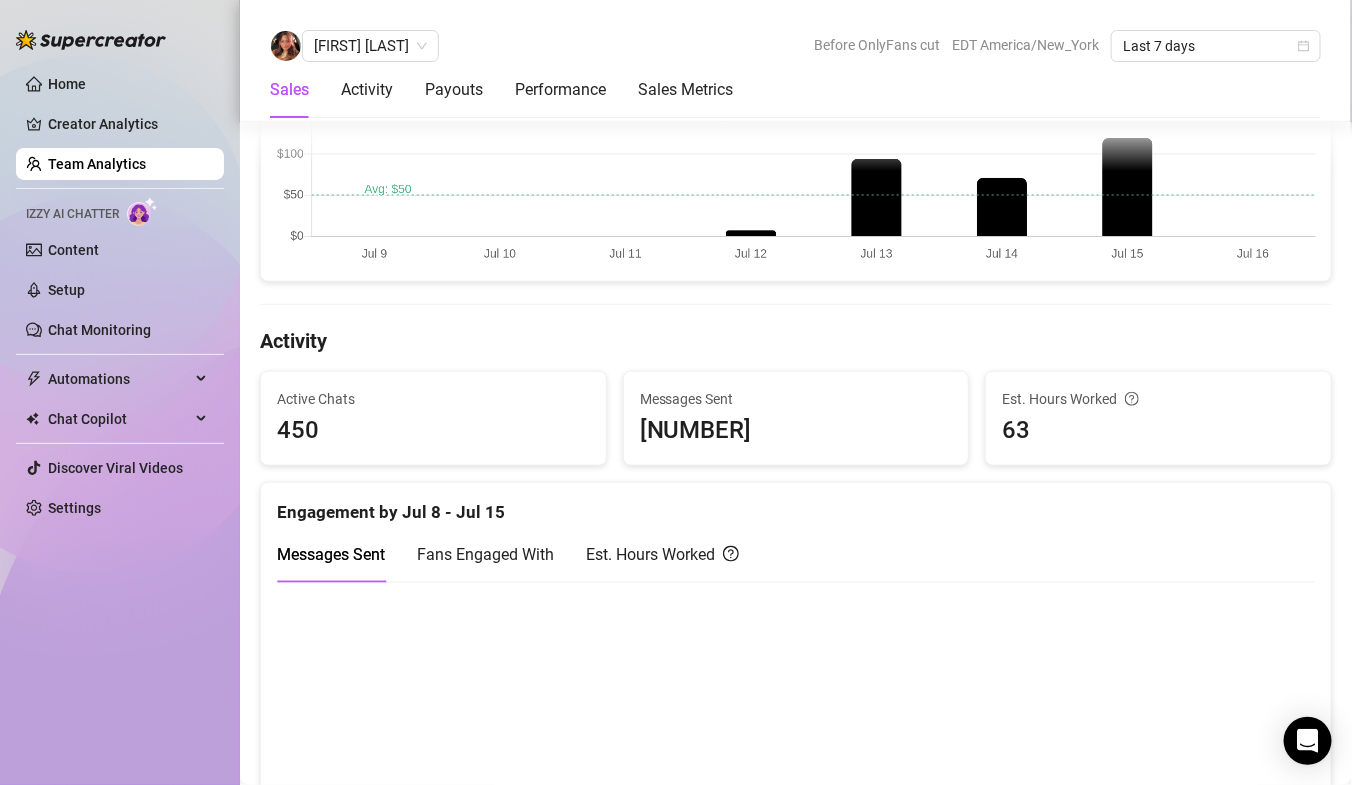 scroll, scrollTop: 375, scrollLeft: 0, axis: vertical 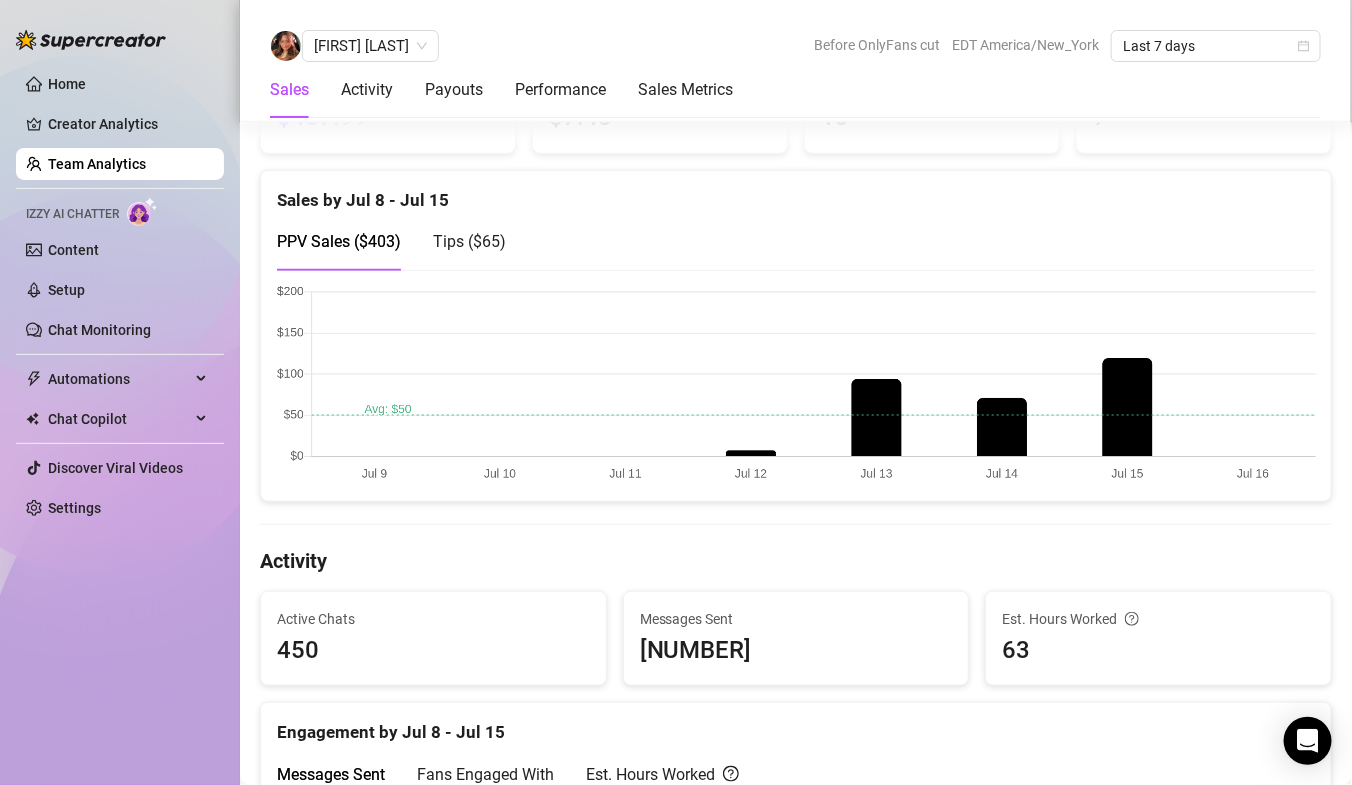 click on "Team Analytics" at bounding box center [97, 164] 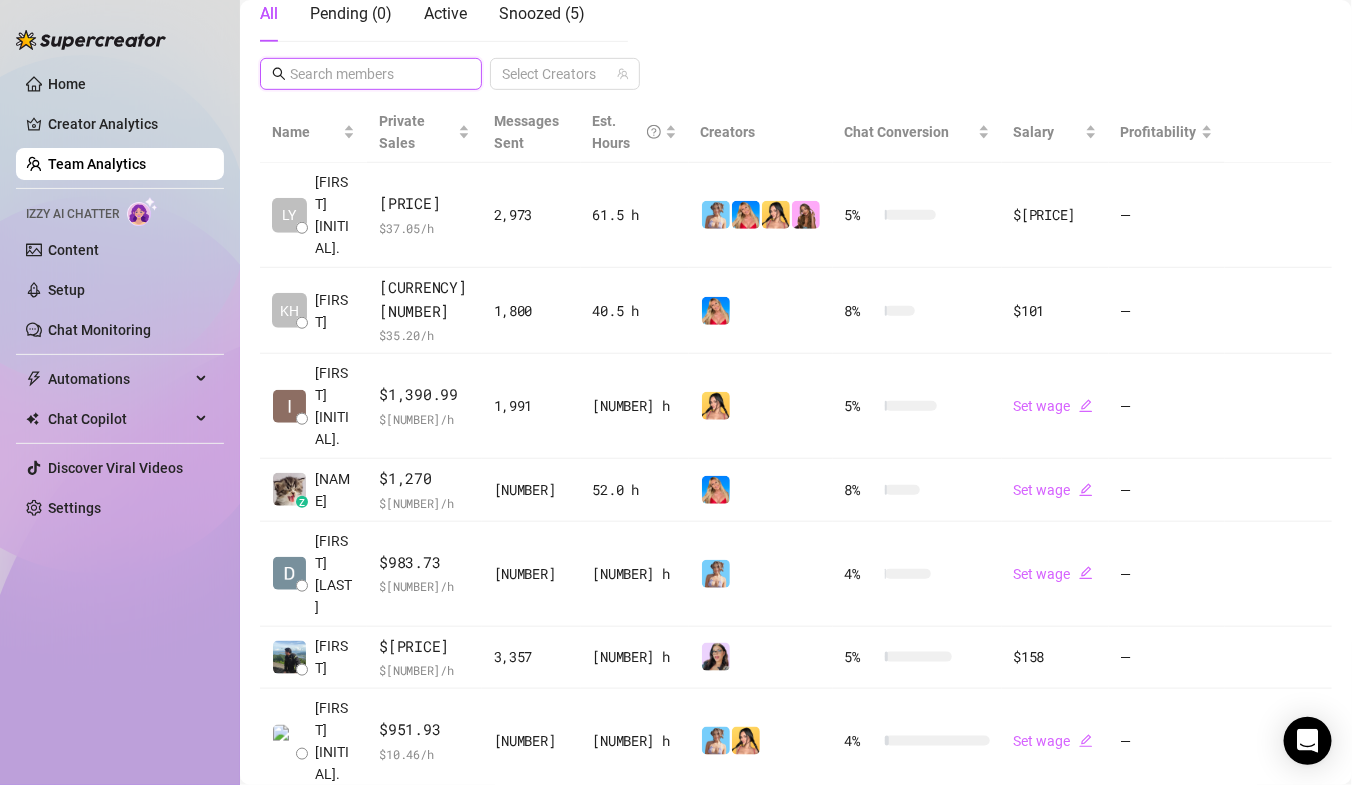 click at bounding box center (372, 74) 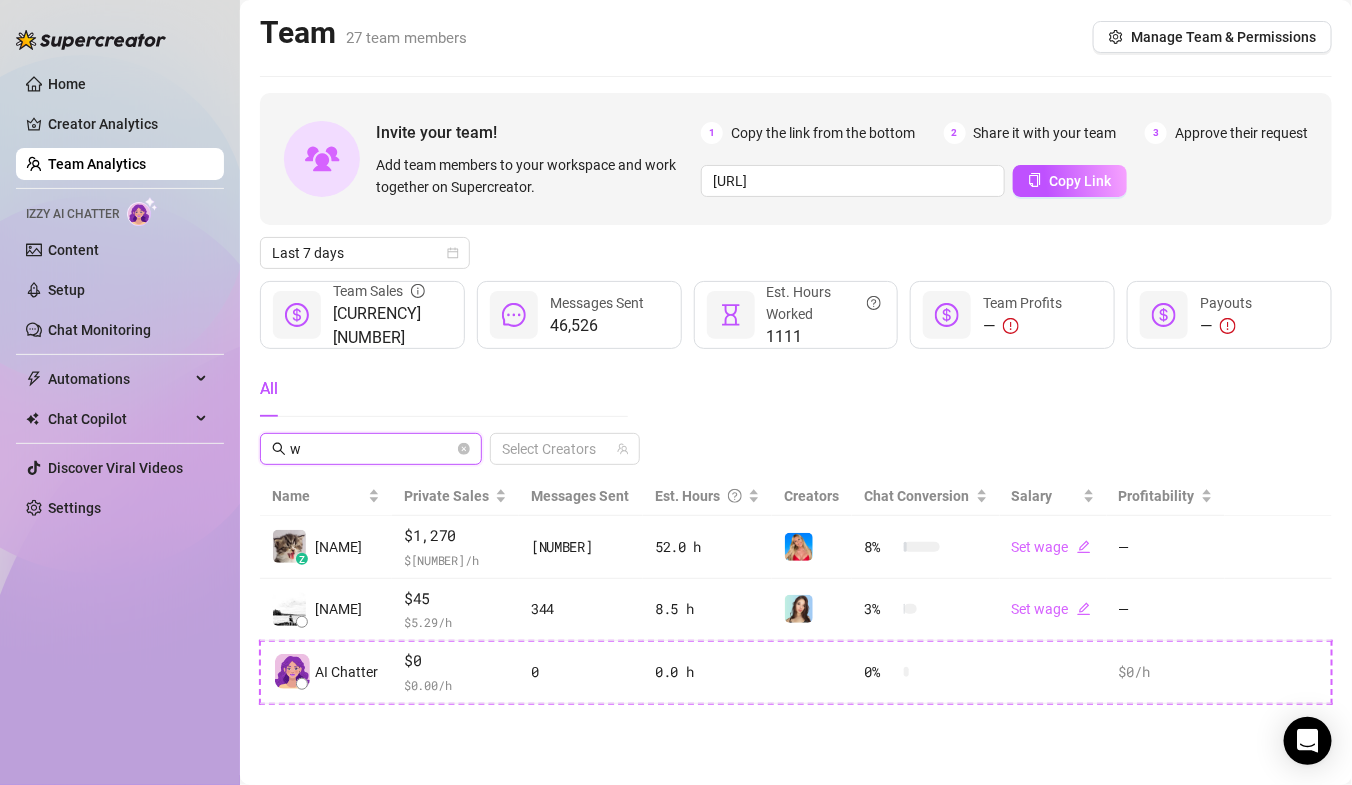 scroll, scrollTop: 0, scrollLeft: 0, axis: both 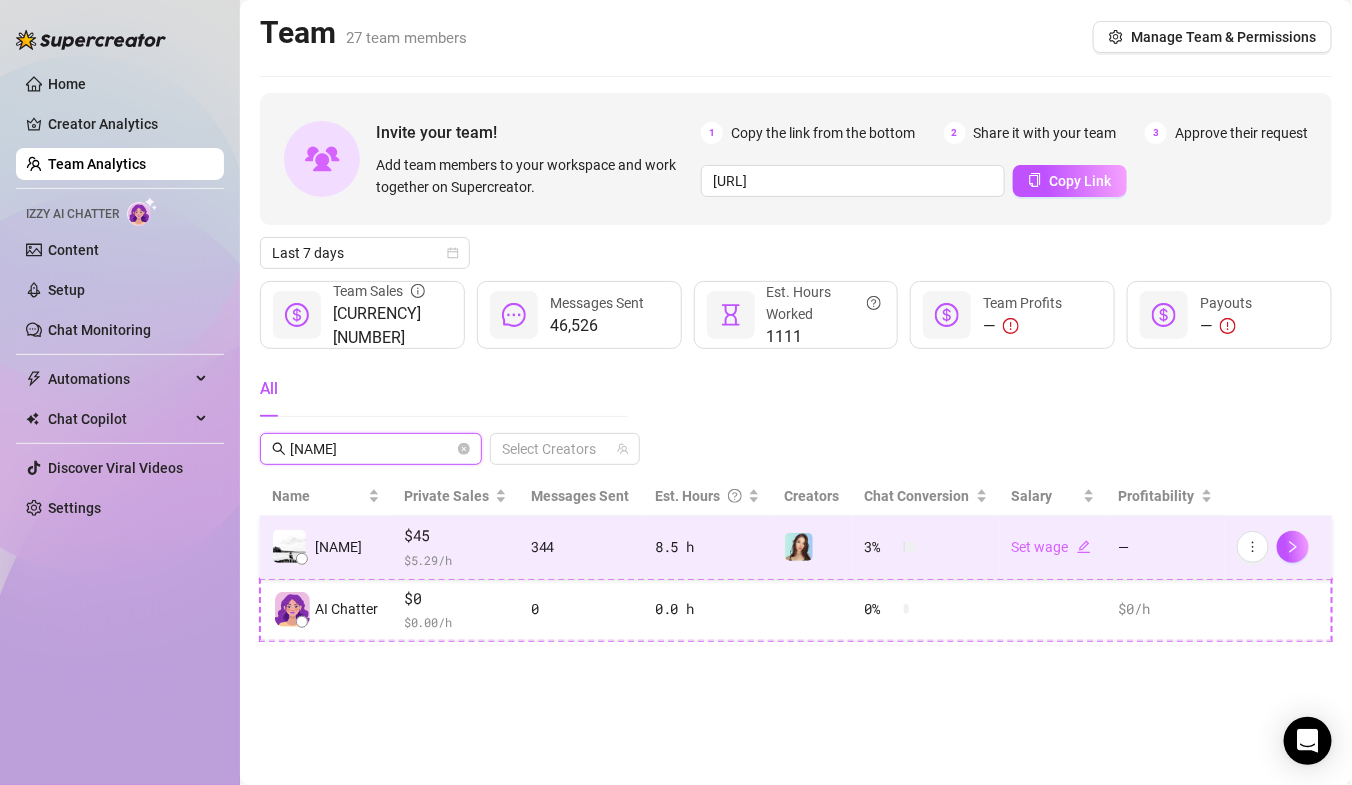 type on "[NAME]" 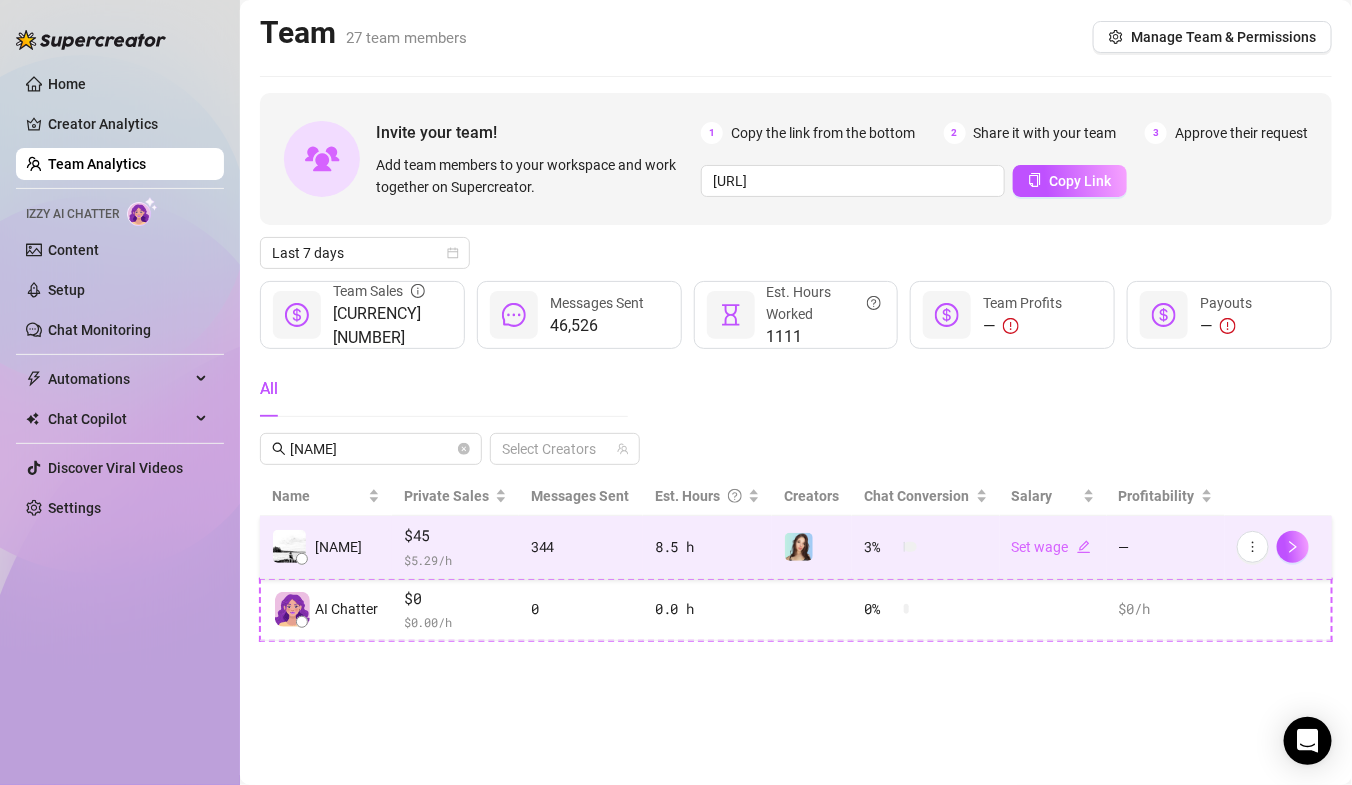 click on "[NAME]" at bounding box center [326, 547] 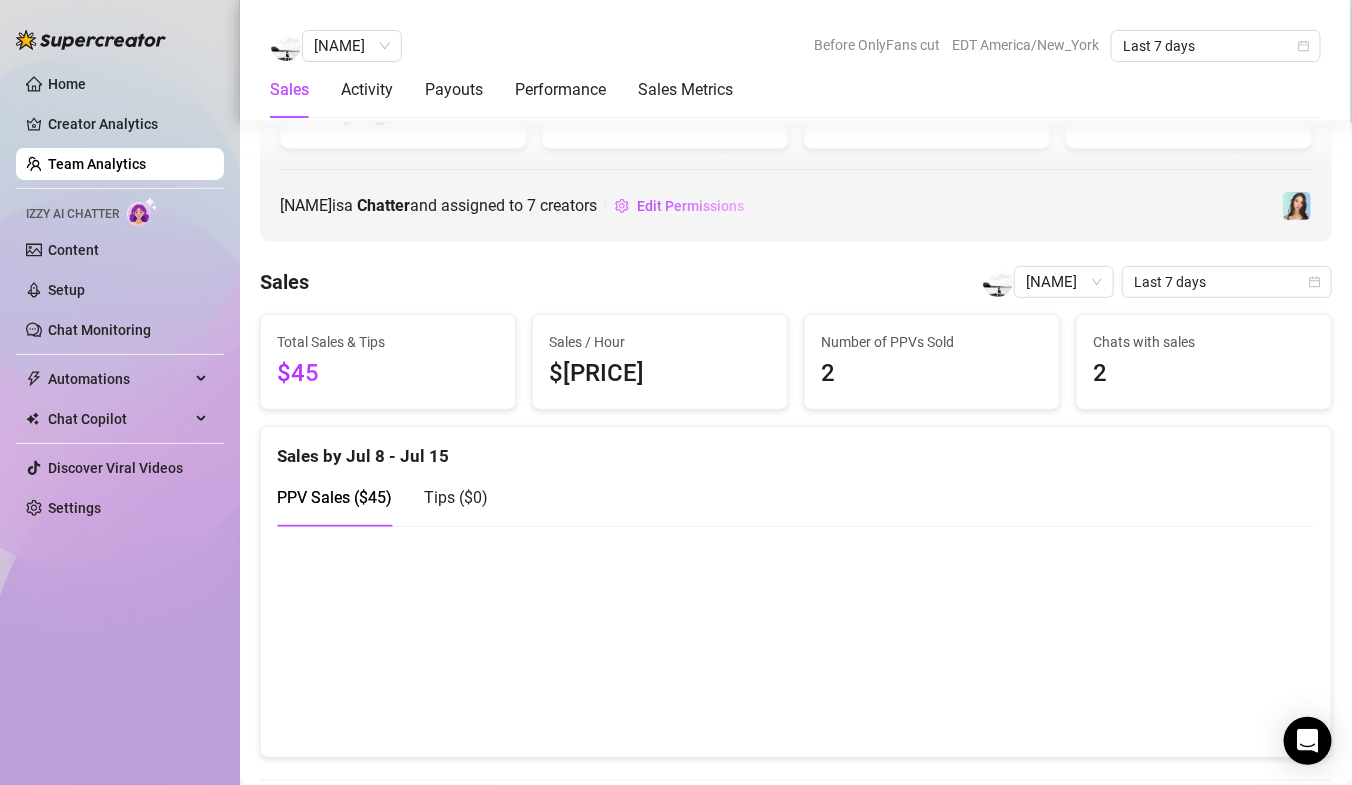 scroll, scrollTop: 0, scrollLeft: 0, axis: both 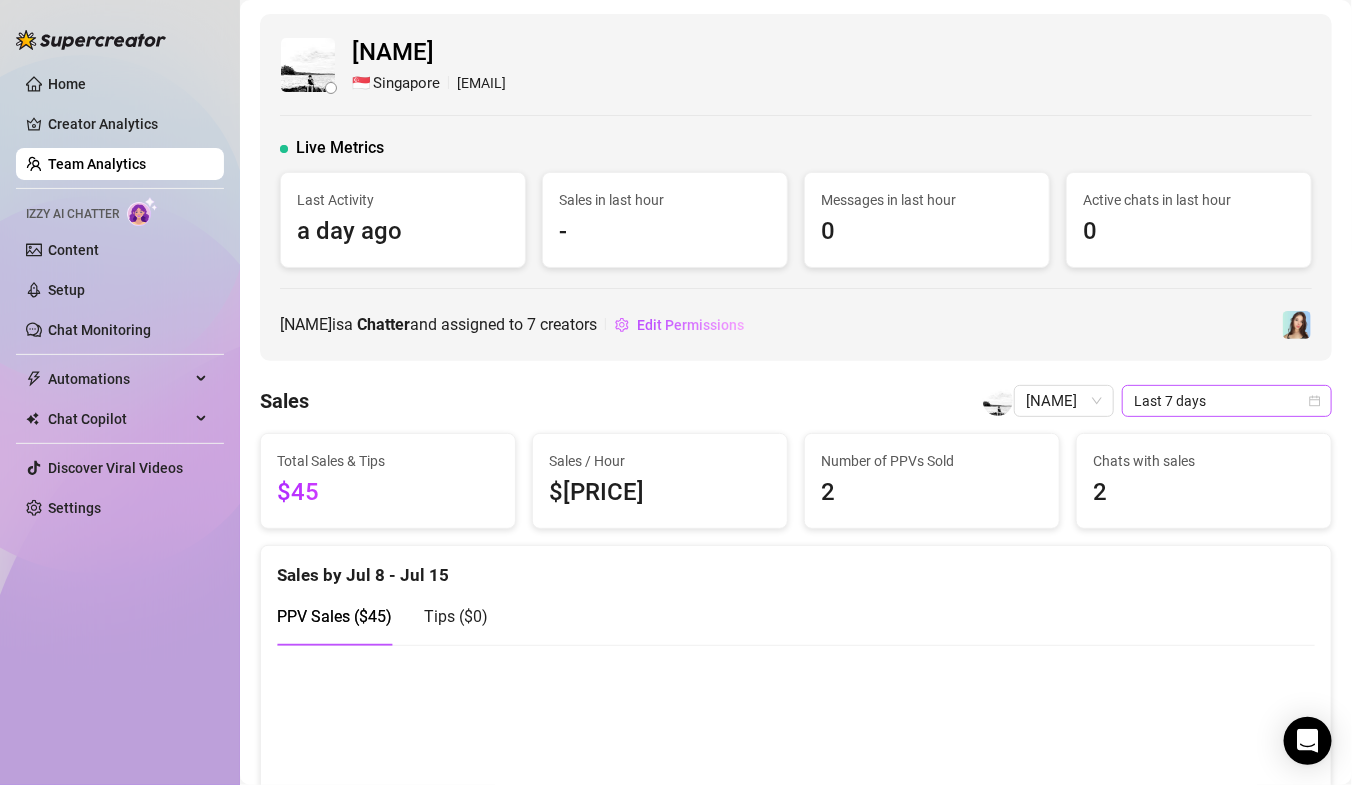 click on "Last 7 days" at bounding box center (1227, 401) 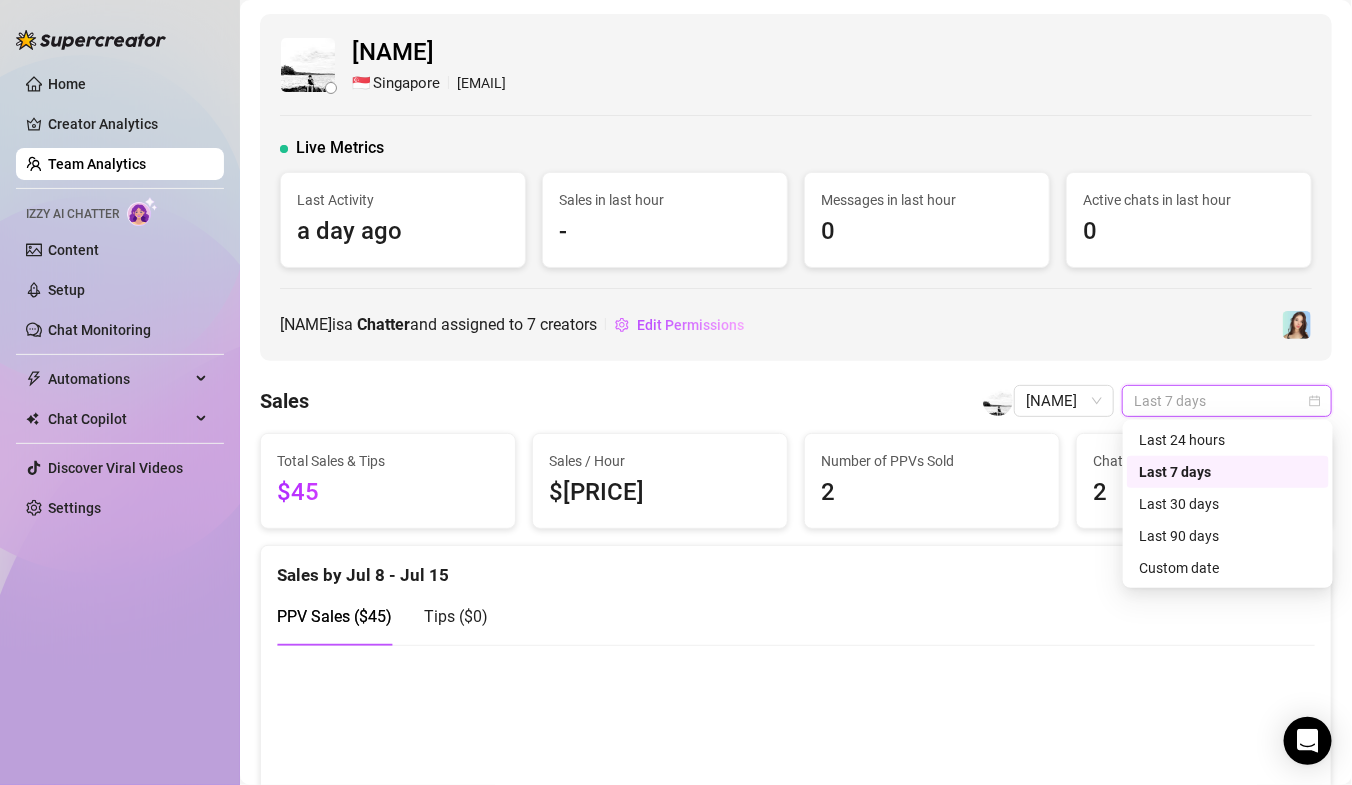 click on "Last 7 days" at bounding box center (1228, 472) 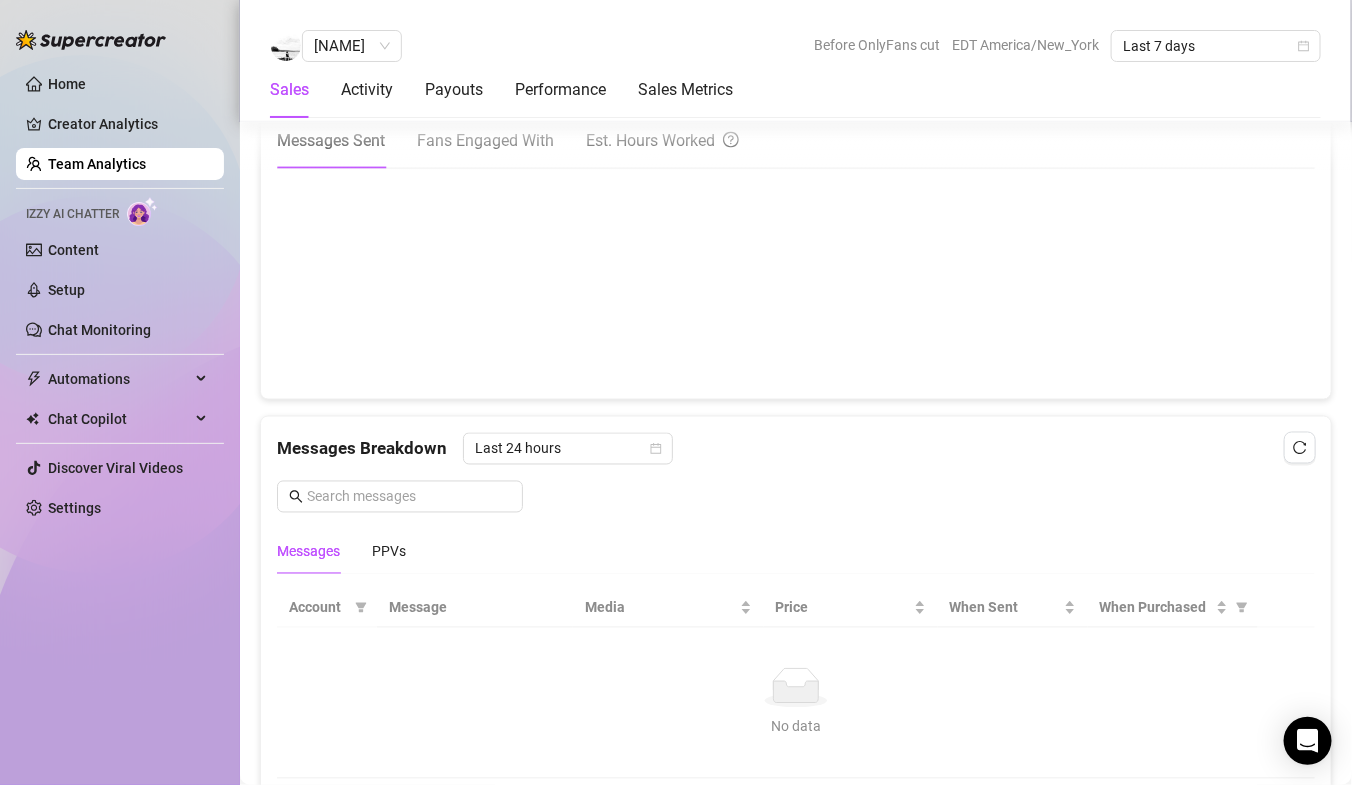 scroll, scrollTop: 1013, scrollLeft: 0, axis: vertical 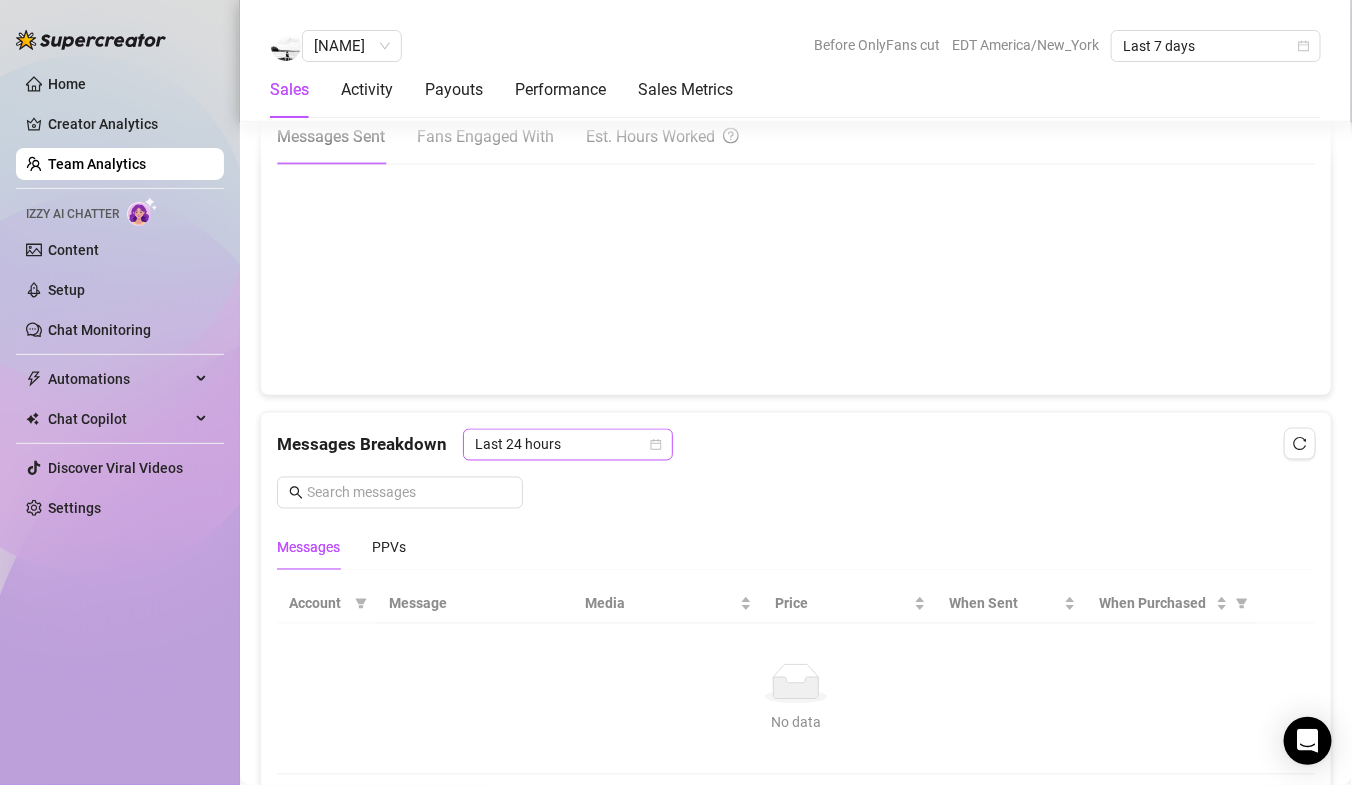 click on "Last 24 hours" at bounding box center [568, 445] 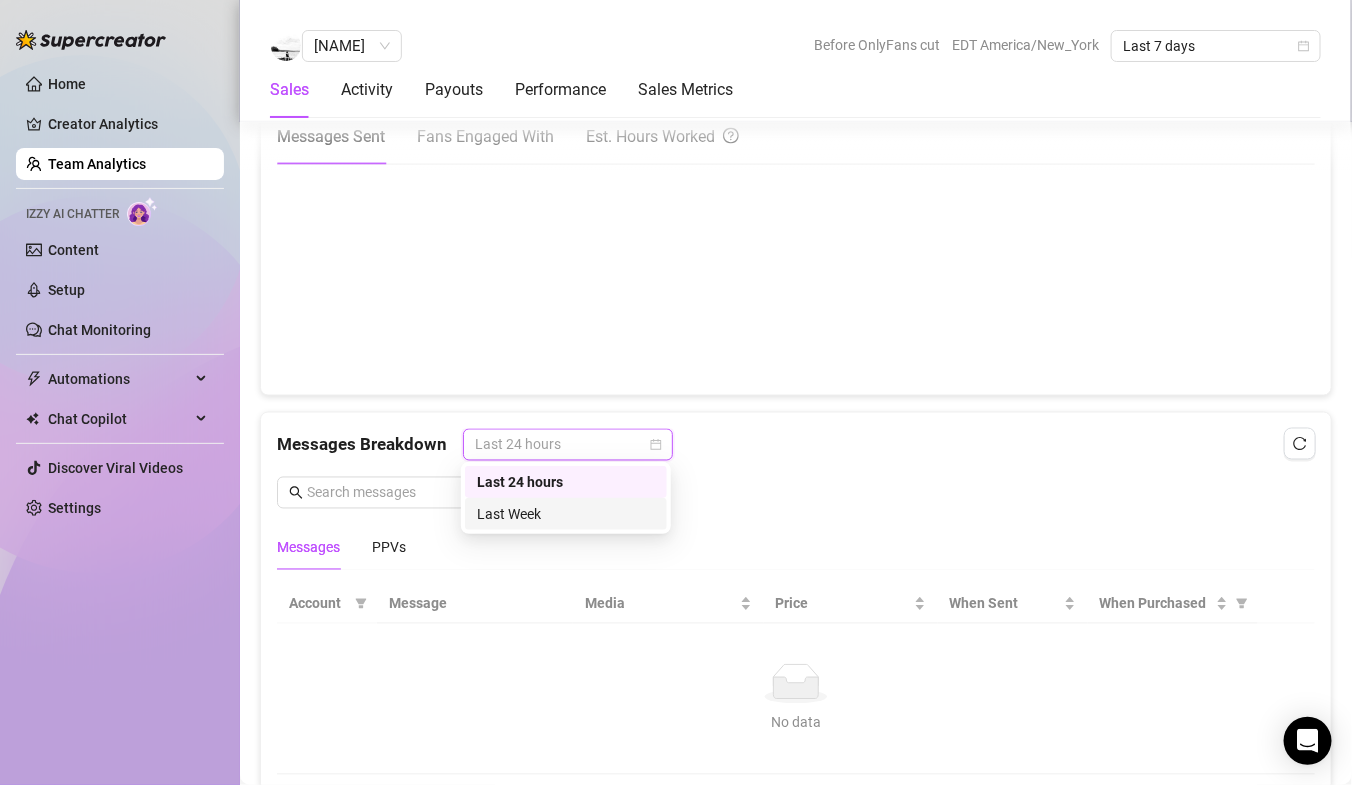 click on "Last Week" at bounding box center [566, 514] 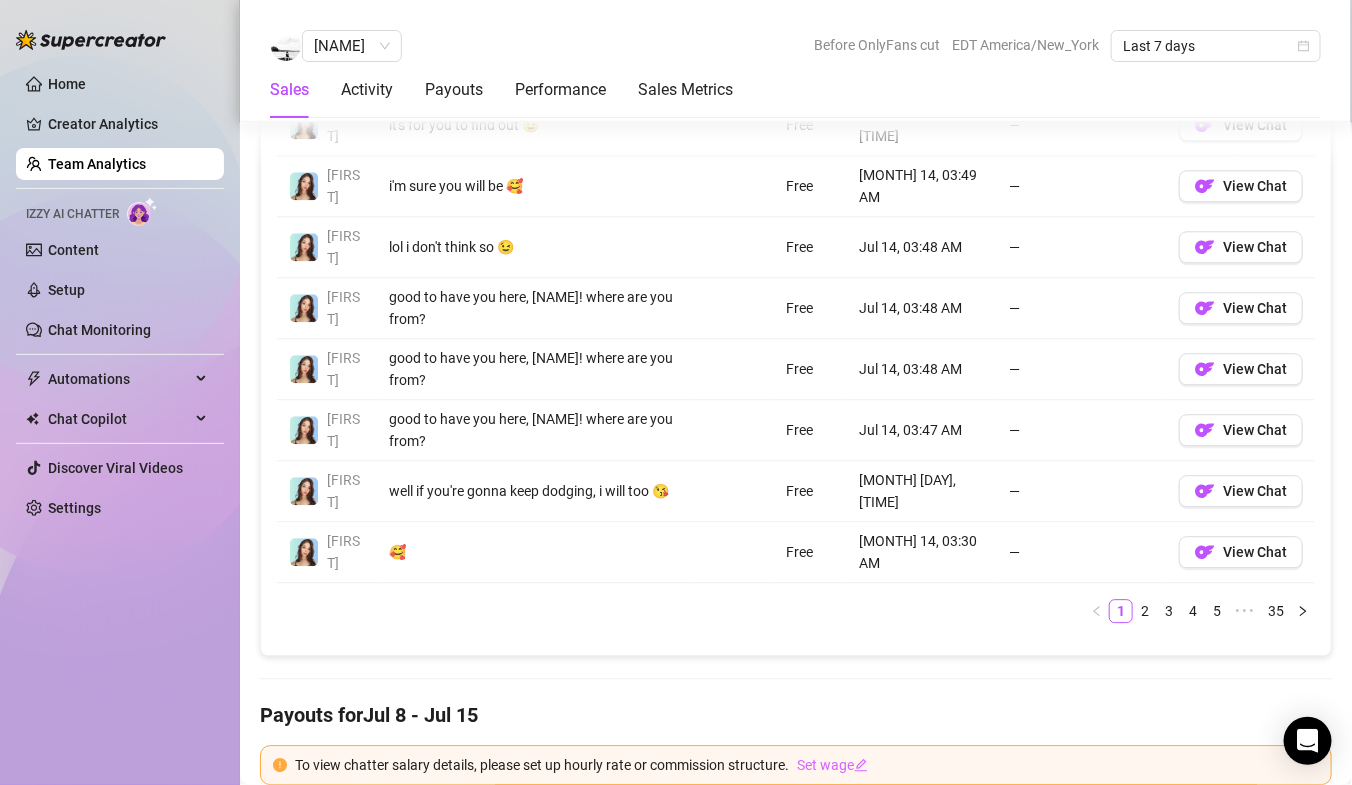 scroll, scrollTop: 1651, scrollLeft: 0, axis: vertical 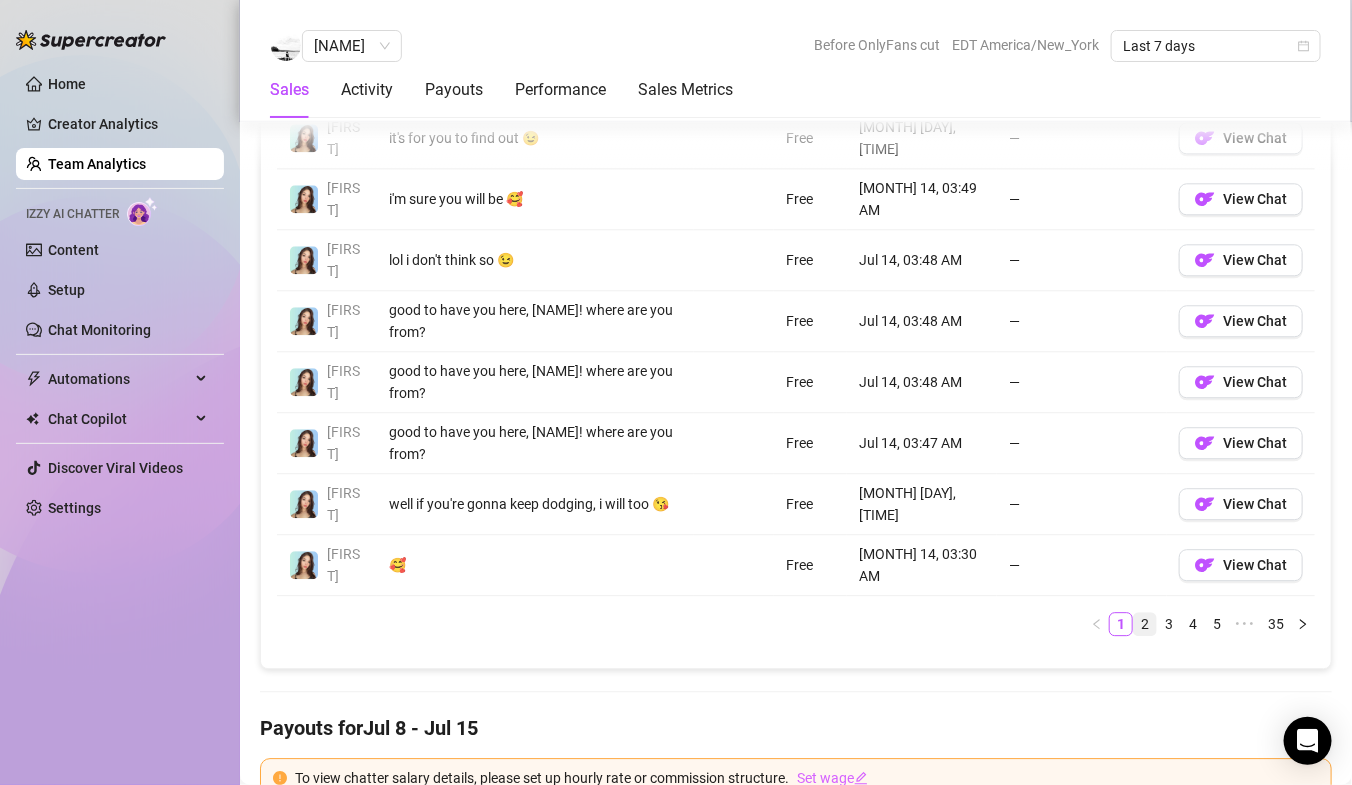 click on "2" at bounding box center [1145, 624] 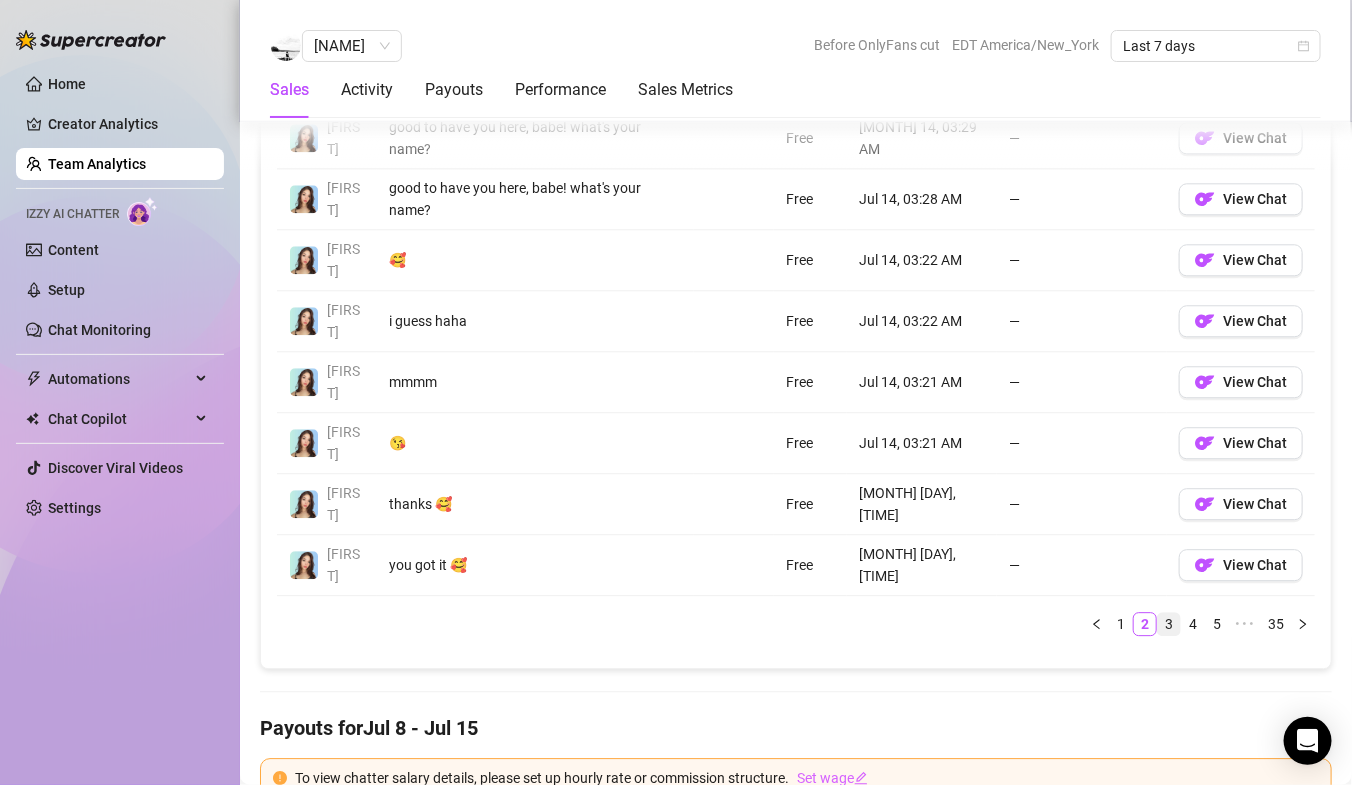 click on "3" at bounding box center [1169, 624] 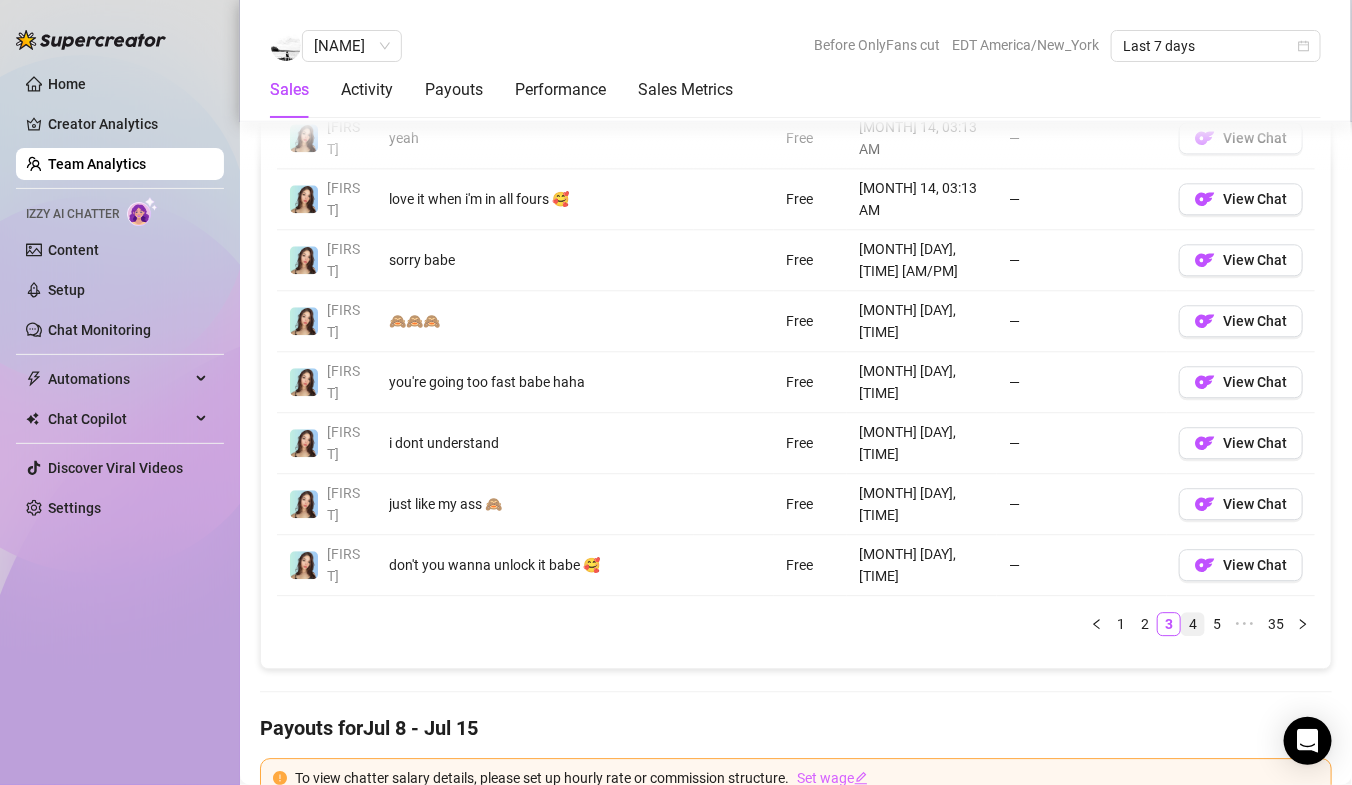 click on "4" at bounding box center [1193, 624] 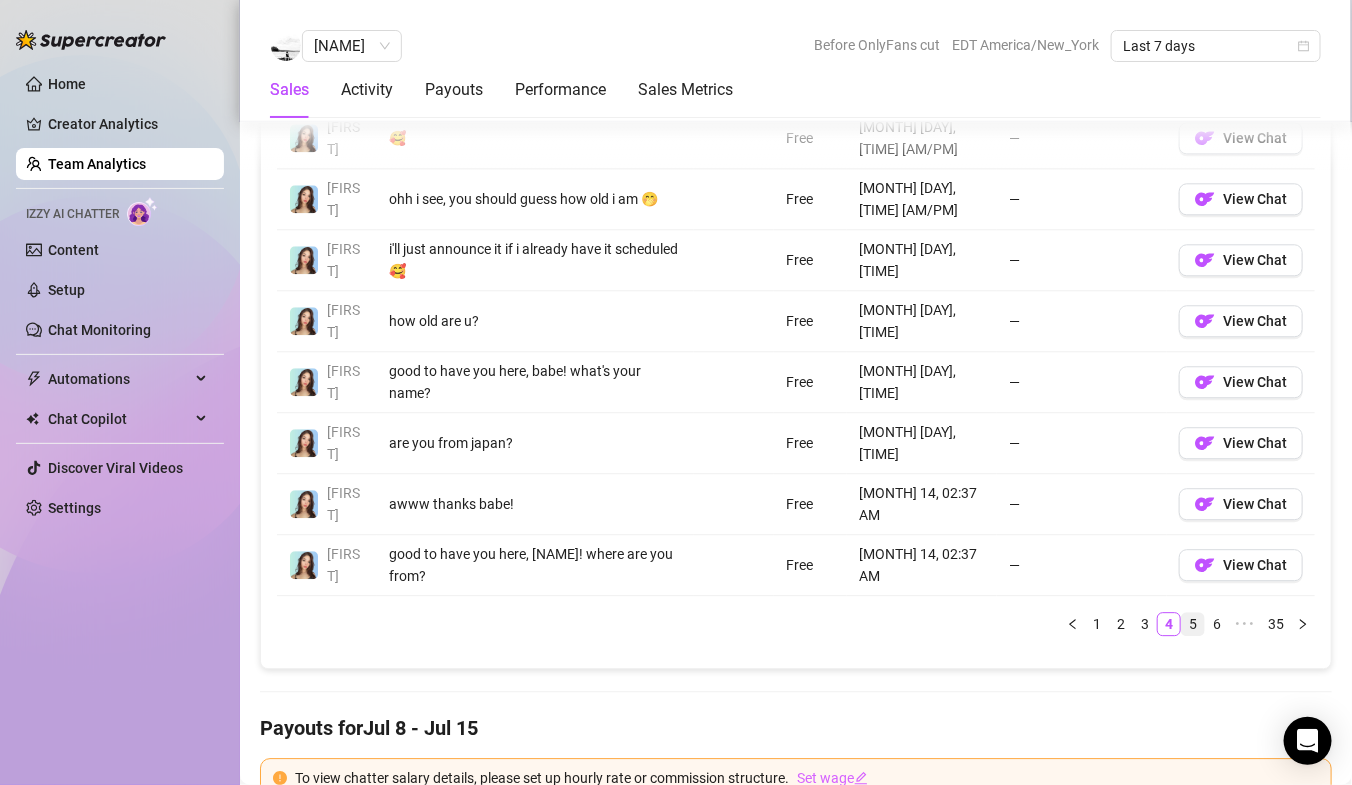 click on "5" at bounding box center (1193, 624) 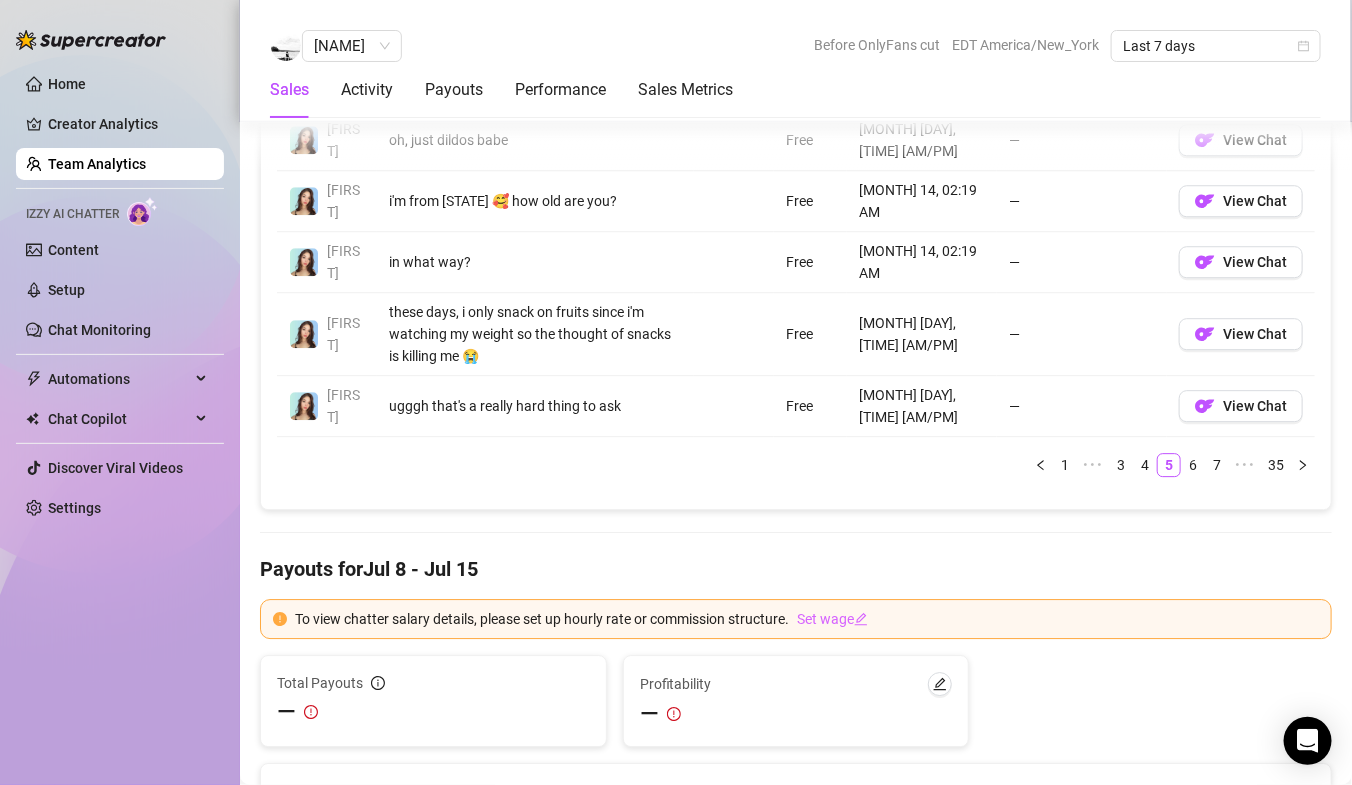 scroll, scrollTop: 1879, scrollLeft: 0, axis: vertical 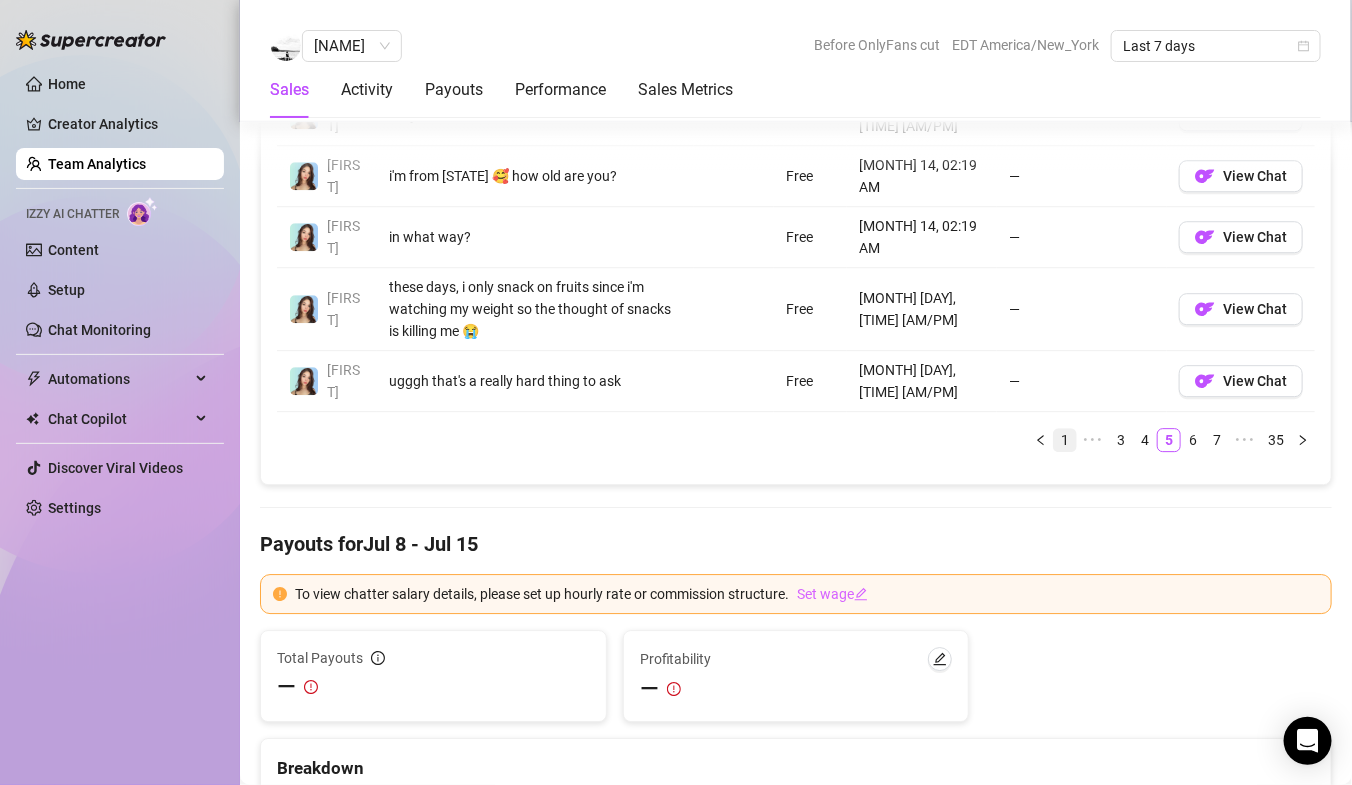 click on "1" at bounding box center (1065, 440) 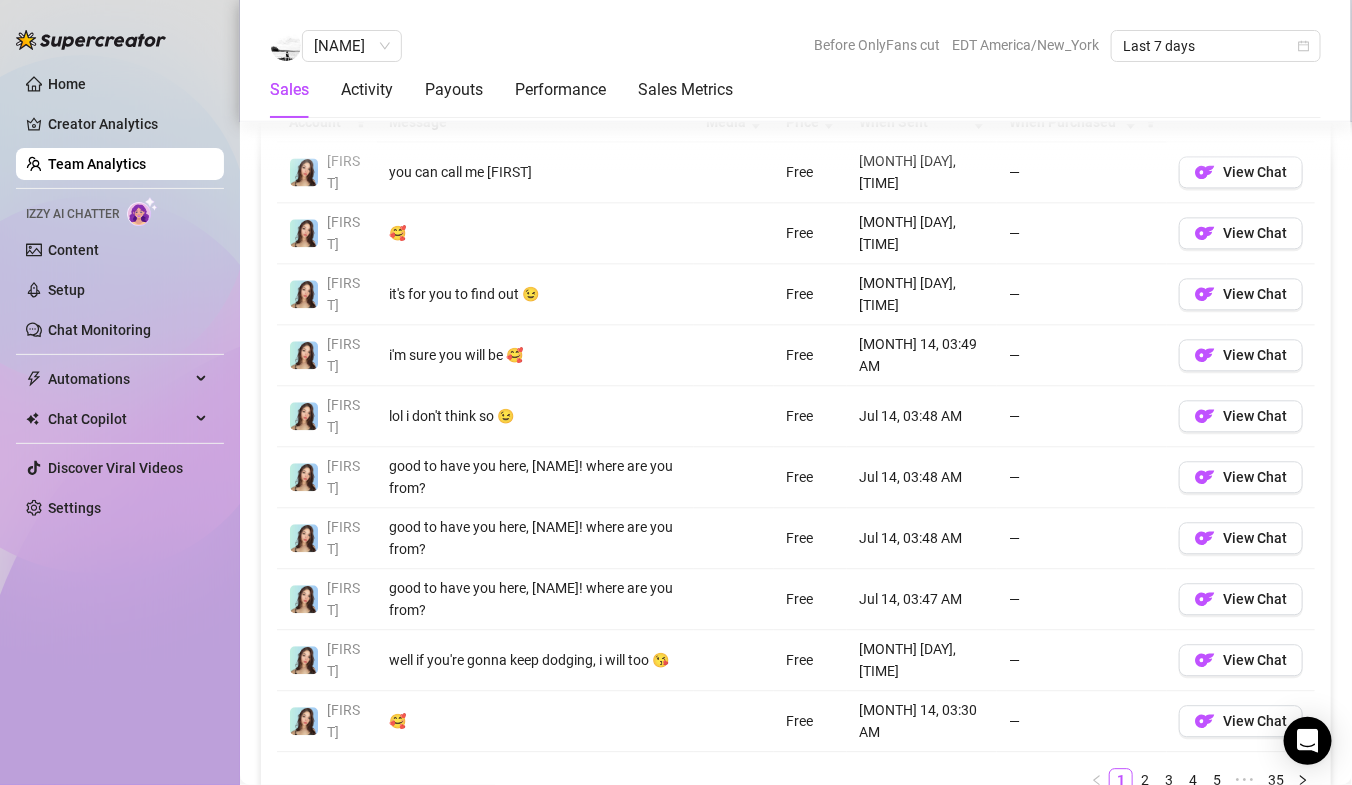 scroll, scrollTop: 1515, scrollLeft: 0, axis: vertical 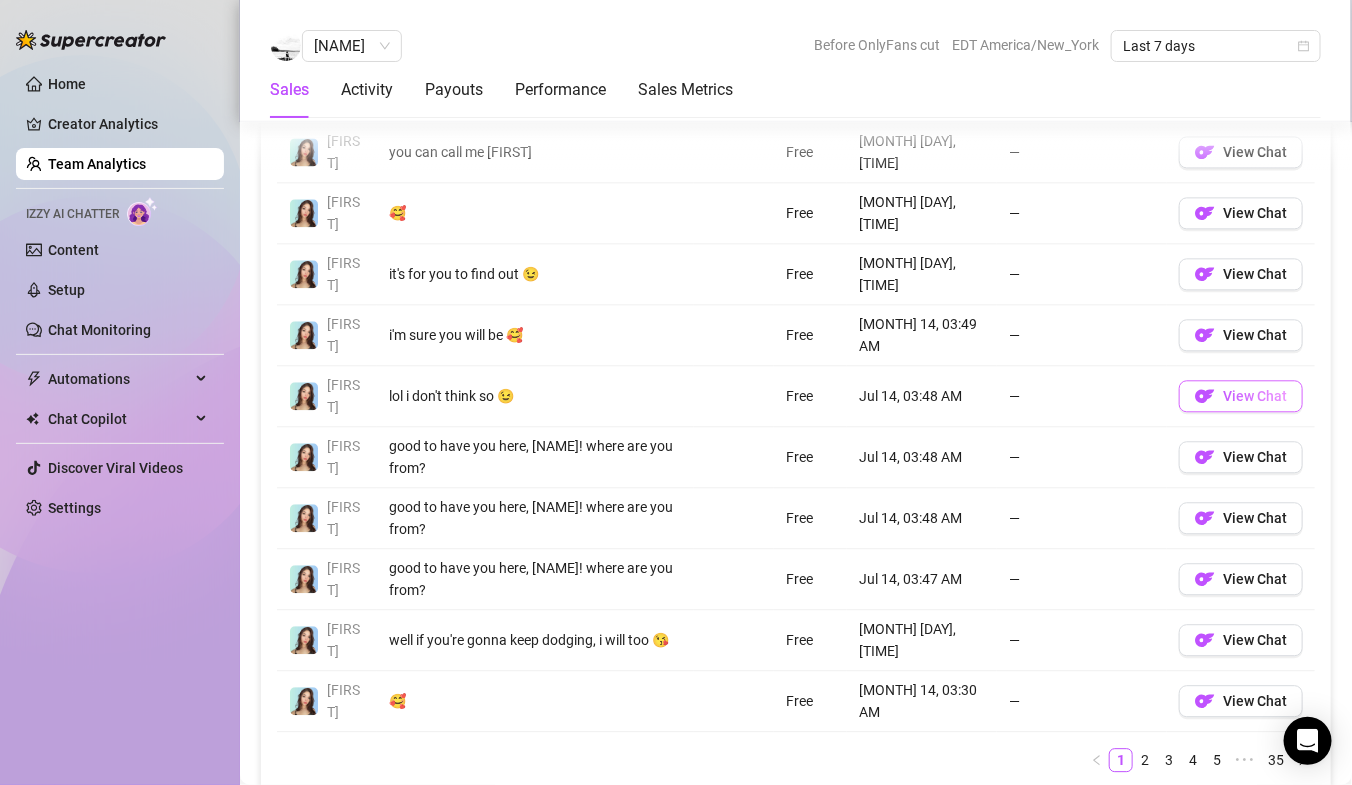 click on "View Chat" at bounding box center [1255, 396] 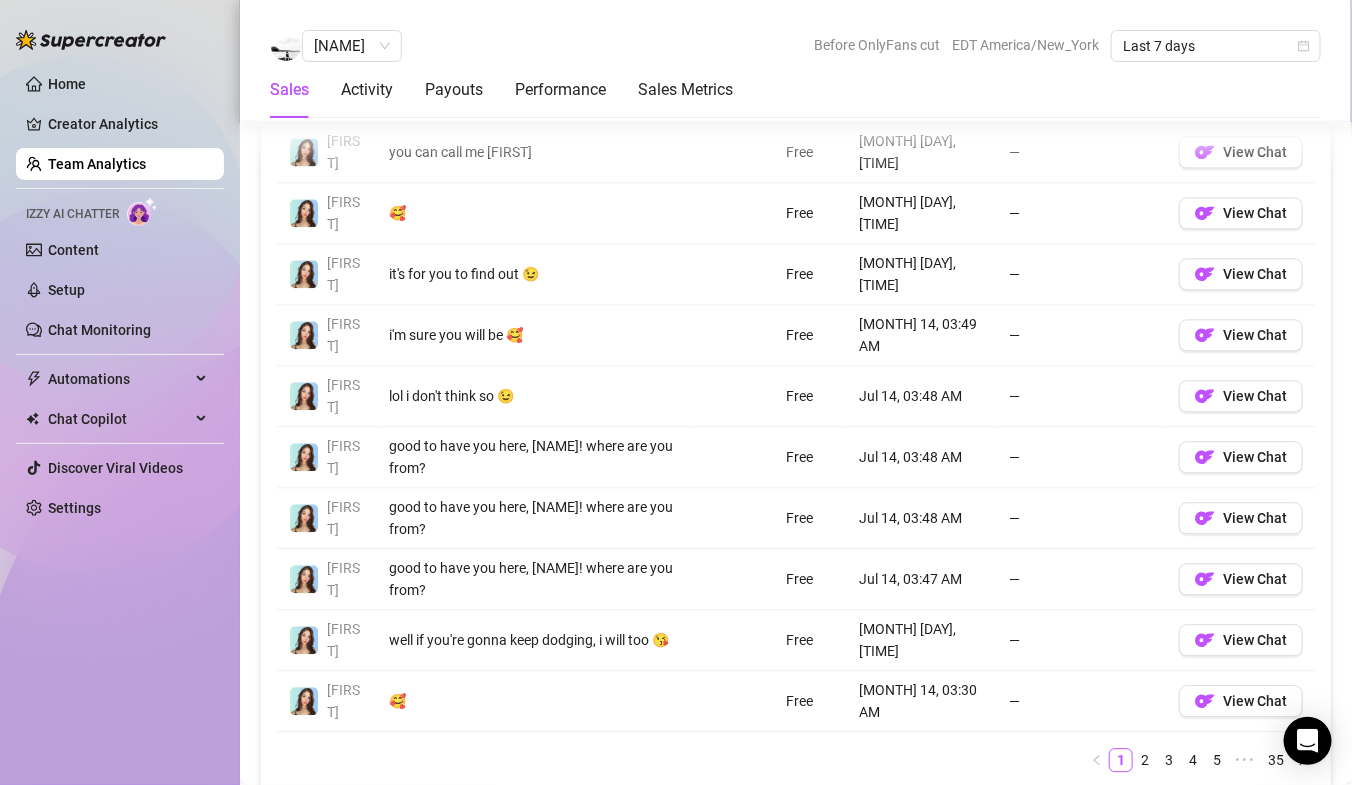 click on "Team Analytics" at bounding box center [97, 164] 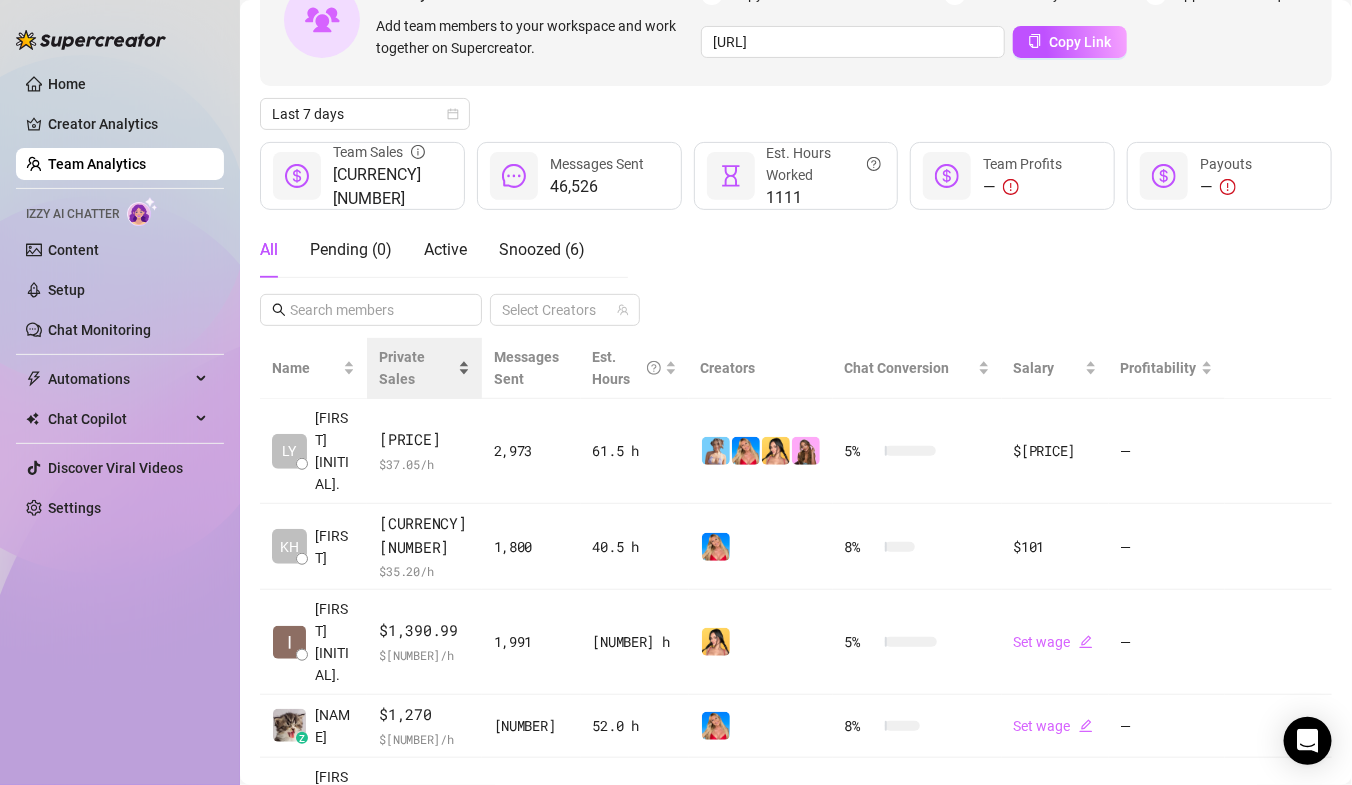 scroll, scrollTop: 145, scrollLeft: 0, axis: vertical 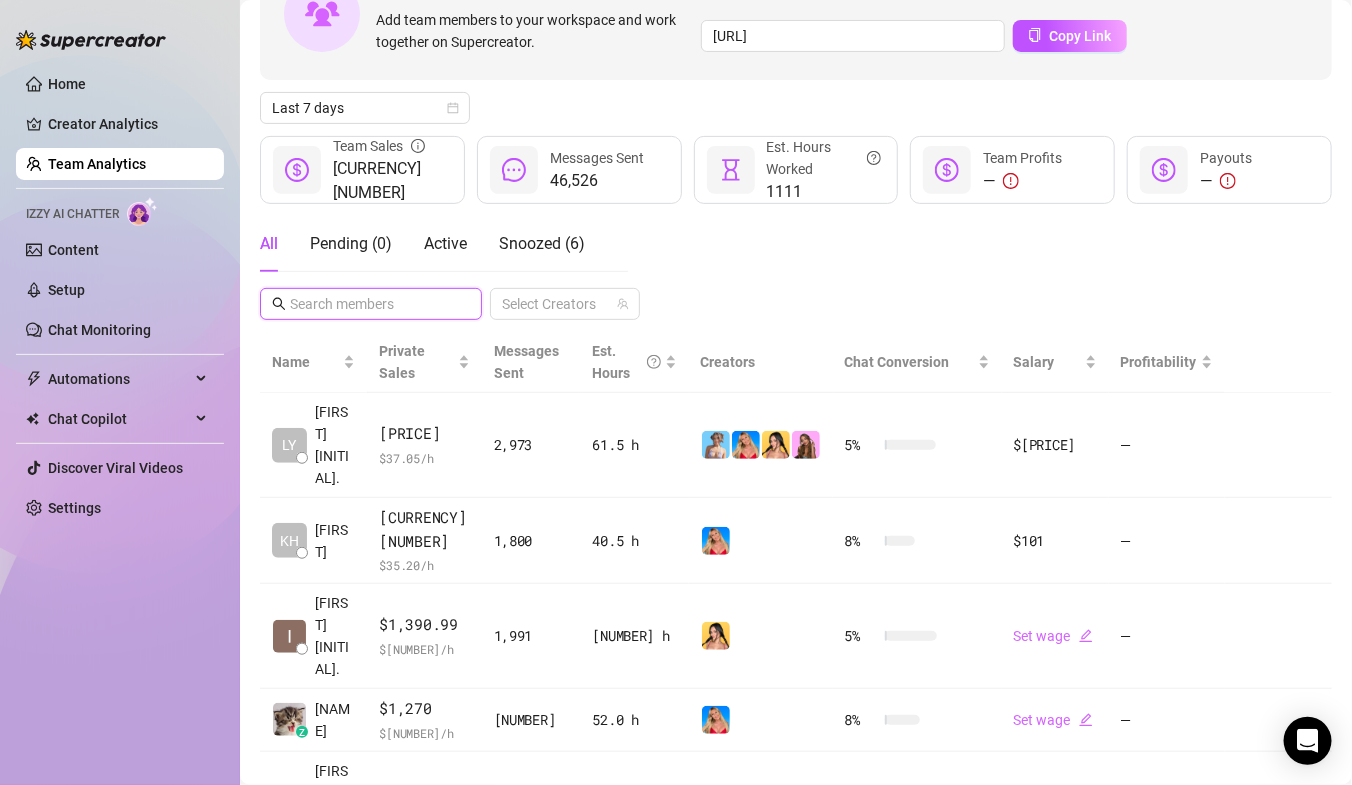 click at bounding box center [372, 304] 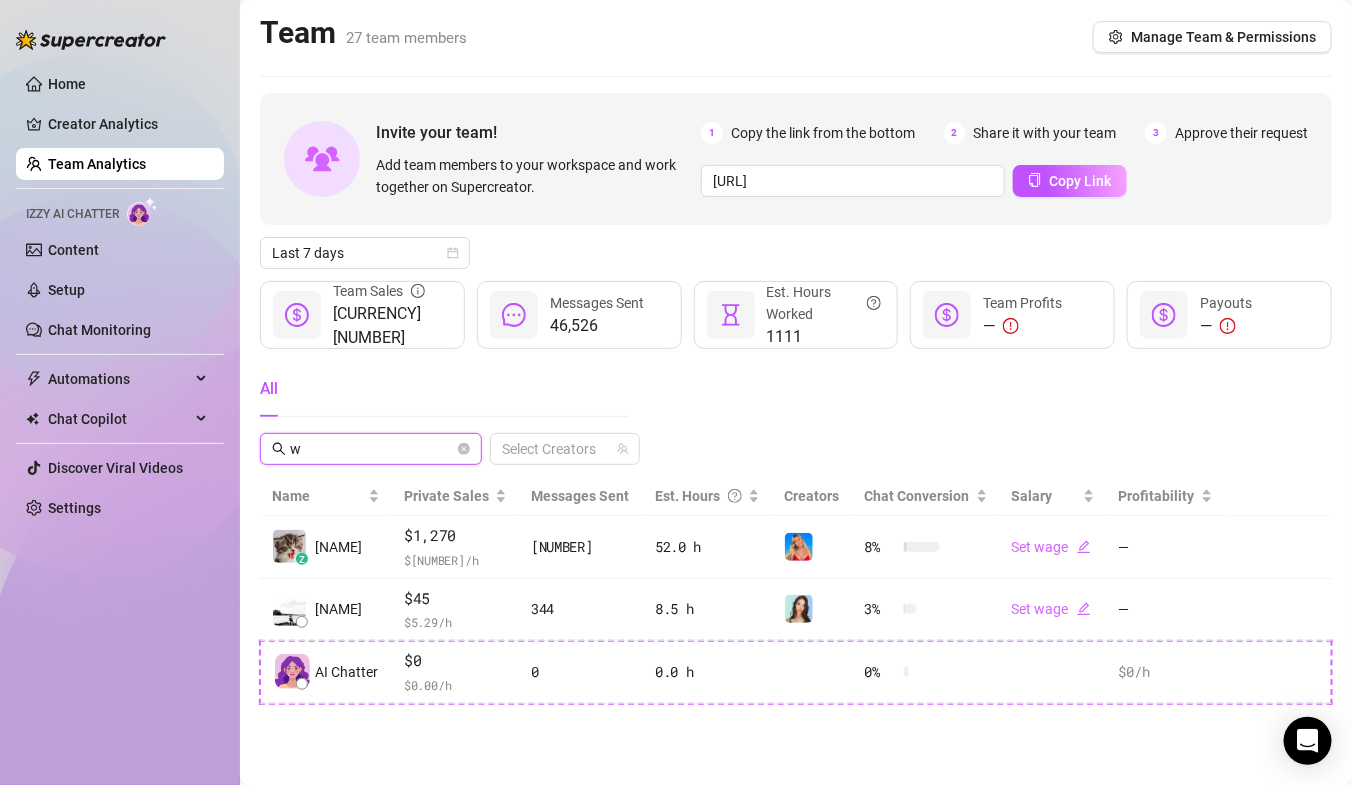 scroll, scrollTop: 0, scrollLeft: 0, axis: both 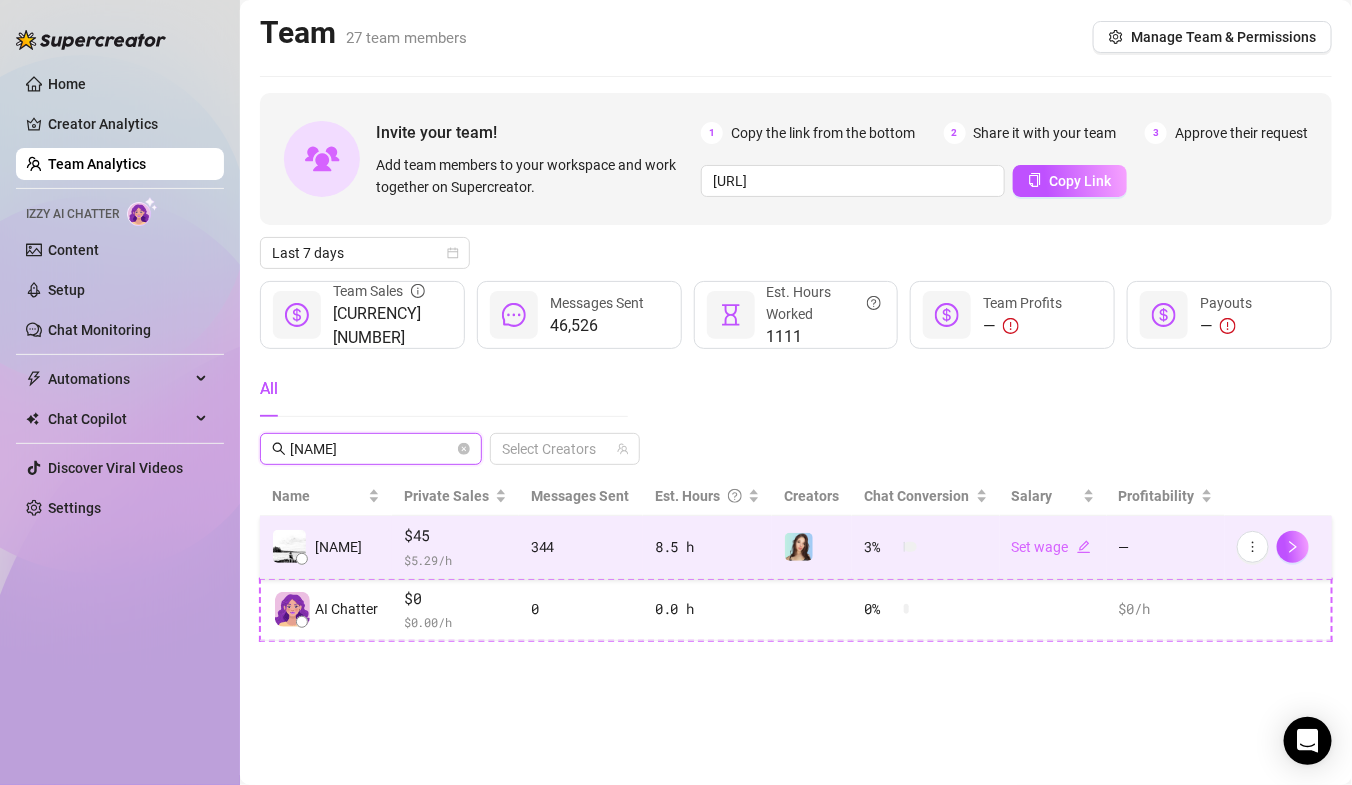 type on "[NAME]" 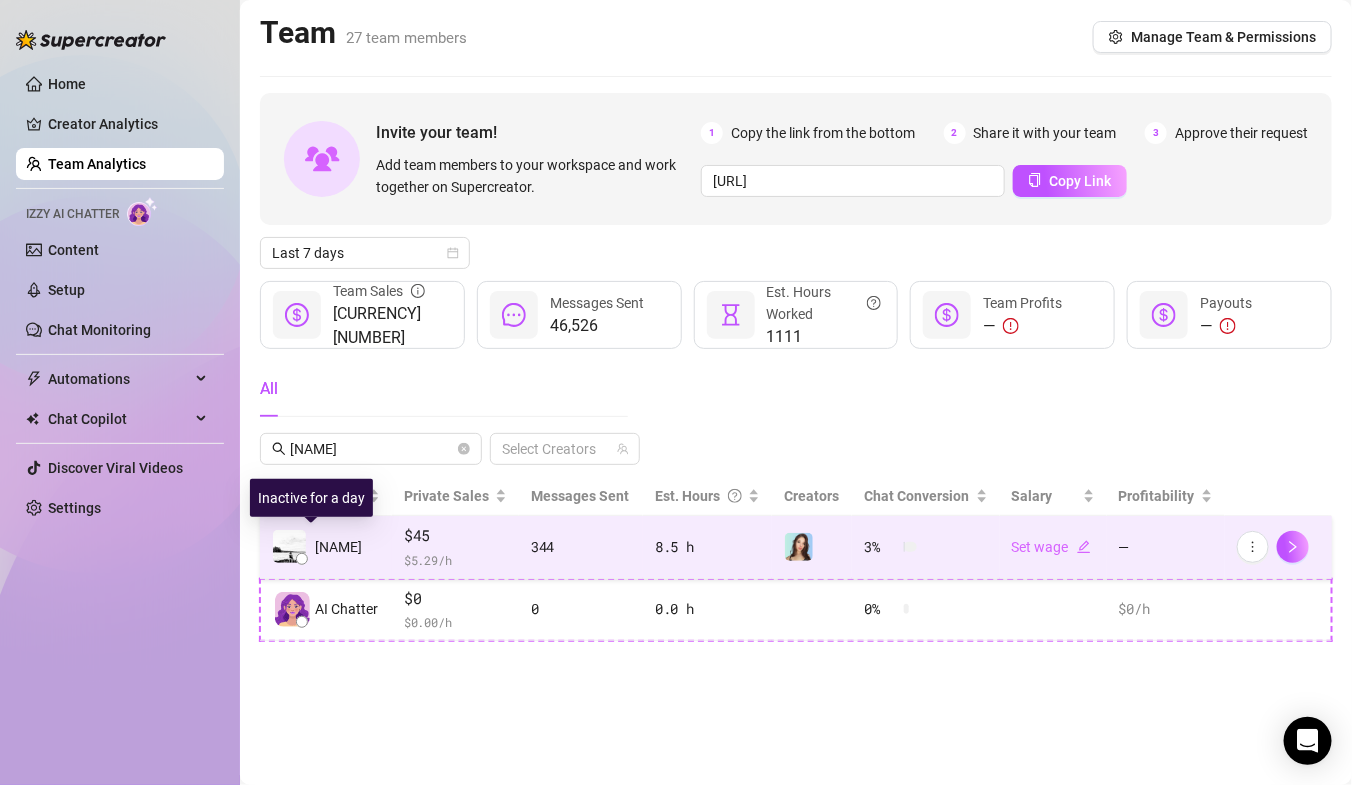 click on "[NAME]" at bounding box center (338, 547) 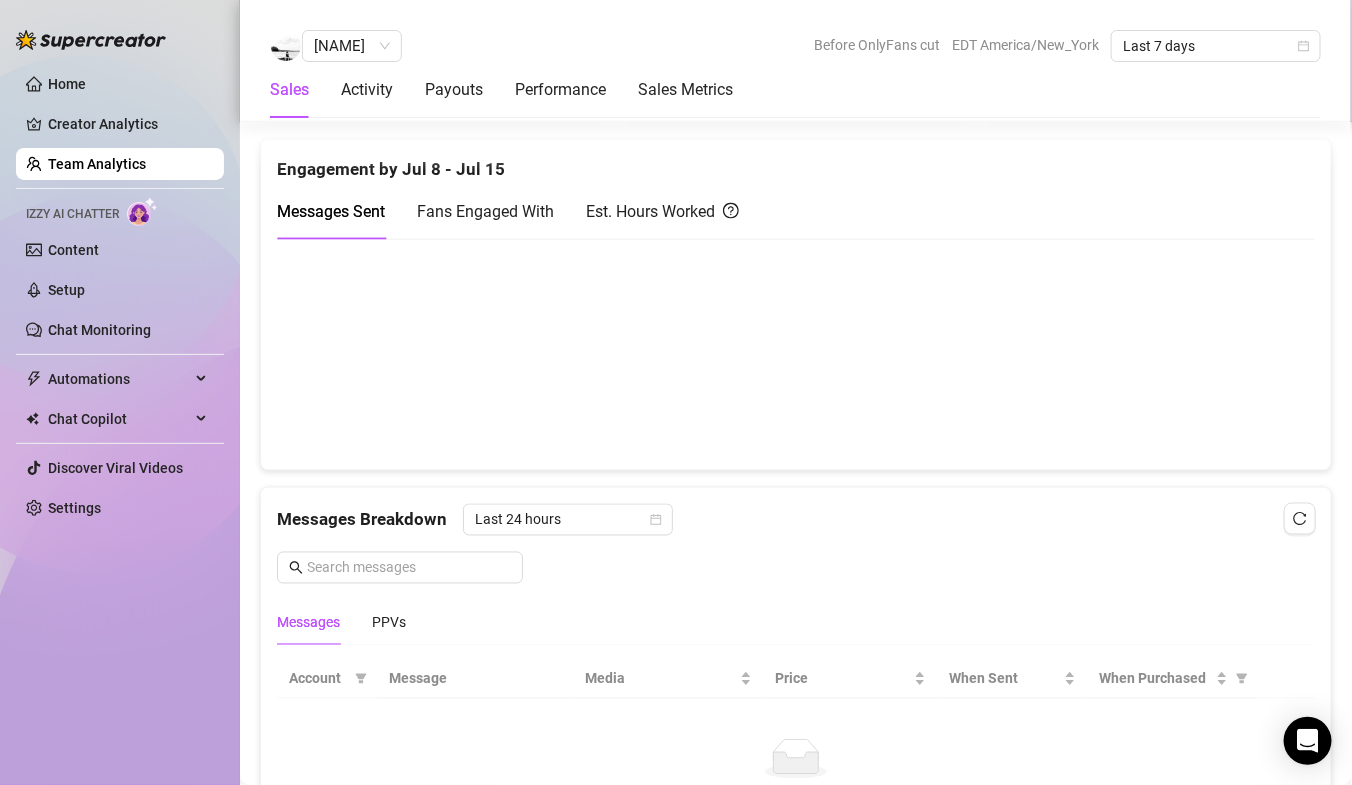 scroll, scrollTop: 939, scrollLeft: 0, axis: vertical 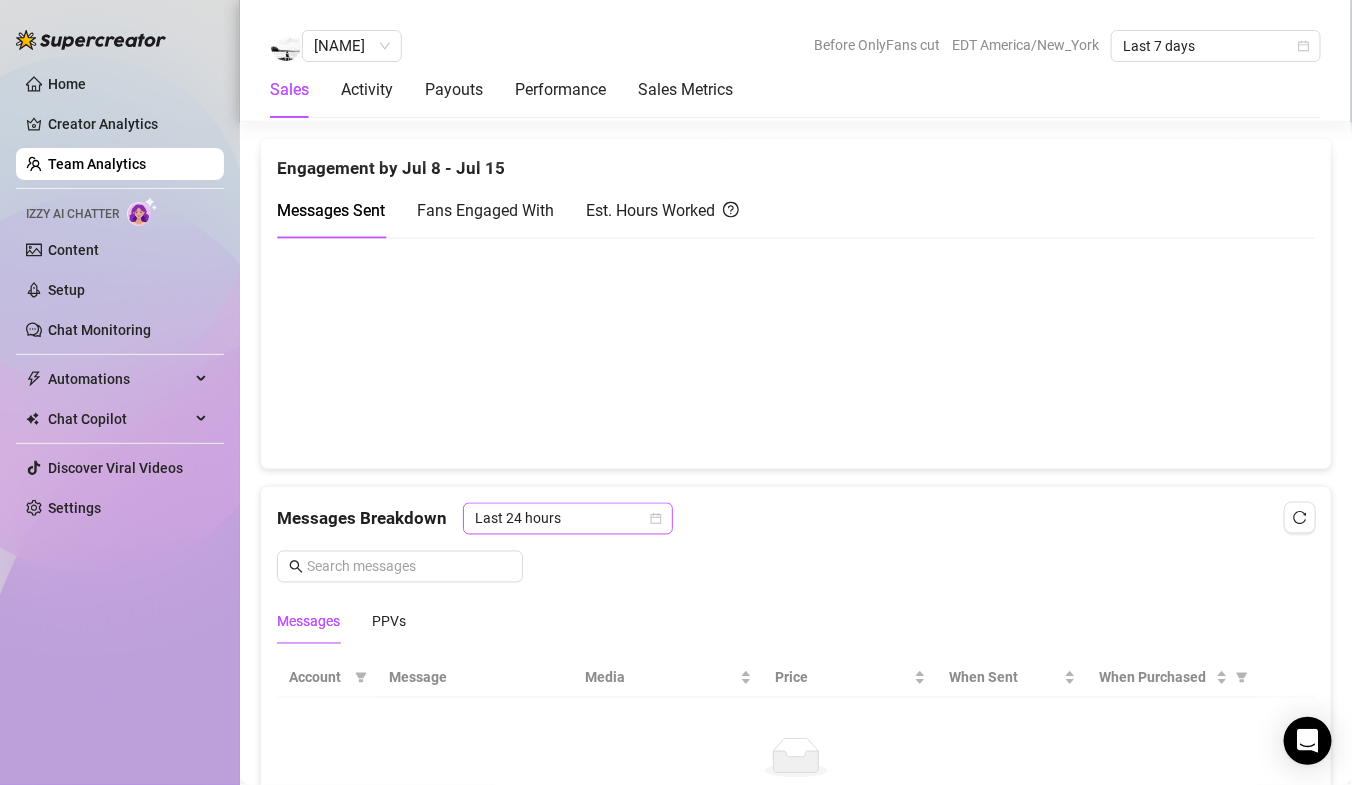 click on "Last 24 hours" at bounding box center [568, 519] 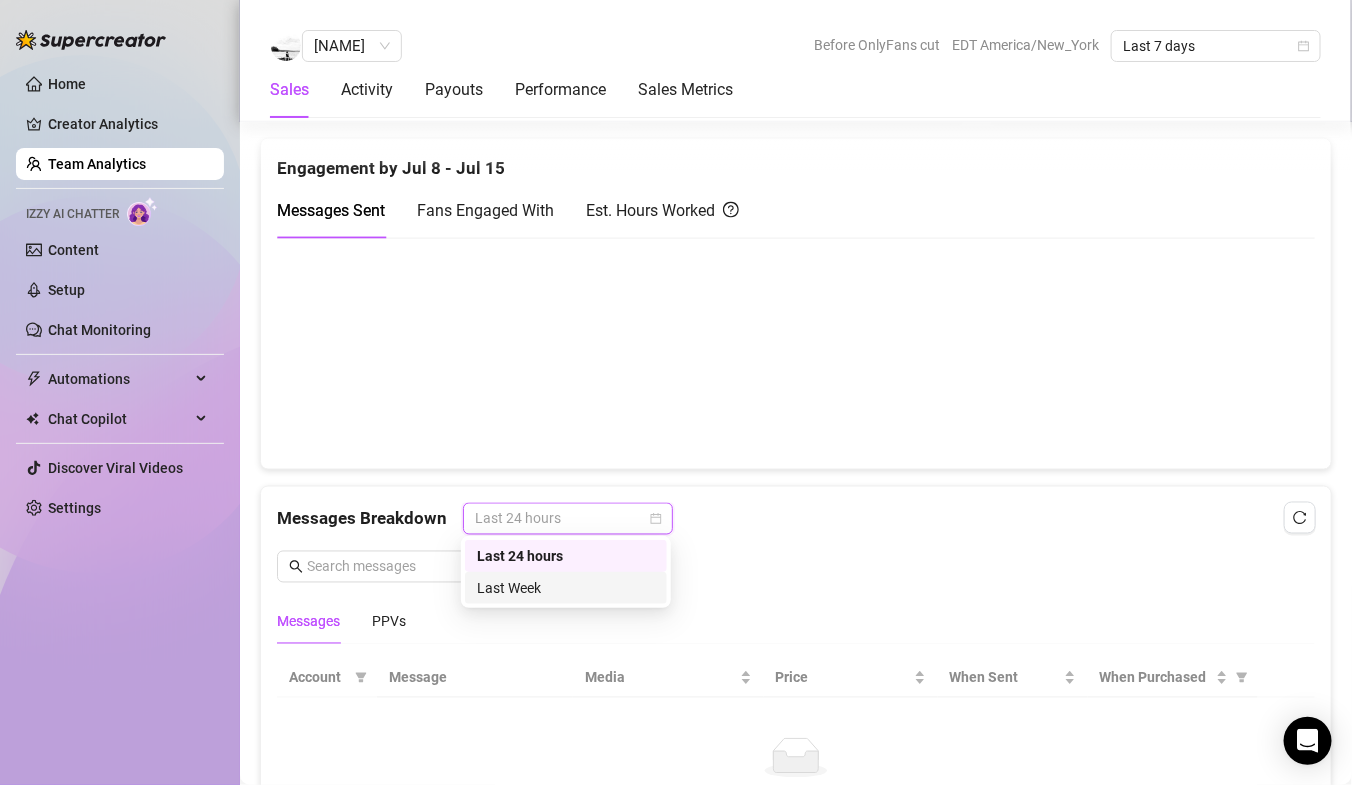 click on "Last Week" at bounding box center (566, 588) 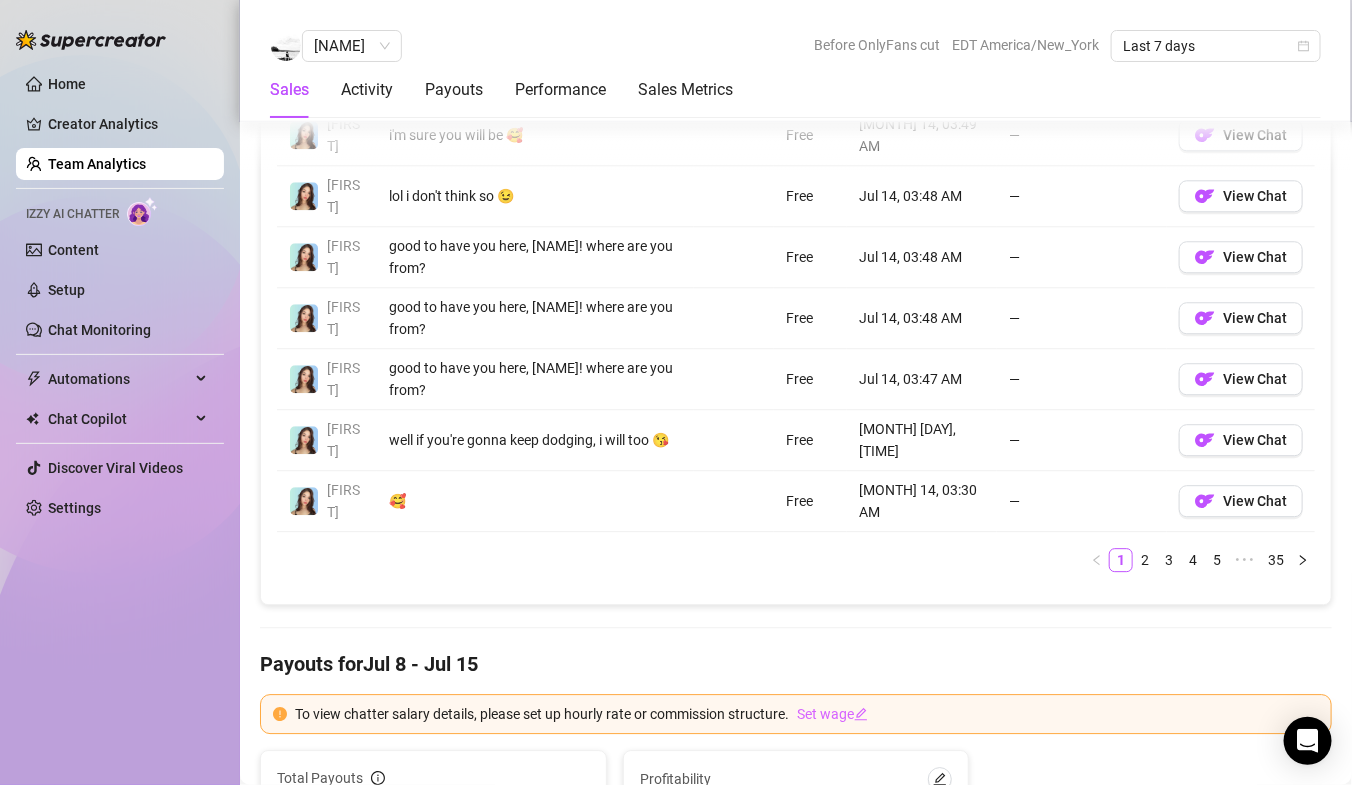 scroll, scrollTop: 1716, scrollLeft: 0, axis: vertical 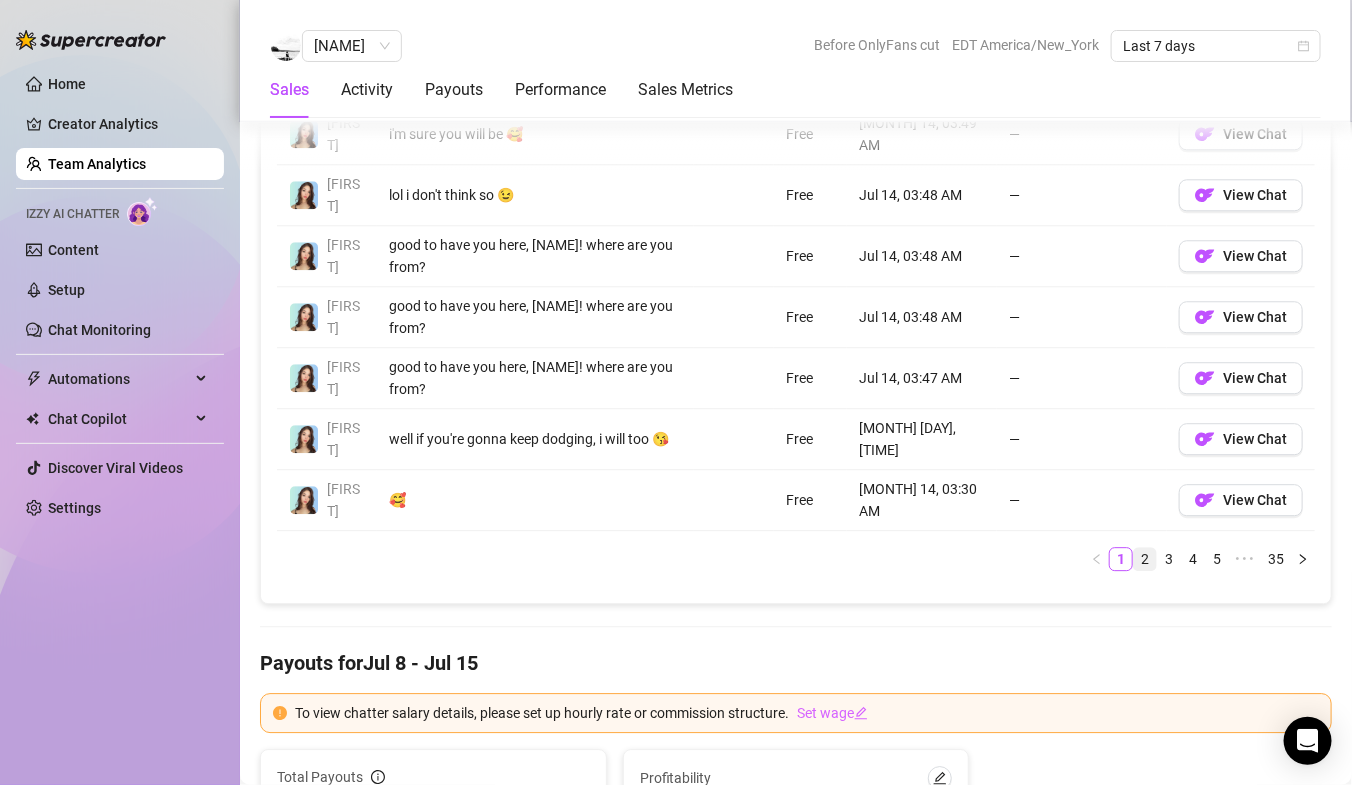 click on "2" at bounding box center [1145, 559] 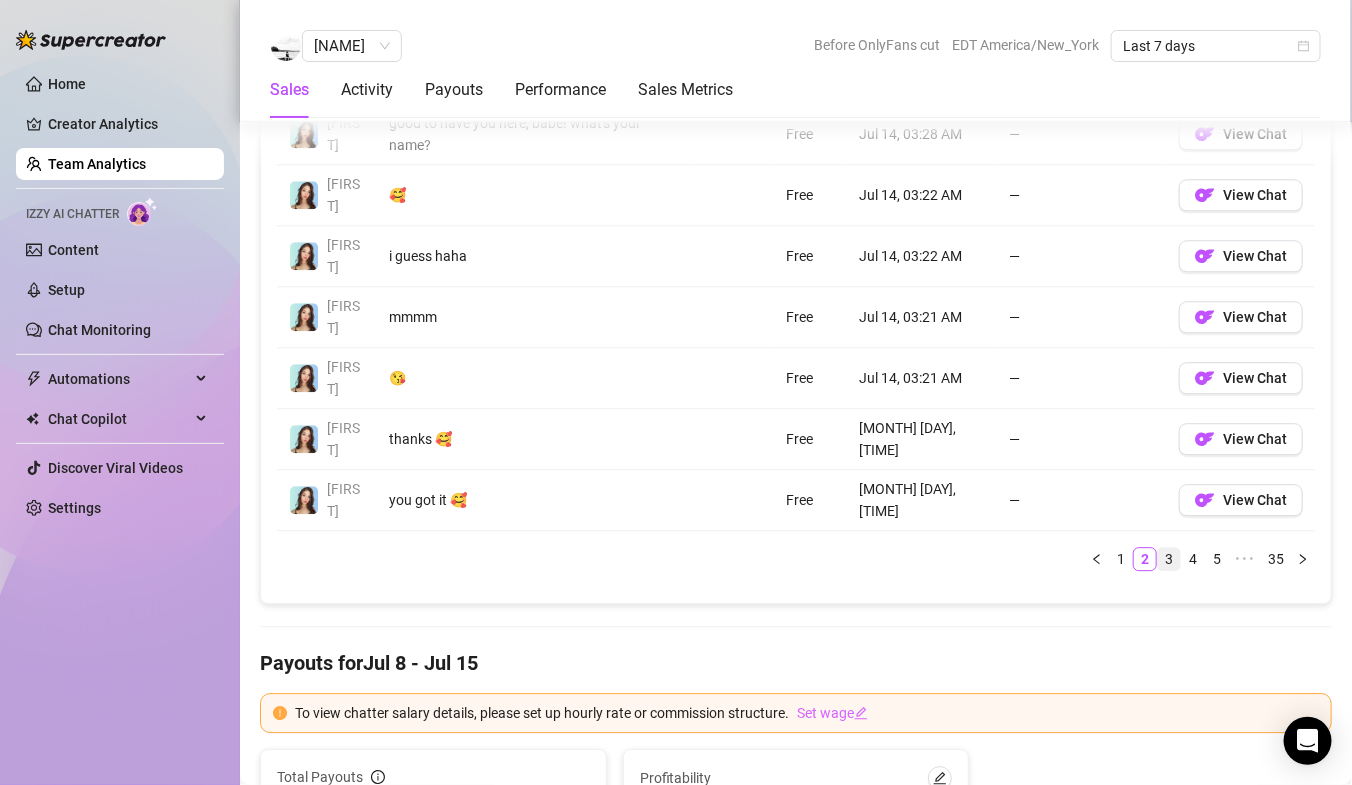 click on "3" at bounding box center [1169, 559] 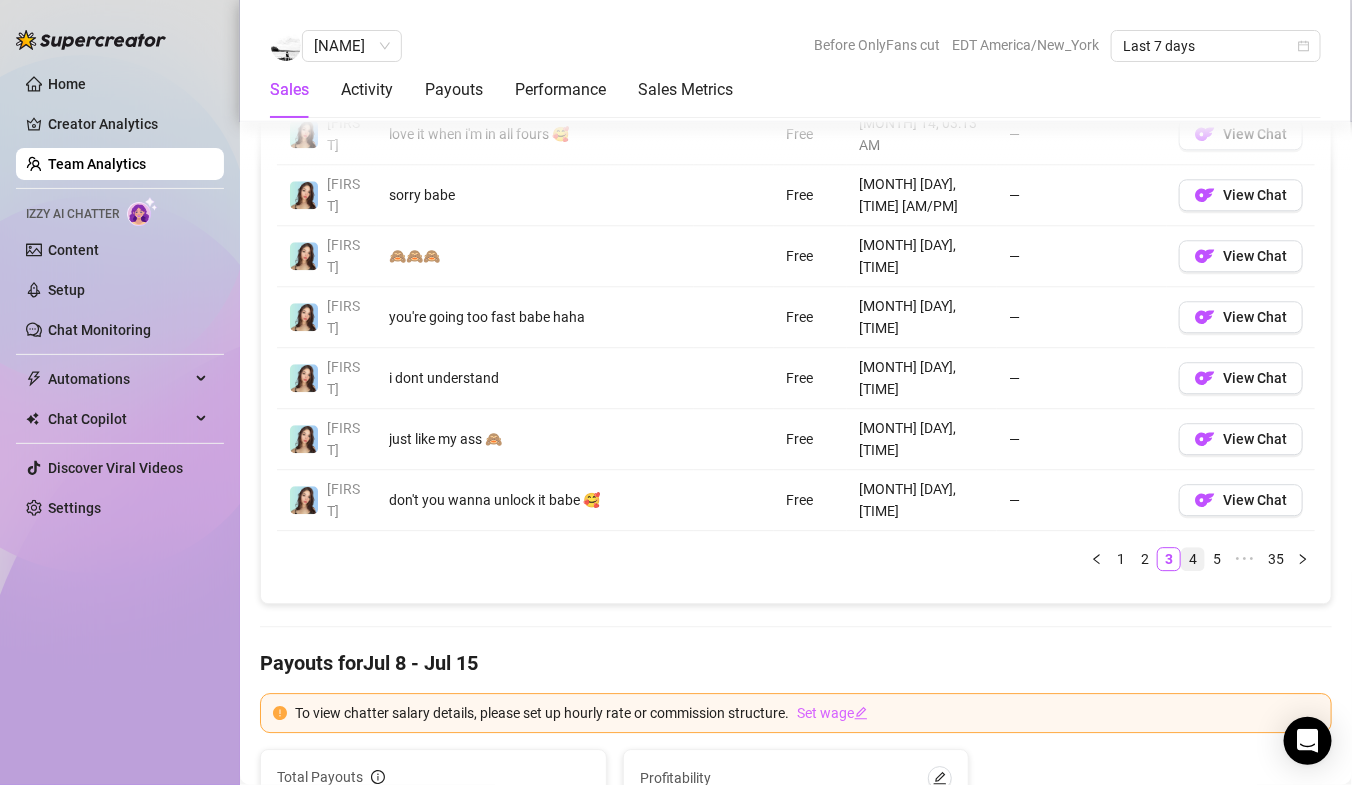 click on "4" at bounding box center (1193, 559) 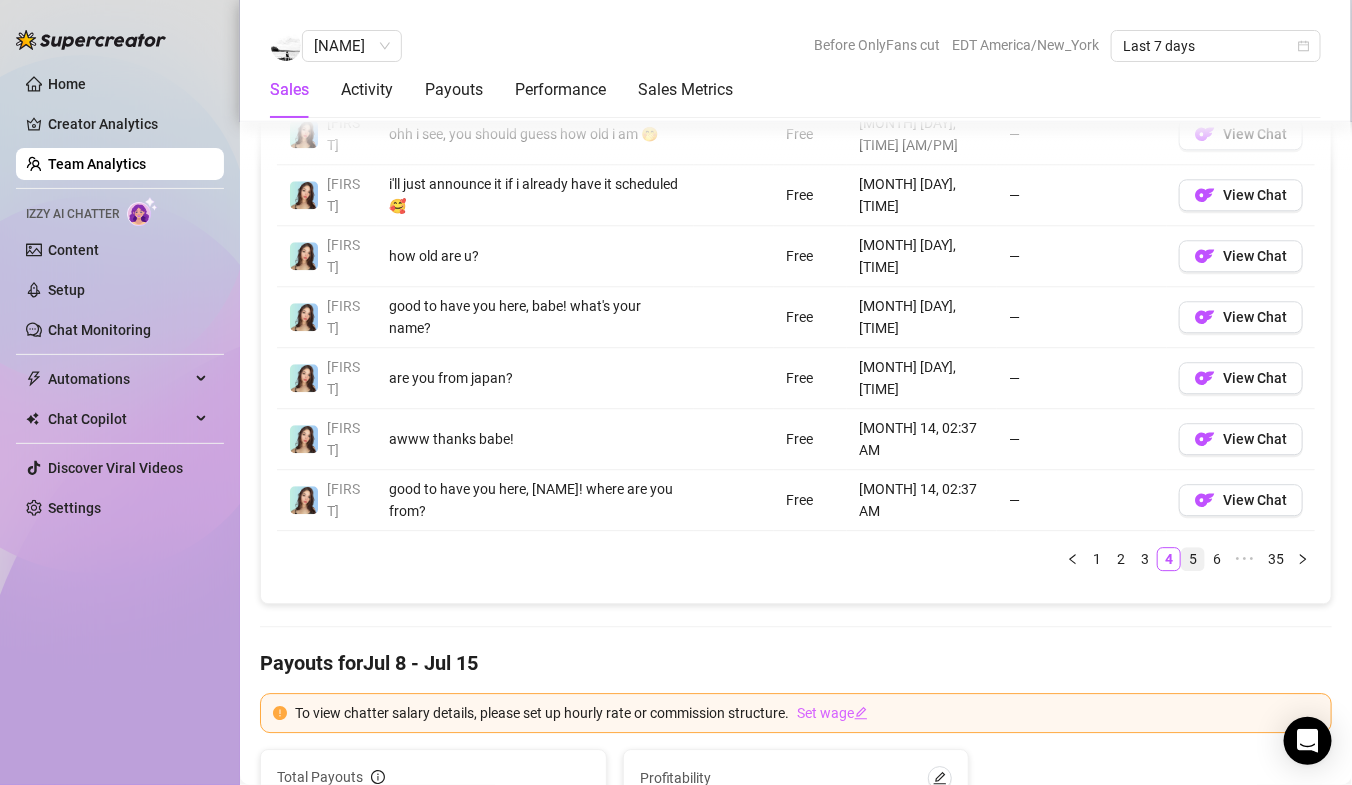 click on "5" at bounding box center [1193, 559] 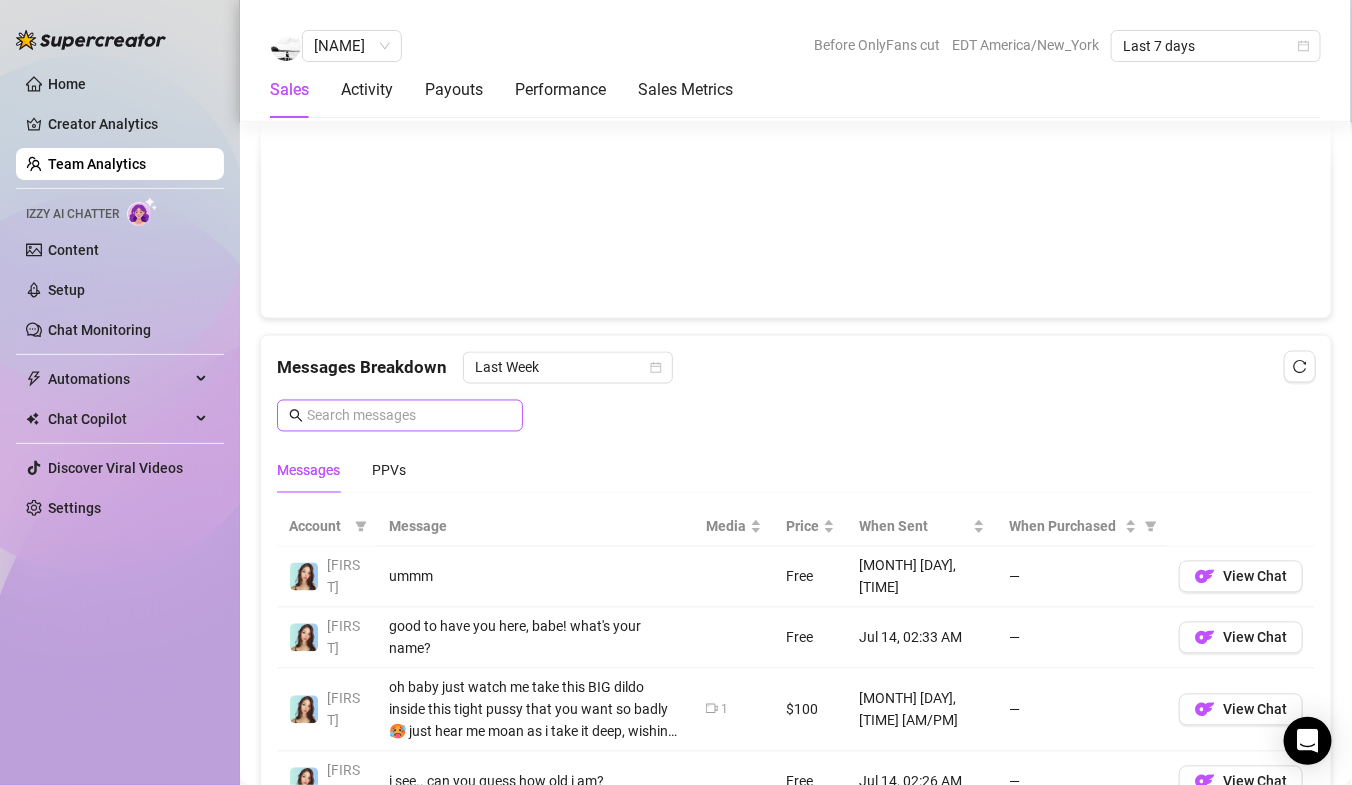 scroll, scrollTop: 1059, scrollLeft: 0, axis: vertical 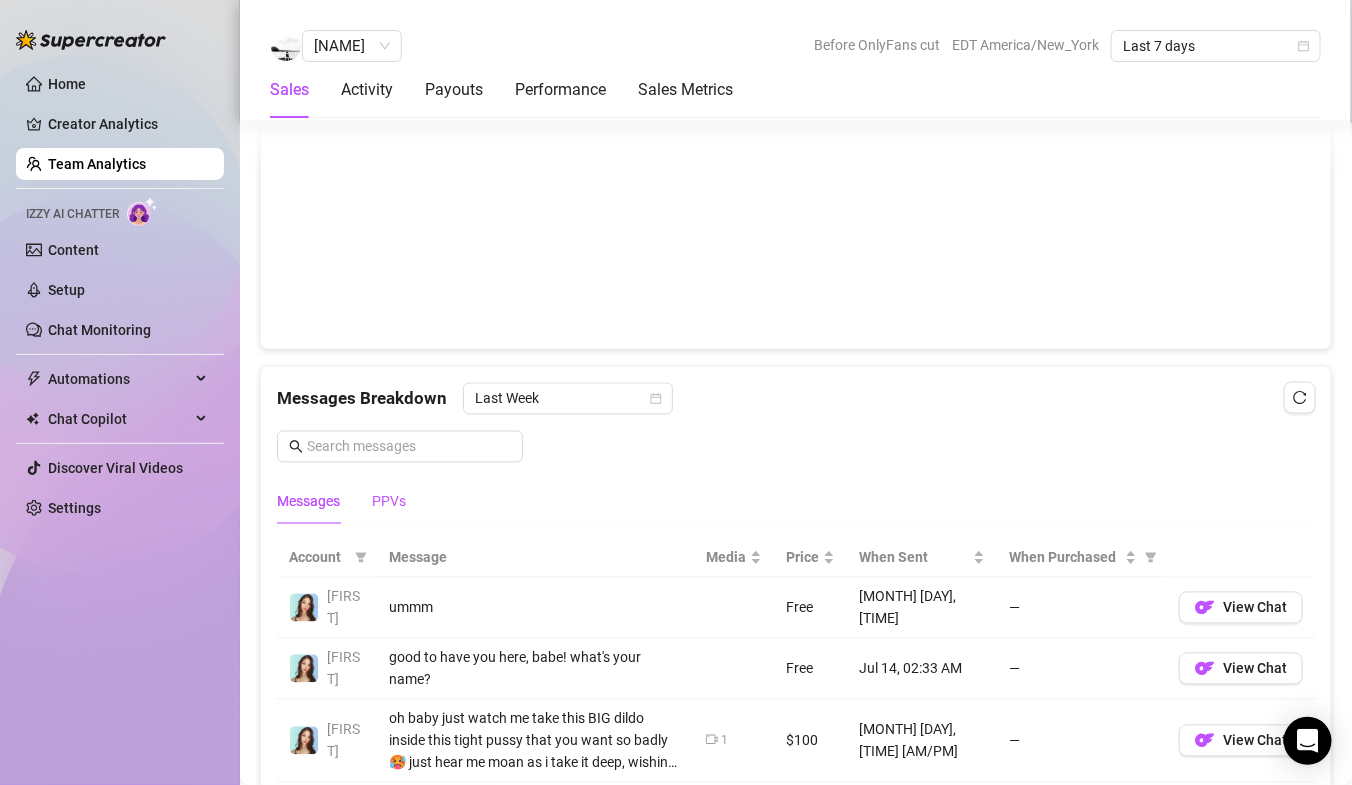 click on "PPVs" at bounding box center [389, 502] 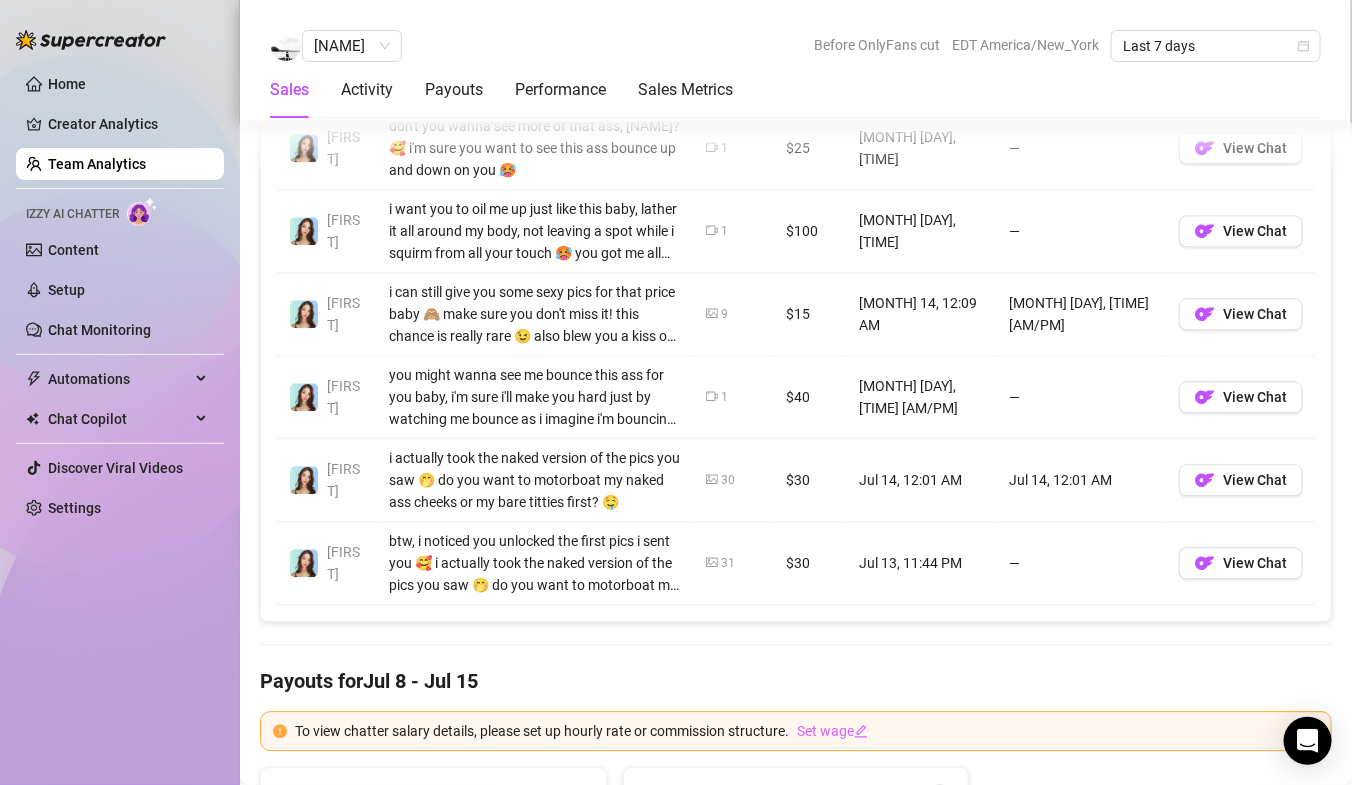 scroll, scrollTop: 1615, scrollLeft: 0, axis: vertical 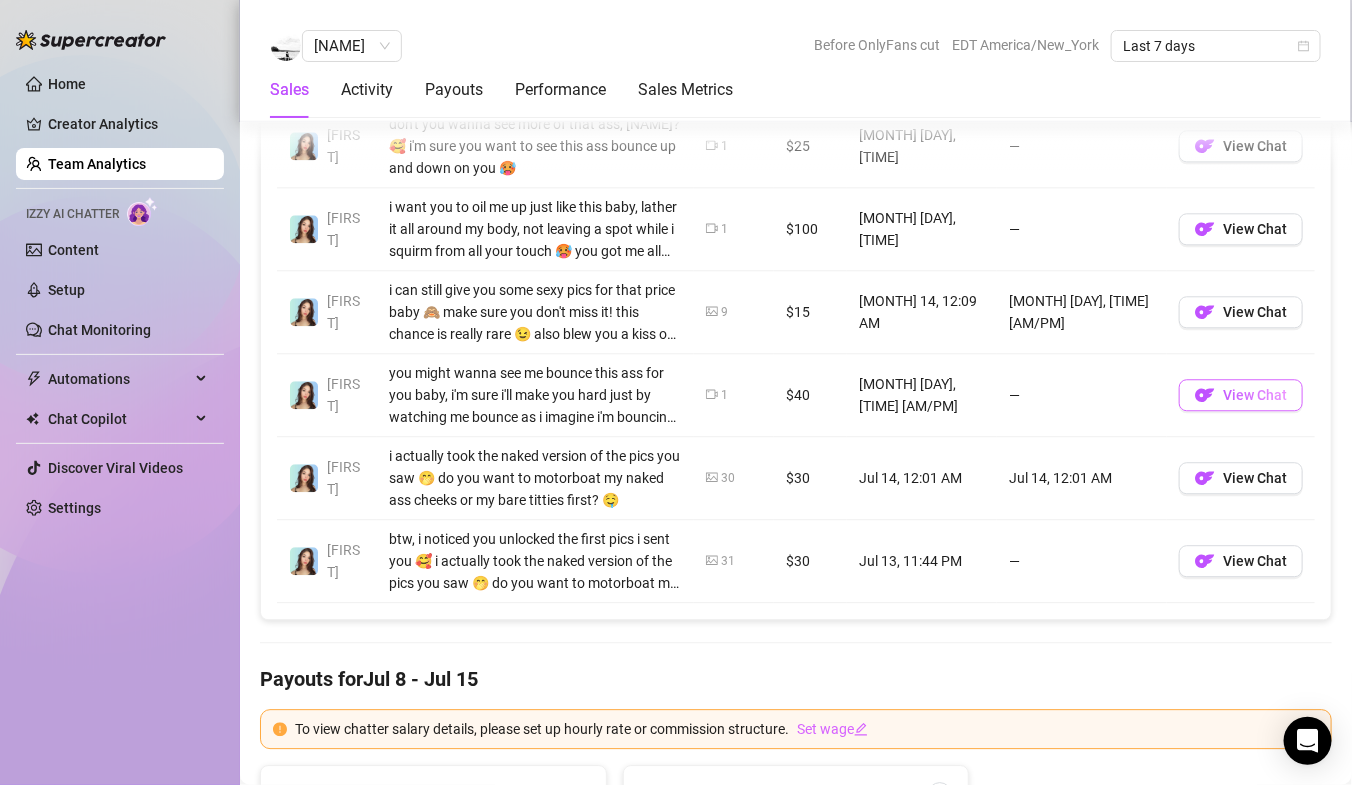 click on "View Chat" at bounding box center [1255, 395] 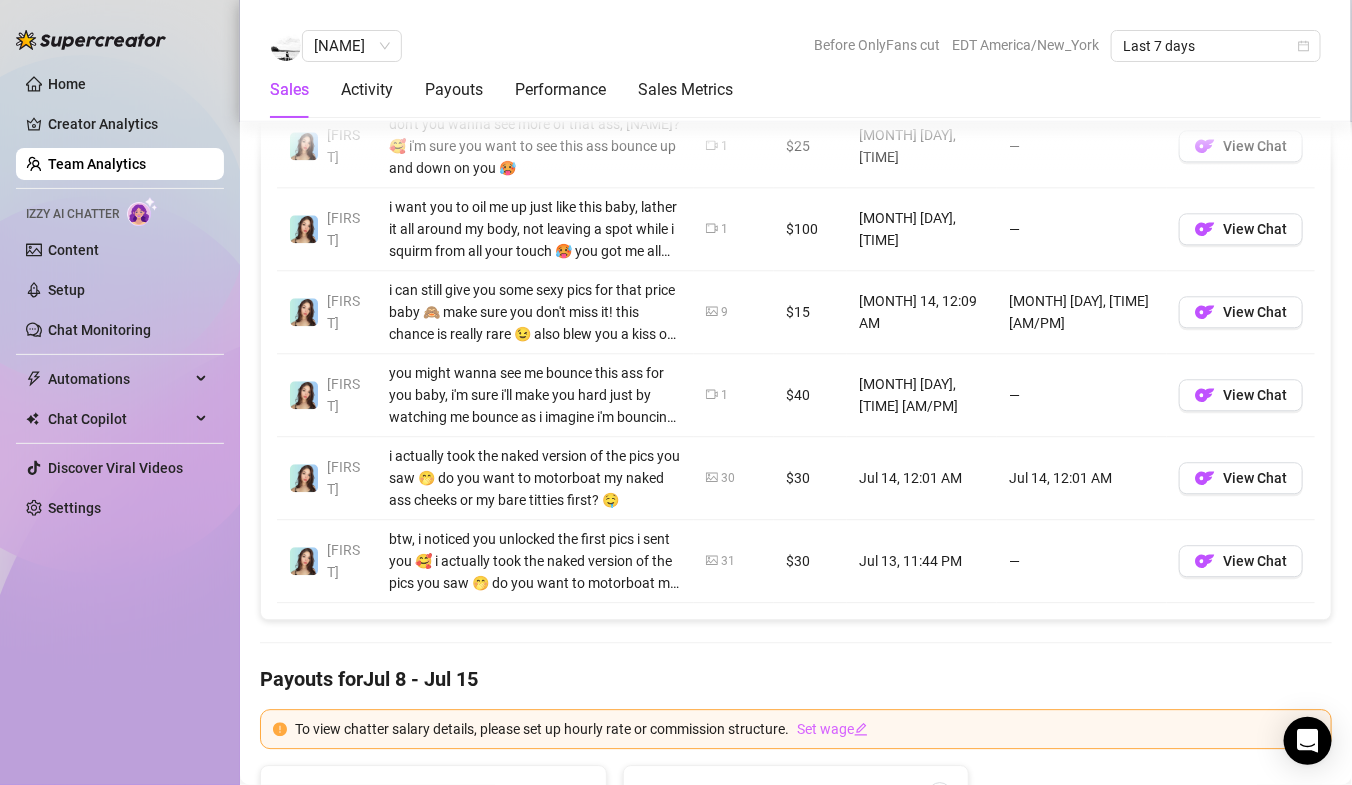 click on "Team Analytics" at bounding box center [97, 164] 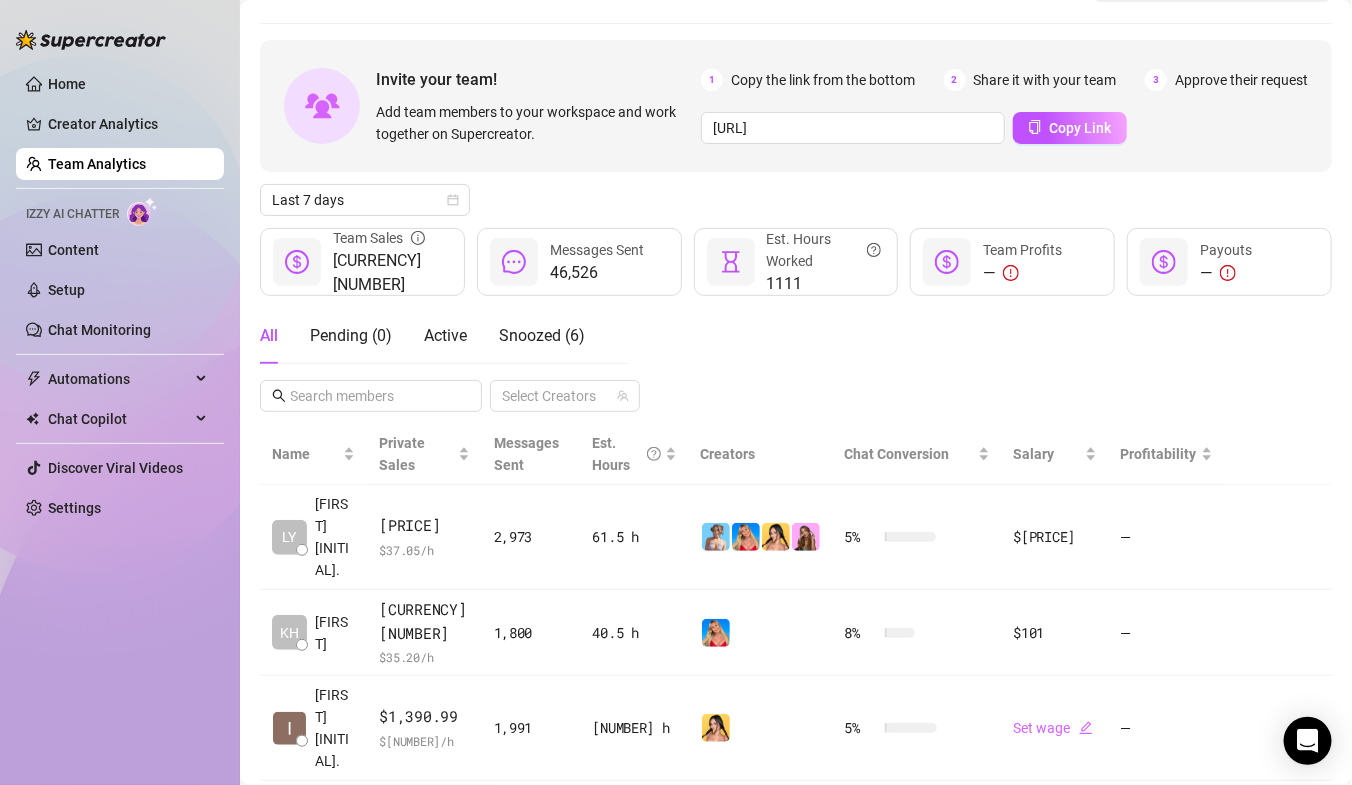 scroll, scrollTop: 0, scrollLeft: 0, axis: both 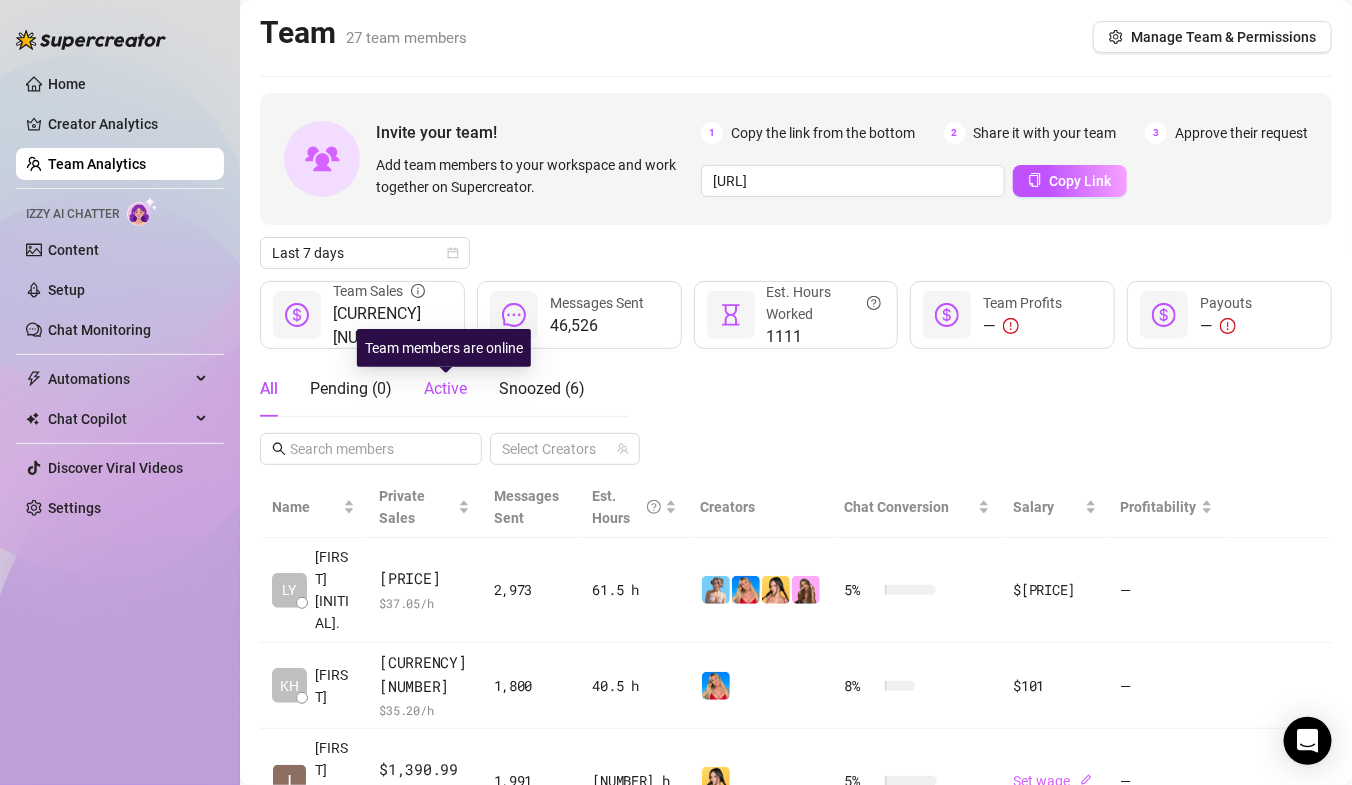 click on "Active" at bounding box center (445, 388) 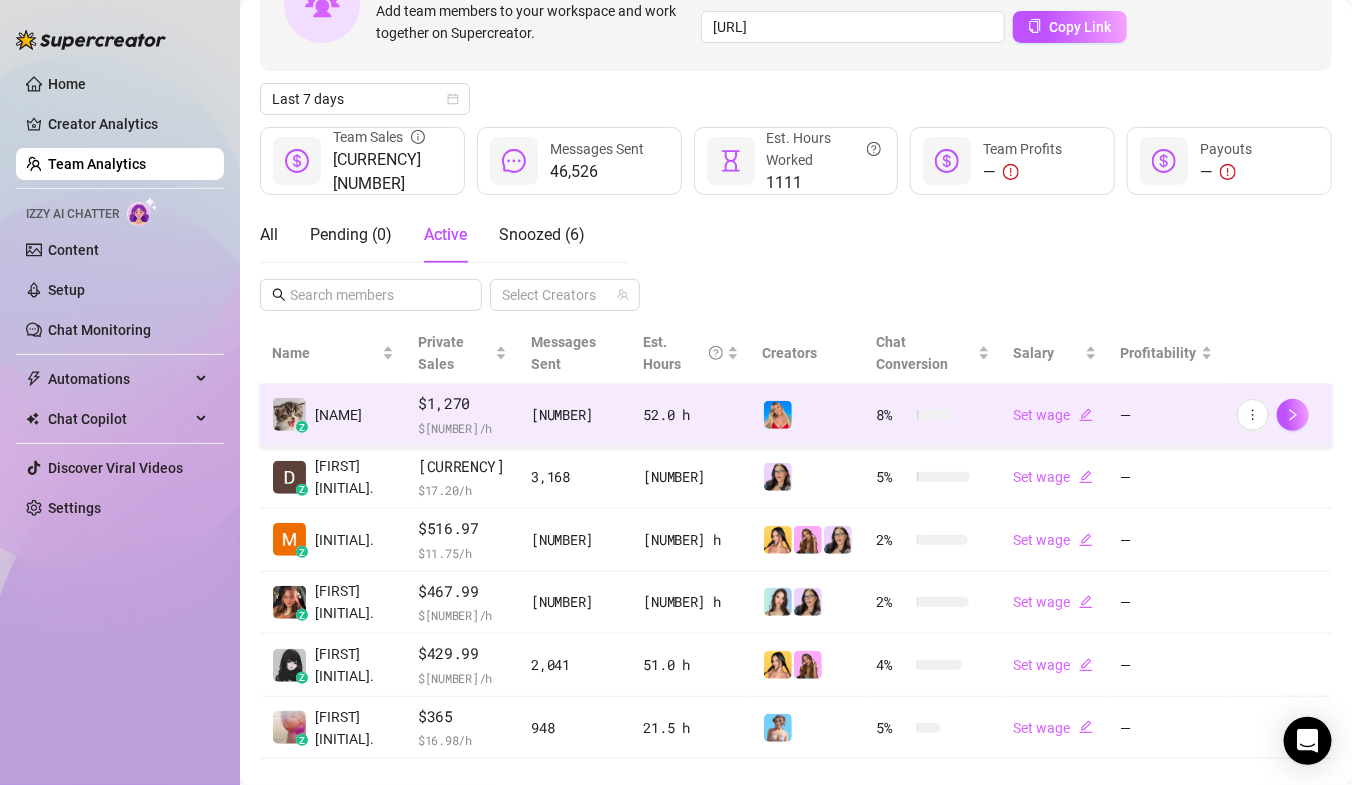 scroll, scrollTop: 186, scrollLeft: 0, axis: vertical 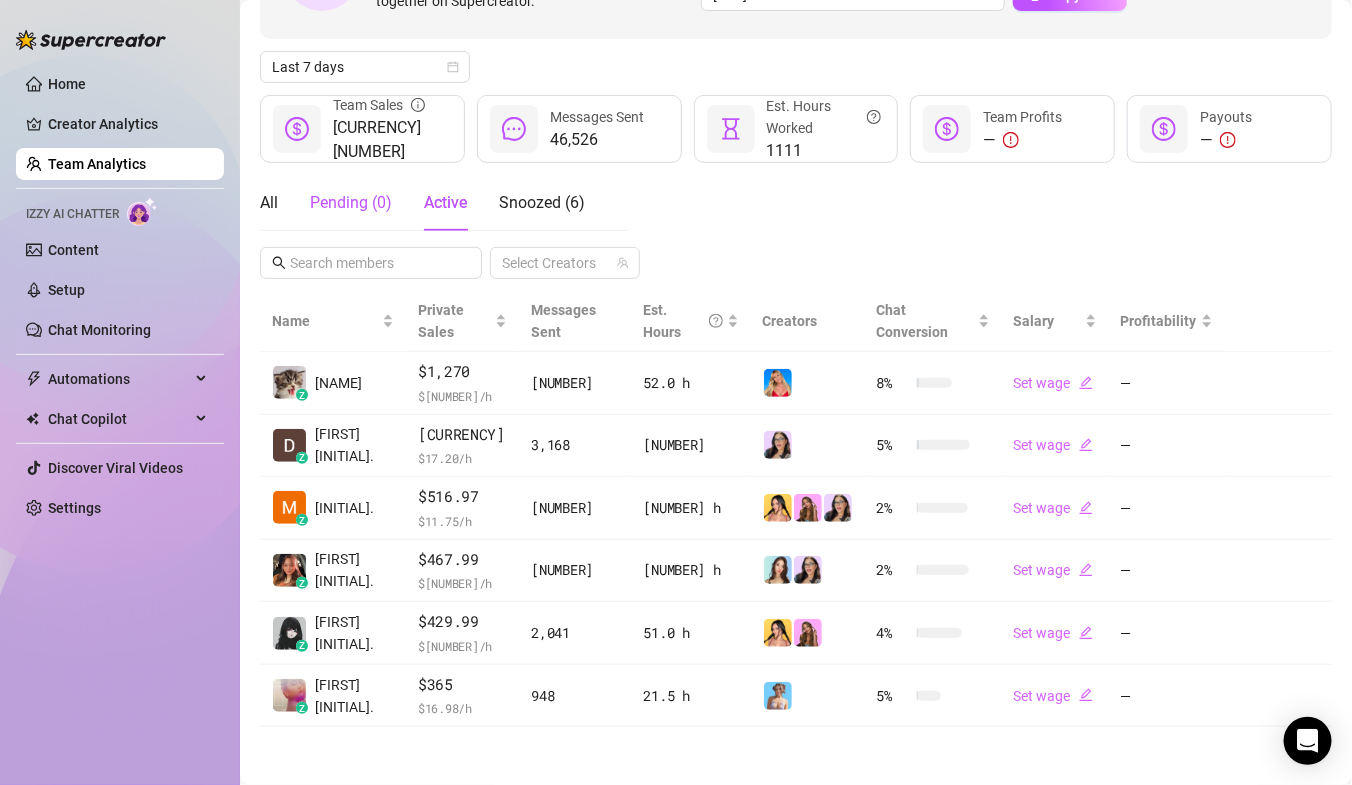 click on "Pending ( 0 )" at bounding box center (351, 203) 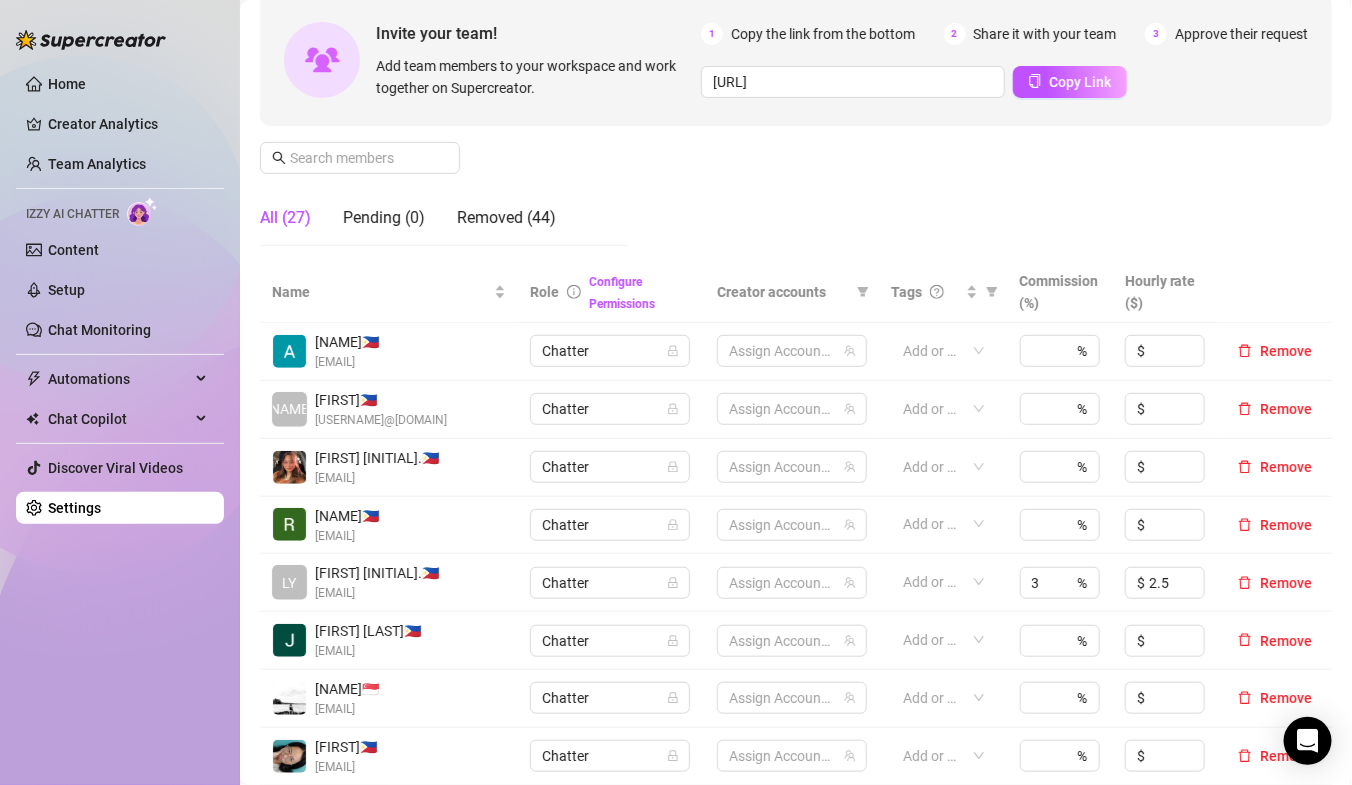 scroll, scrollTop: 0, scrollLeft: 0, axis: both 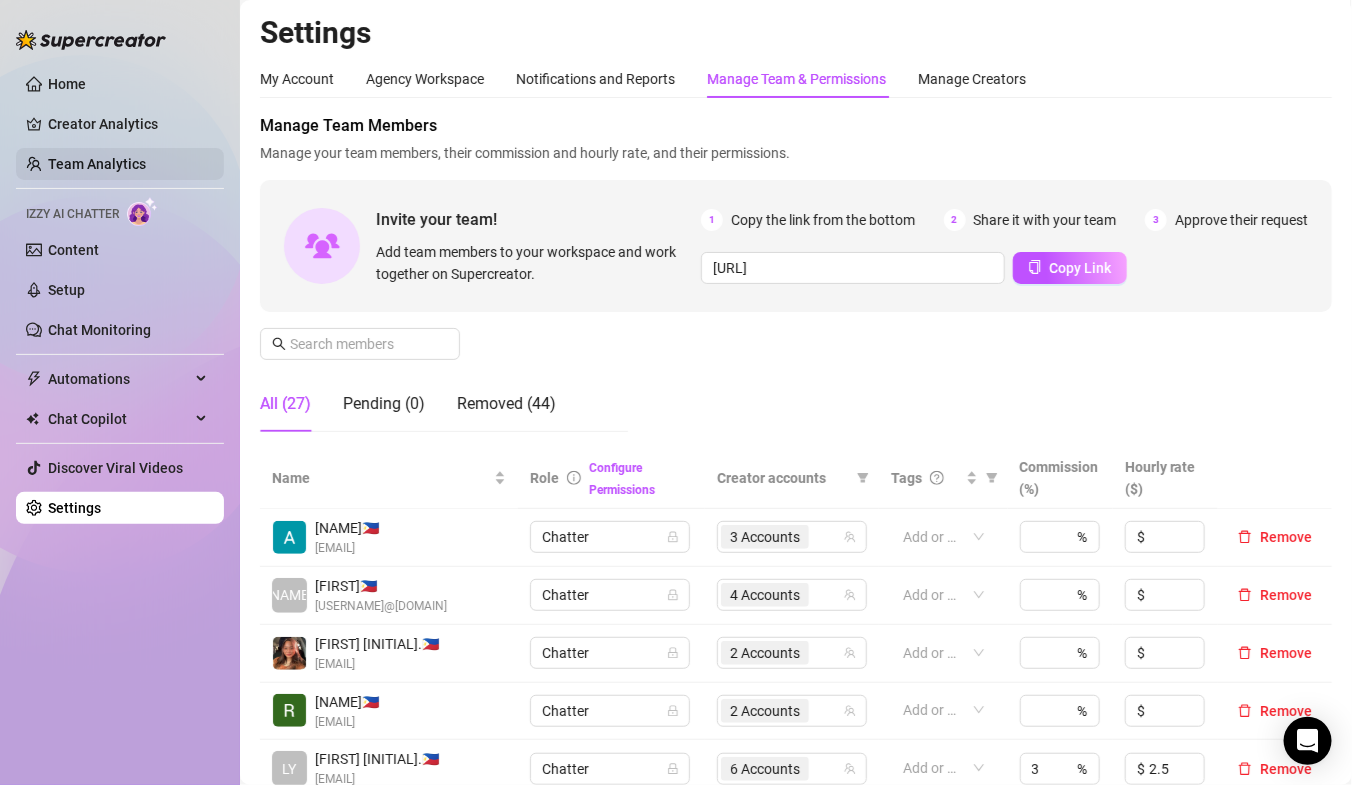 click on "Team Analytics" at bounding box center [97, 164] 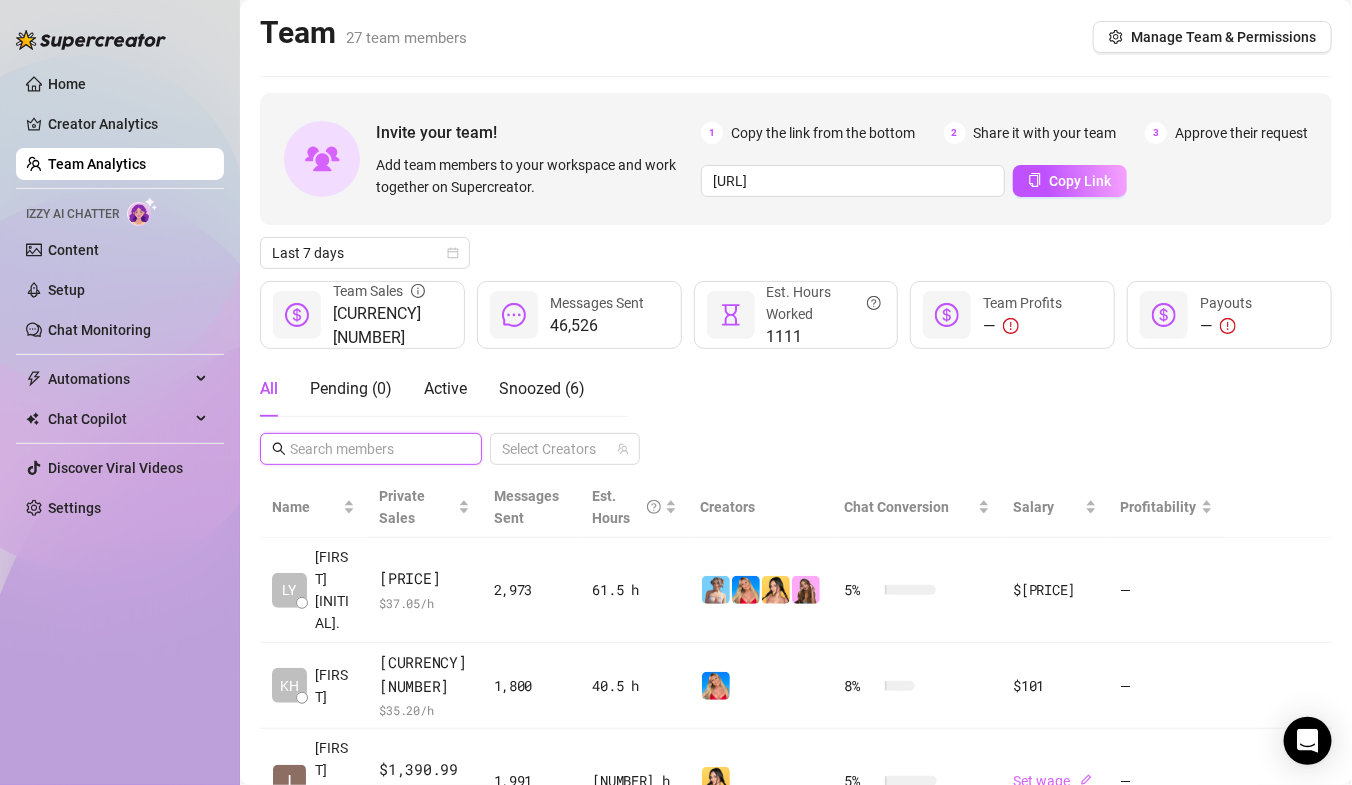 click at bounding box center (372, 449) 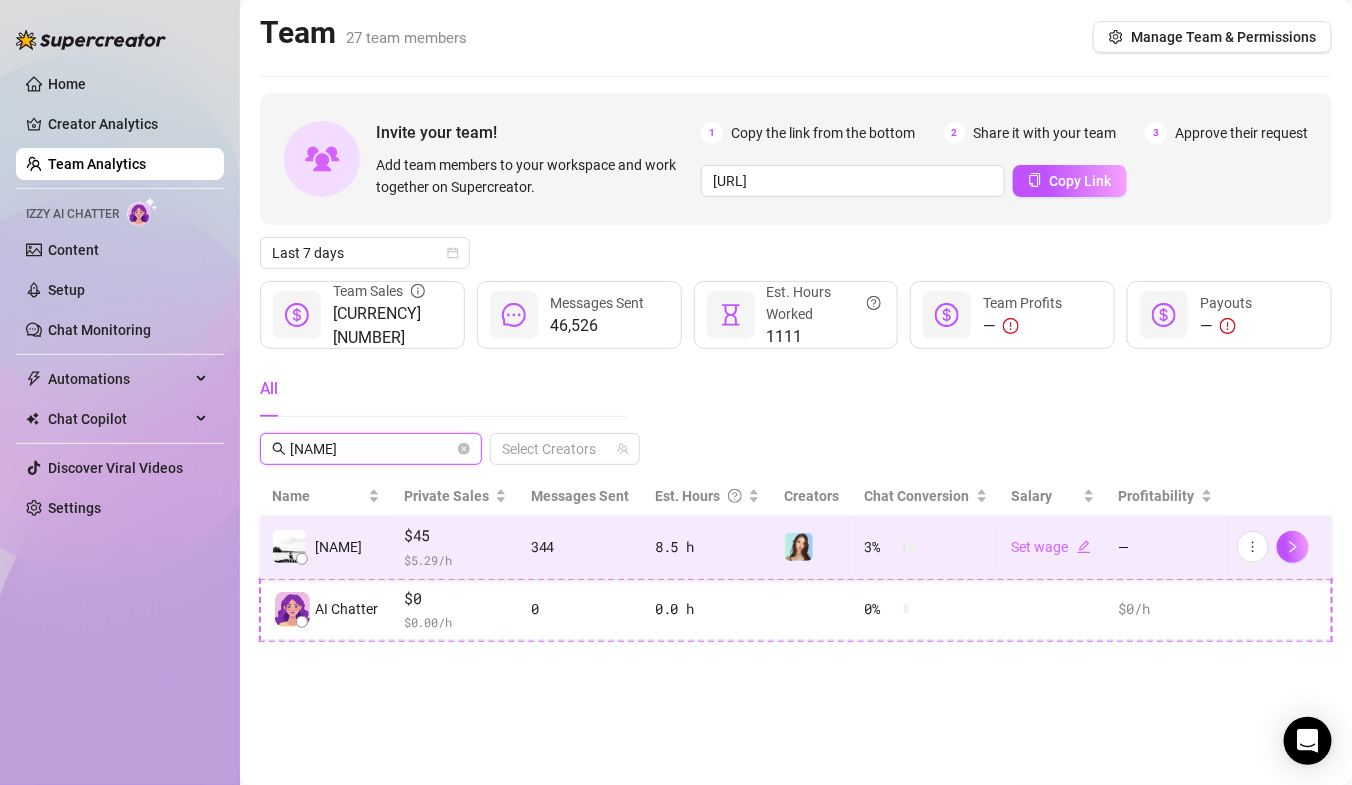 type on "[NAME]" 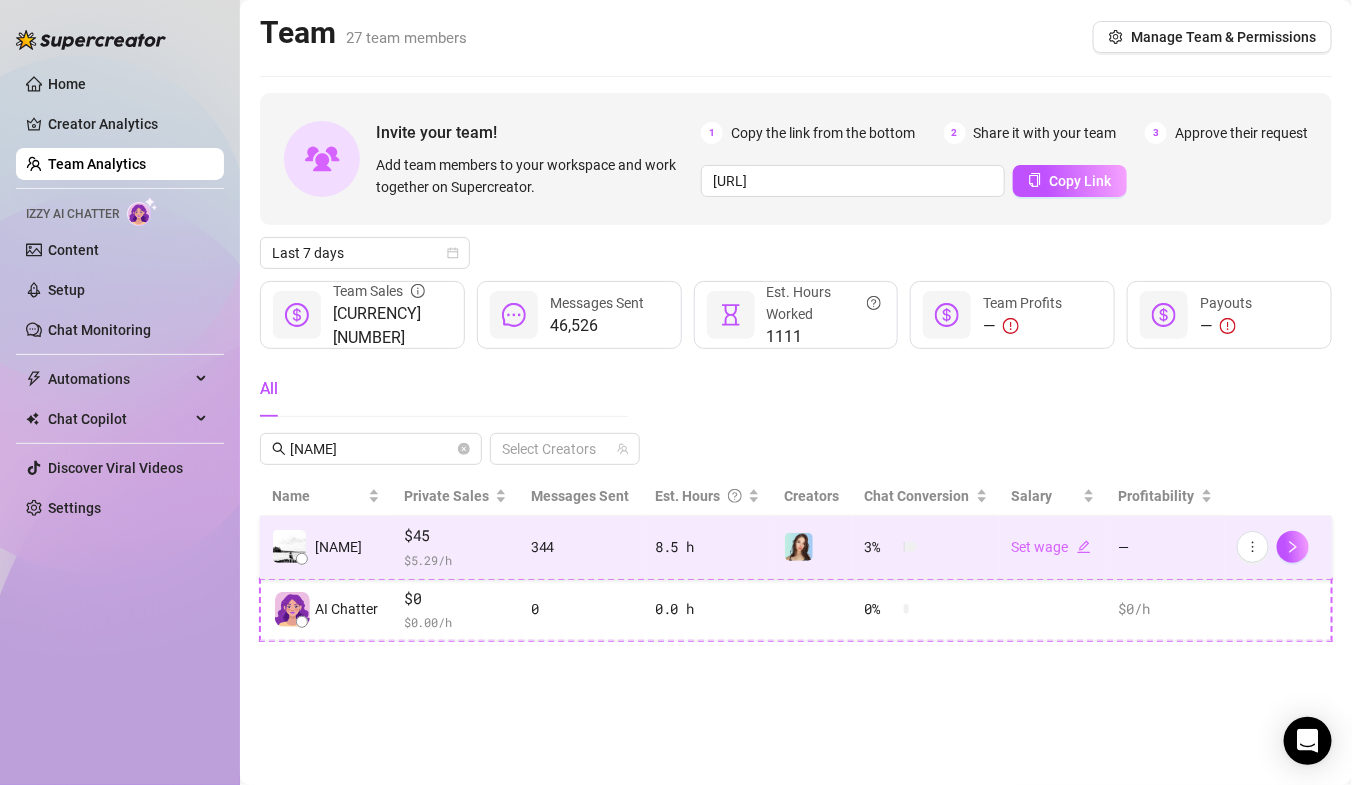 click on "[NAME]" at bounding box center [326, 547] 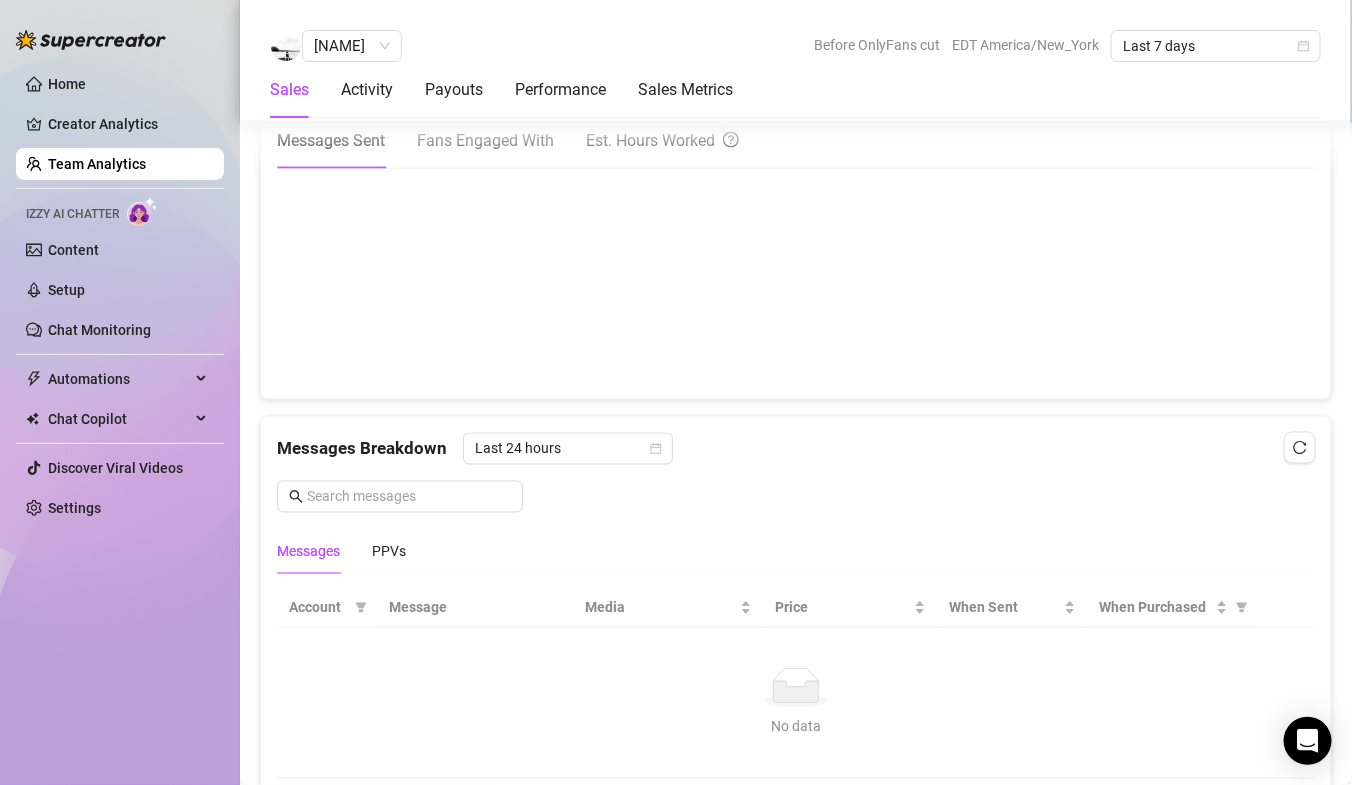 scroll, scrollTop: 1014, scrollLeft: 0, axis: vertical 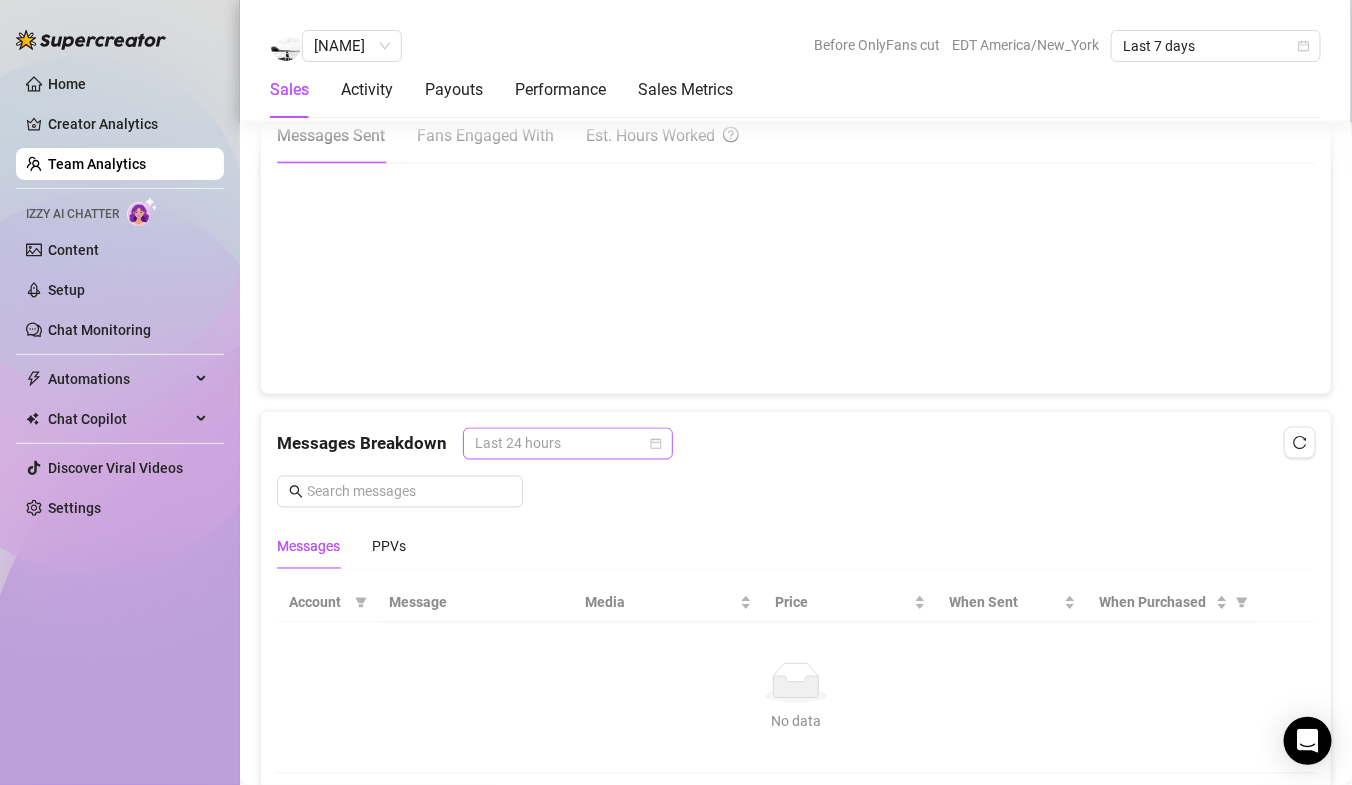 click on "Last 24 hours" at bounding box center (568, 444) 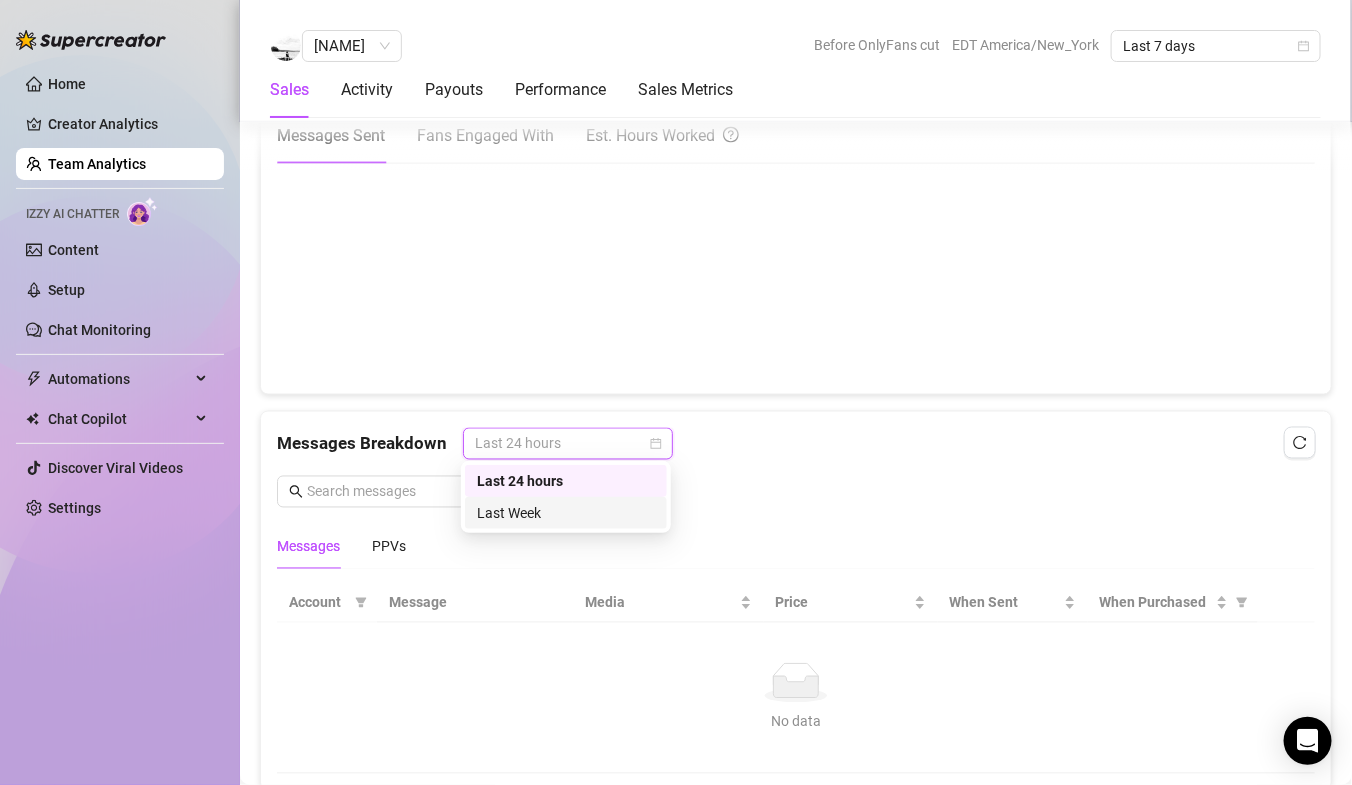 click on "Last Week" at bounding box center [566, 513] 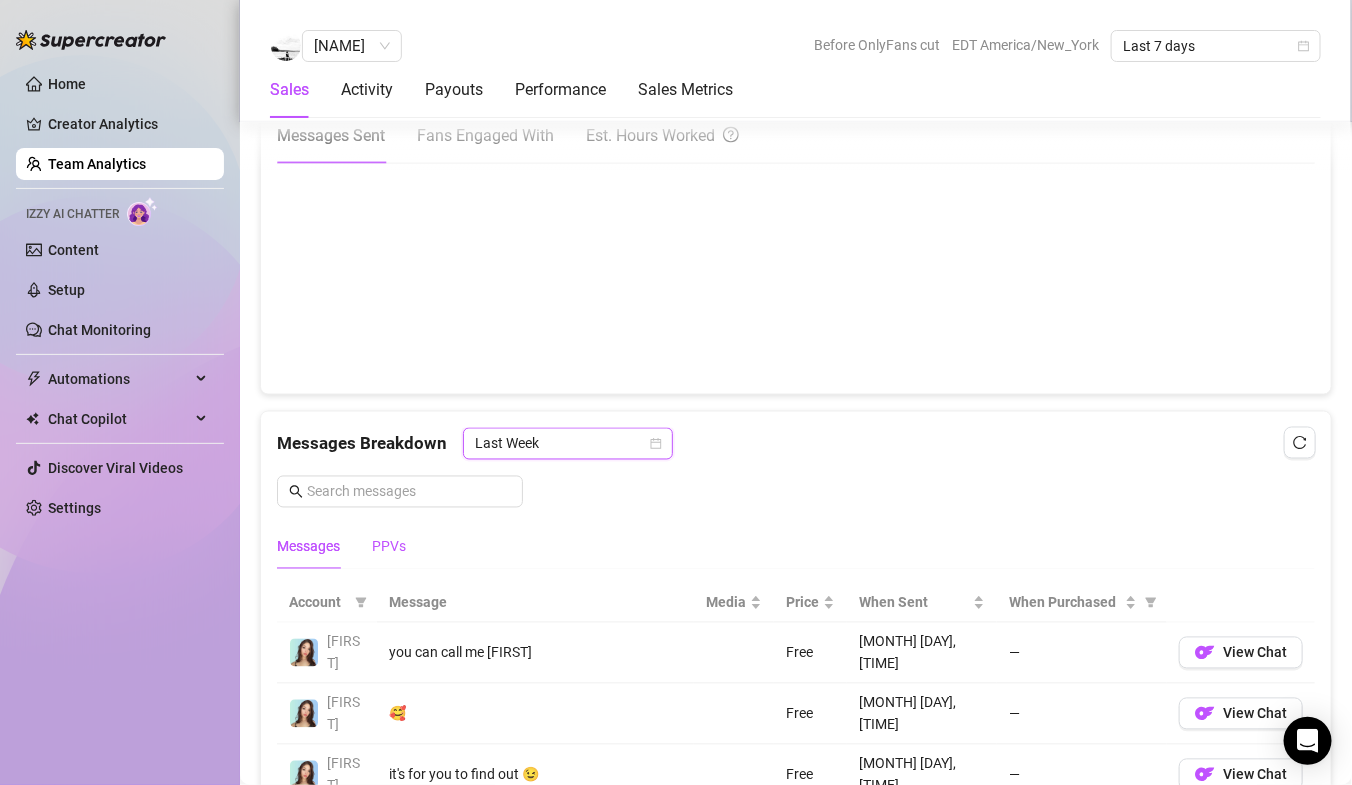 click on "PPVs" at bounding box center [389, 547] 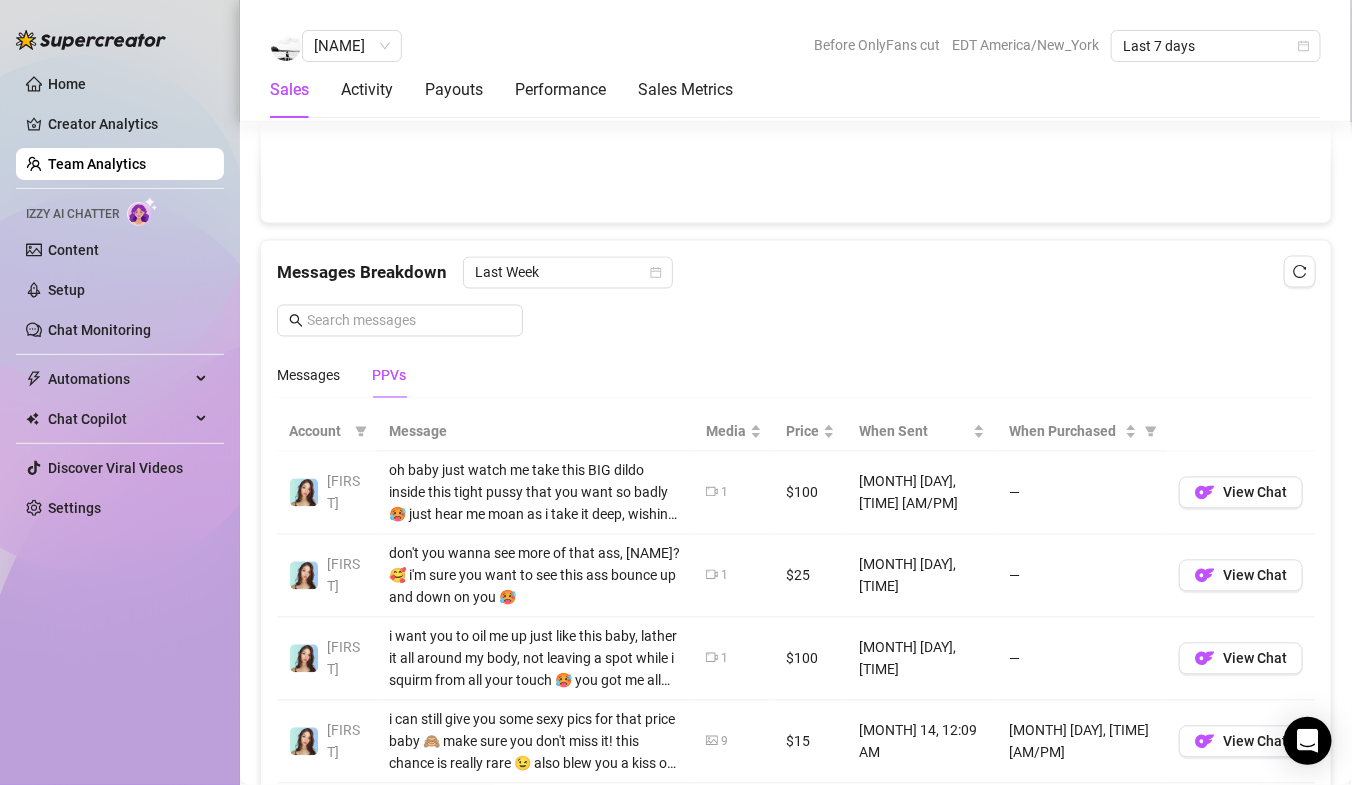 scroll, scrollTop: 1188, scrollLeft: 0, axis: vertical 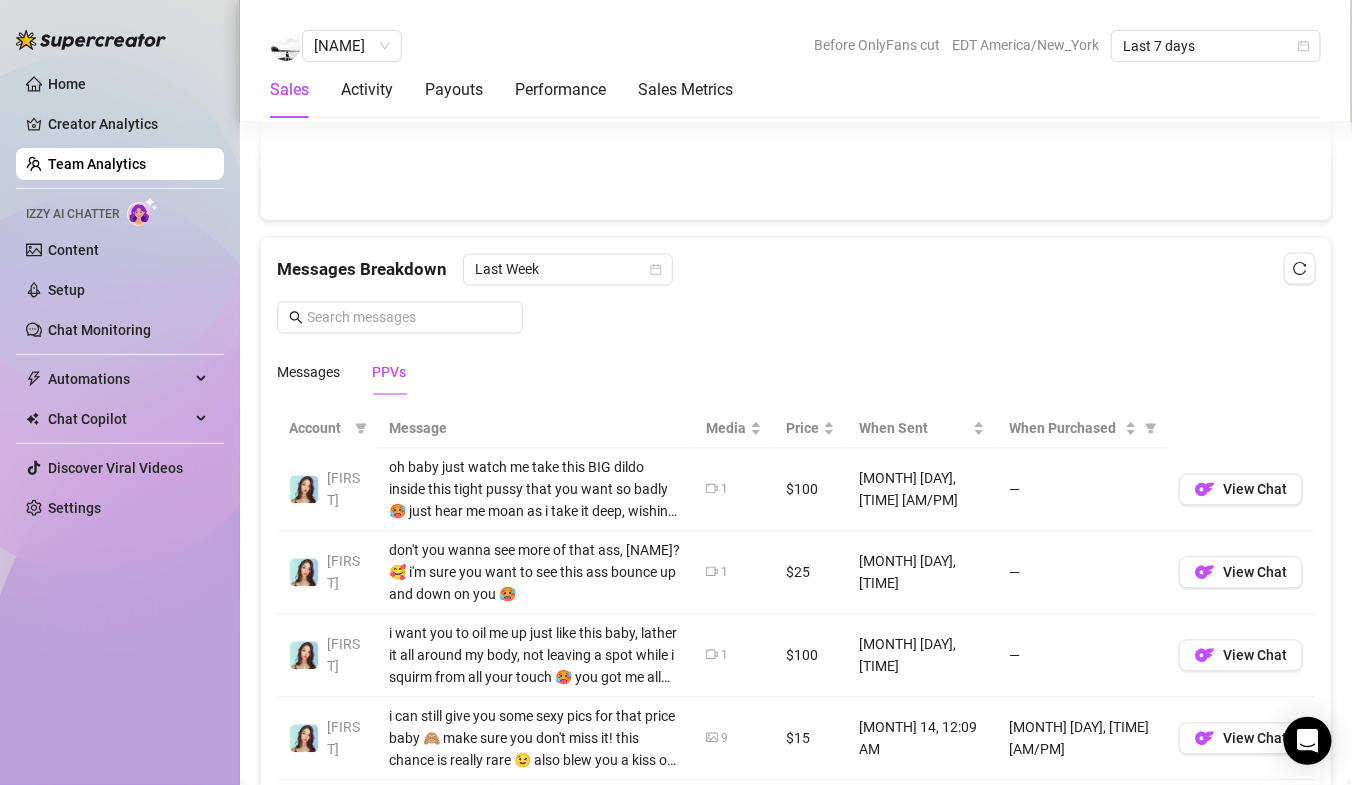 click 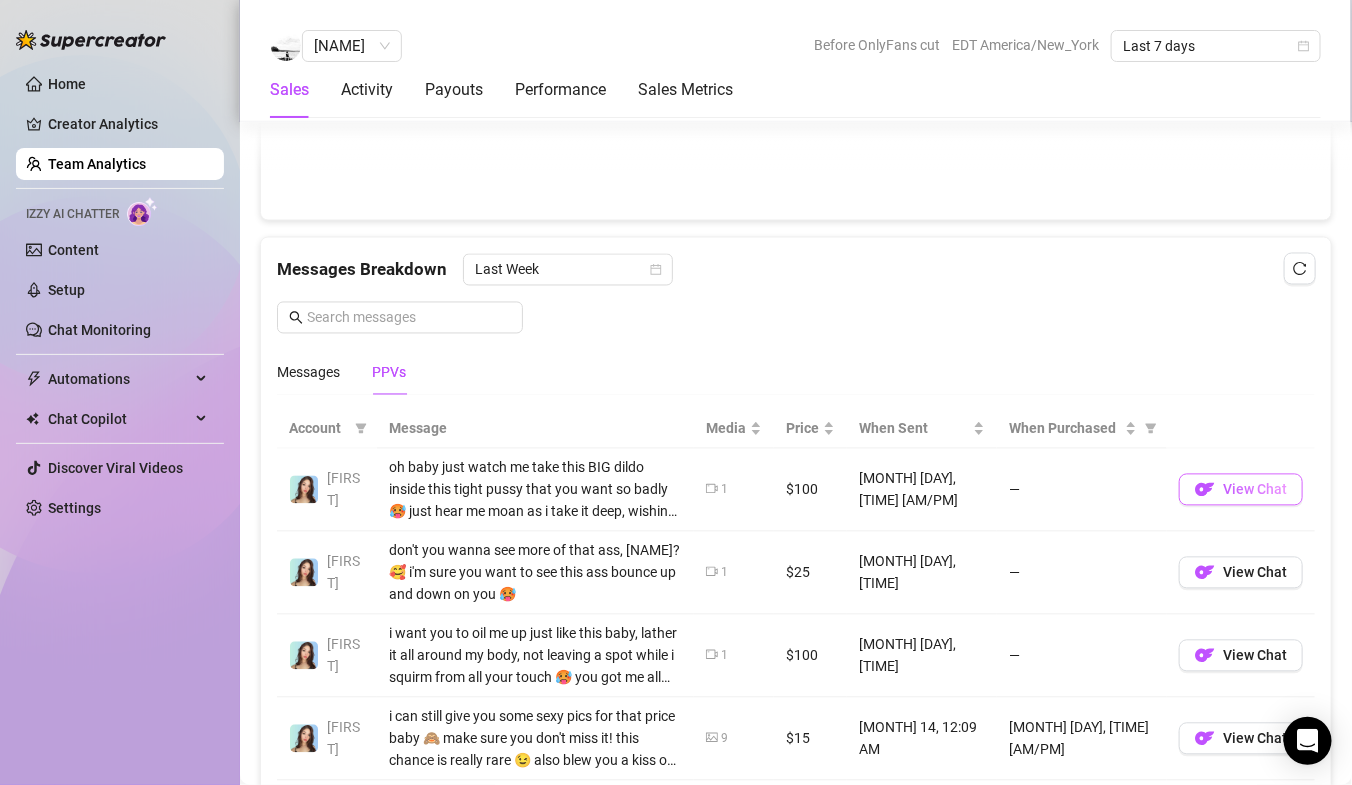 click on "View Chat" at bounding box center (1241, 490) 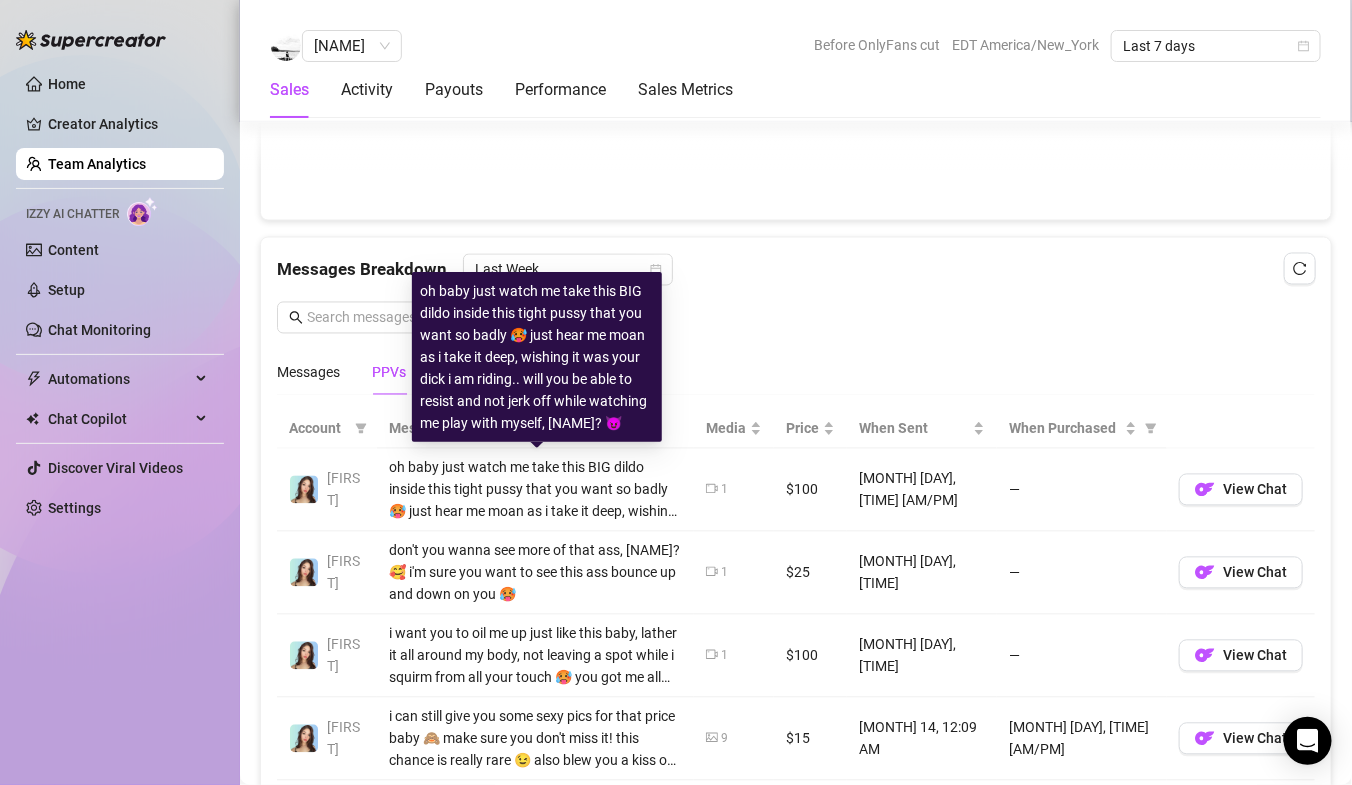 scroll, scrollTop: 1240, scrollLeft: 0, axis: vertical 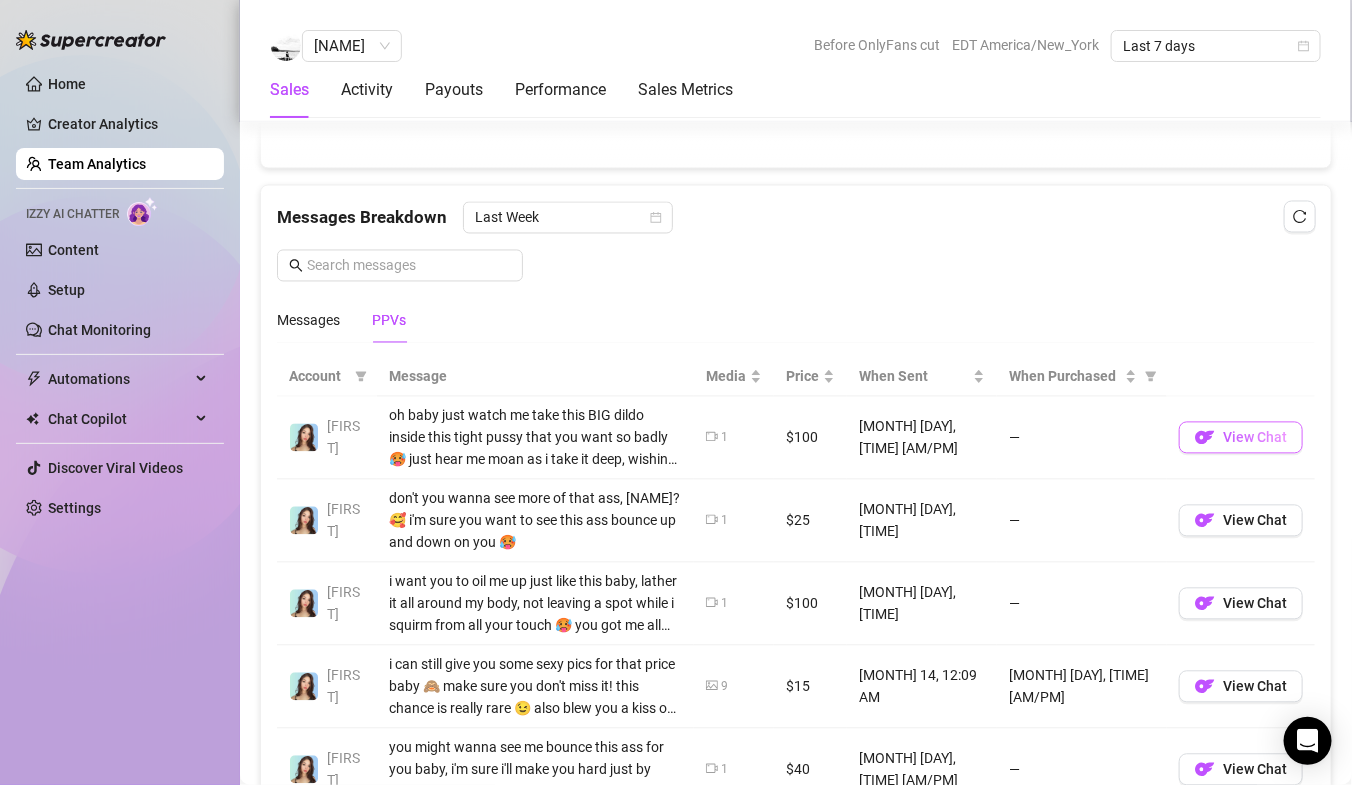 click at bounding box center (1205, 438) 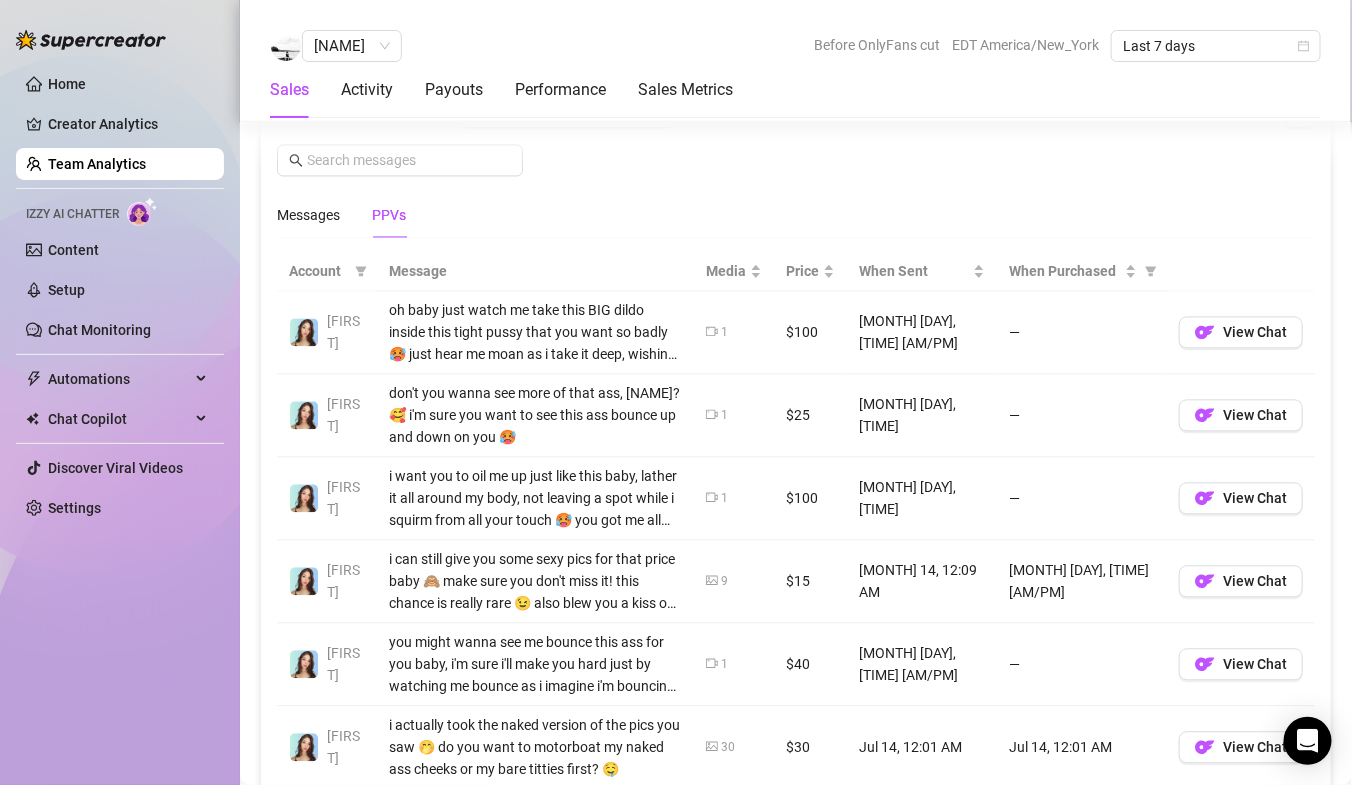 scroll, scrollTop: 1371, scrollLeft: 0, axis: vertical 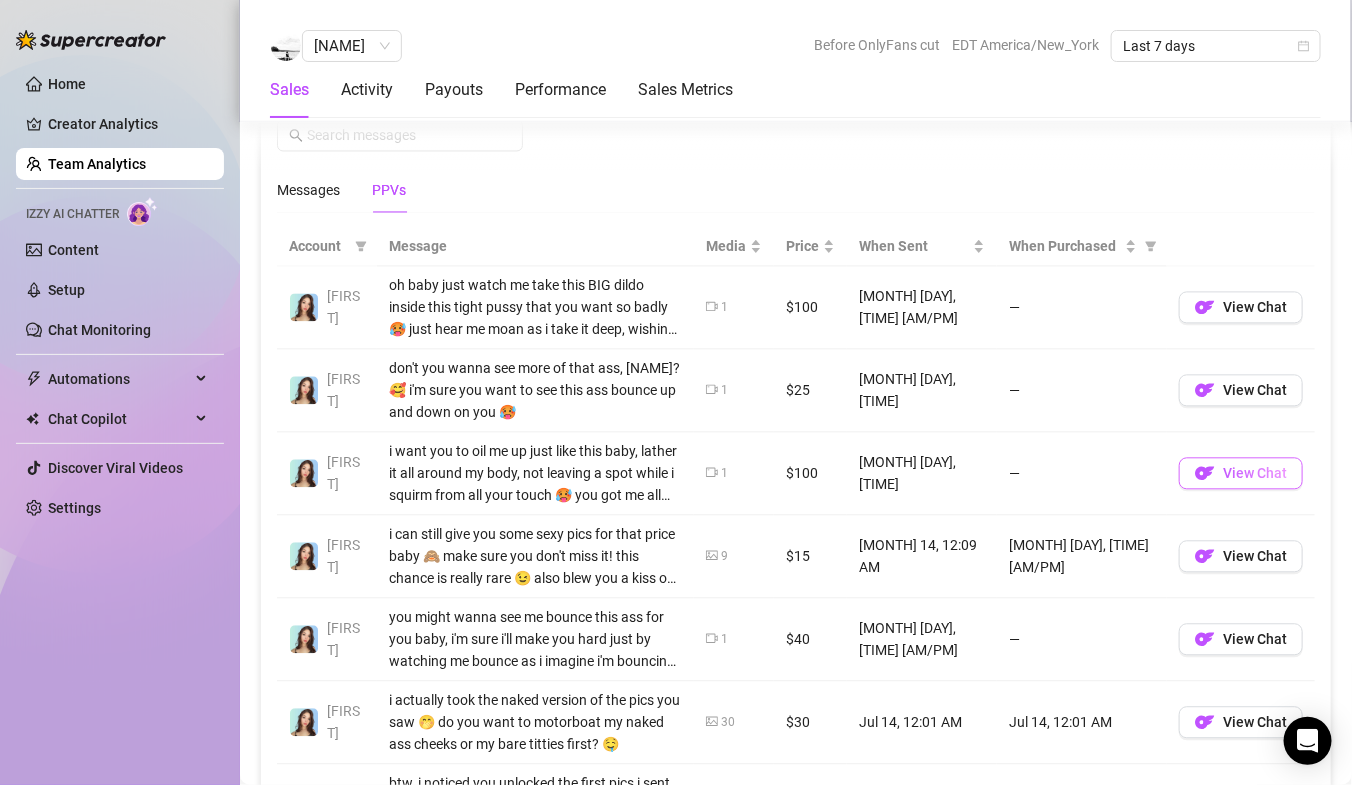 click on "View Chat" at bounding box center [1255, 473] 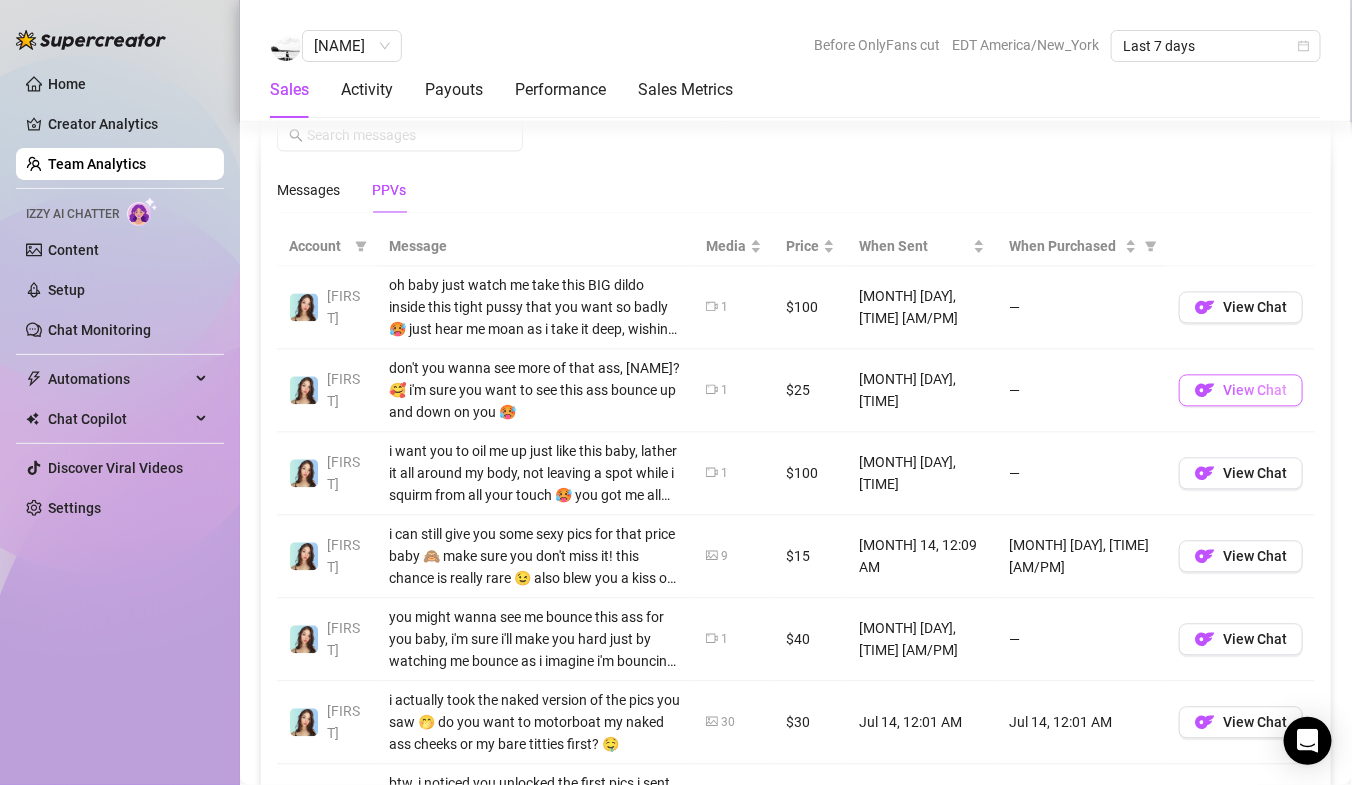click on "View Chat" at bounding box center [1241, 390] 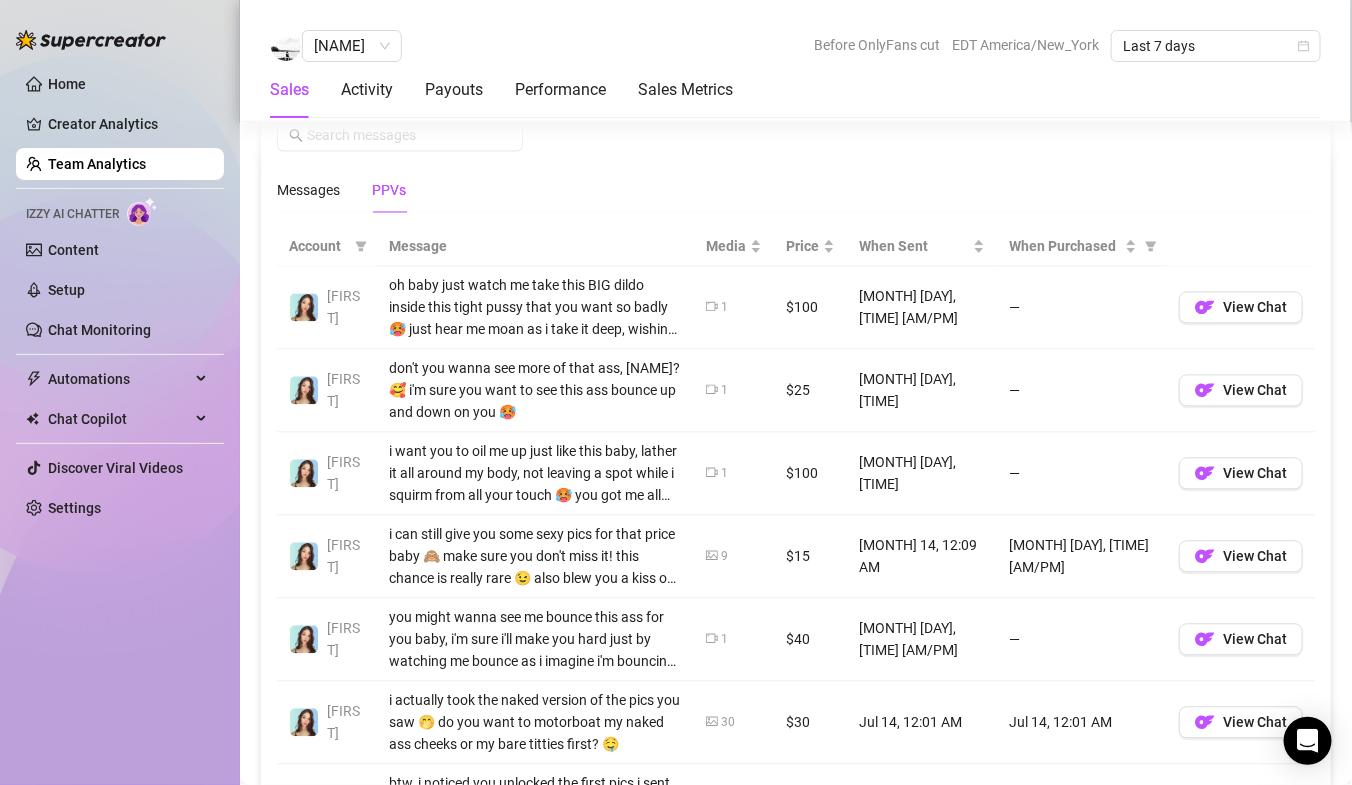 click on "Team Analytics" at bounding box center (97, 164) 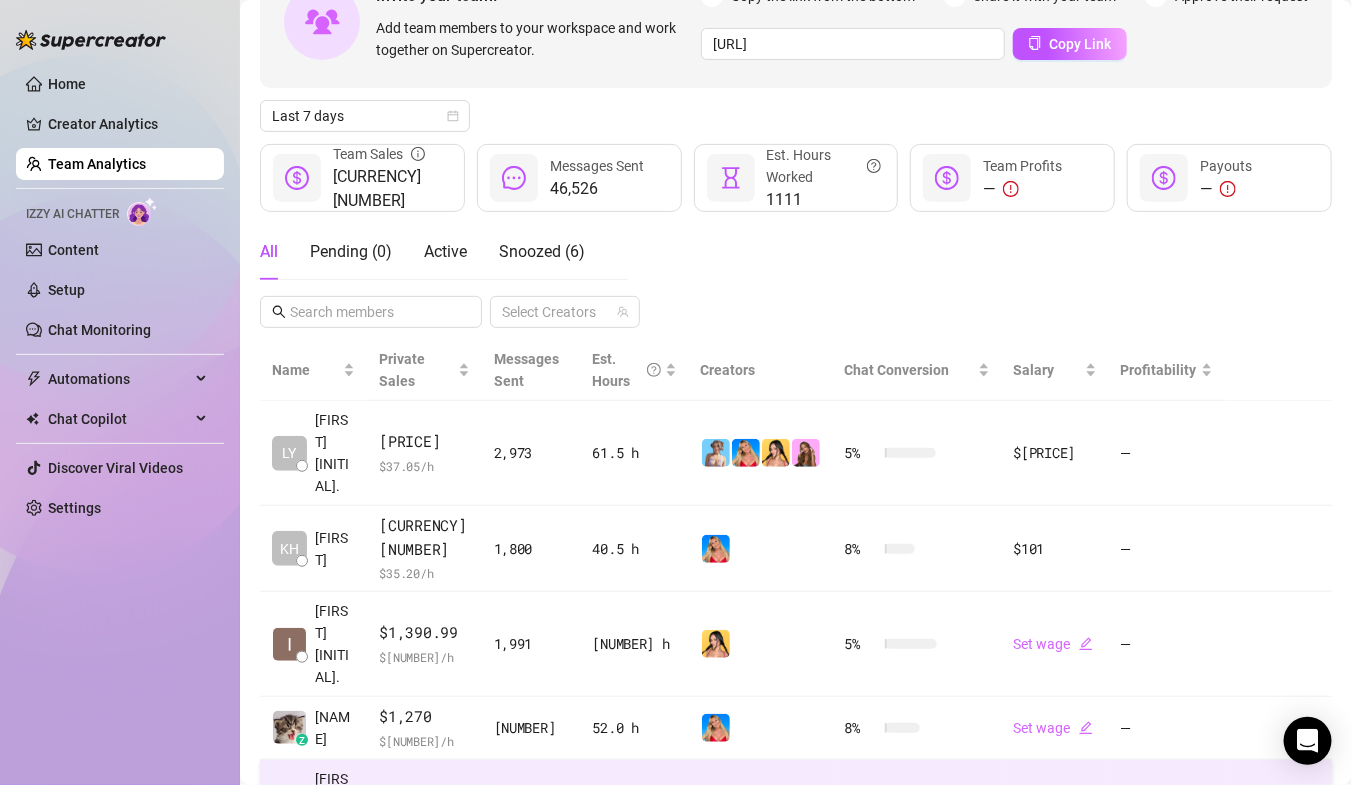 scroll, scrollTop: 119, scrollLeft: 0, axis: vertical 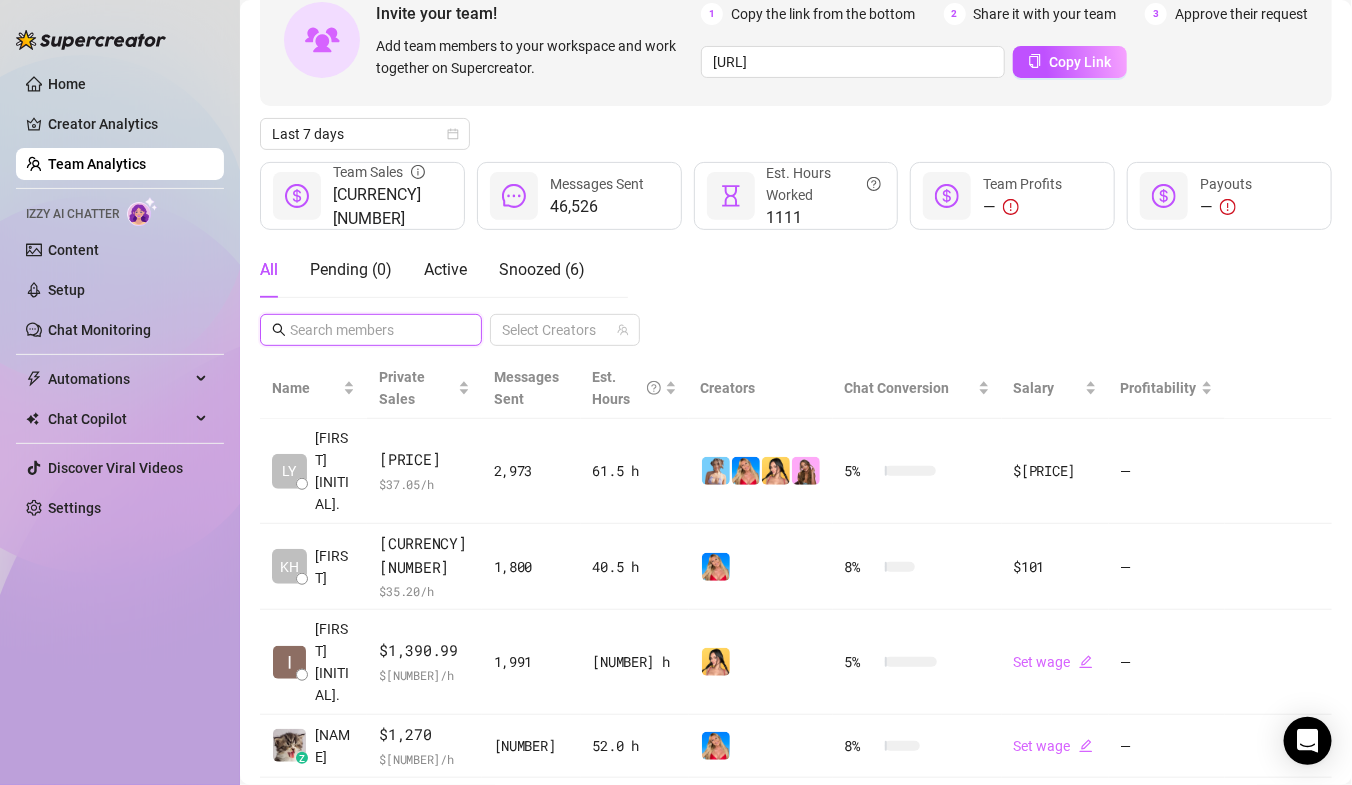 click at bounding box center [372, 330] 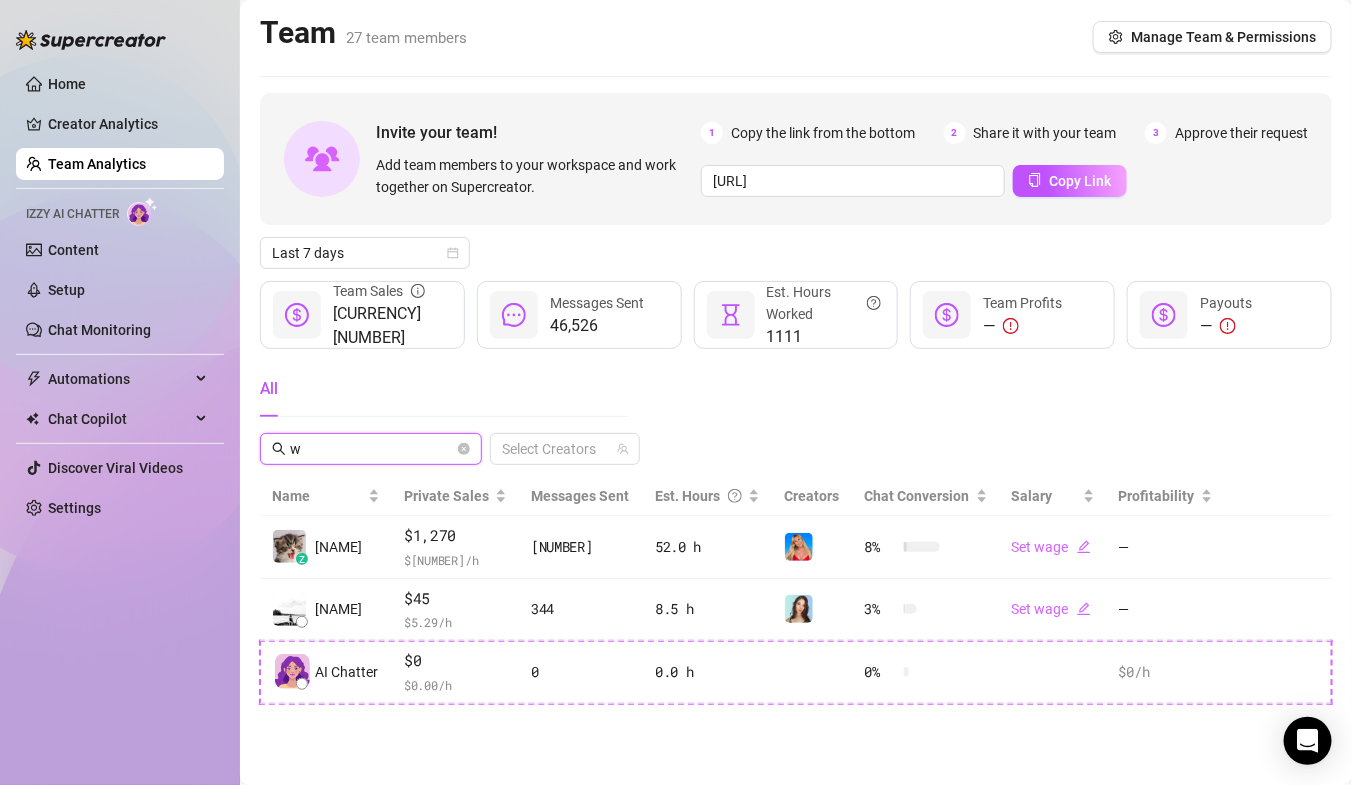 scroll, scrollTop: 0, scrollLeft: 0, axis: both 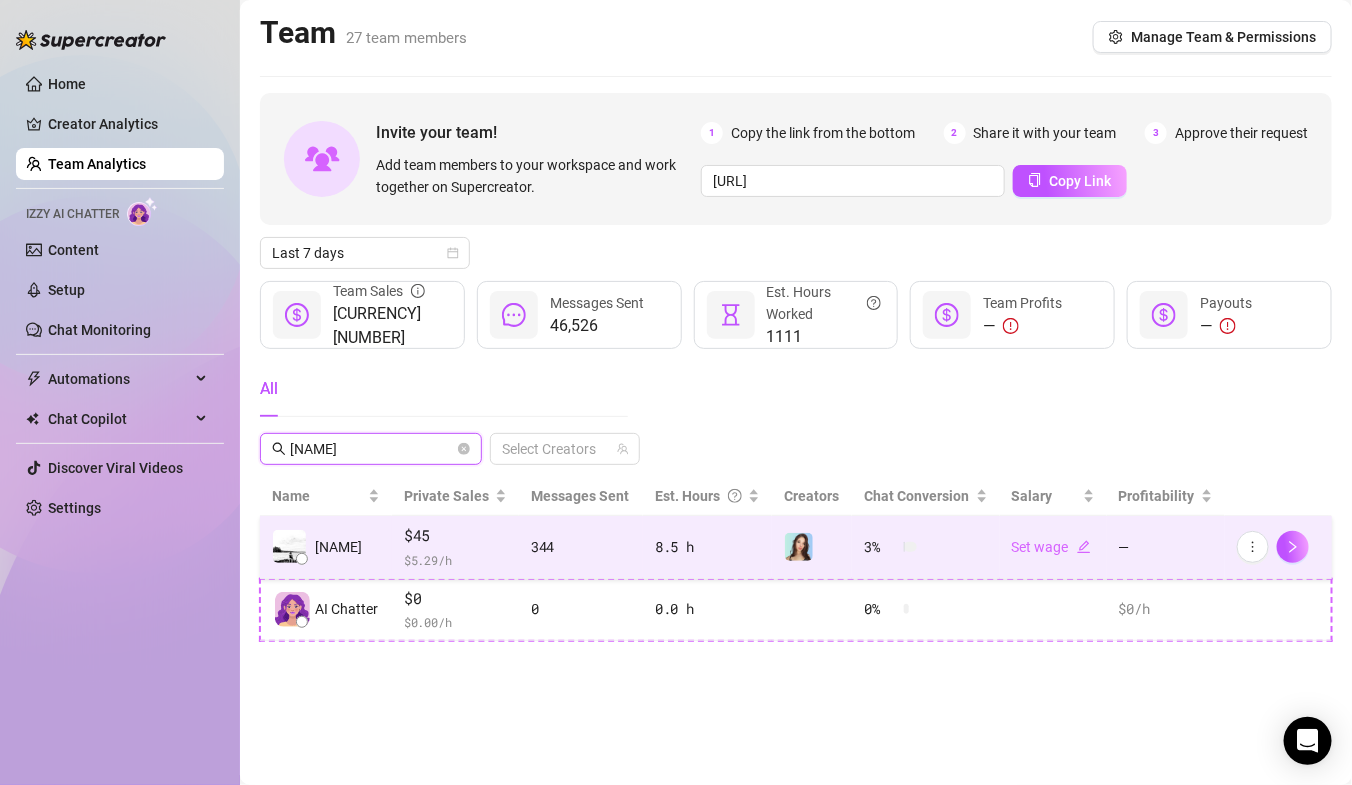 type on "[NAME]" 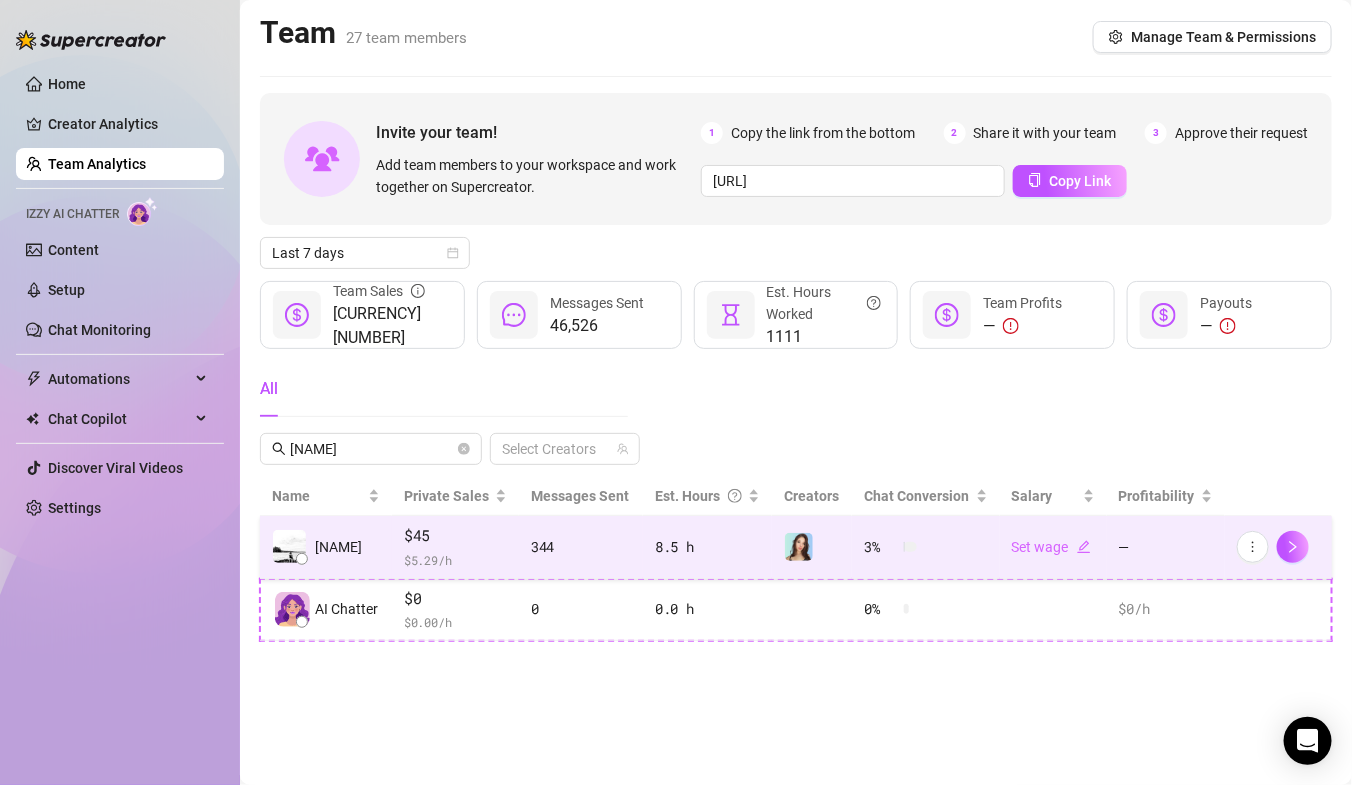 click on "$45" at bounding box center (455, 536) 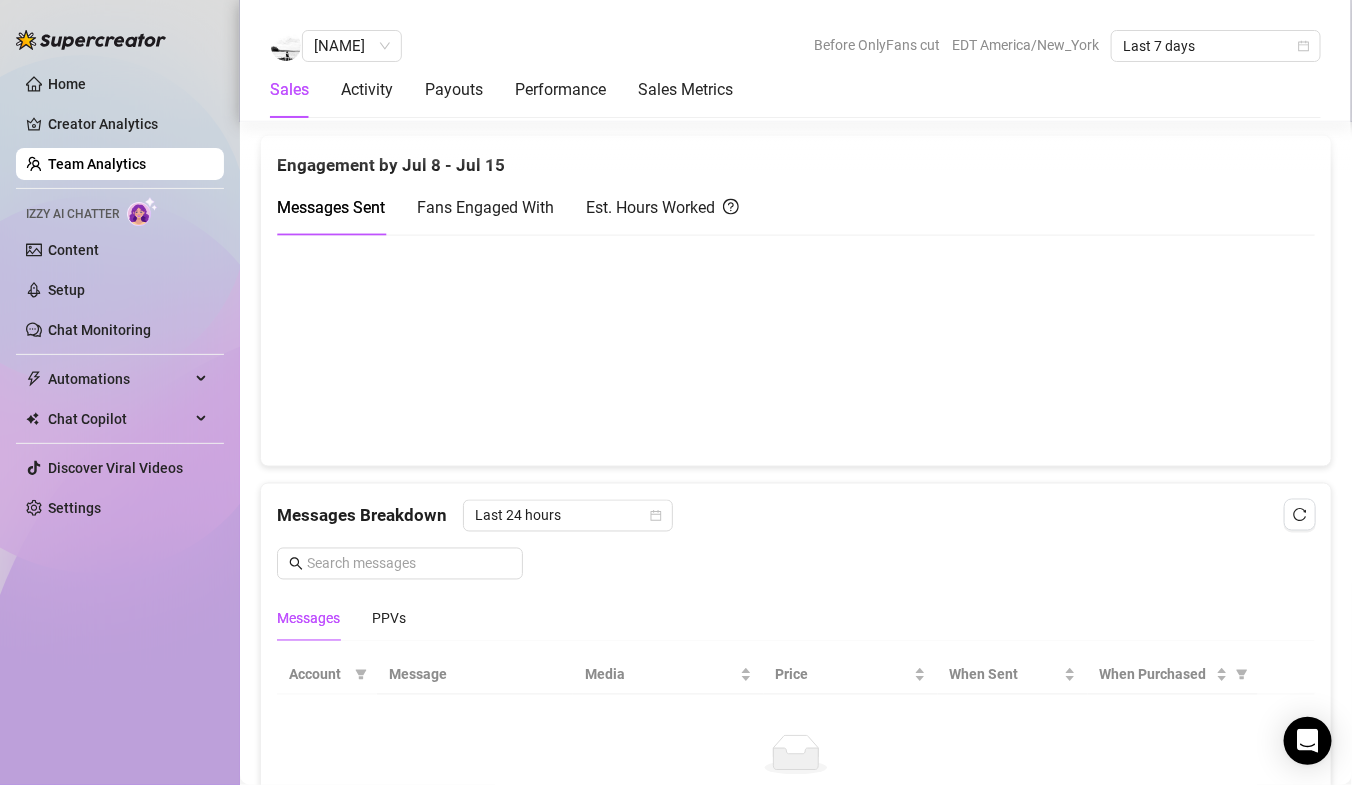 scroll, scrollTop: 951, scrollLeft: 0, axis: vertical 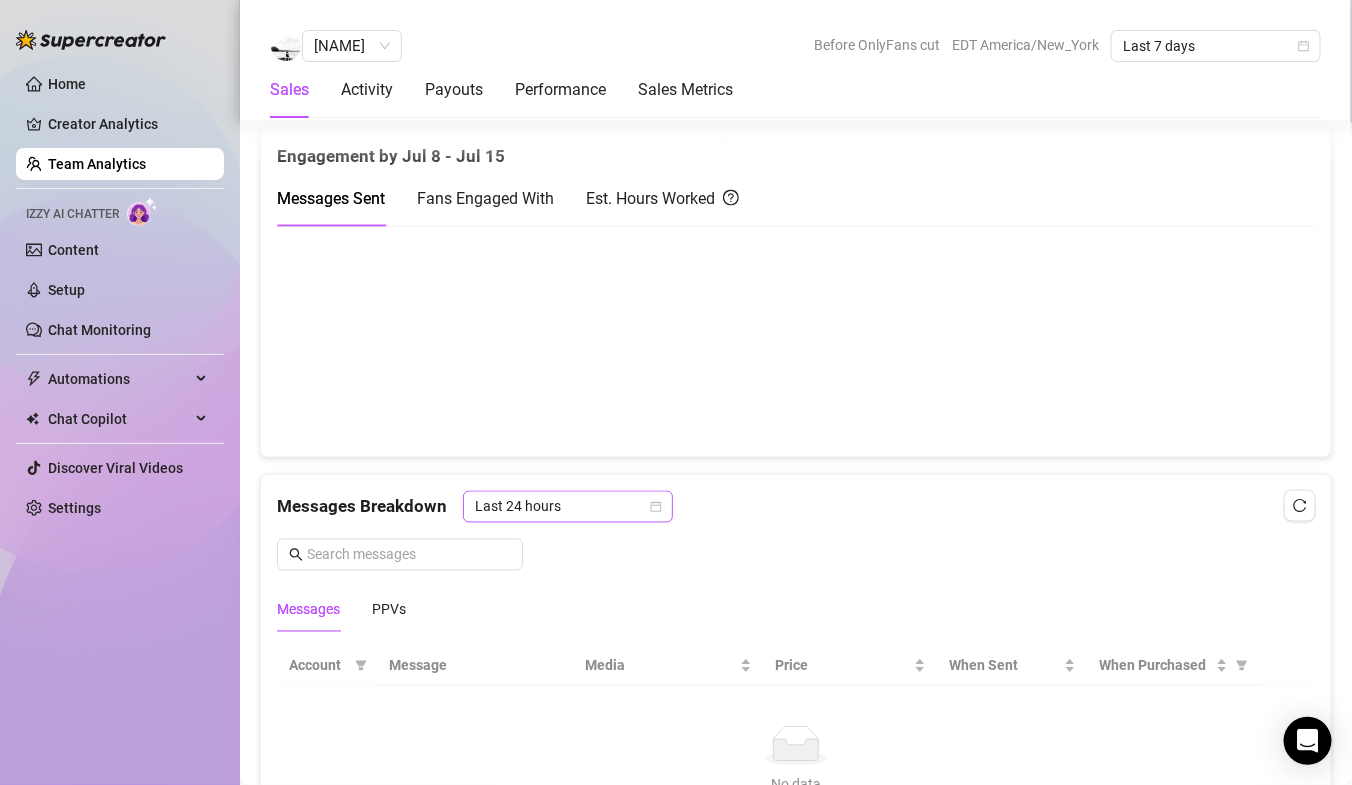 click on "Last 24 hours" at bounding box center (568, 507) 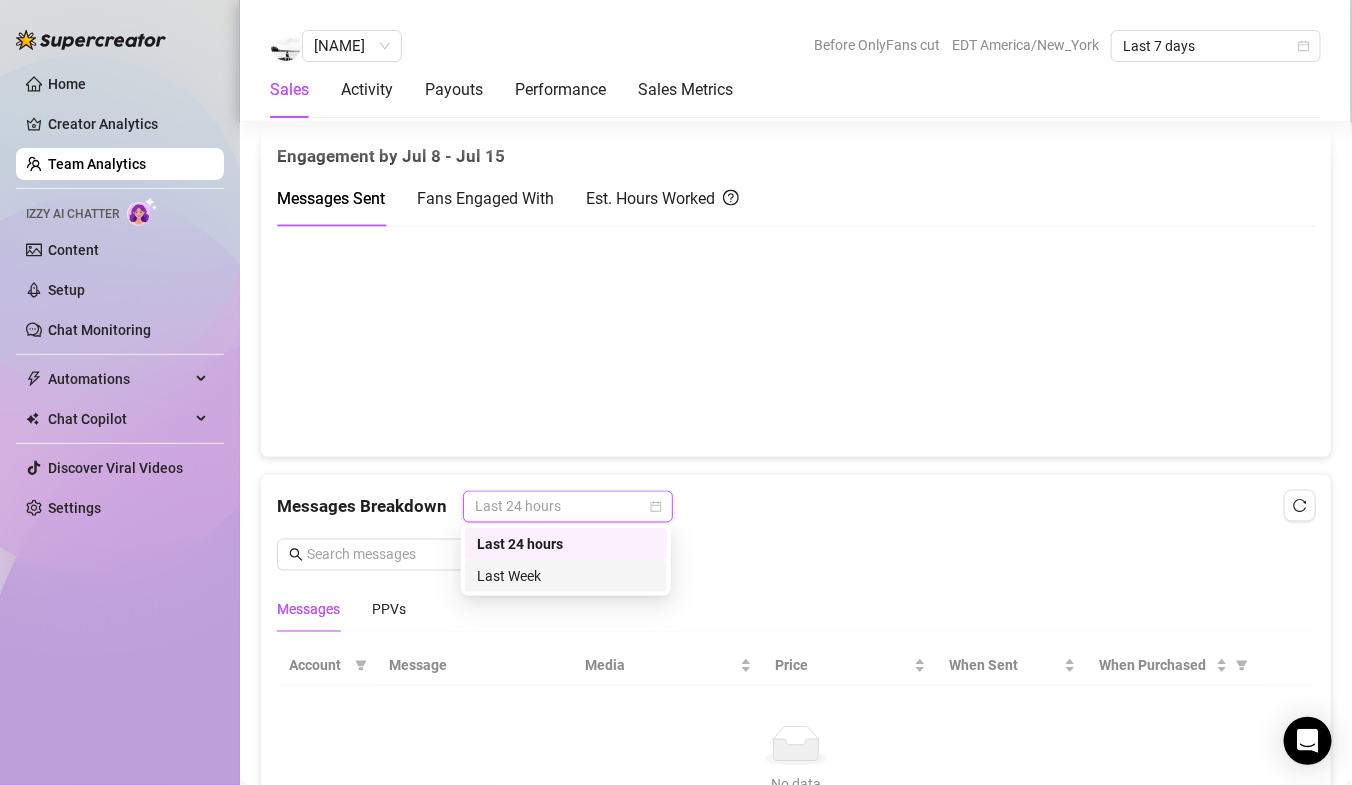 click on "Last Week" at bounding box center (566, 576) 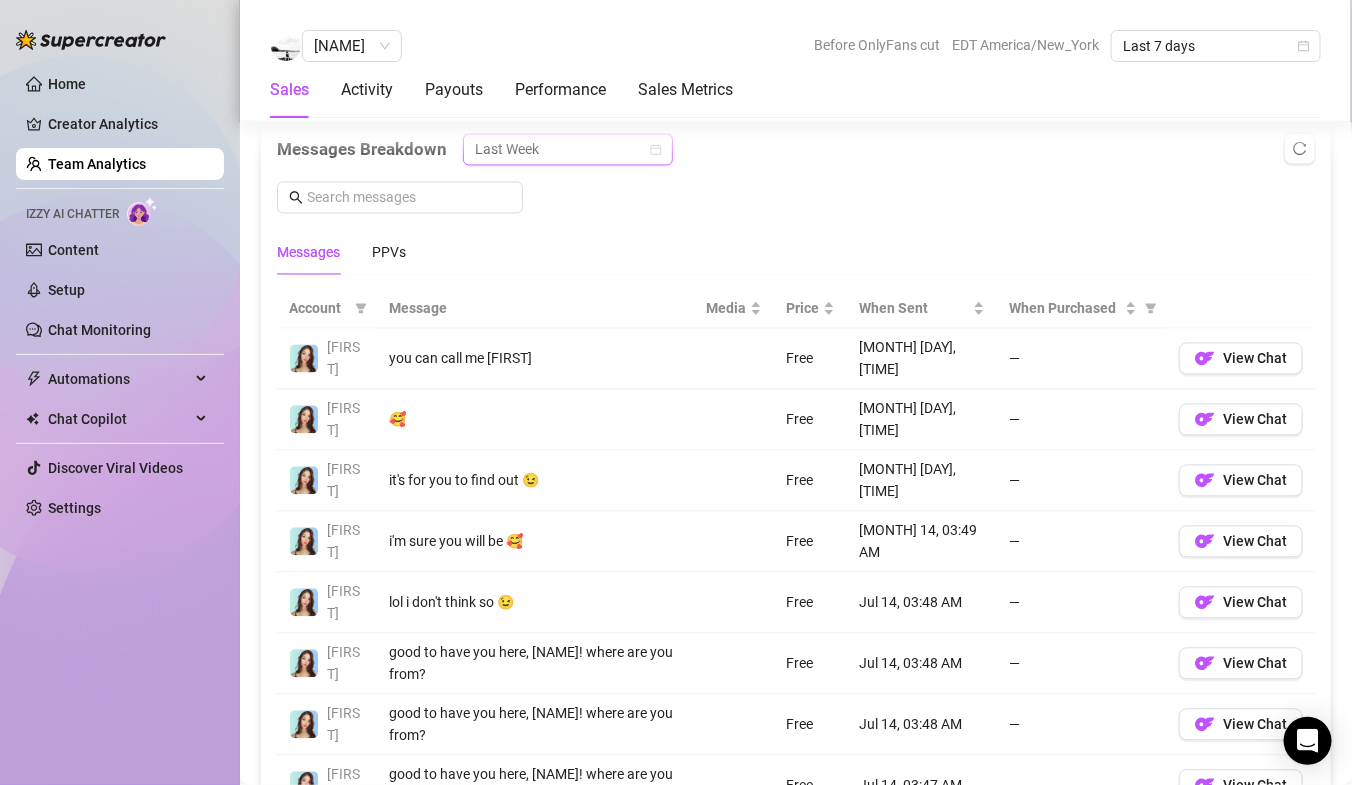 scroll, scrollTop: 1385, scrollLeft: 0, axis: vertical 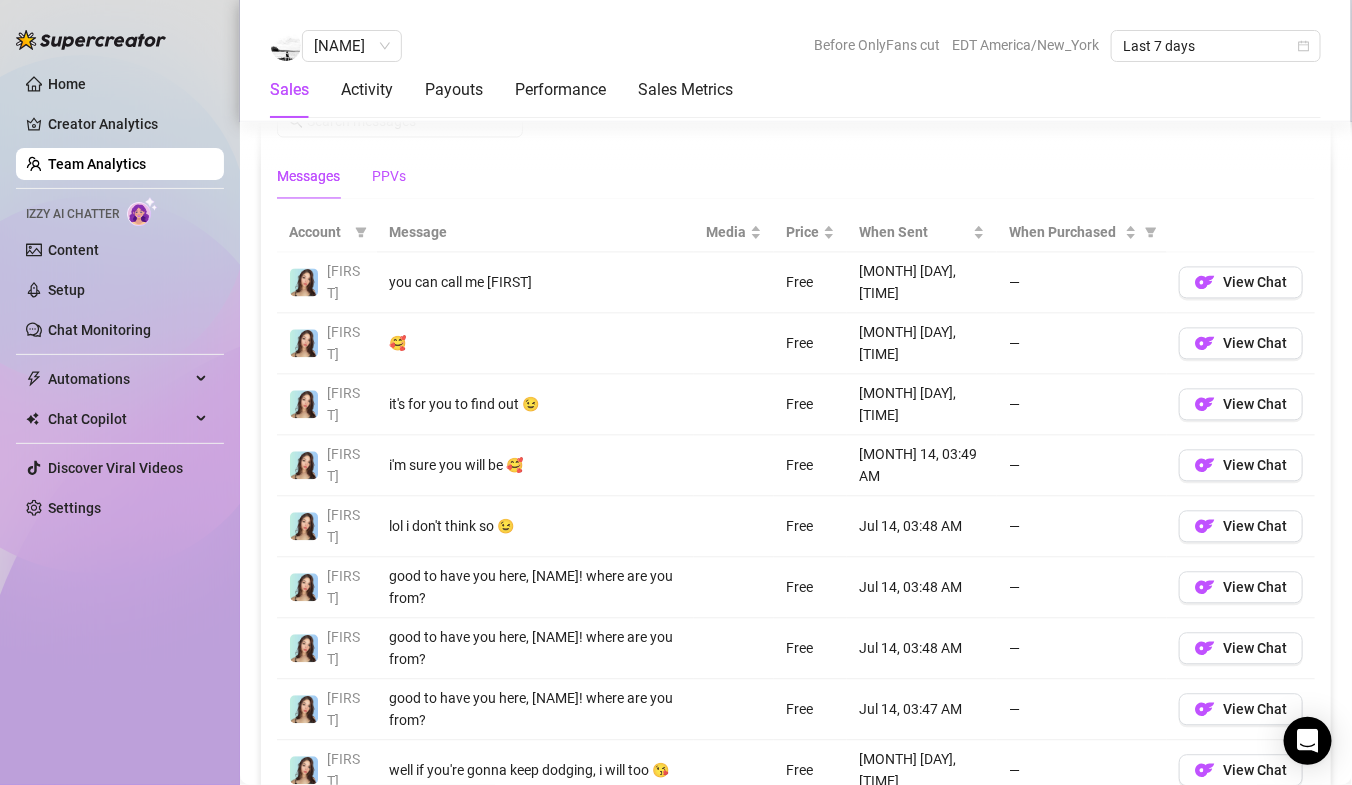 click on "PPVs" at bounding box center (389, 176) 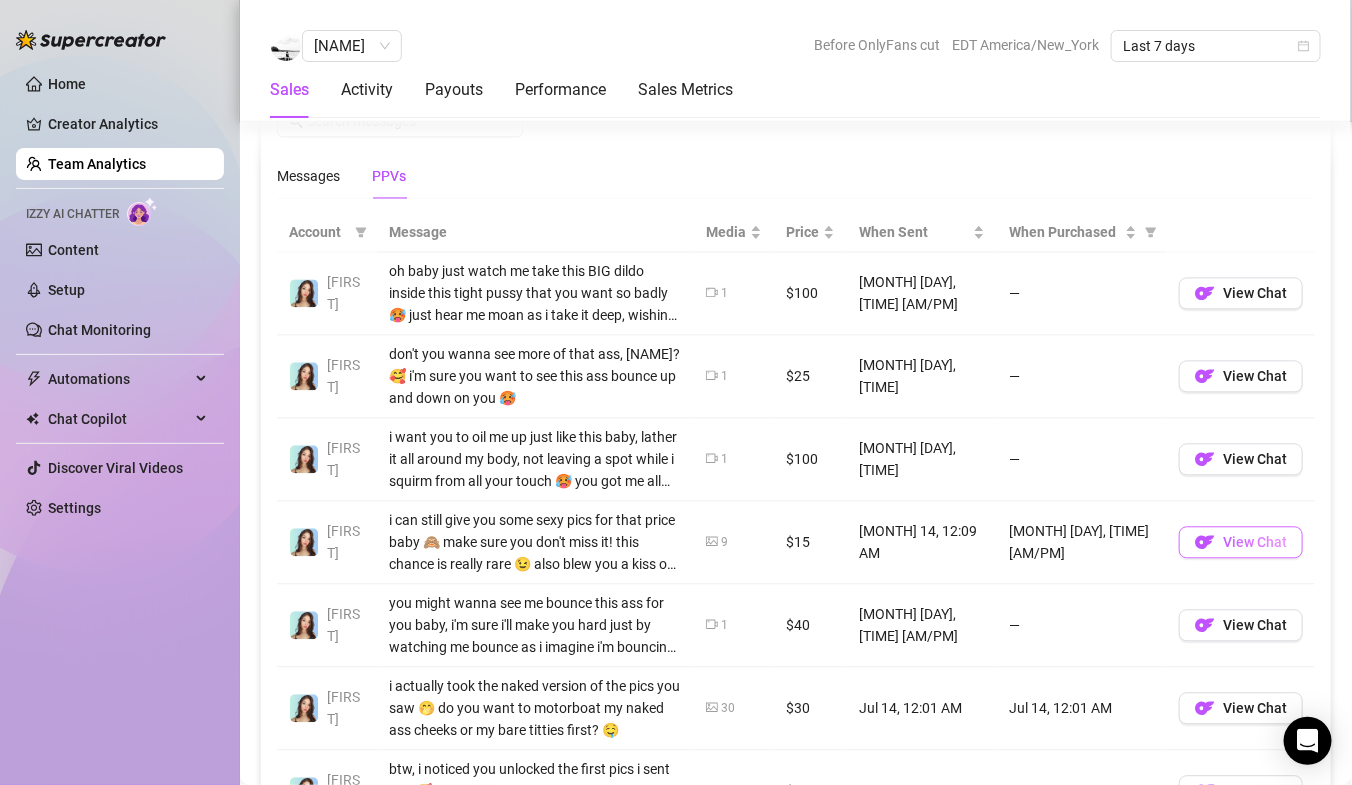click on "View Chat" at bounding box center (1255, 542) 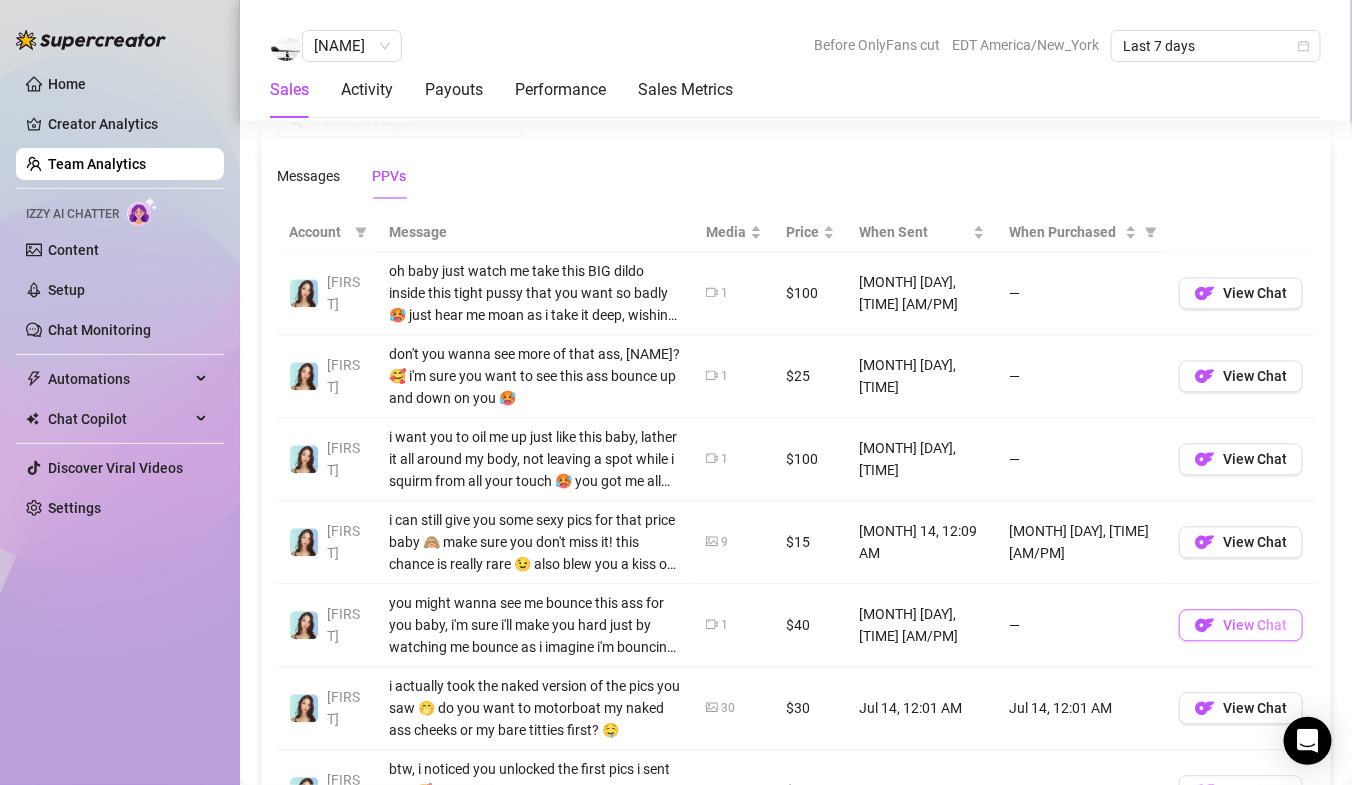 click on "View Chat" at bounding box center (1255, 625) 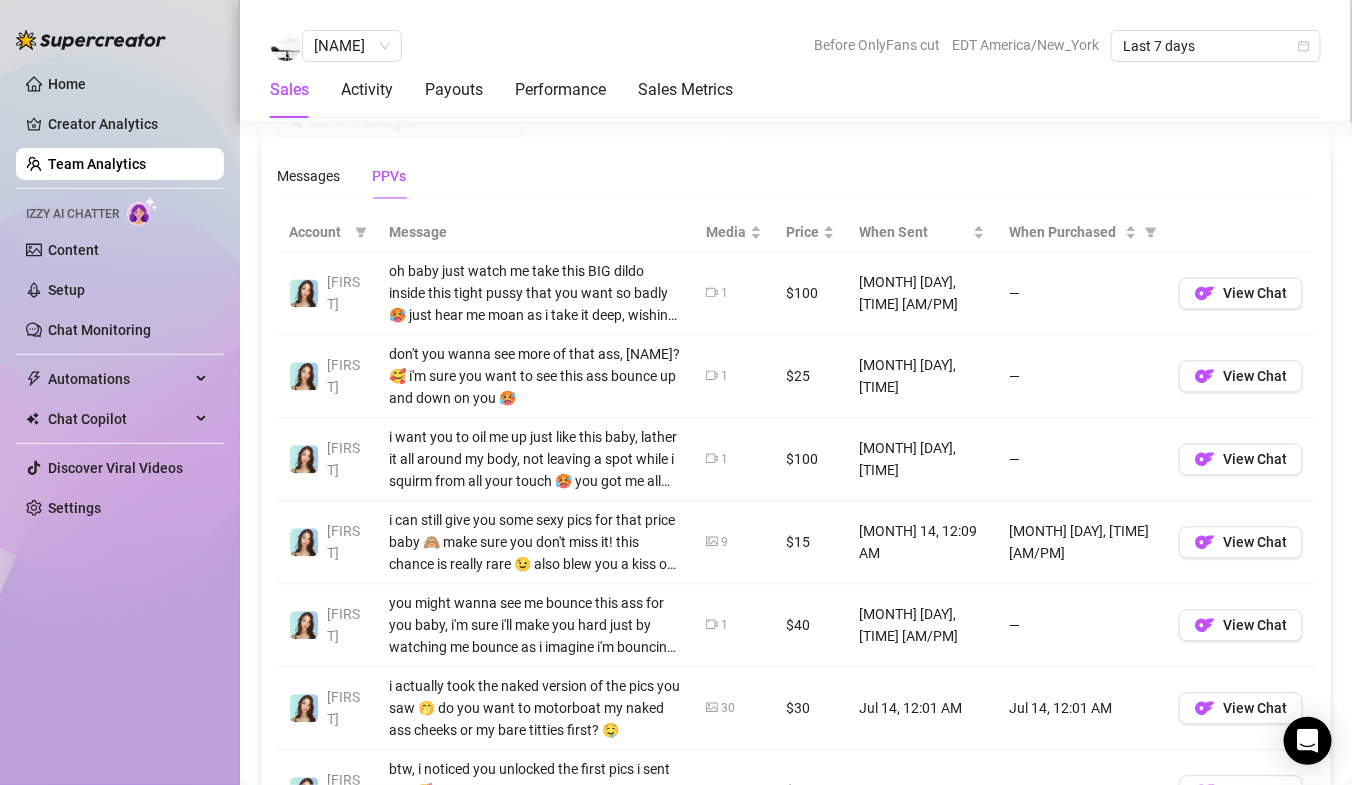 click on "Team Analytics" at bounding box center (97, 164) 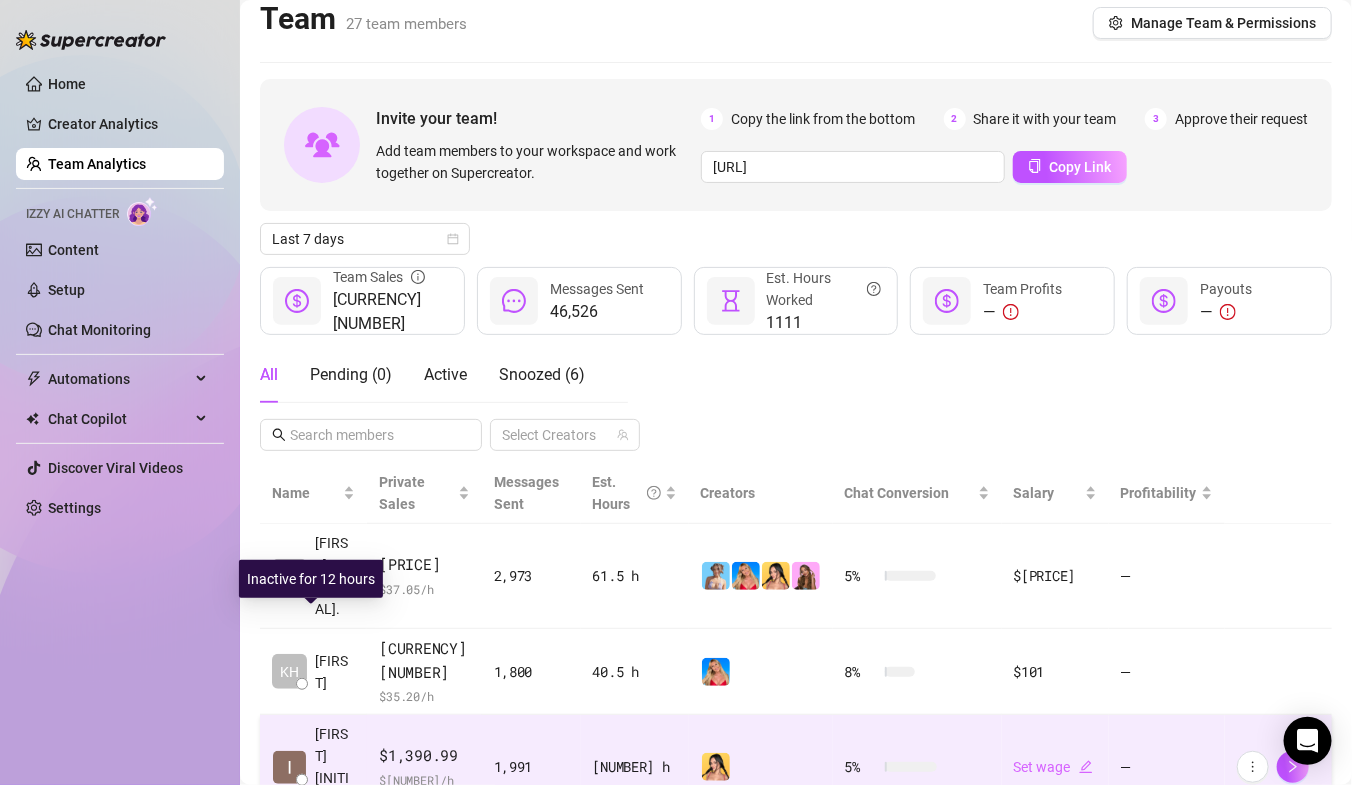 scroll, scrollTop: 0, scrollLeft: 0, axis: both 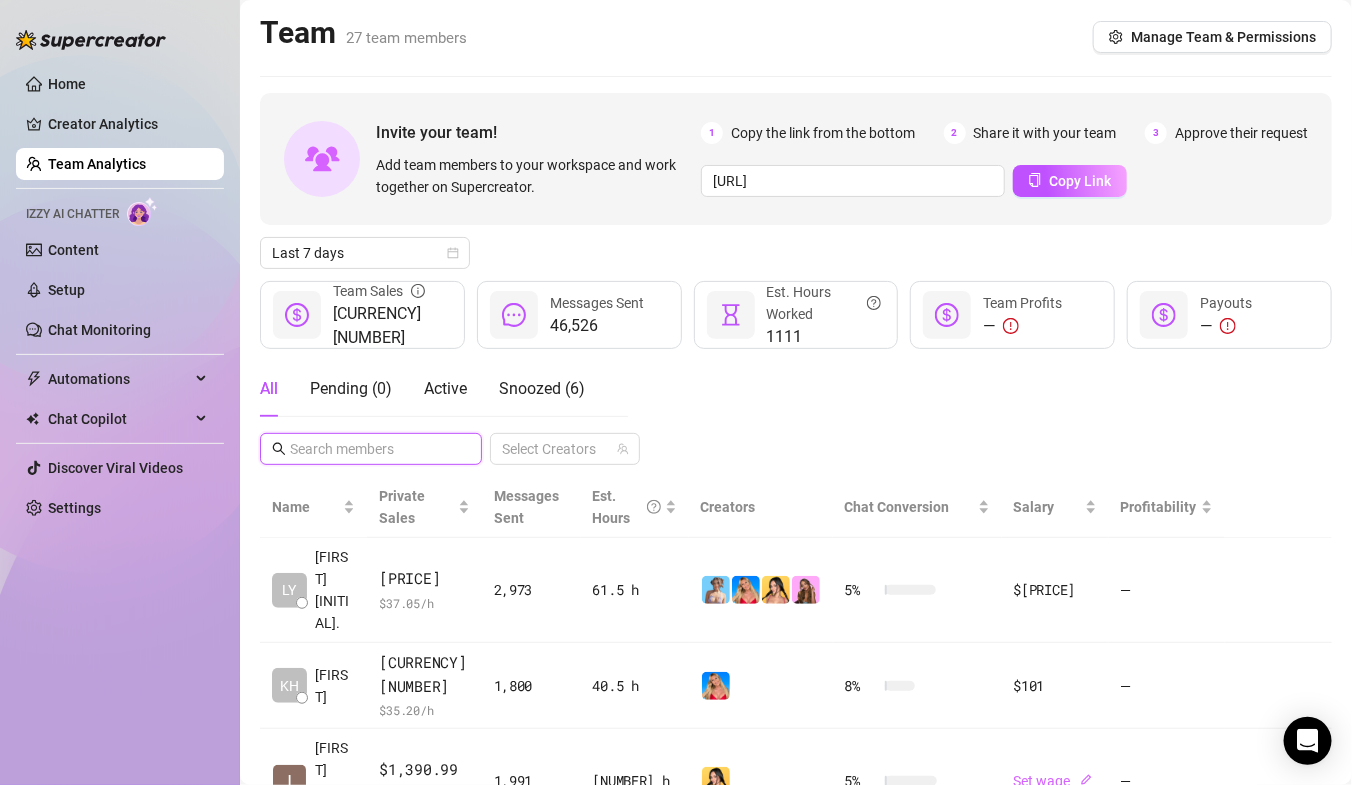 click at bounding box center (372, 449) 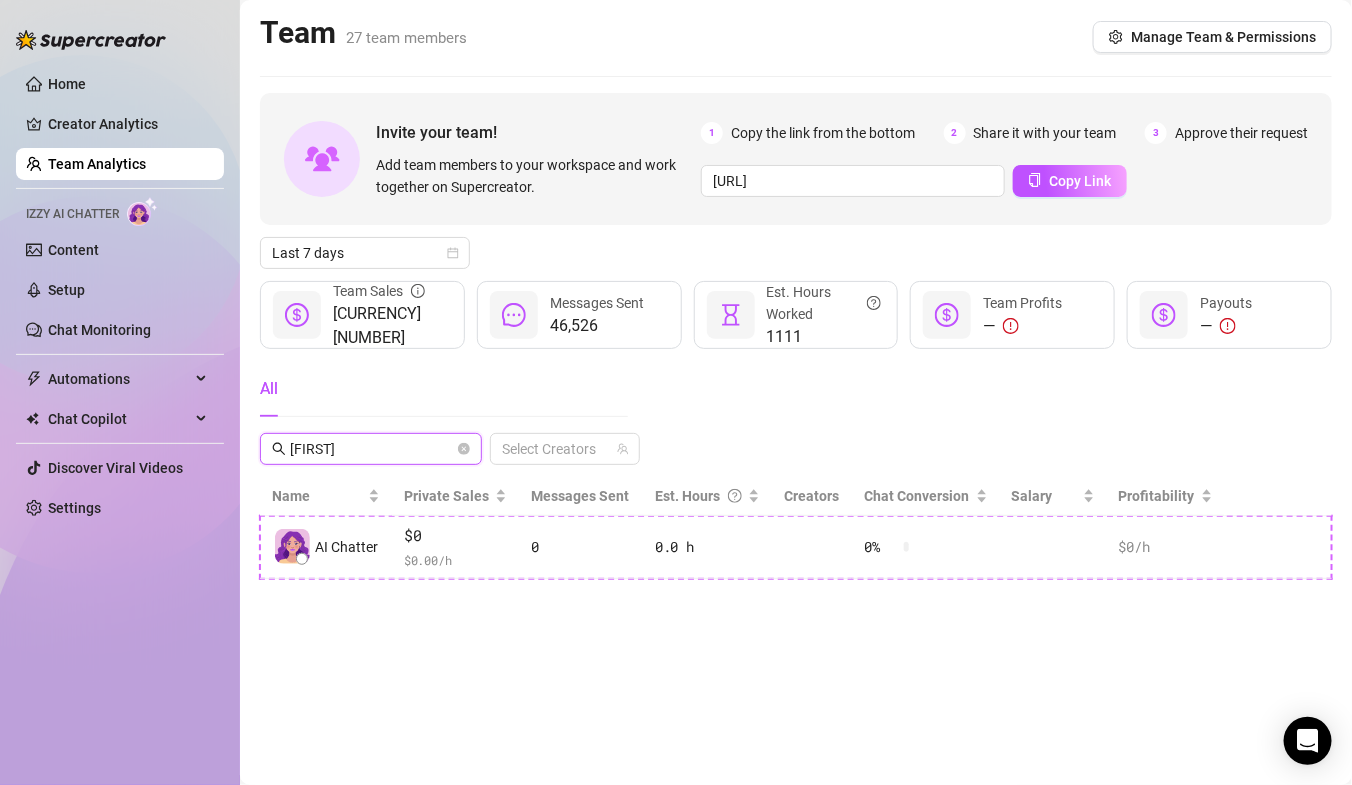 type on "de" 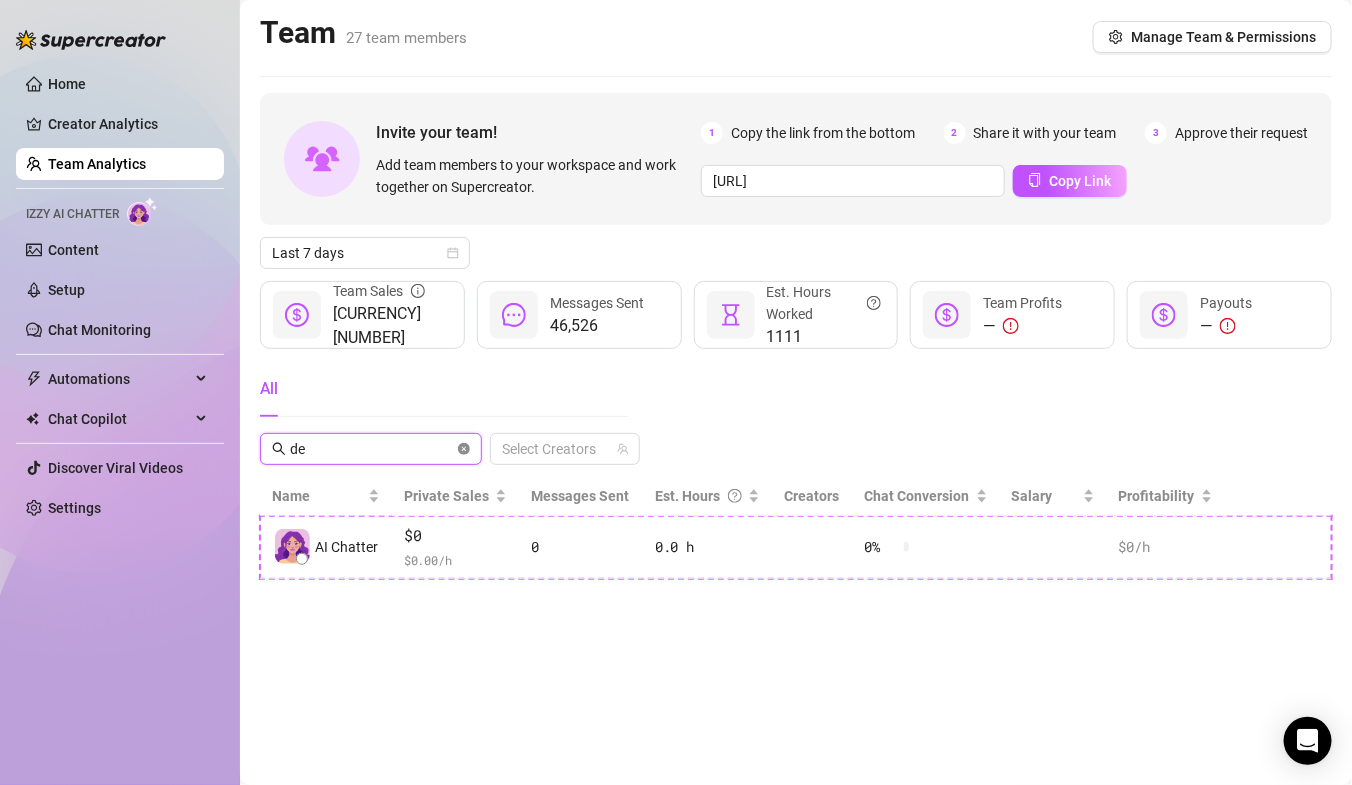 click 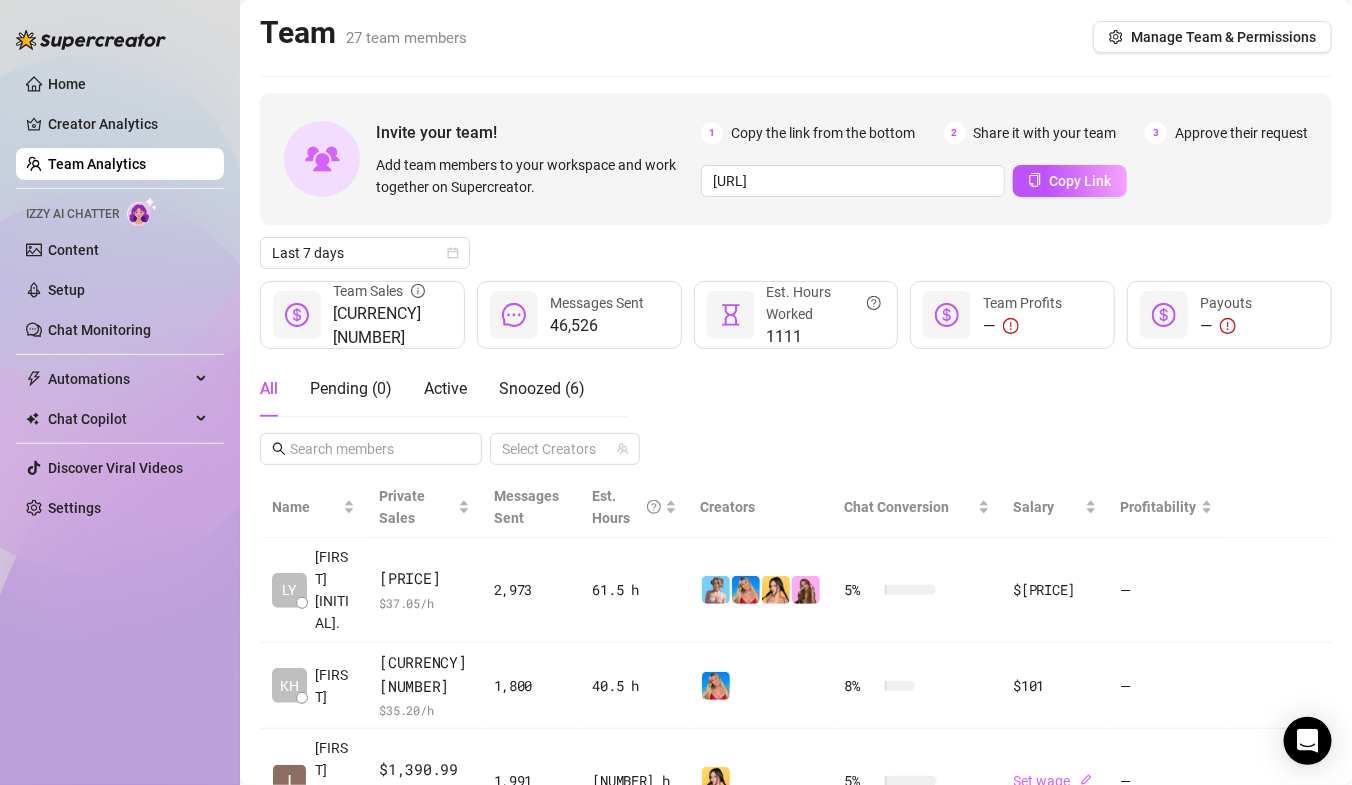 click on "Team Analytics" at bounding box center [97, 164] 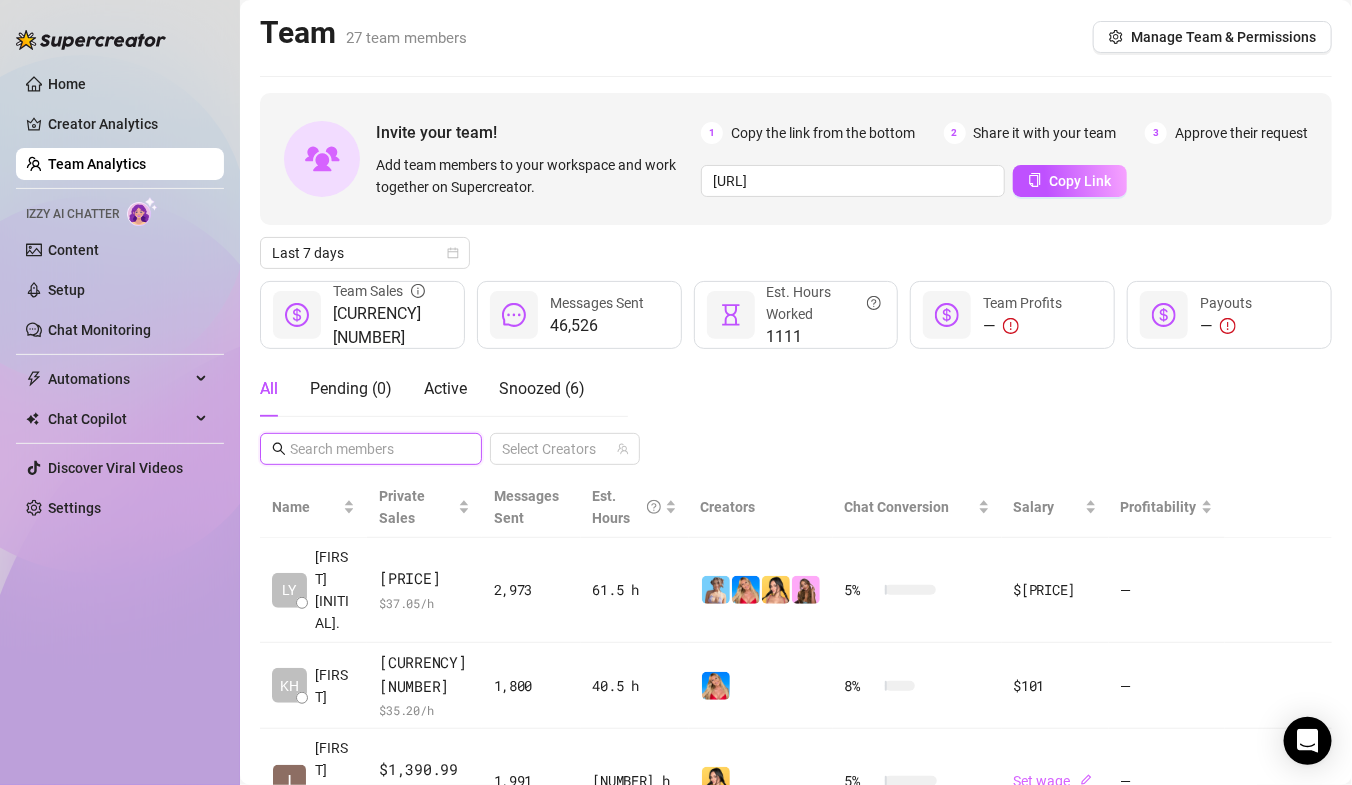 click at bounding box center (372, 449) 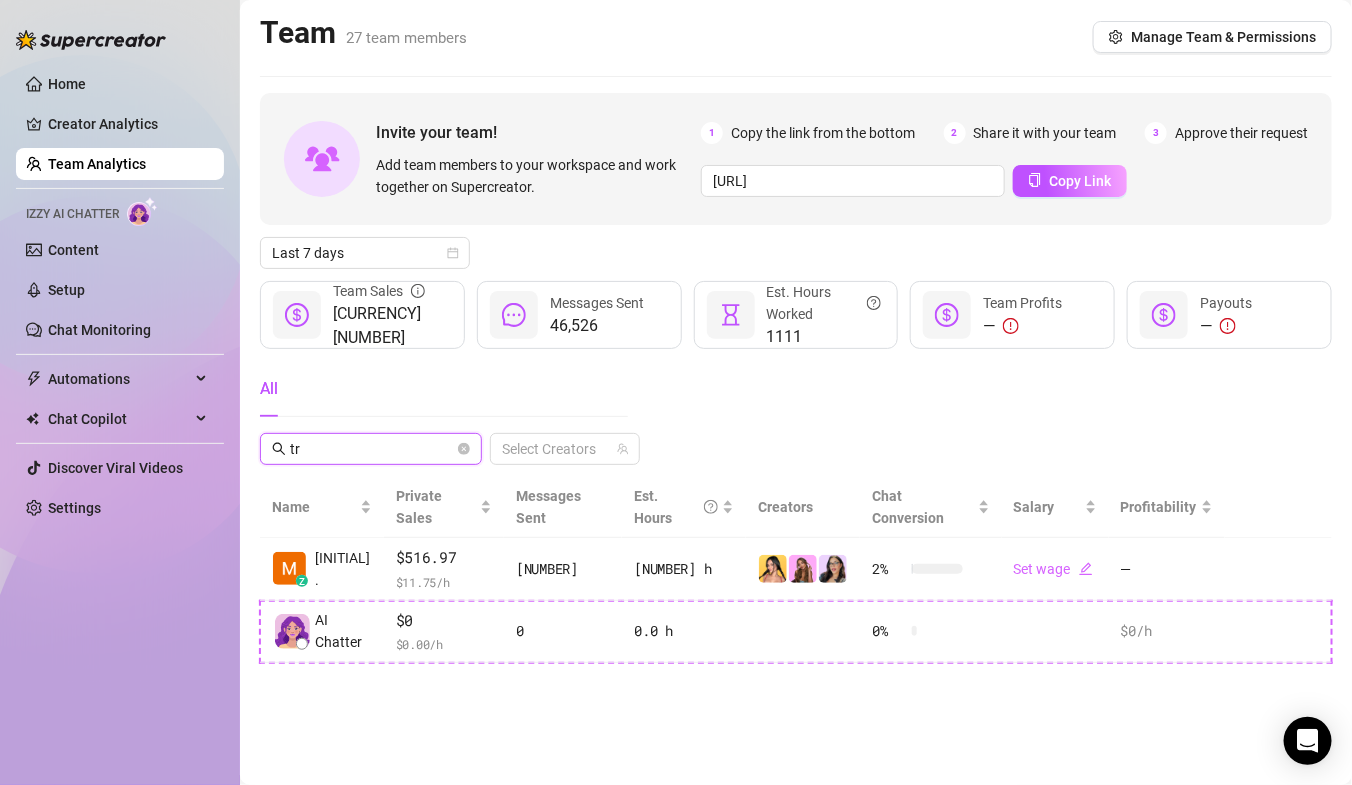 type on "t" 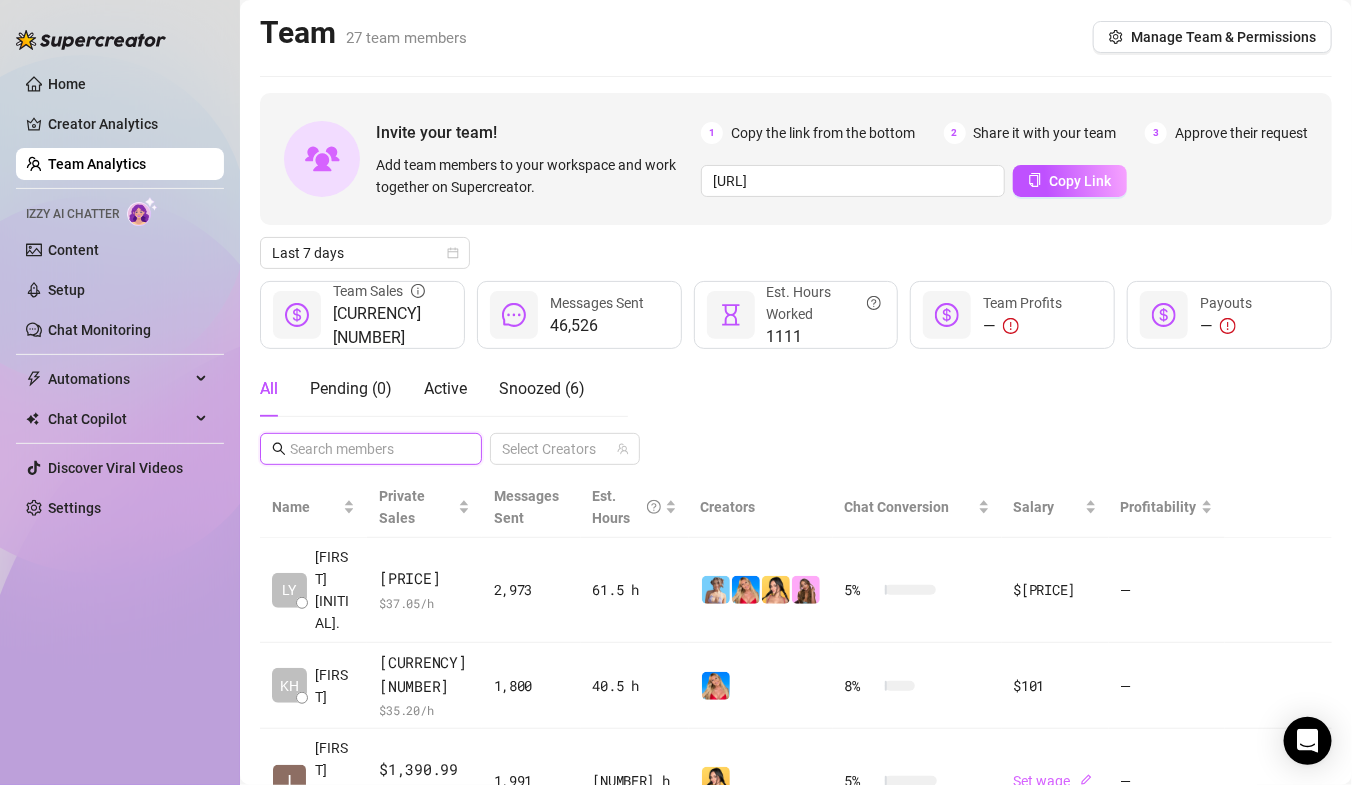 click at bounding box center [372, 449] 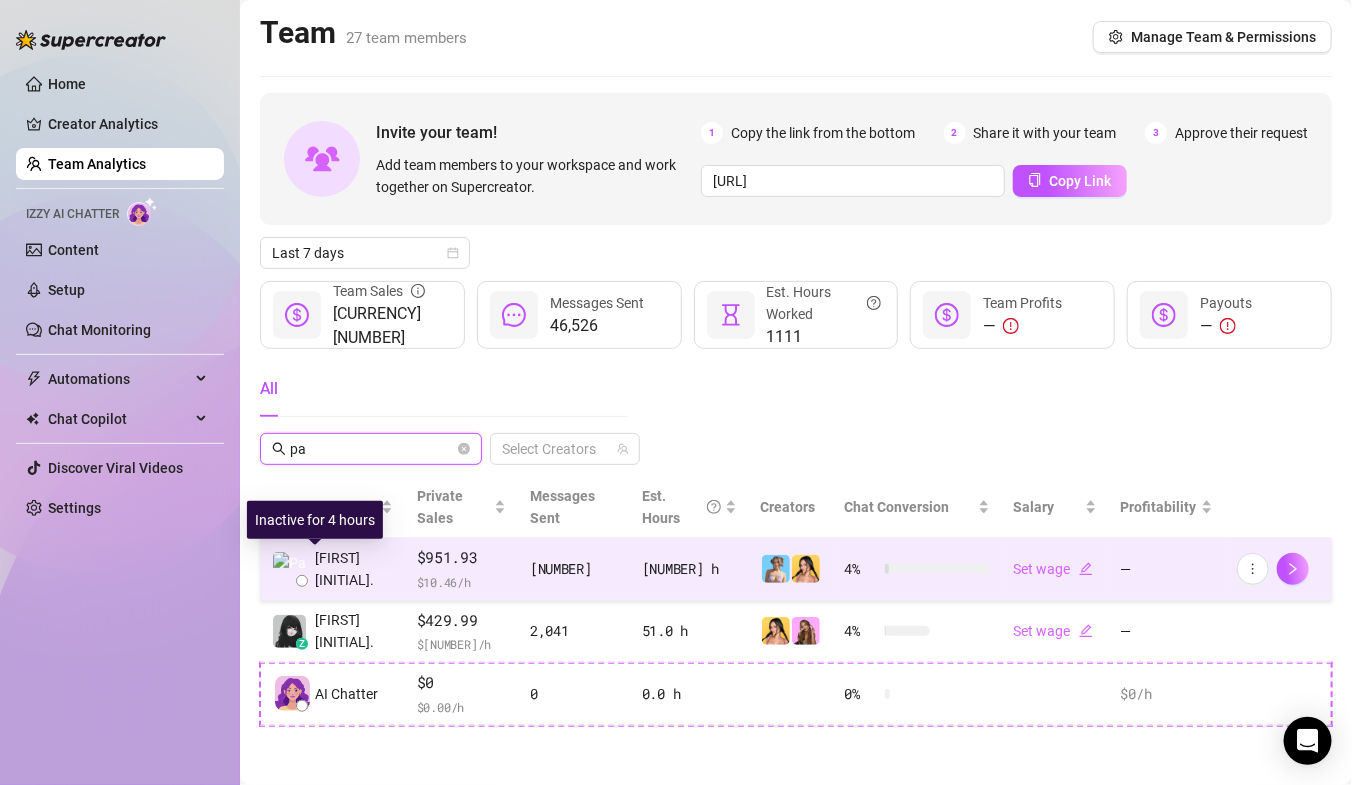 type on "pa" 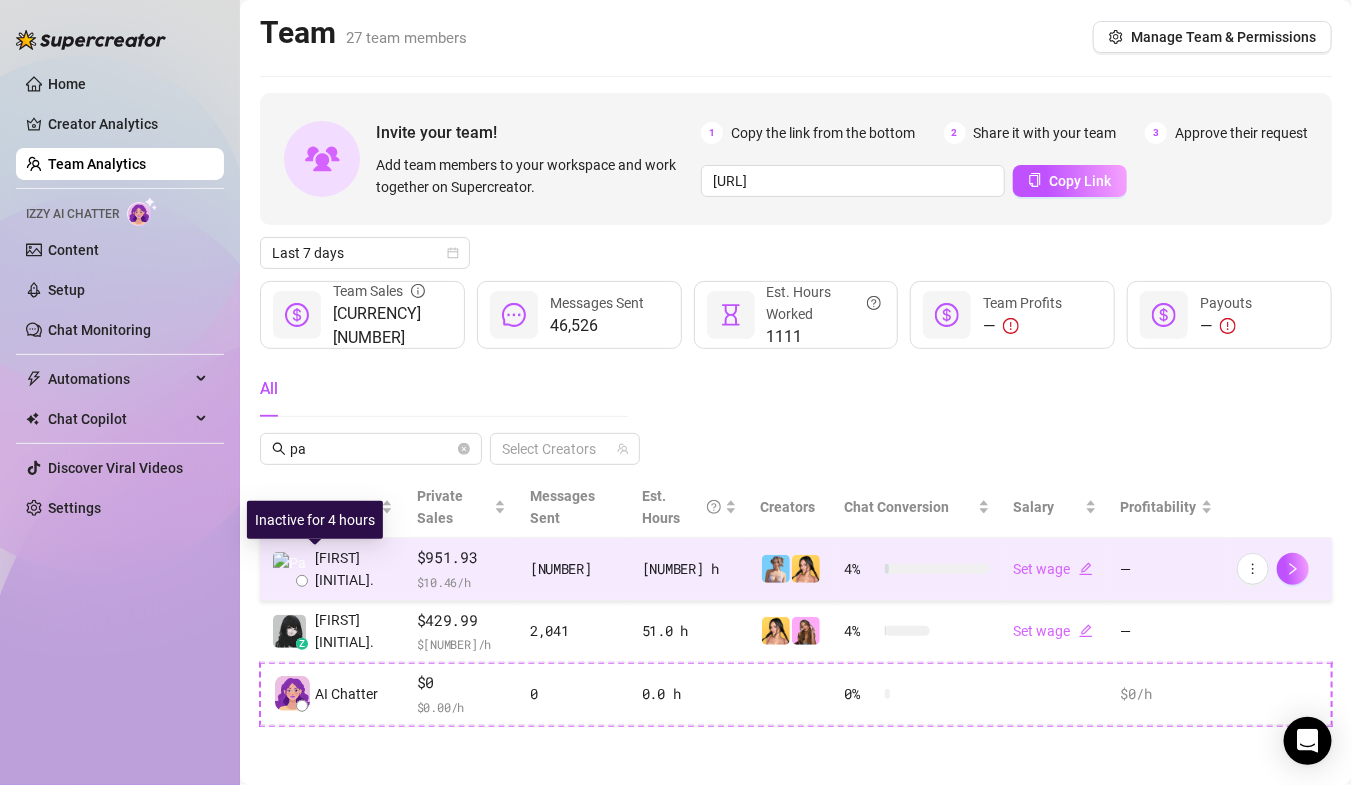 click on "[FIRST] [INITIAL]." at bounding box center [332, 569] 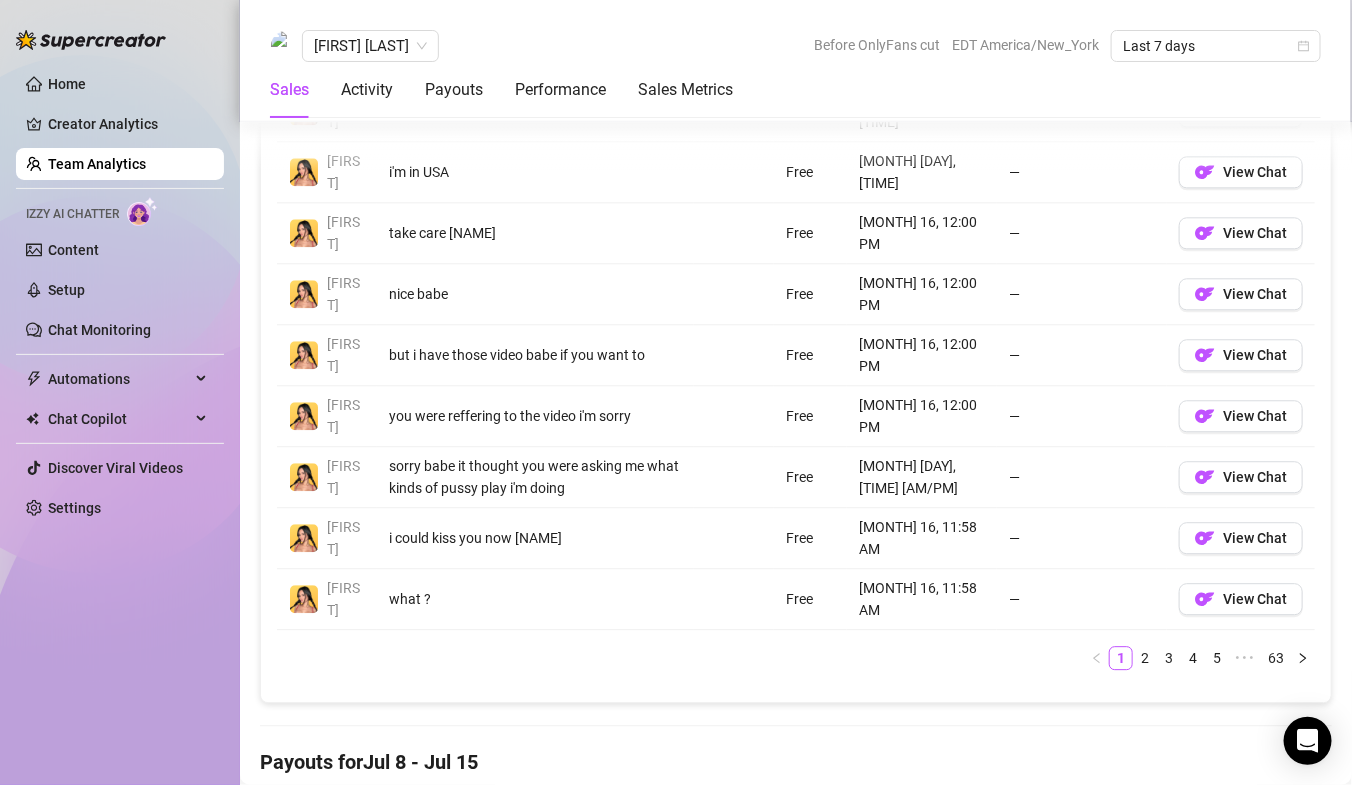 scroll, scrollTop: 1631, scrollLeft: 0, axis: vertical 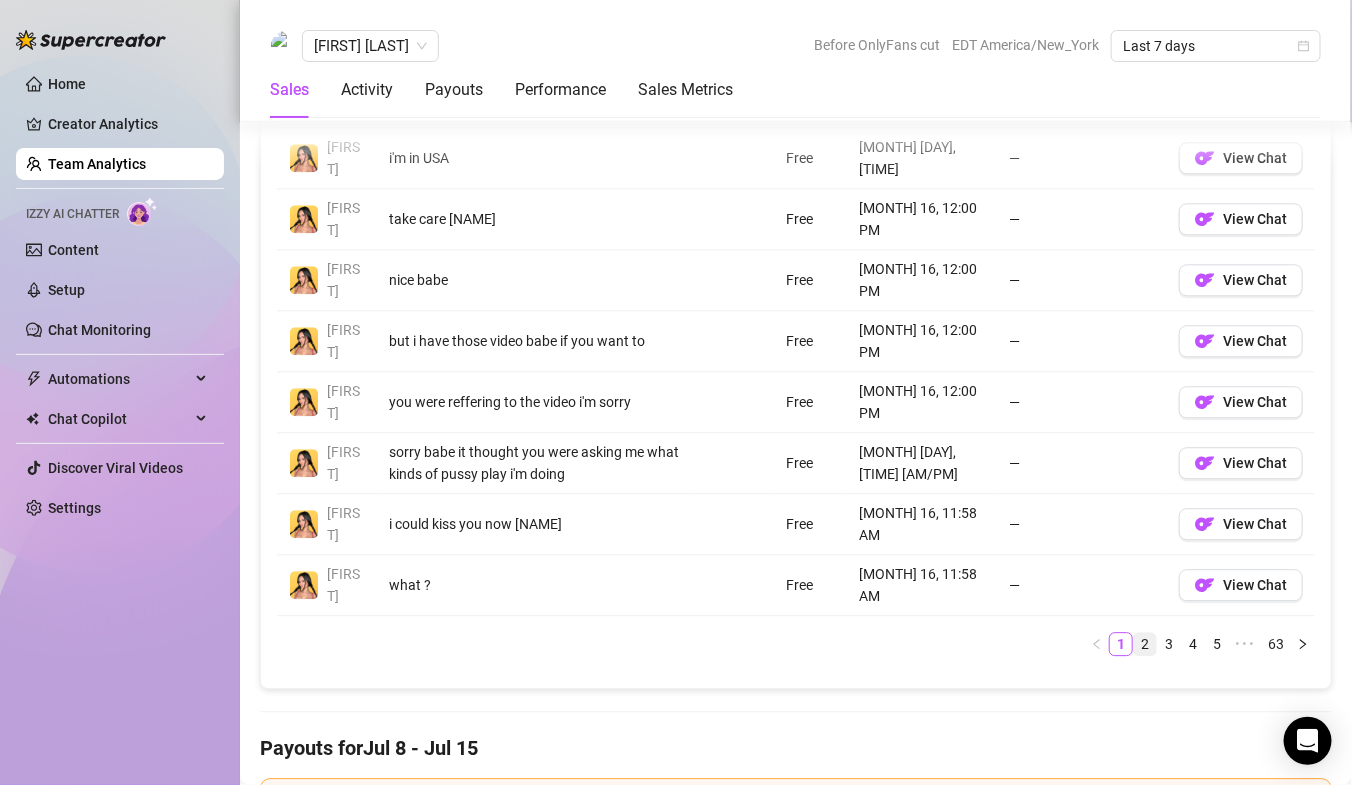 click on "2" at bounding box center (1145, 644) 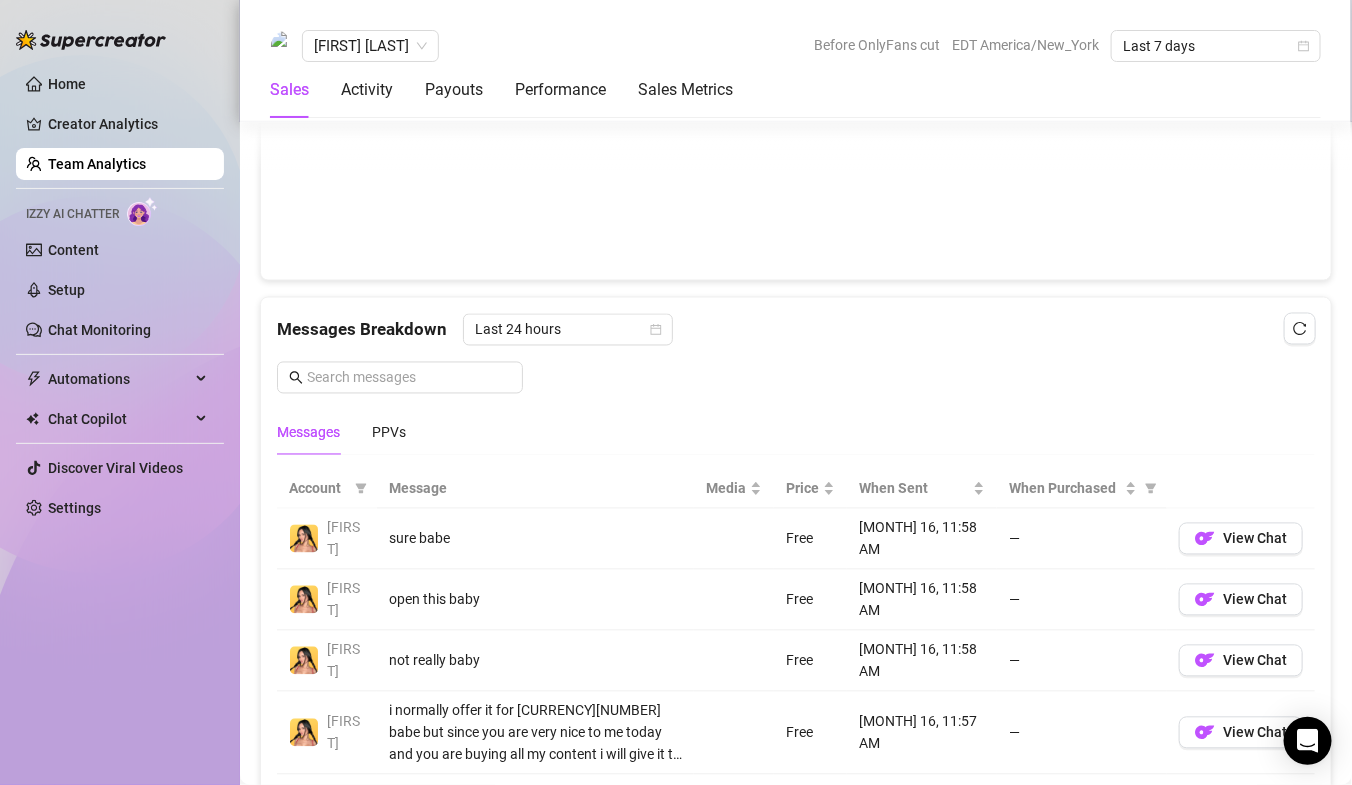 scroll, scrollTop: 1113, scrollLeft: 0, axis: vertical 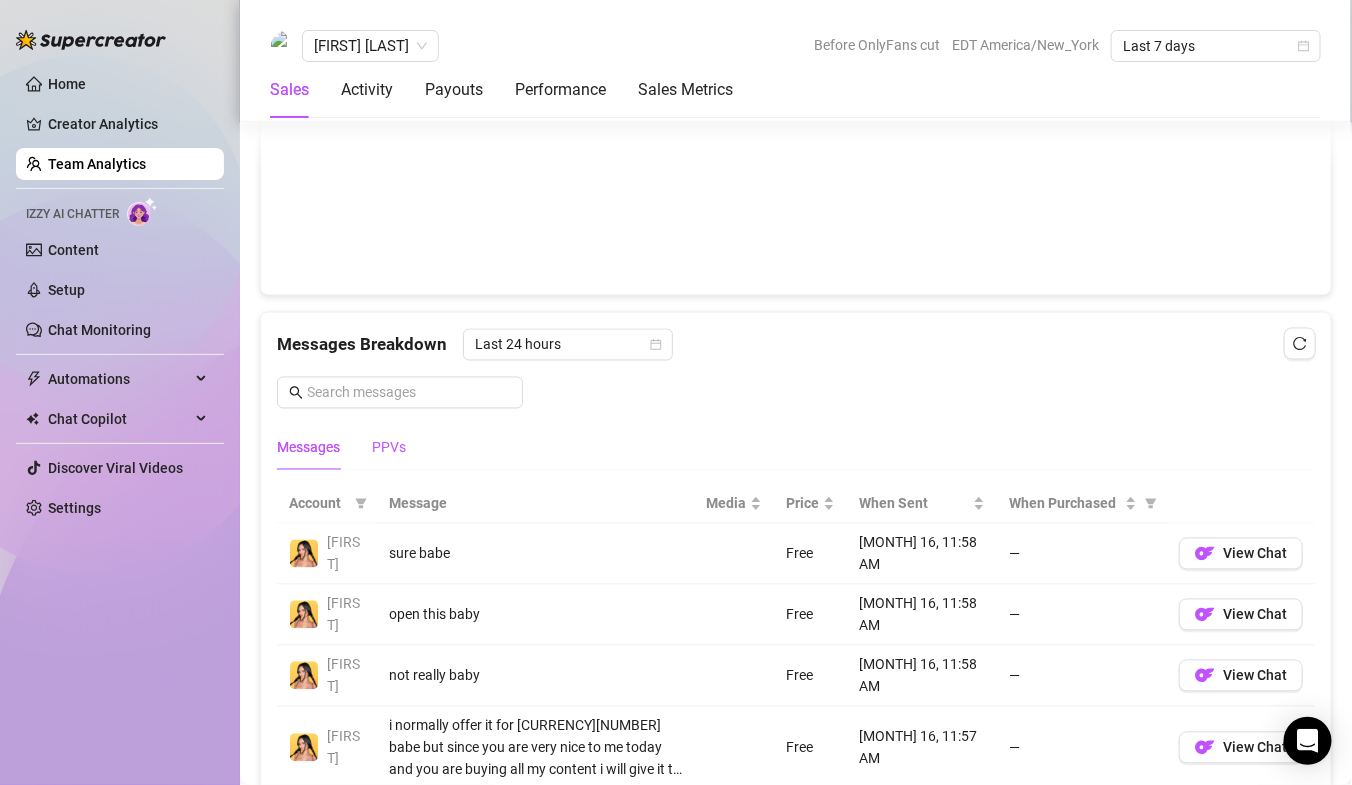 click on "PPVs" at bounding box center [389, 448] 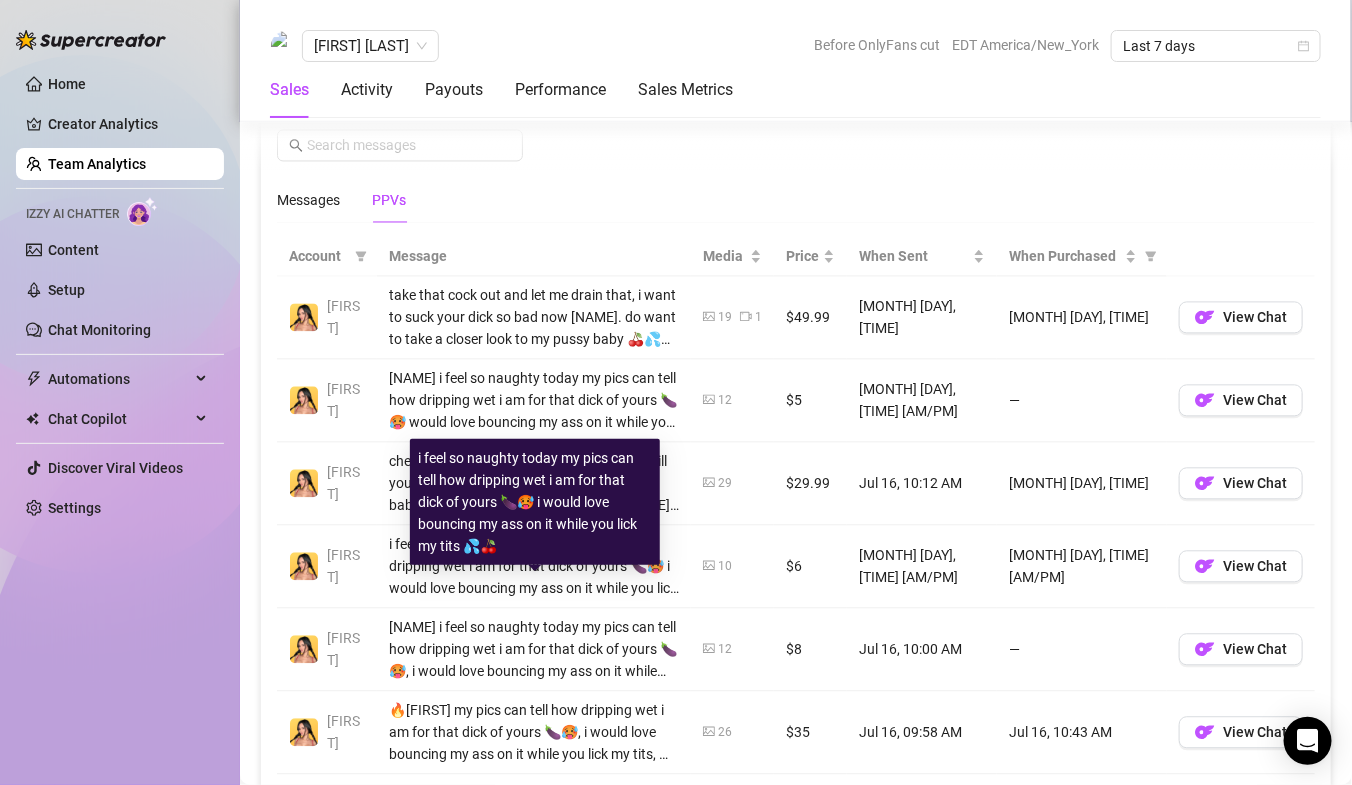 scroll, scrollTop: 1369, scrollLeft: 0, axis: vertical 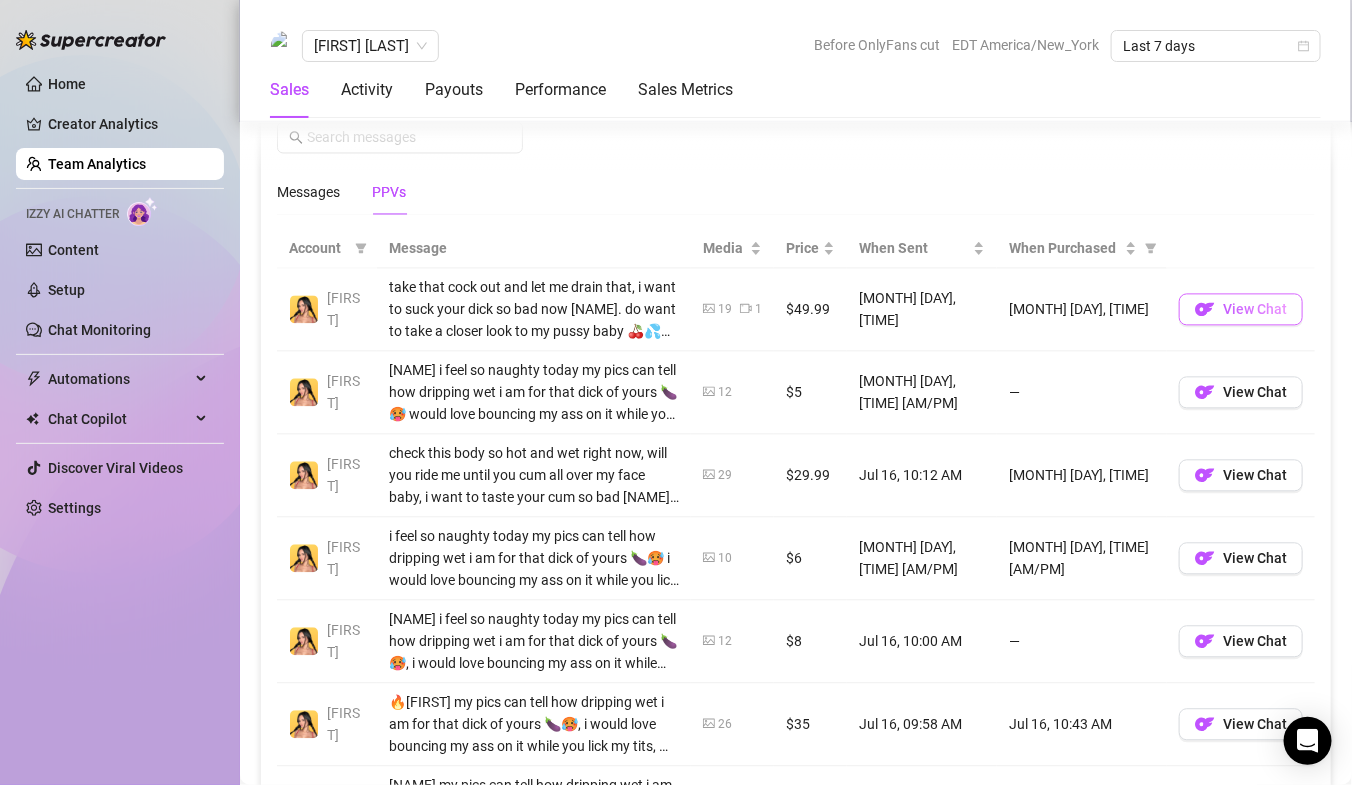 click on "View Chat" at bounding box center [1255, 309] 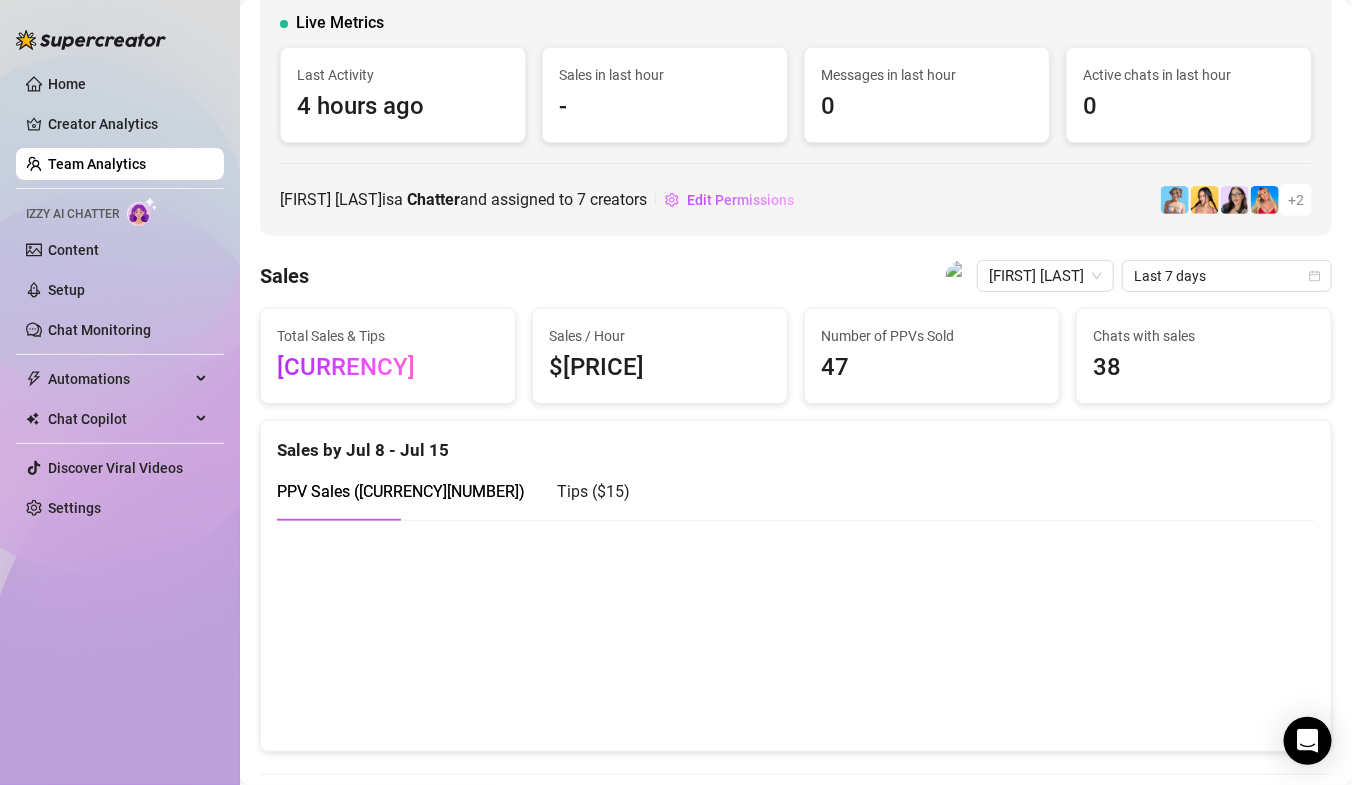 scroll, scrollTop: 0, scrollLeft: 0, axis: both 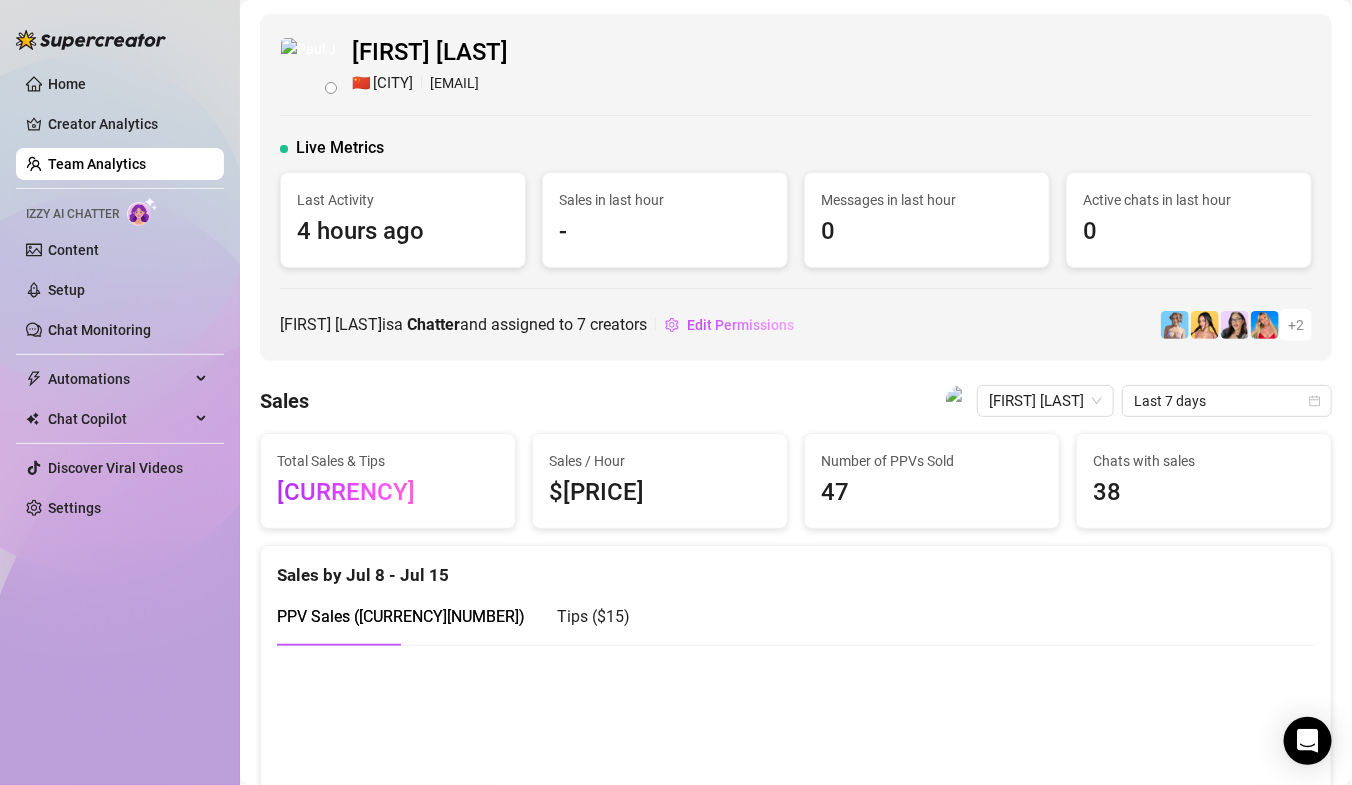 click on "Team Analytics" at bounding box center (97, 164) 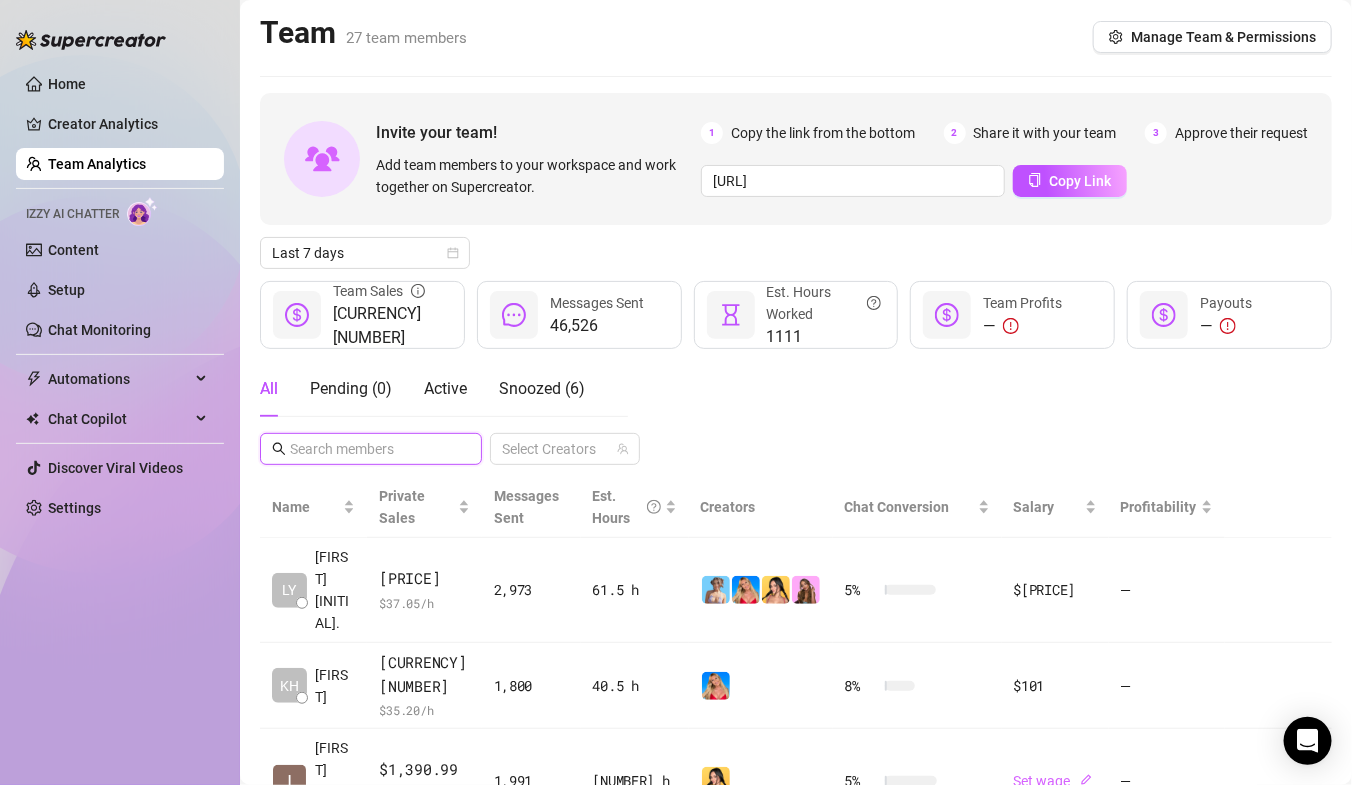 click at bounding box center [372, 449] 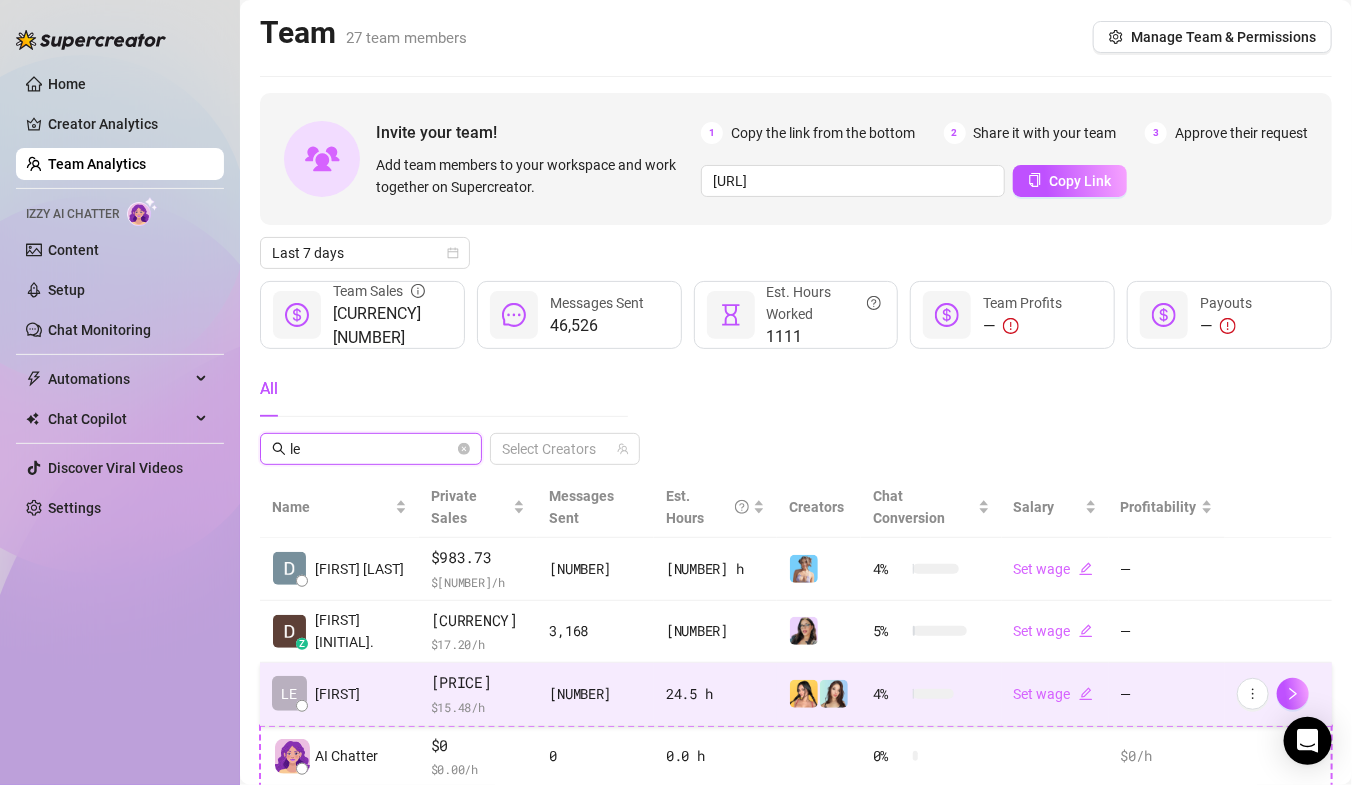 type on "le" 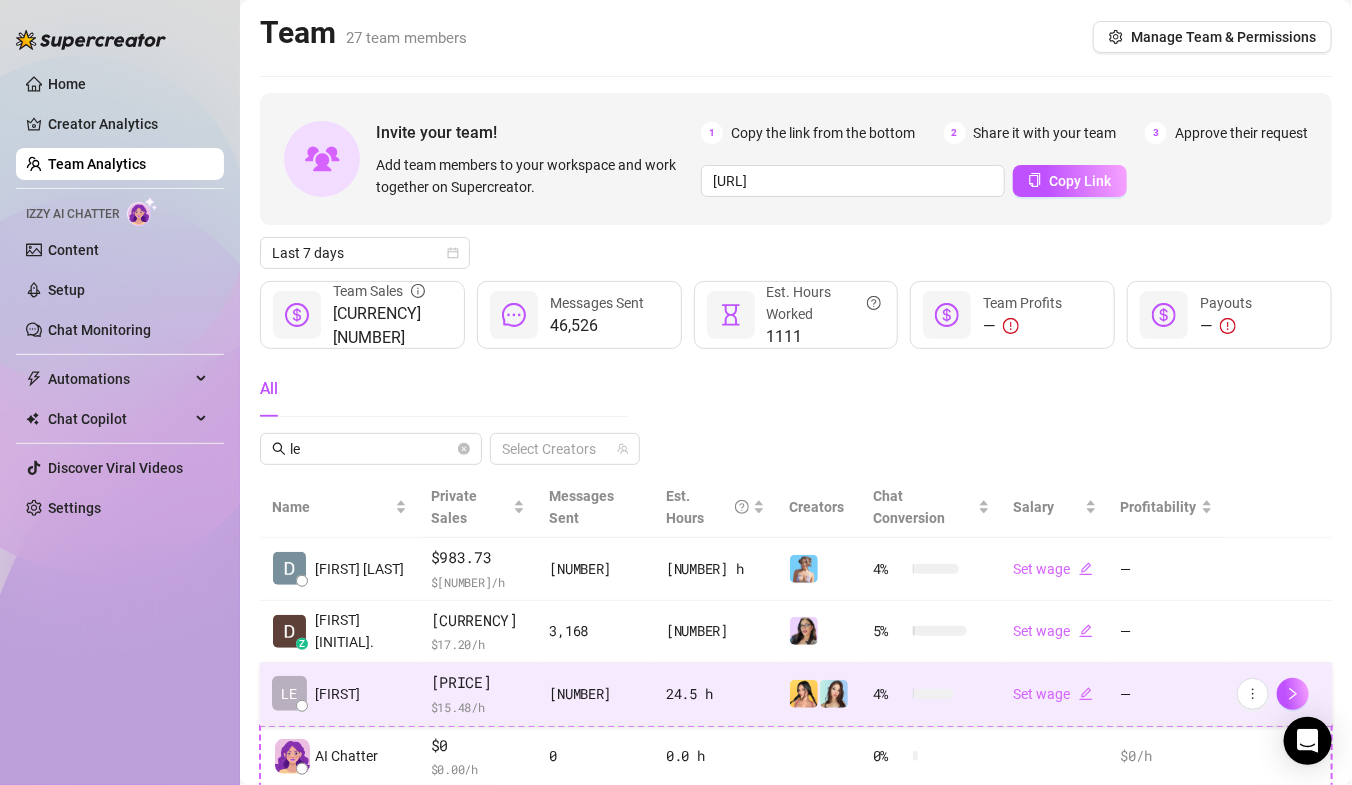 click on "$379.17 $ 15.48 /h" at bounding box center [478, 694] 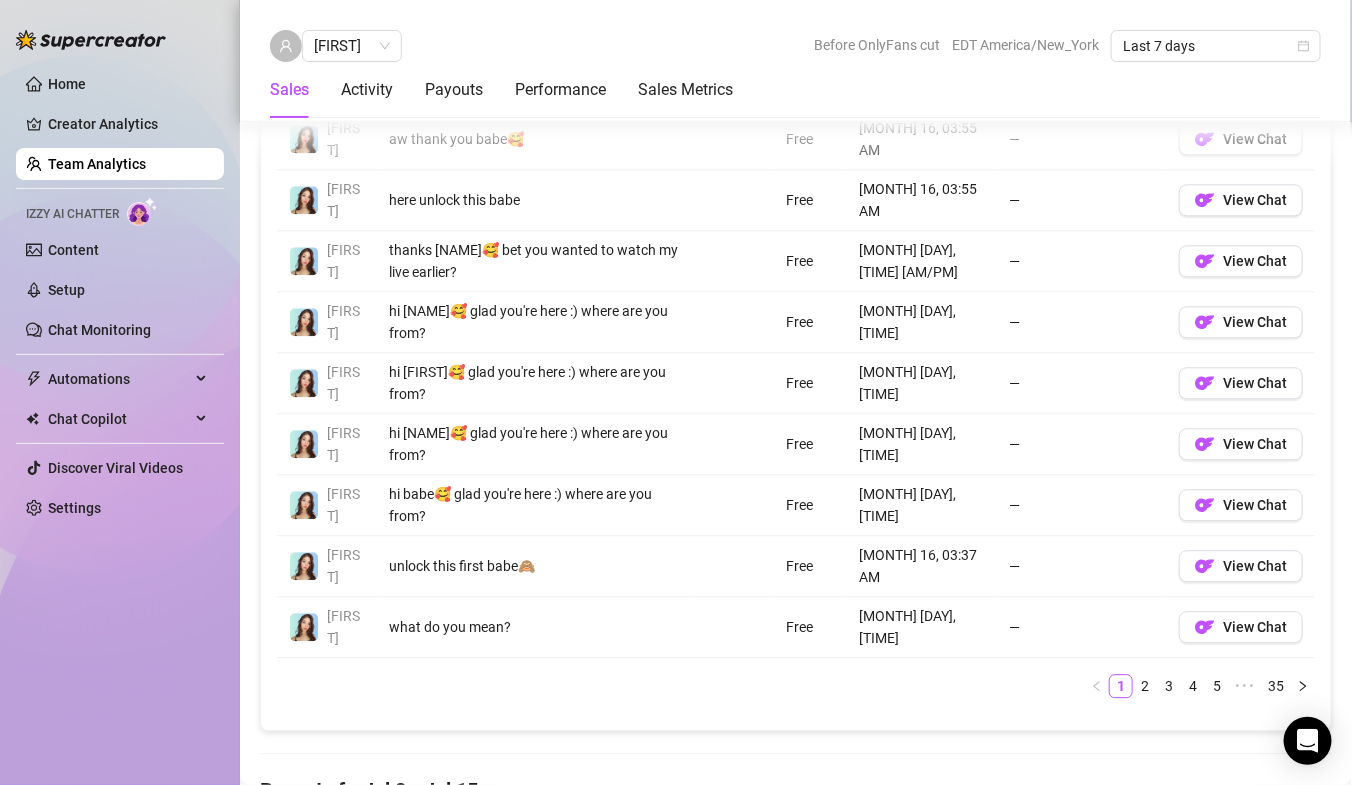 scroll, scrollTop: 1729, scrollLeft: 0, axis: vertical 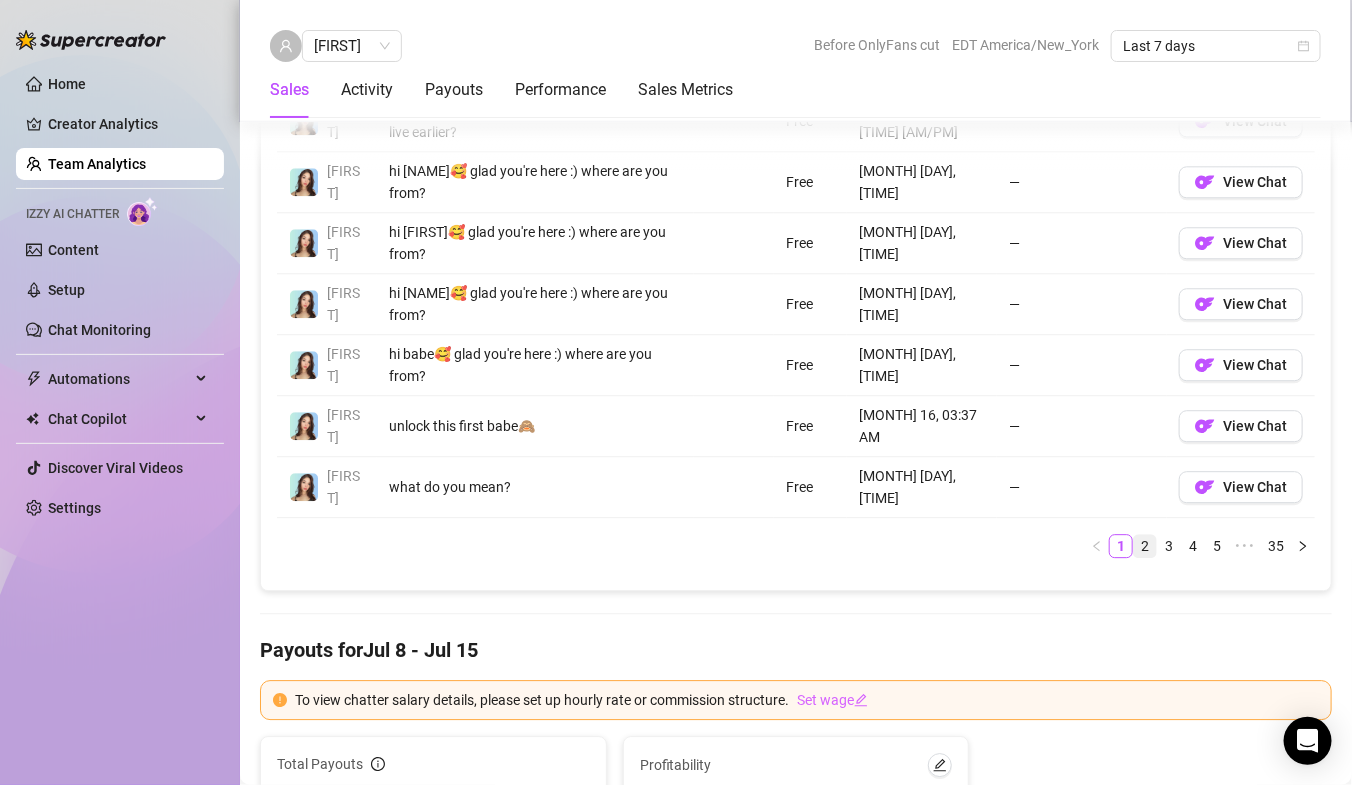 click on "2" at bounding box center (1145, 546) 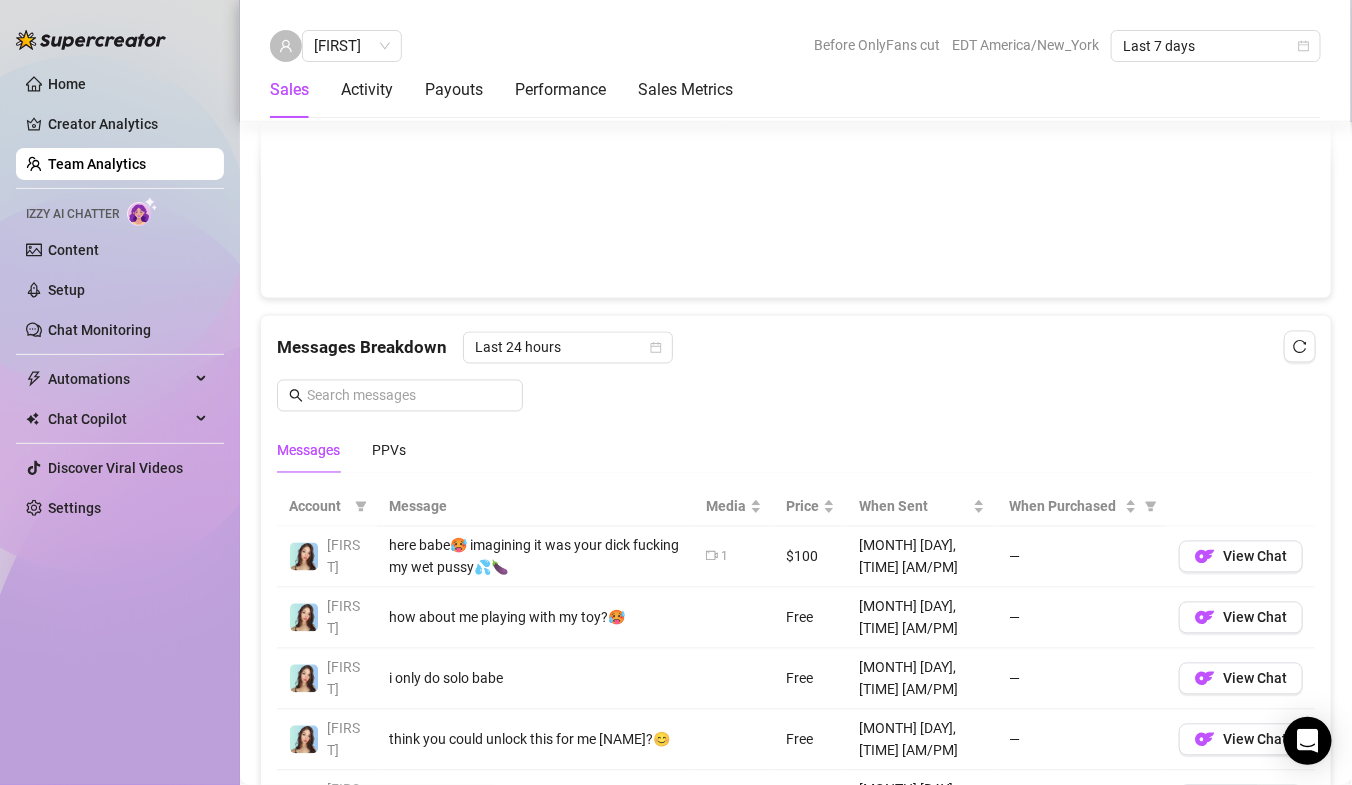 scroll, scrollTop: 1112, scrollLeft: 0, axis: vertical 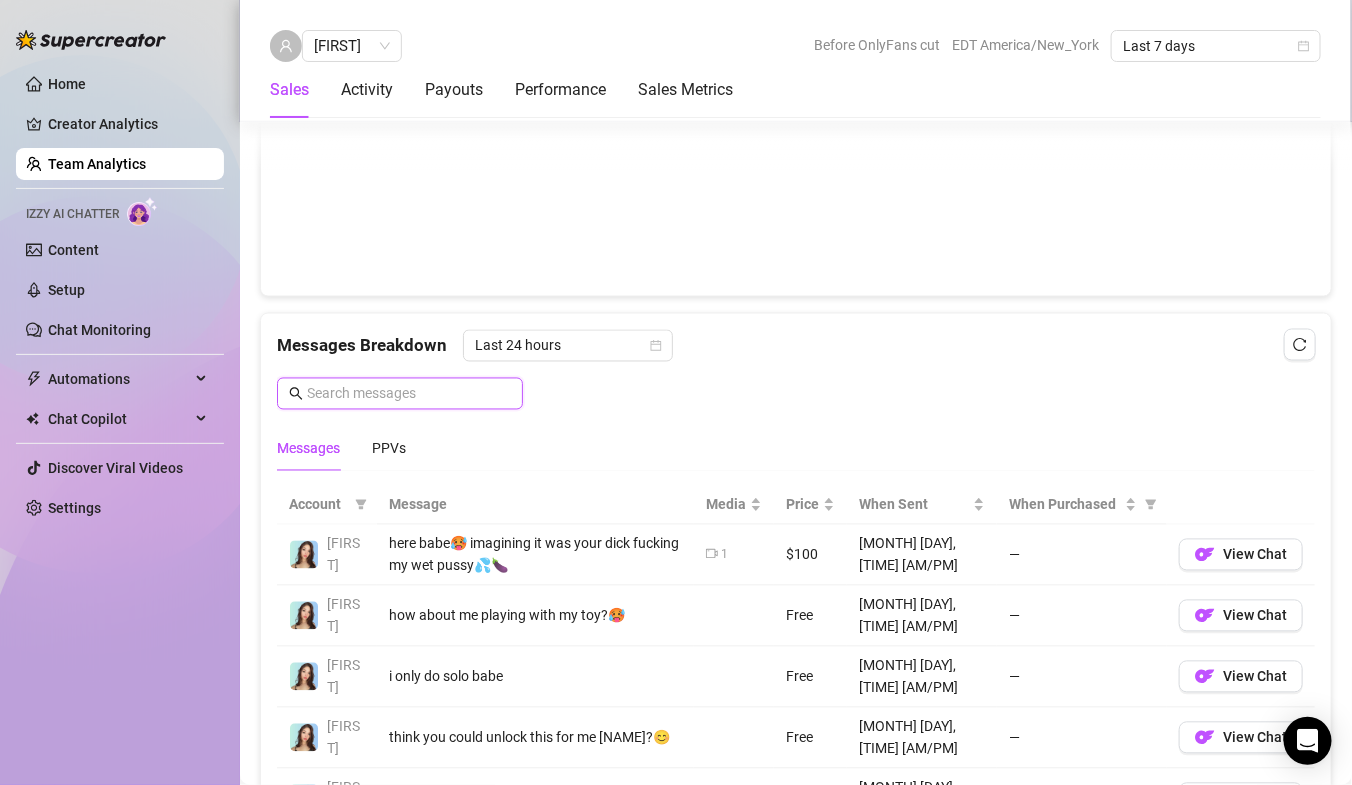 click at bounding box center [409, 394] 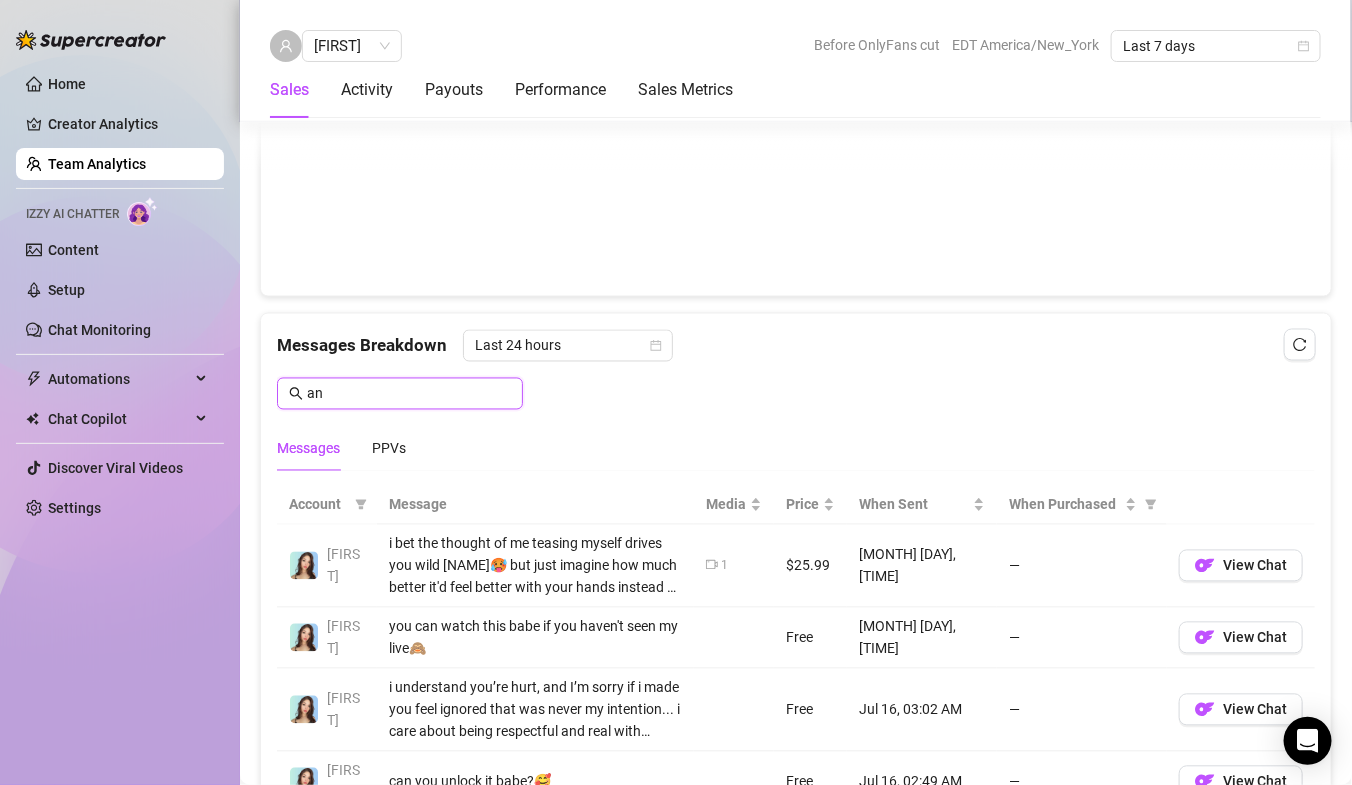 type on "an" 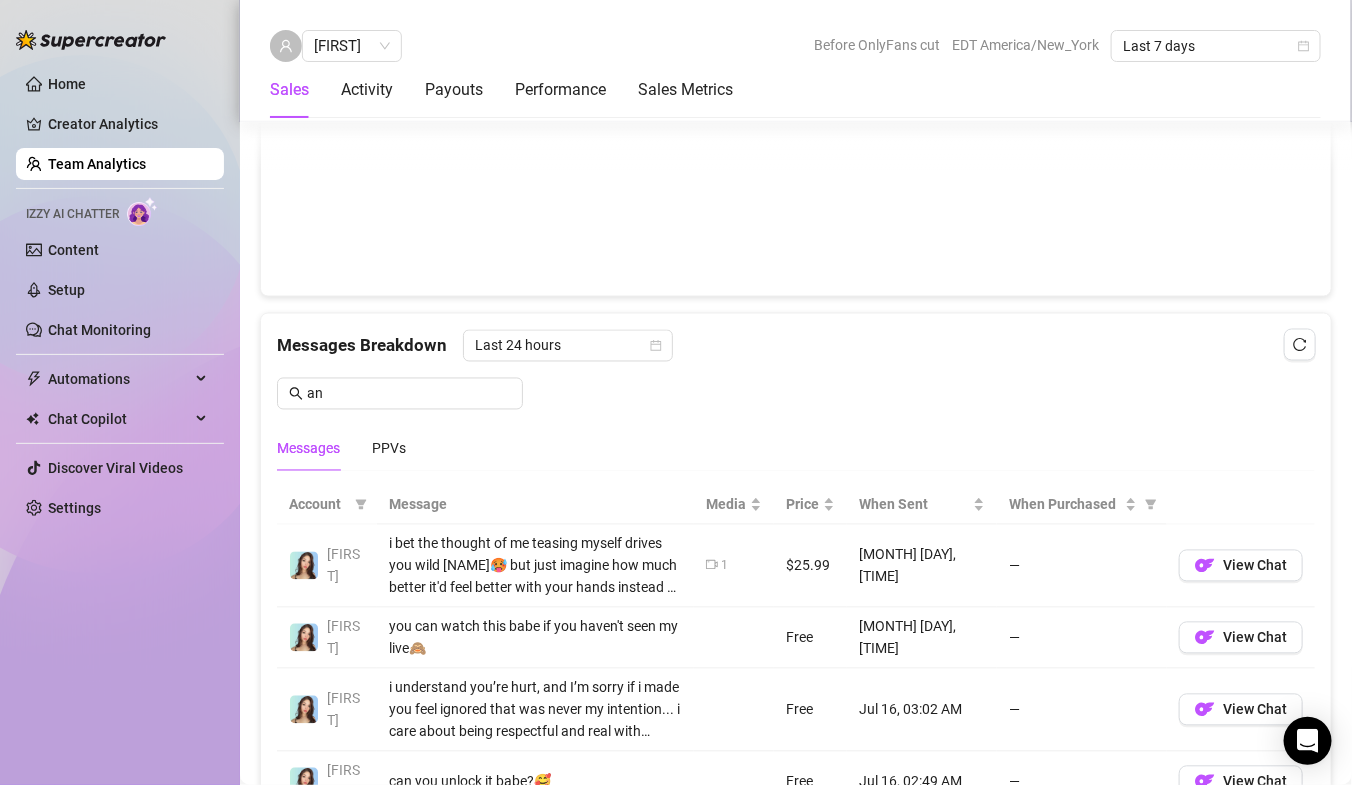 click on "Team Analytics" at bounding box center (97, 164) 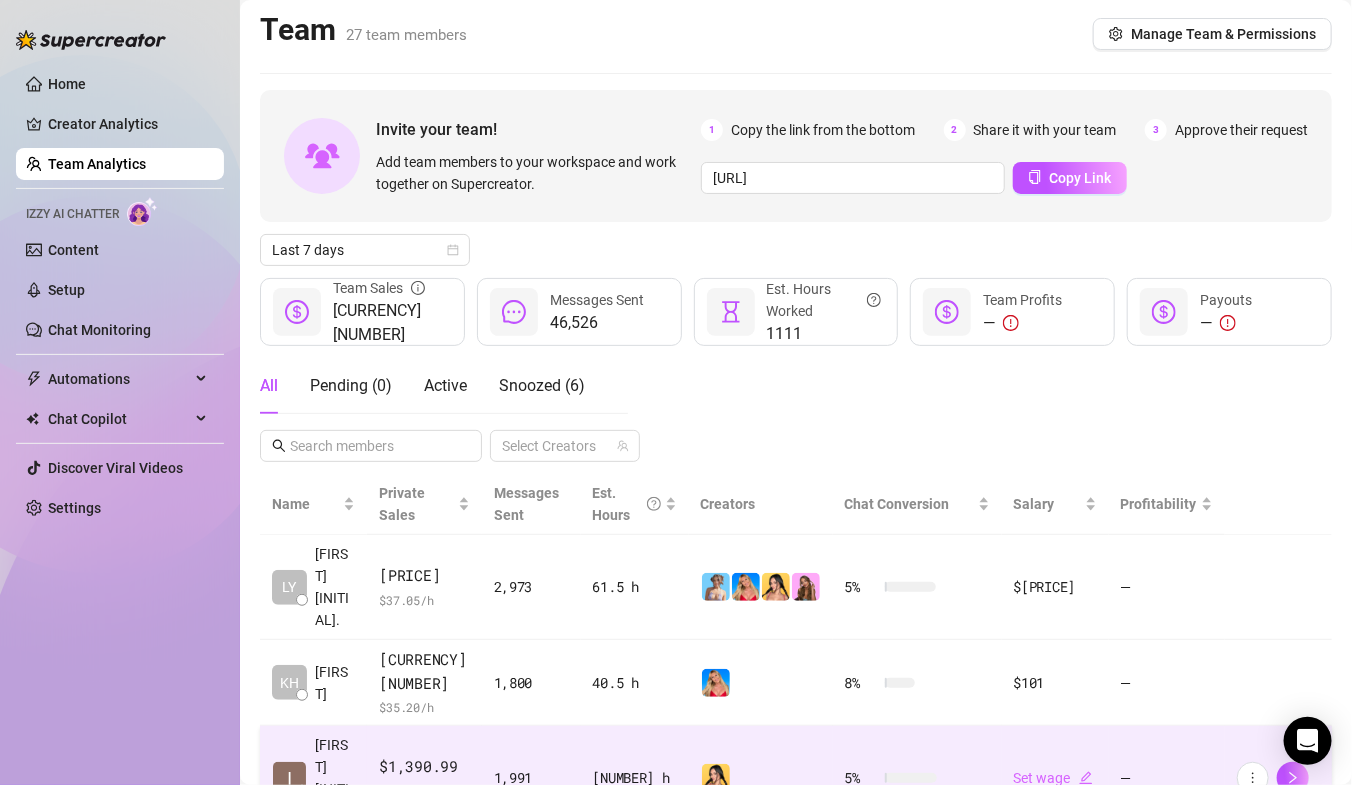 scroll, scrollTop: 0, scrollLeft: 0, axis: both 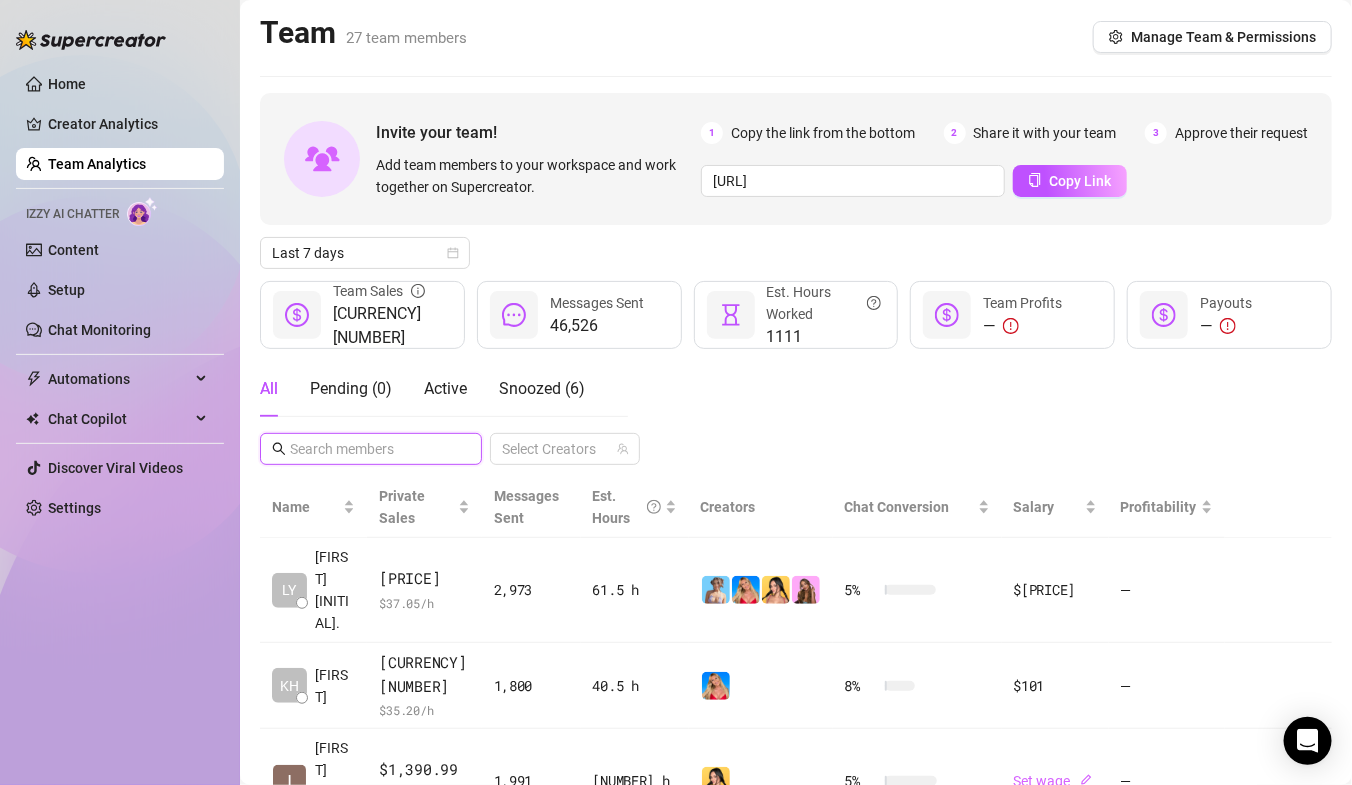 click at bounding box center (372, 449) 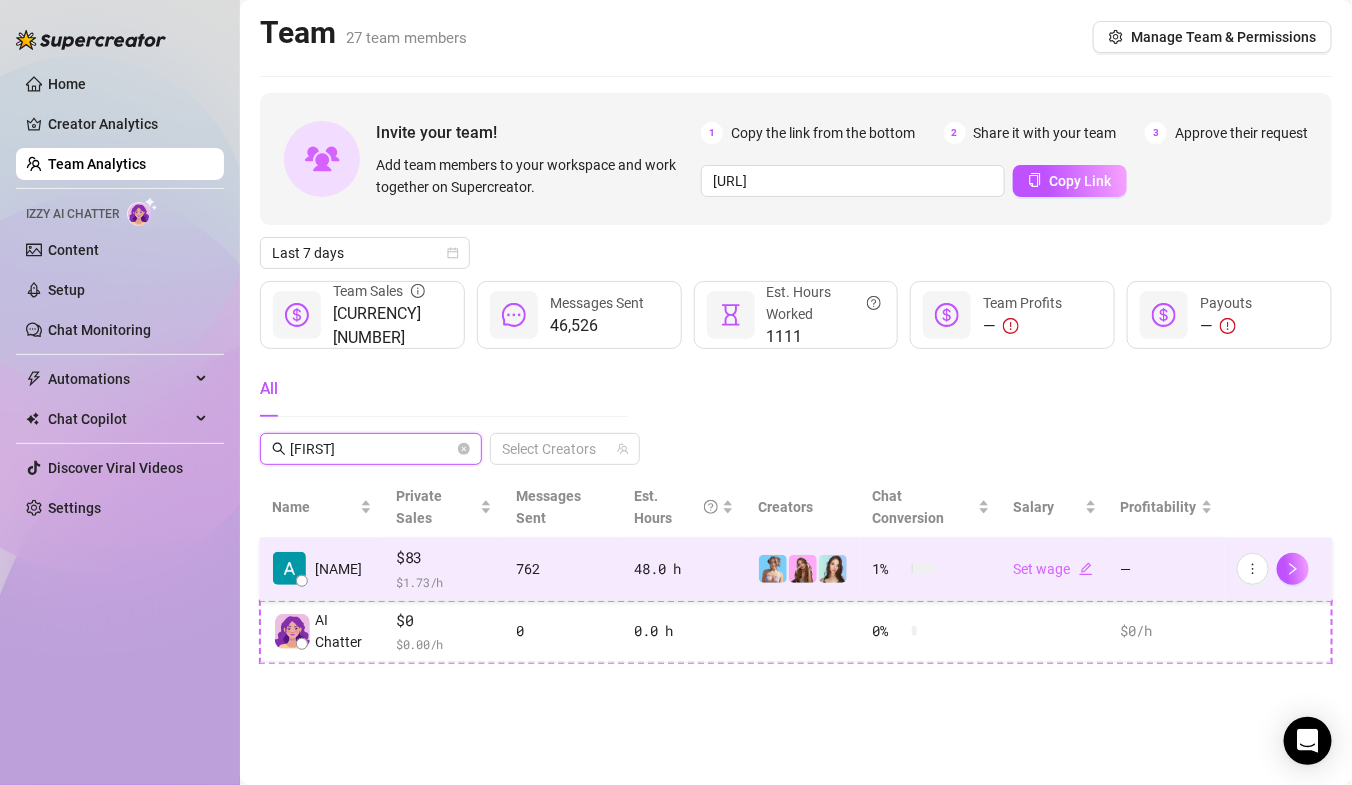 type on "[FIRST]" 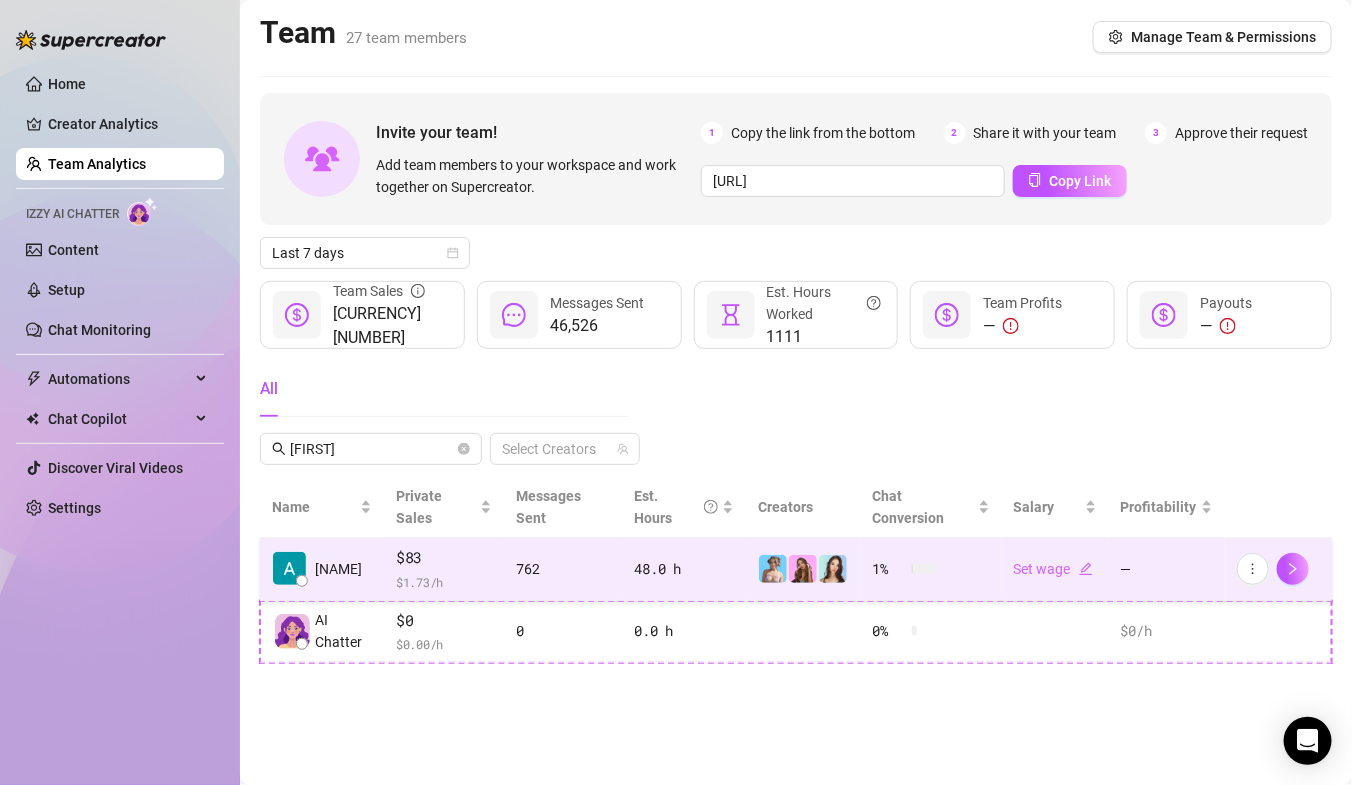 click on "[NAME]" at bounding box center [322, 569] 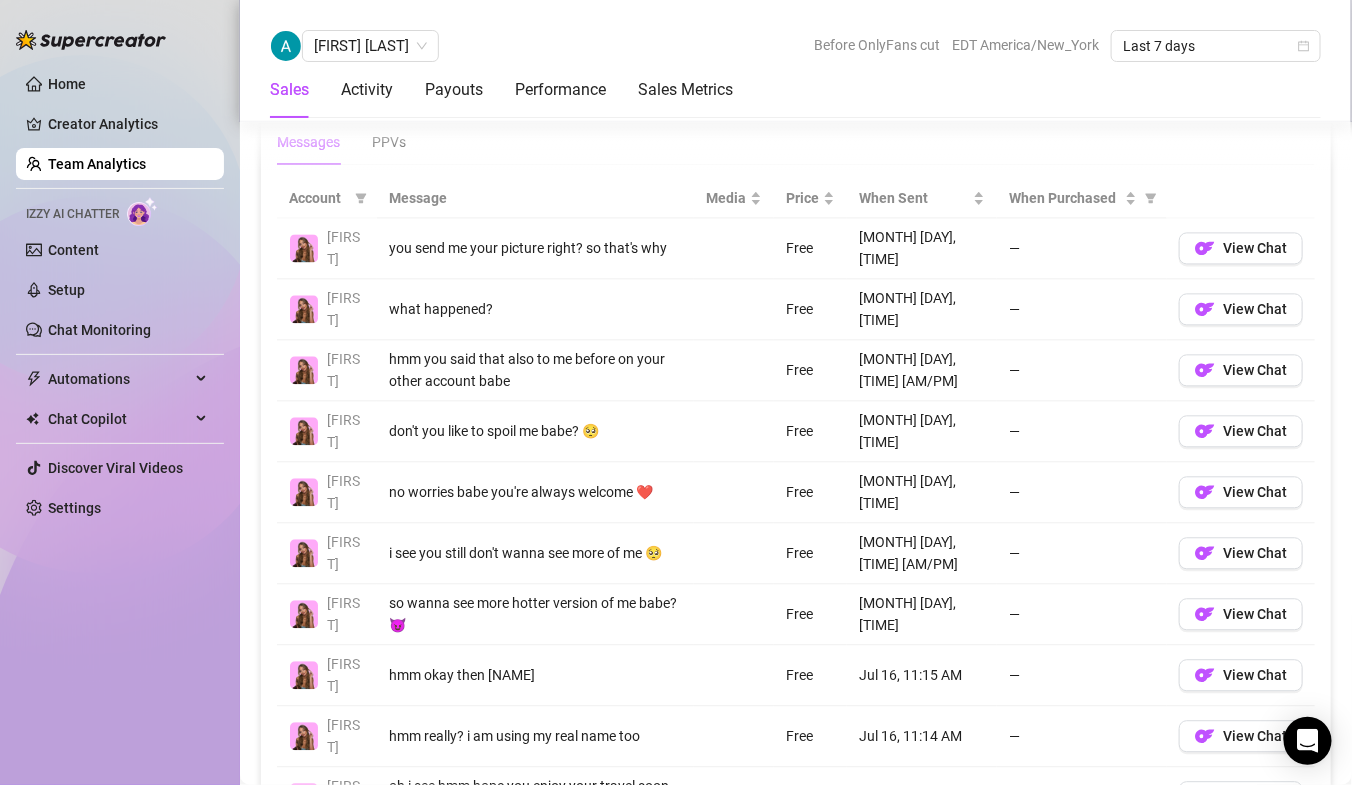 scroll, scrollTop: 1418, scrollLeft: 0, axis: vertical 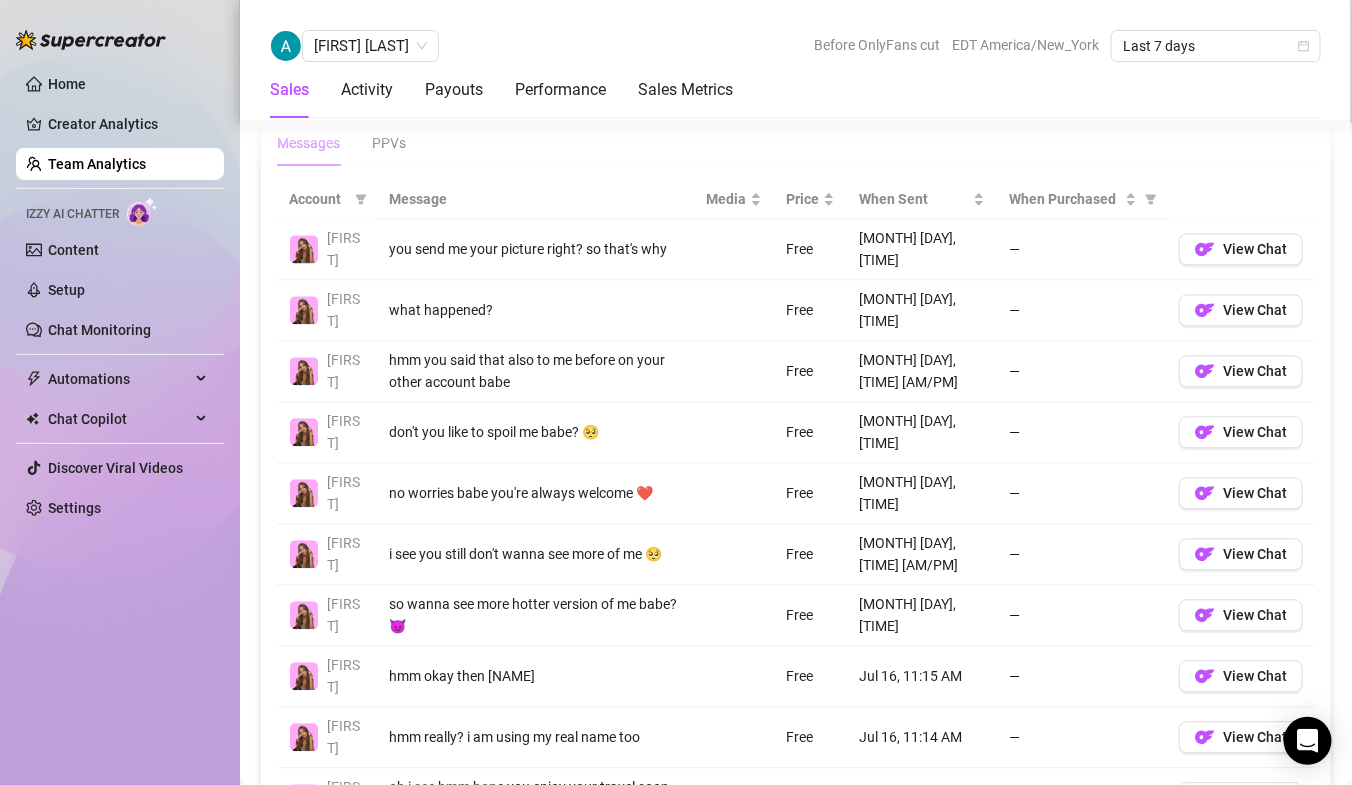 click on "2" at bounding box center (1159, 857) 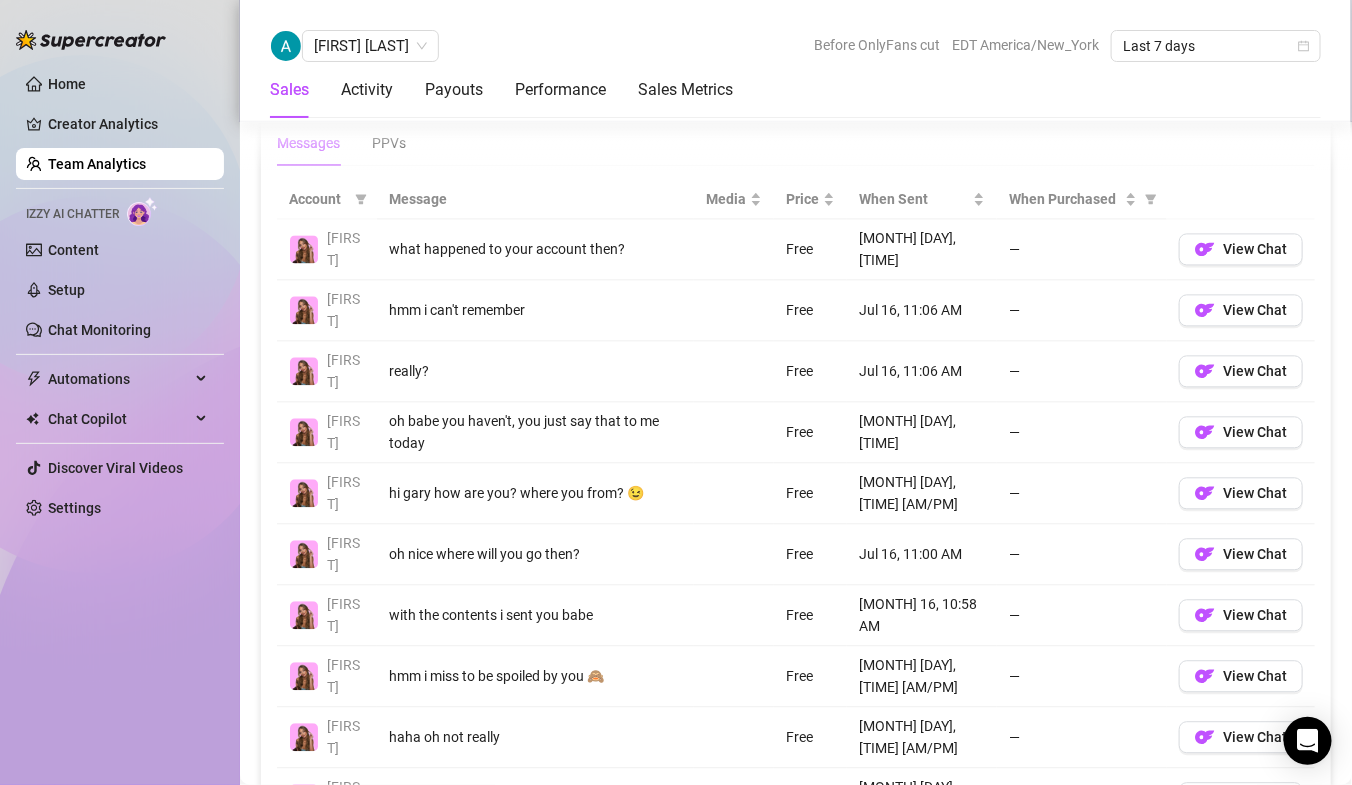 click on "3" at bounding box center (1183, 857) 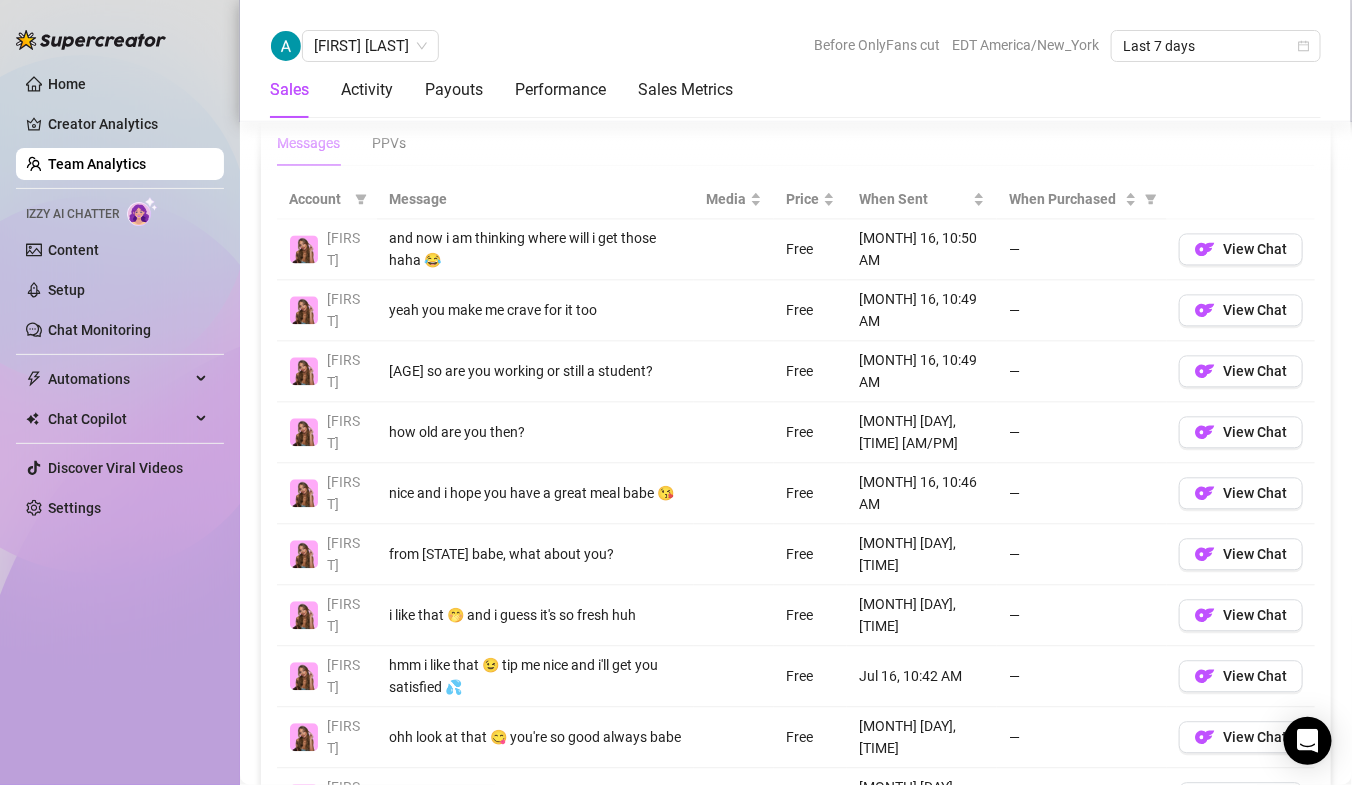 click on "4" at bounding box center (1207, 857) 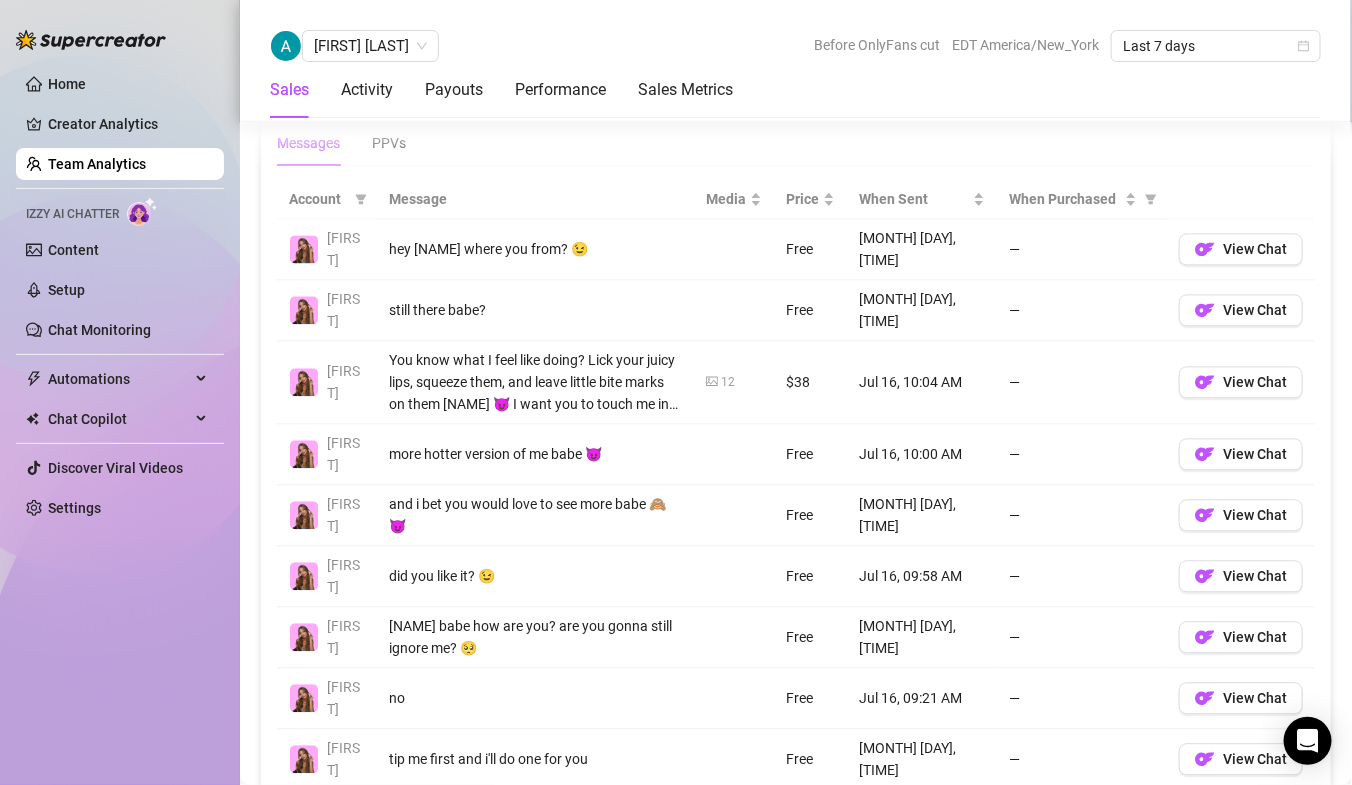 click on "5" at bounding box center [1231, 879] 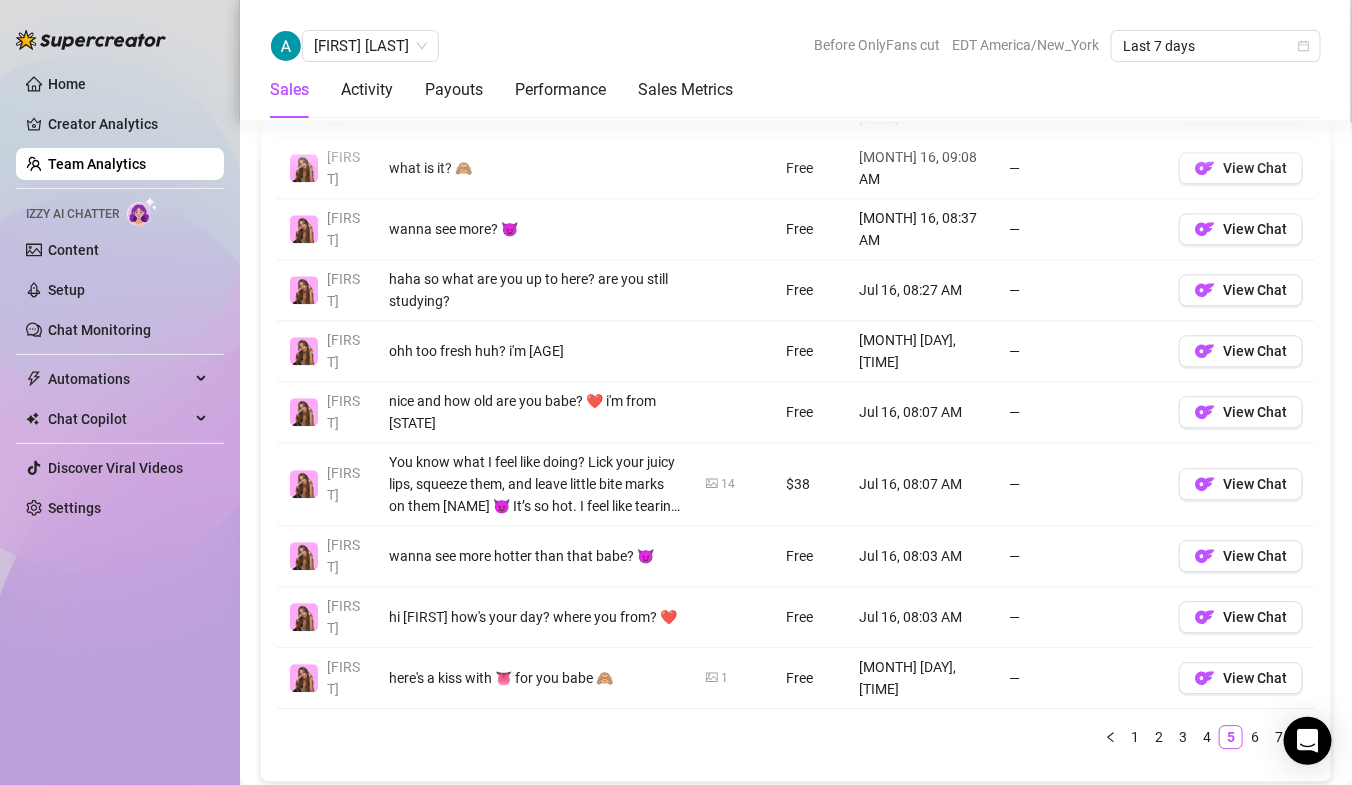 scroll, scrollTop: 1569, scrollLeft: 0, axis: vertical 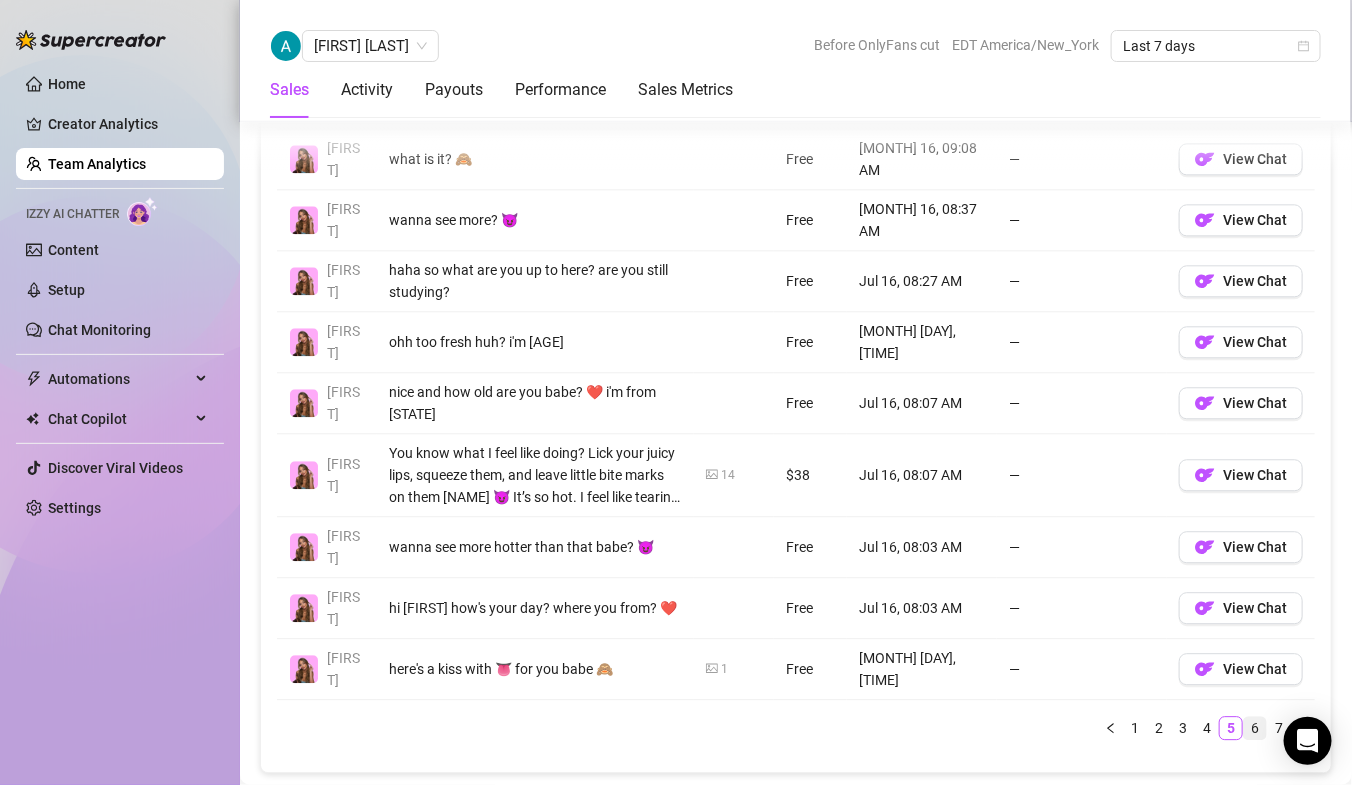 click on "6" at bounding box center [1255, 728] 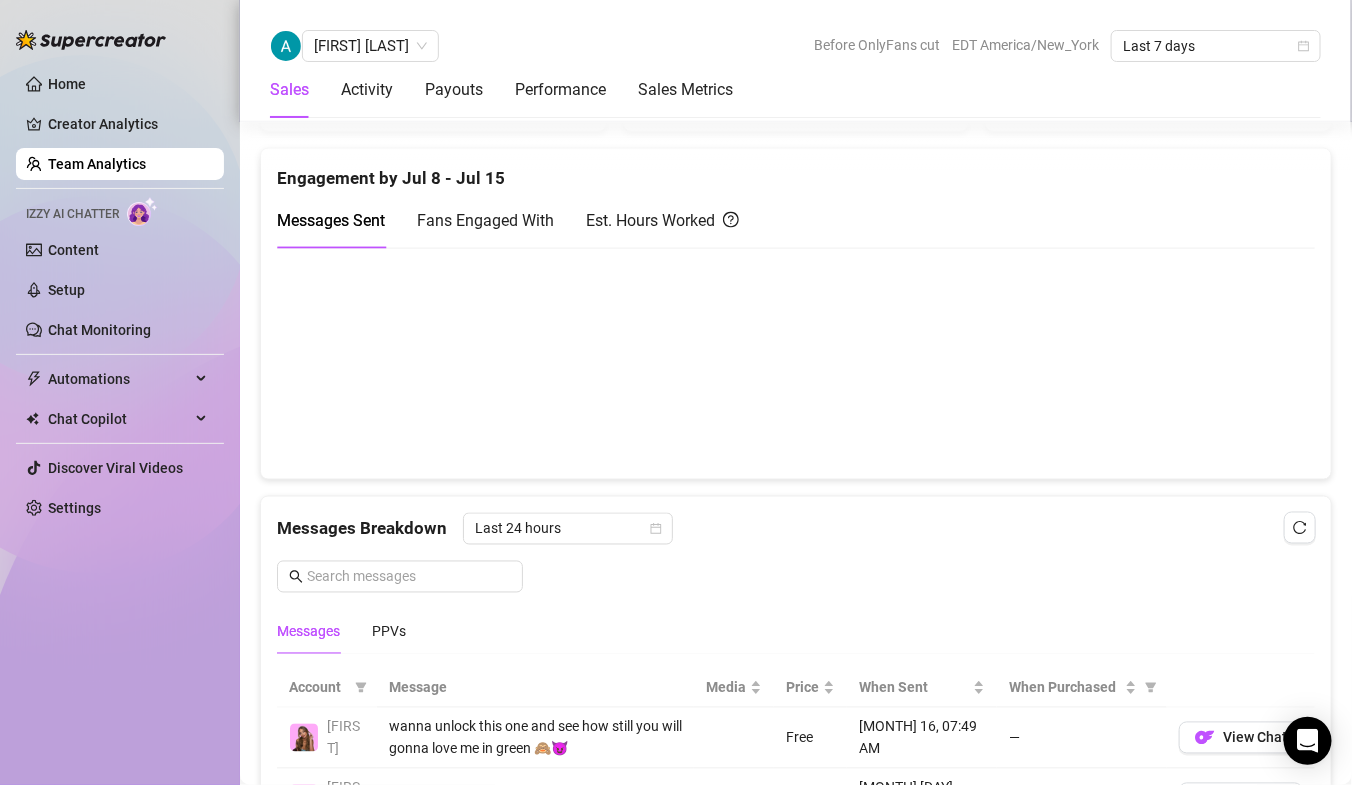 scroll, scrollTop: 904, scrollLeft: 0, axis: vertical 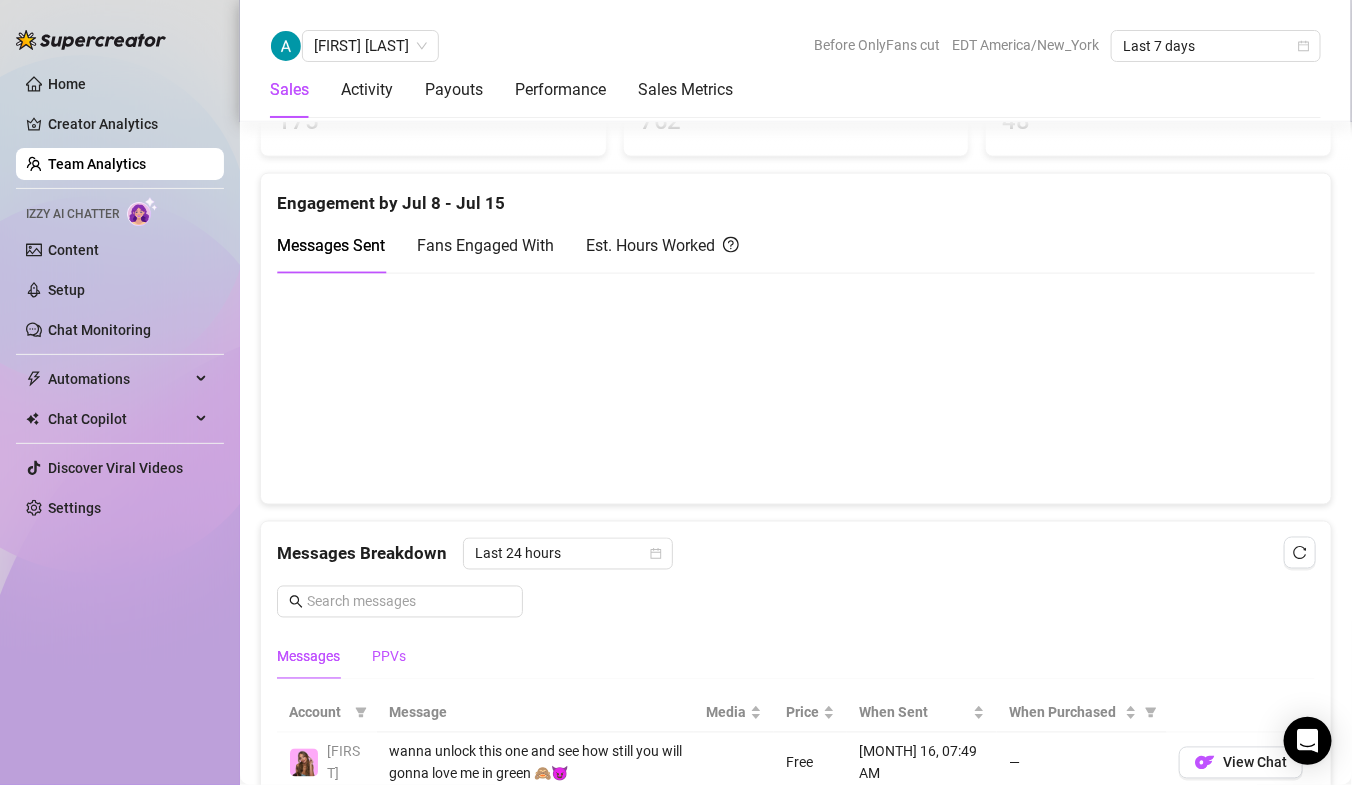 click on "PPVs" at bounding box center [389, 657] 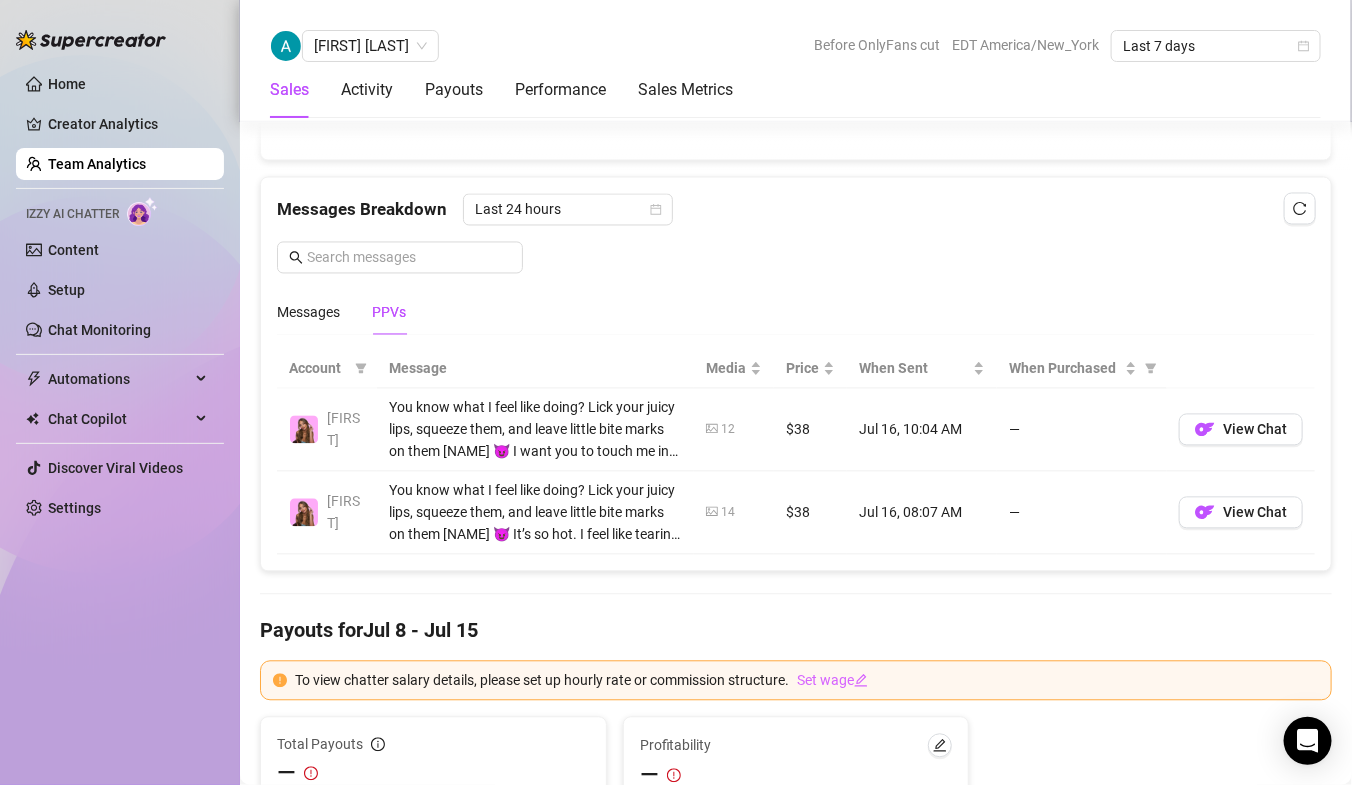 scroll, scrollTop: 1250, scrollLeft: 0, axis: vertical 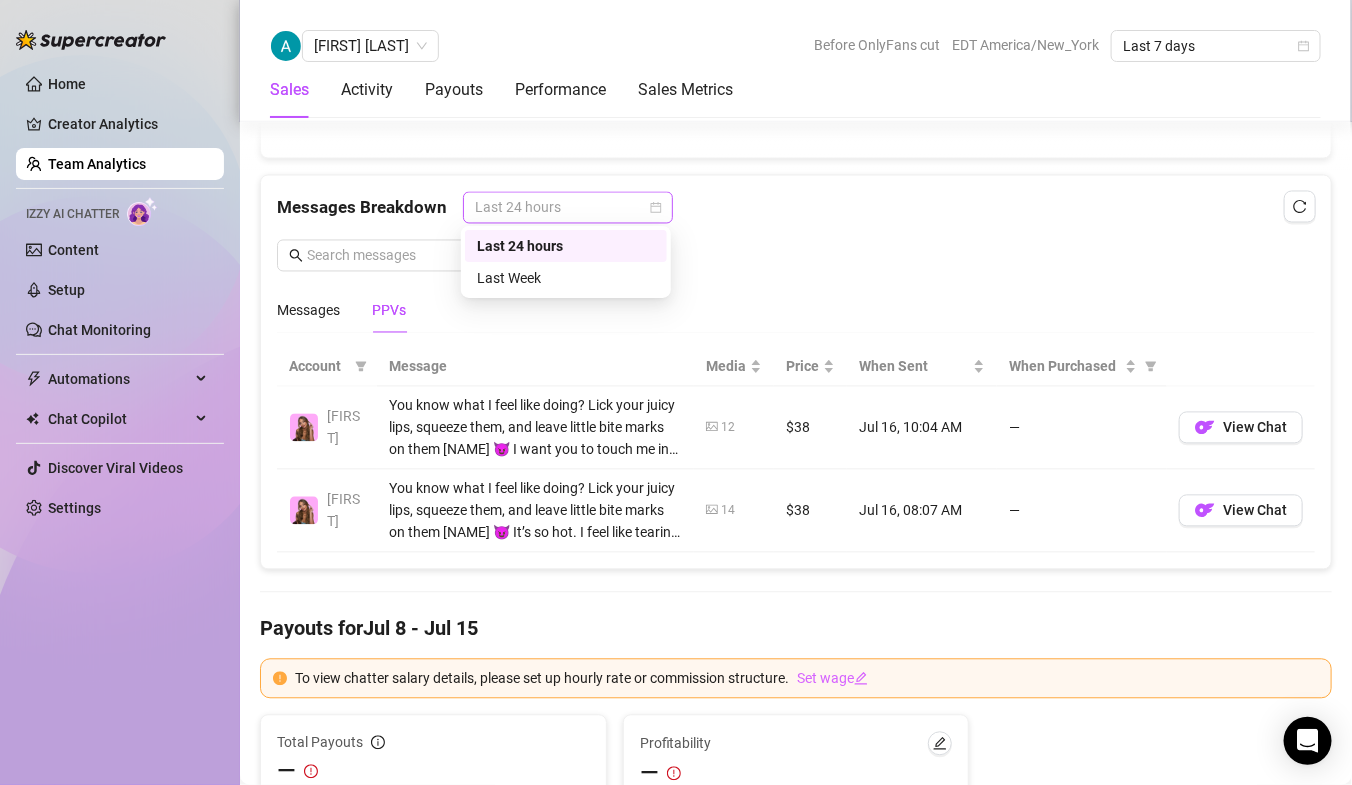click on "Last 24 hours" at bounding box center [568, 208] 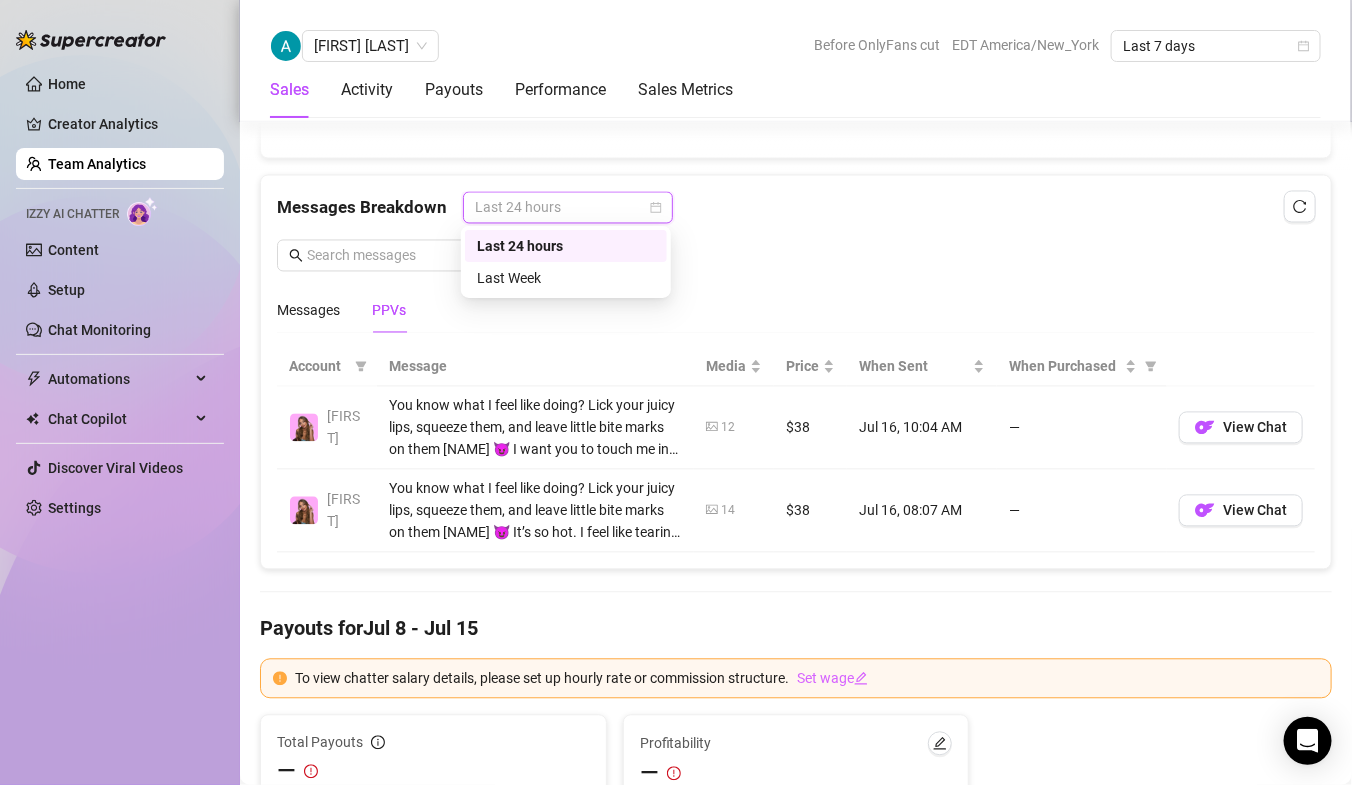 click on "Messages Breakdown Last 24 hours Messages PPVs" at bounding box center [796, 262] 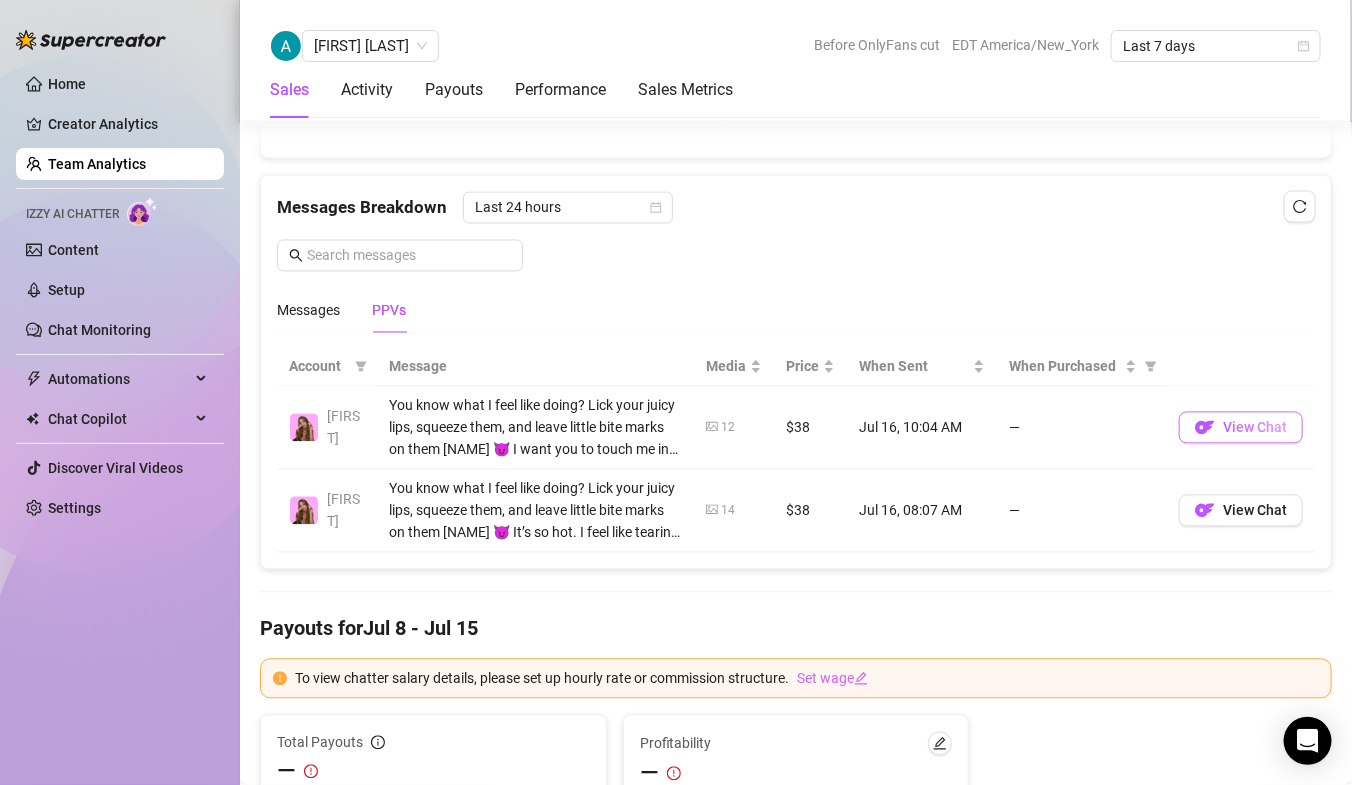 click on "View Chat" at bounding box center (1255, 428) 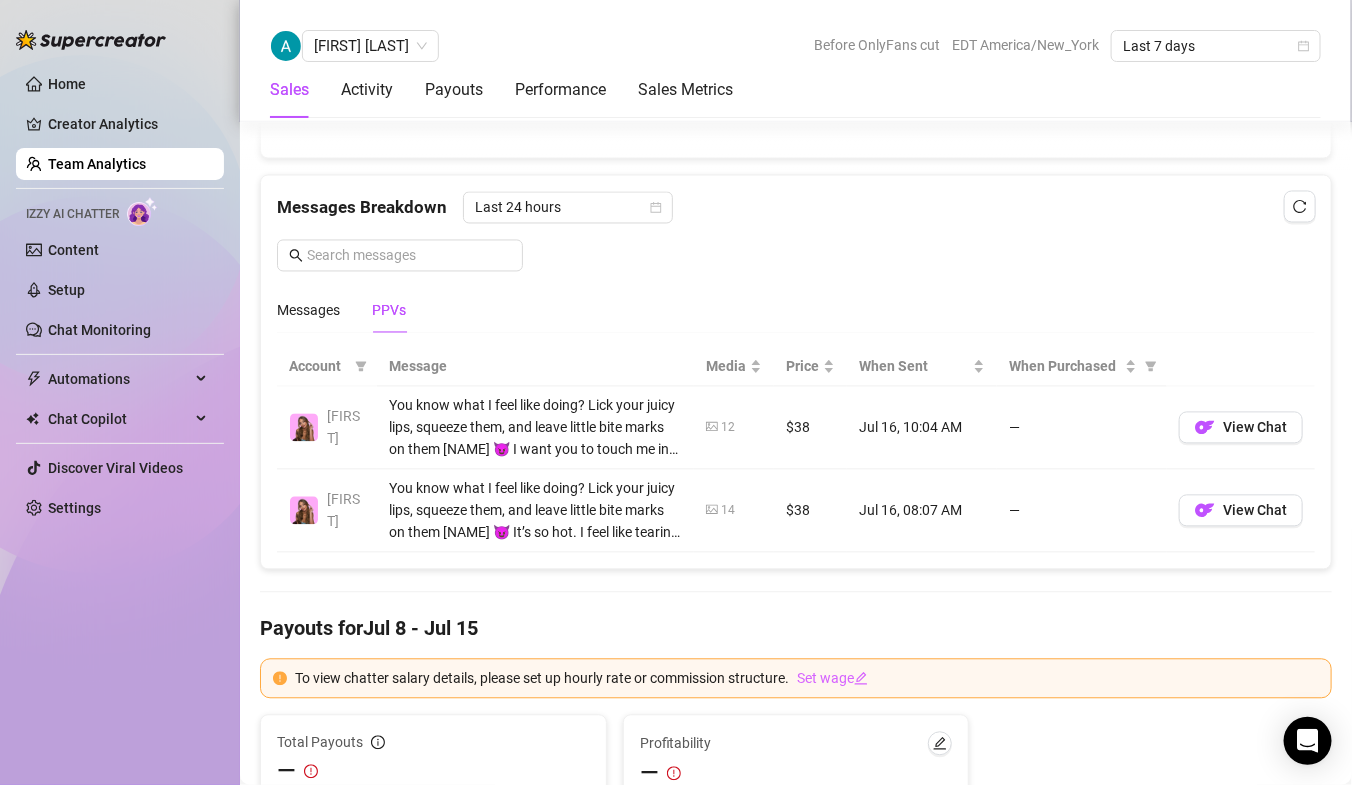 click on "Team Analytics" at bounding box center [97, 164] 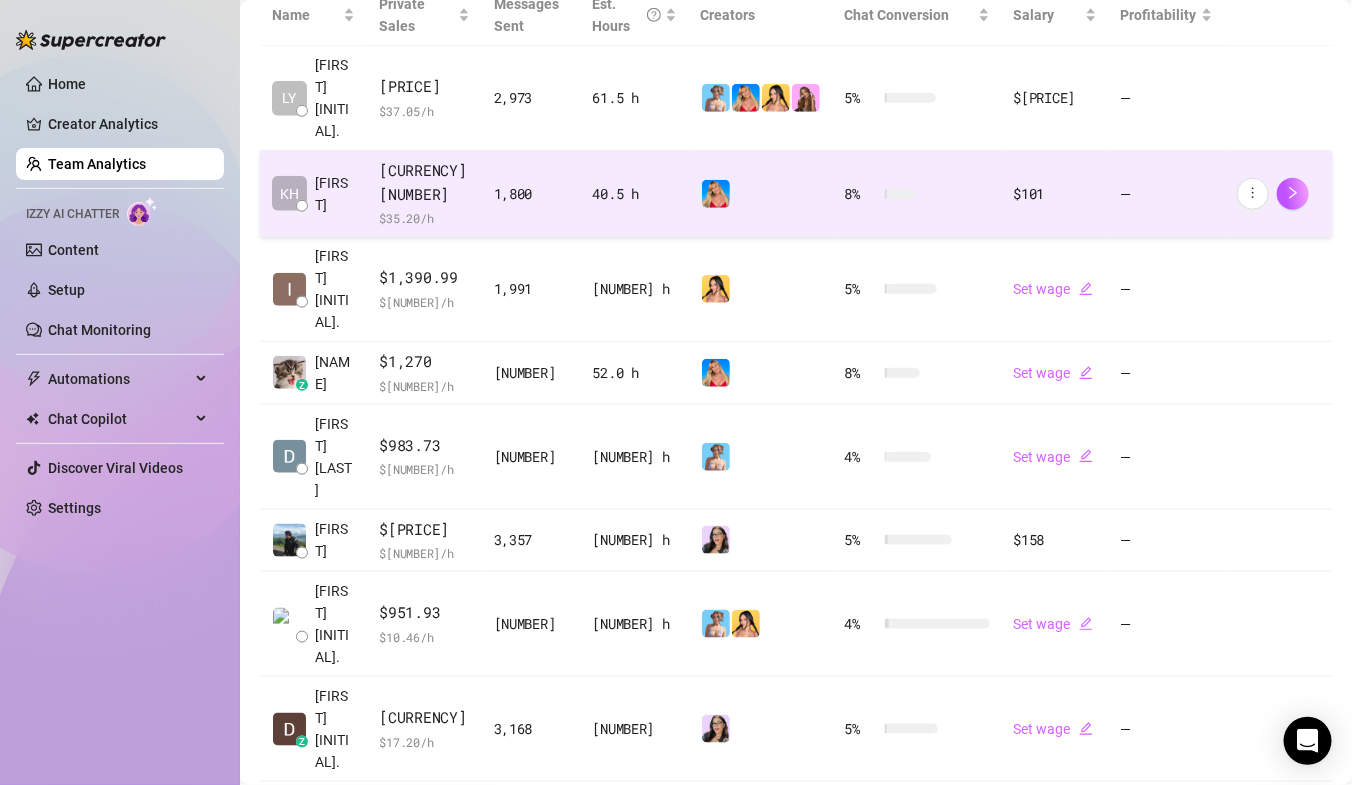 scroll, scrollTop: 0, scrollLeft: 0, axis: both 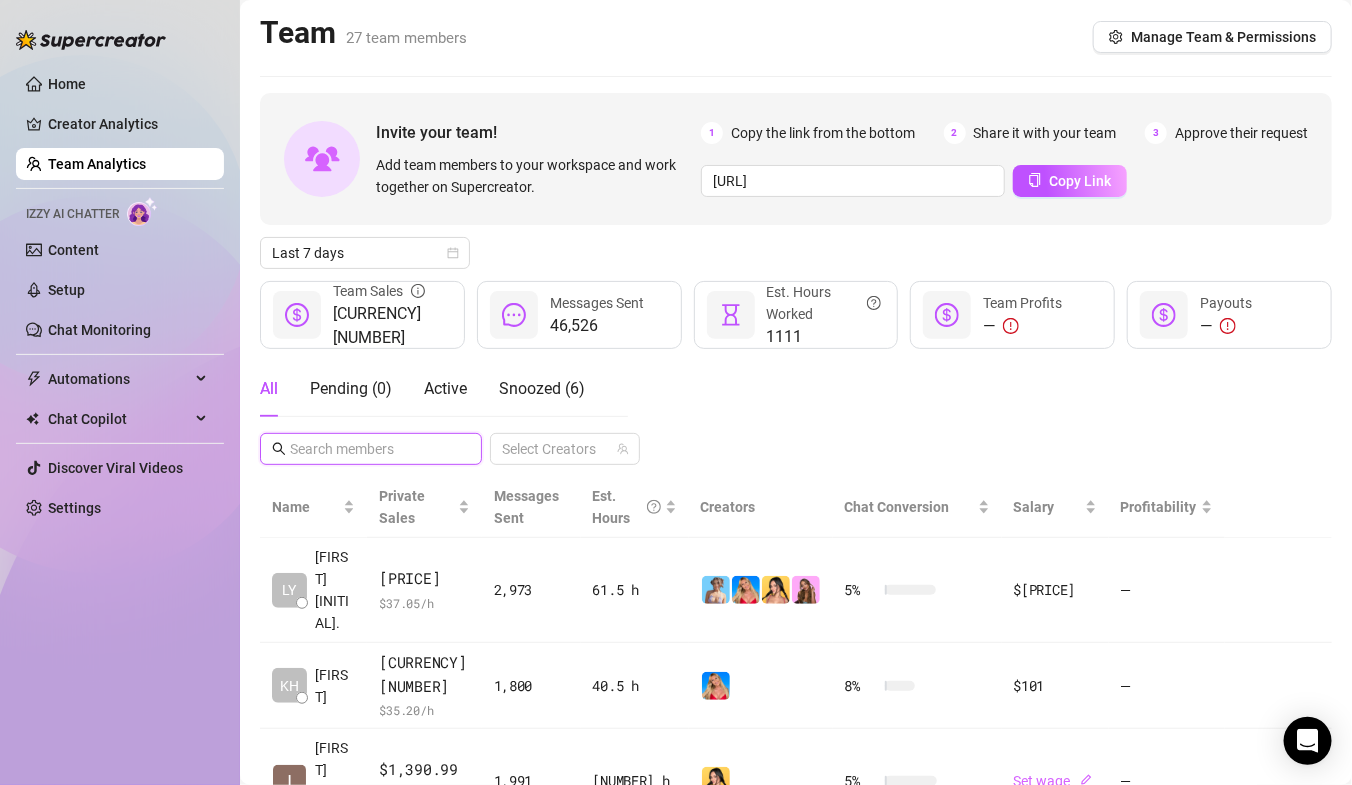 click at bounding box center [372, 449] 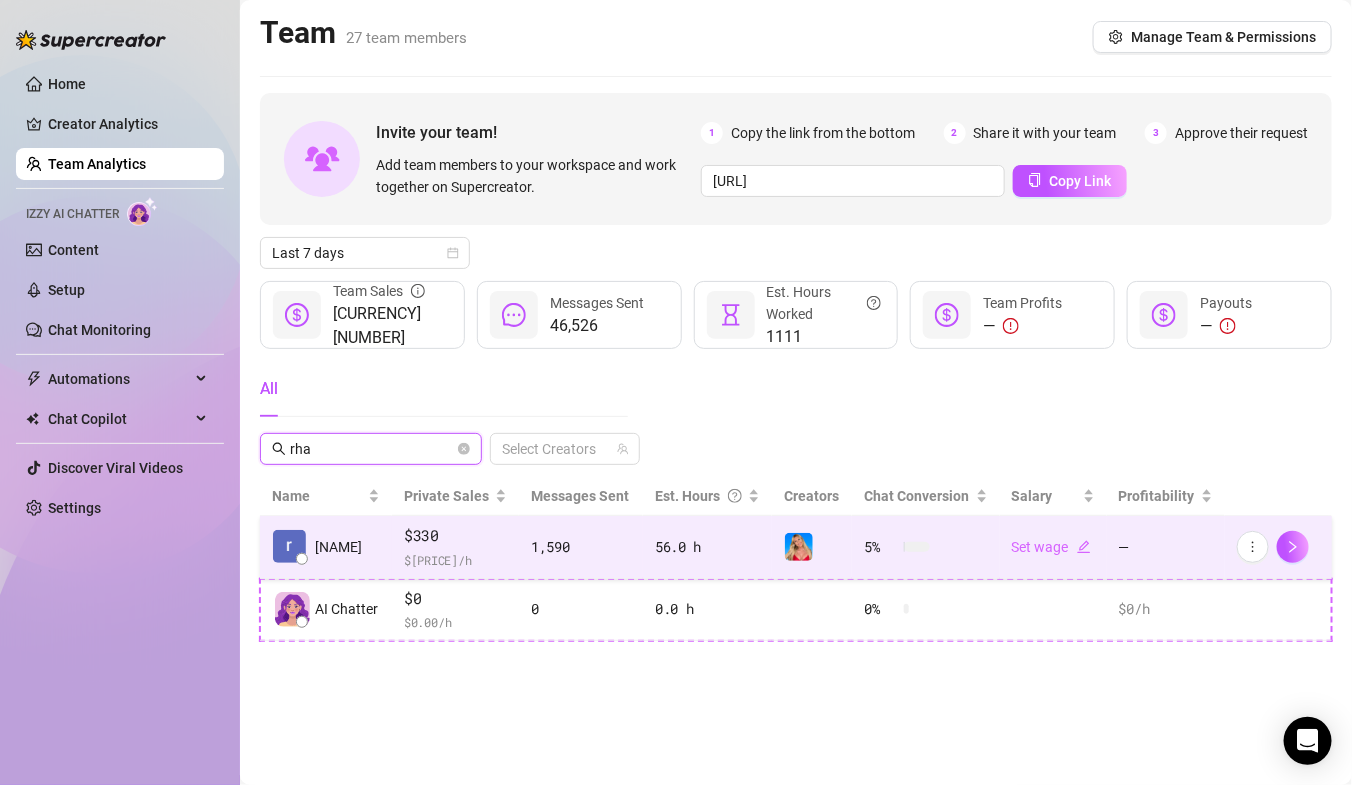 type on "rha" 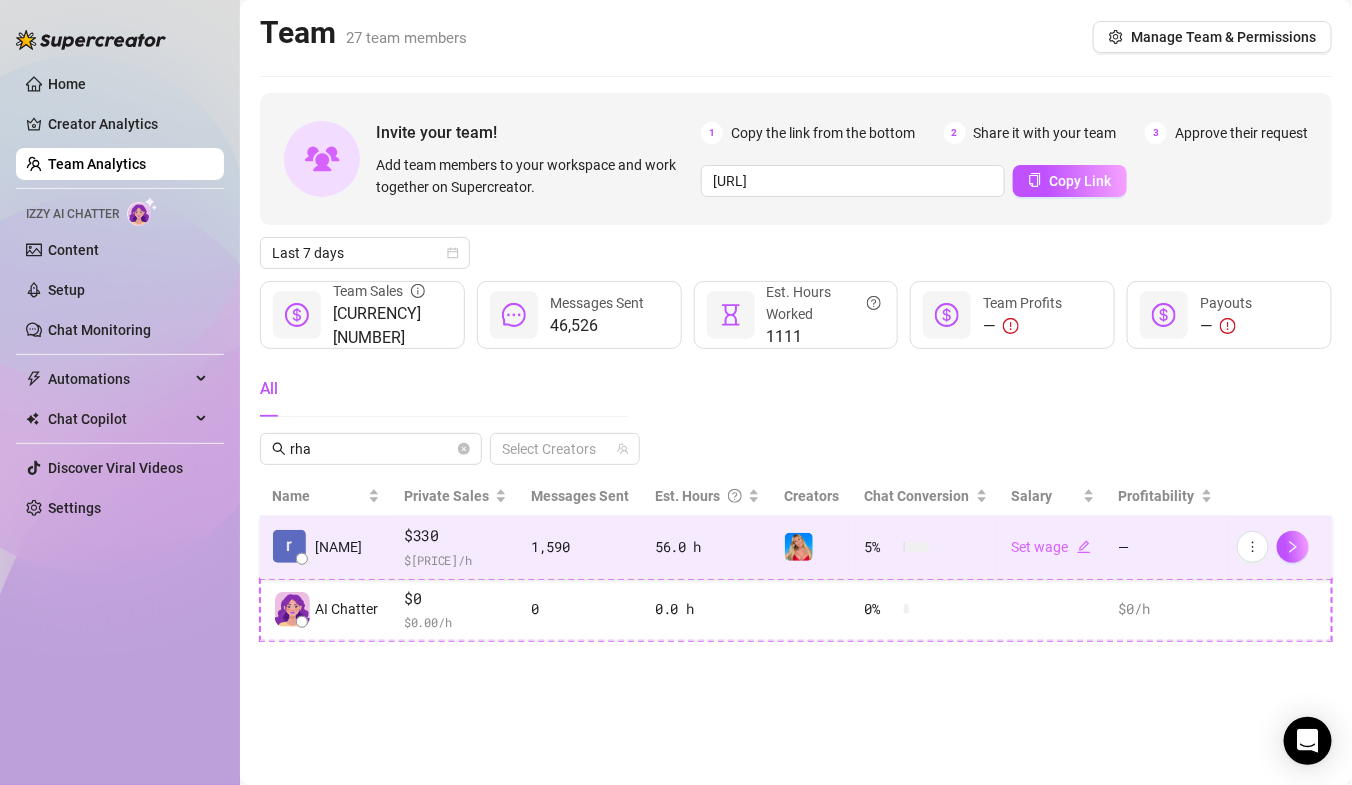 click on "[NAME]" at bounding box center [338, 547] 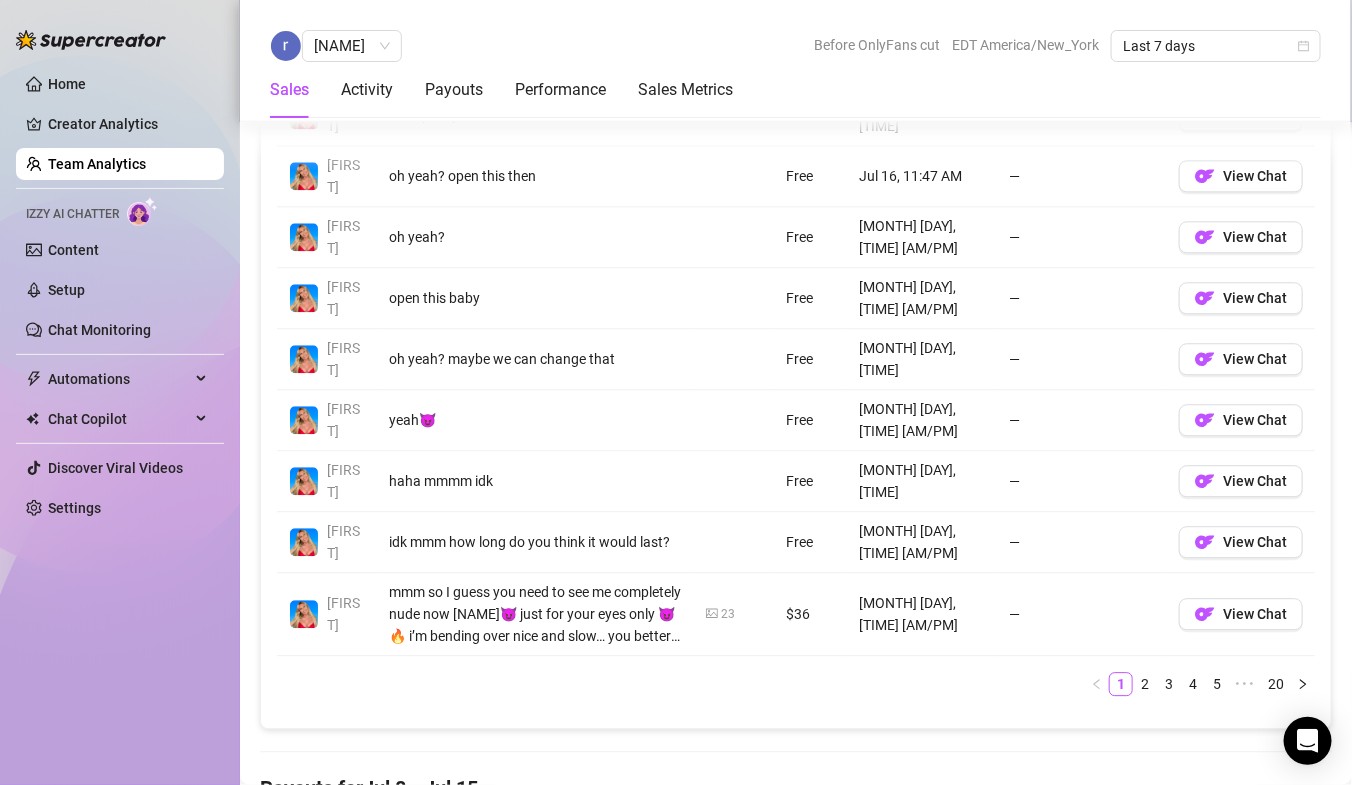 scroll, scrollTop: 1615, scrollLeft: 0, axis: vertical 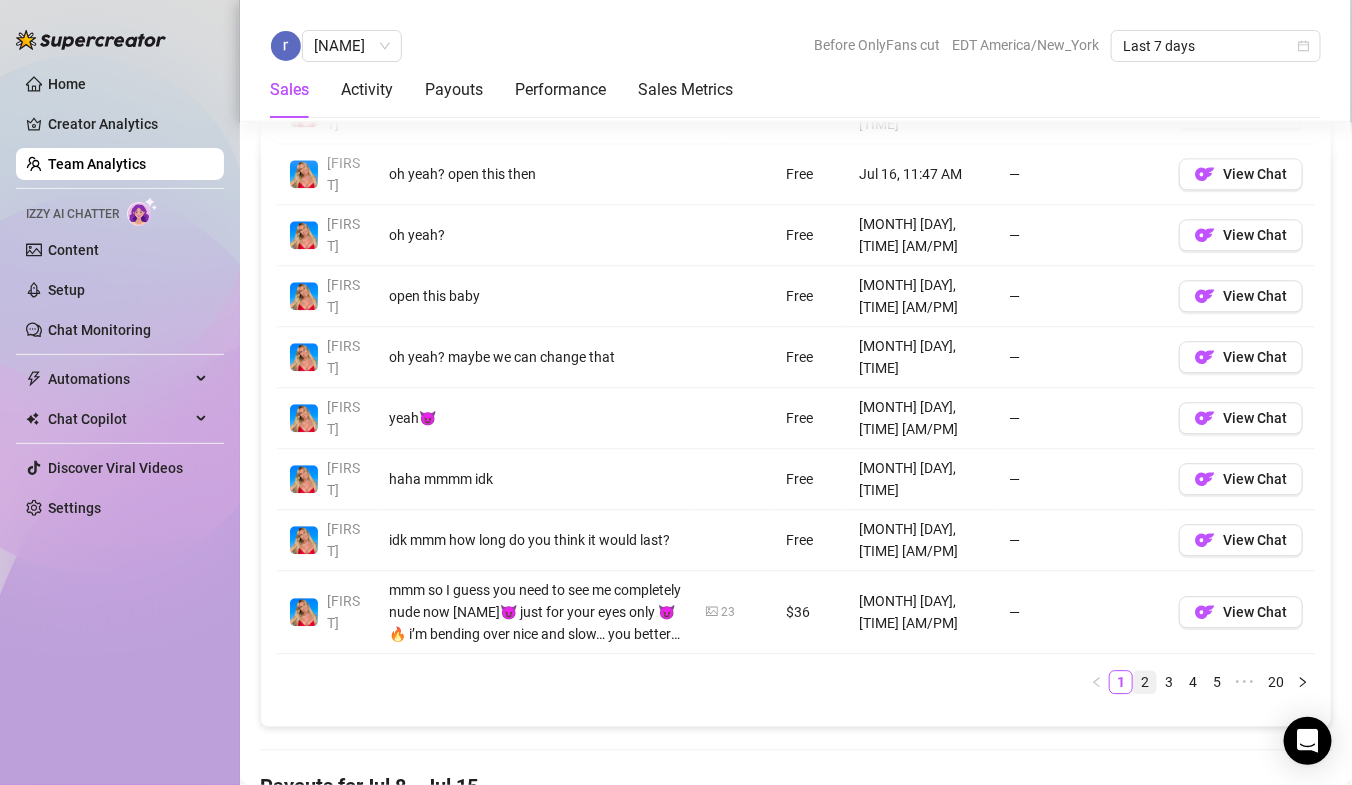 click on "2" at bounding box center (1145, 682) 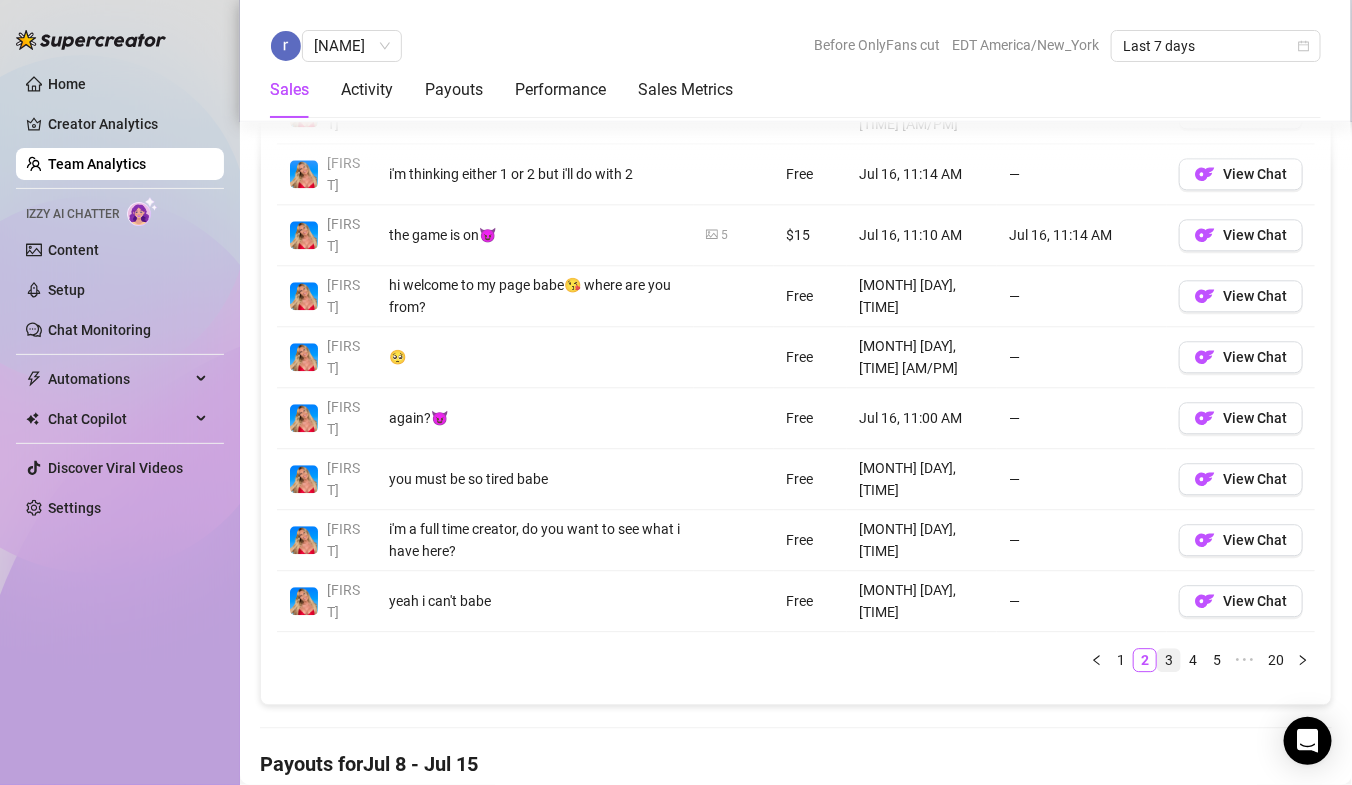 click on "3" at bounding box center [1169, 660] 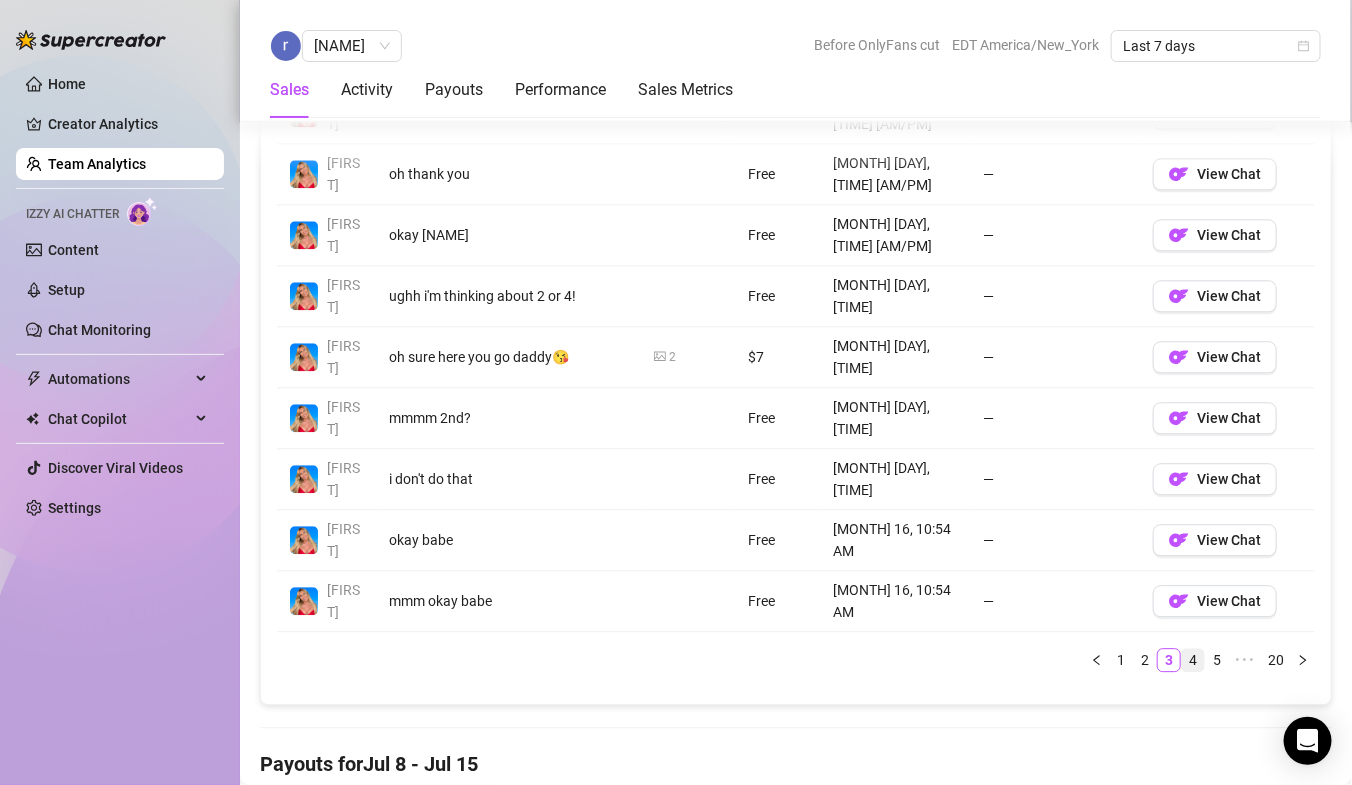 click on "4" at bounding box center [1193, 660] 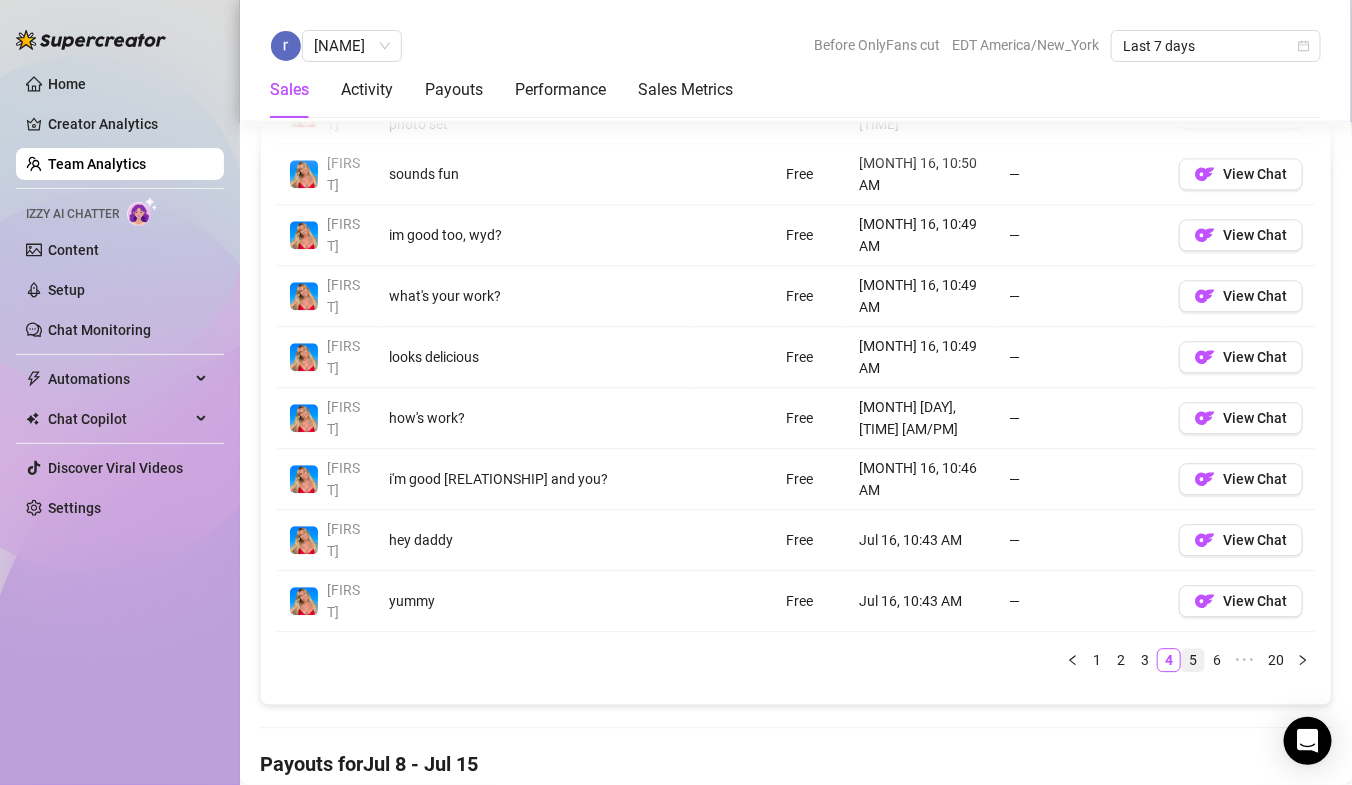 click on "5" at bounding box center [1193, 660] 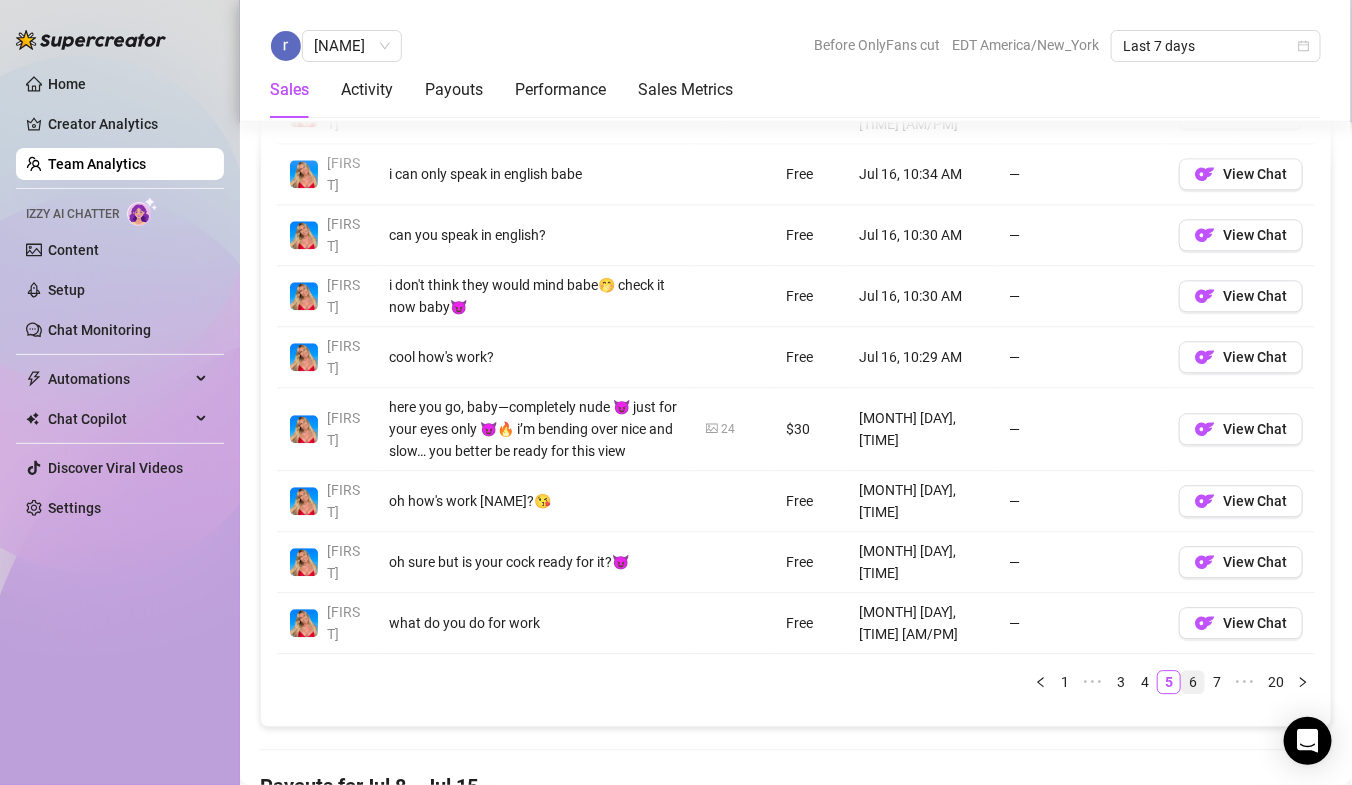 click on "6" at bounding box center [1193, 682] 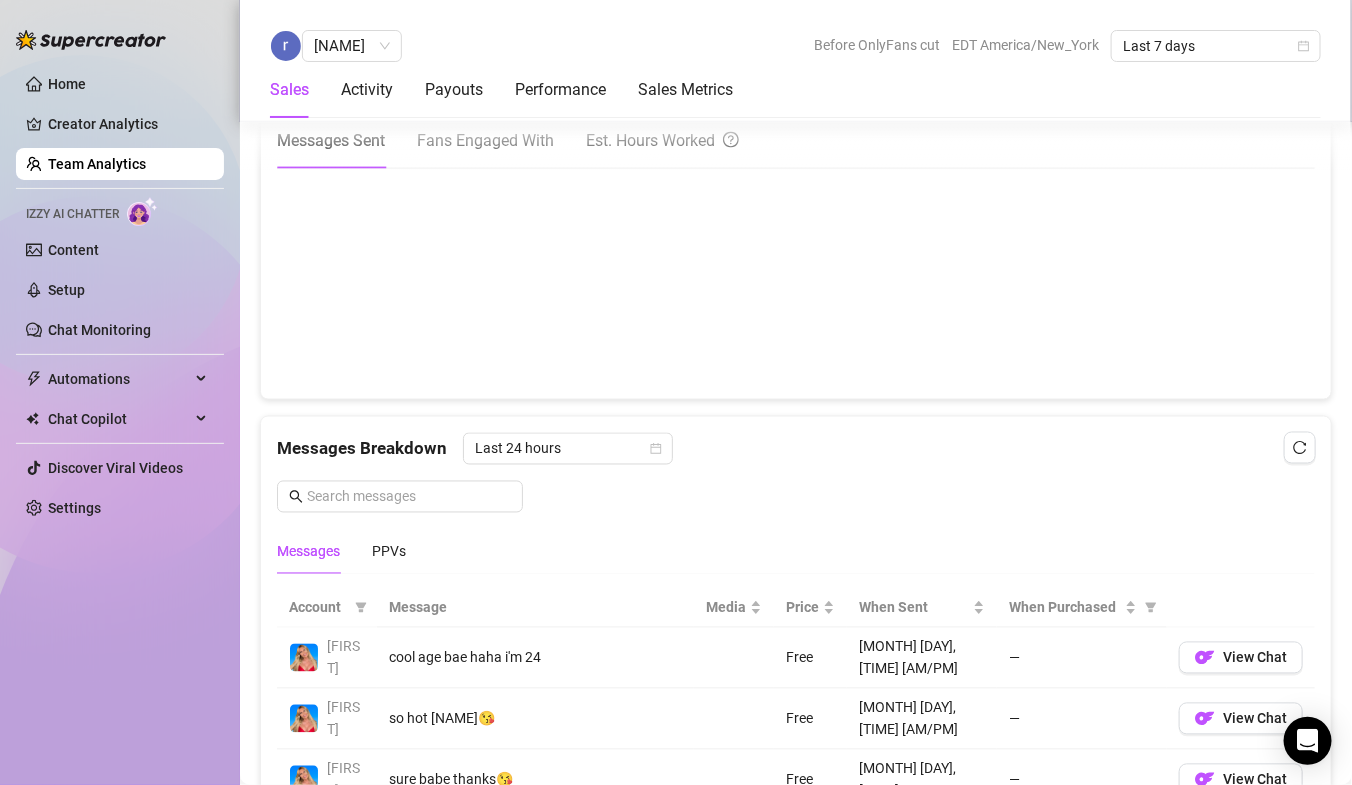 scroll, scrollTop: 985, scrollLeft: 0, axis: vertical 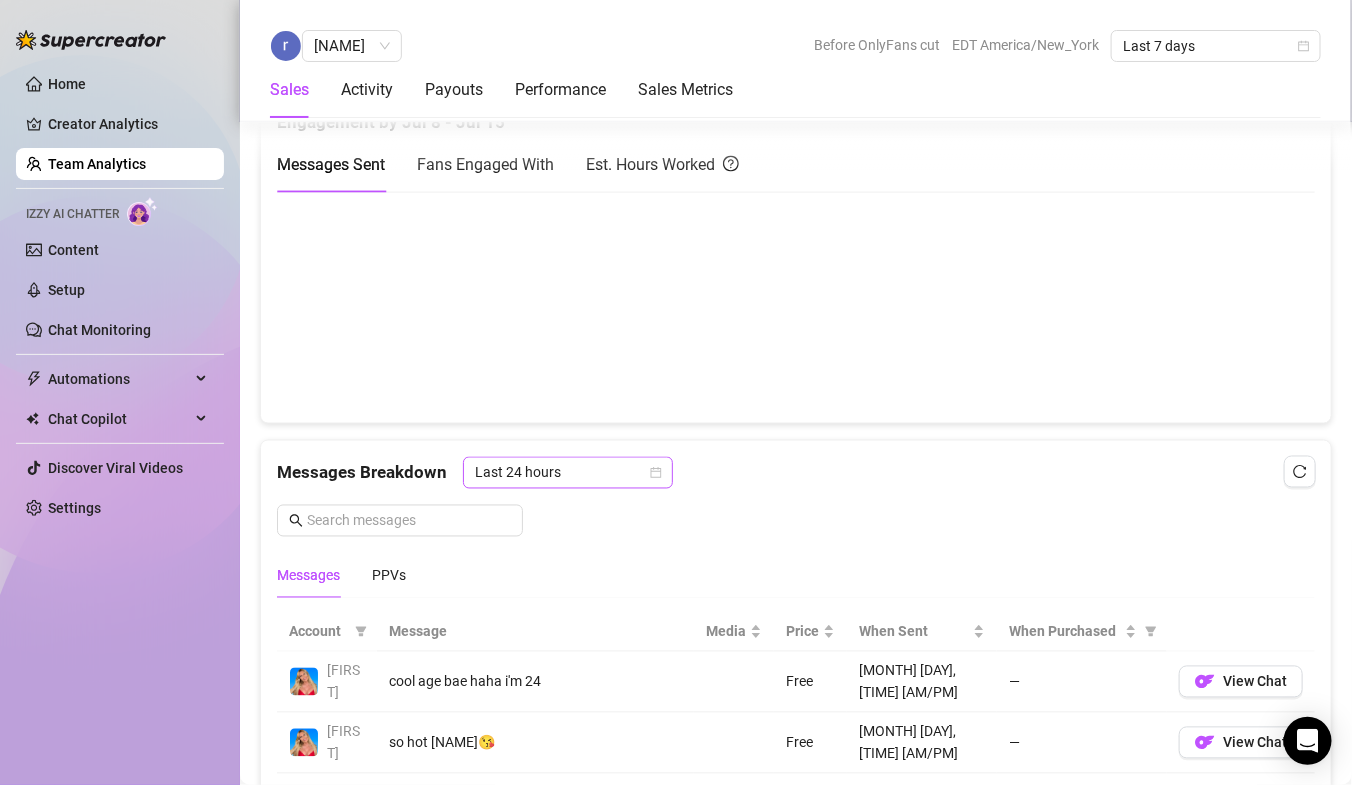 click on "Last 24 hours" at bounding box center [568, 473] 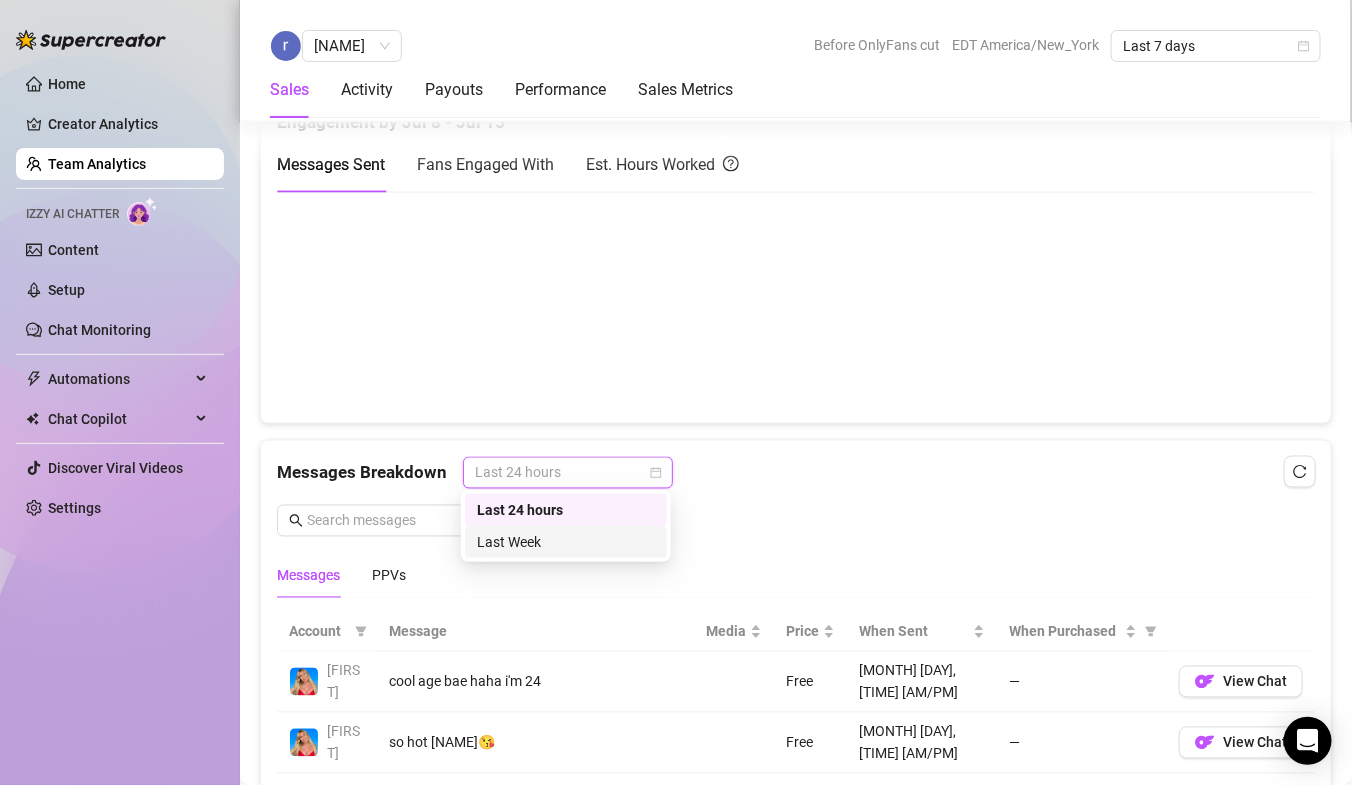 click on "Last Week" at bounding box center [566, 542] 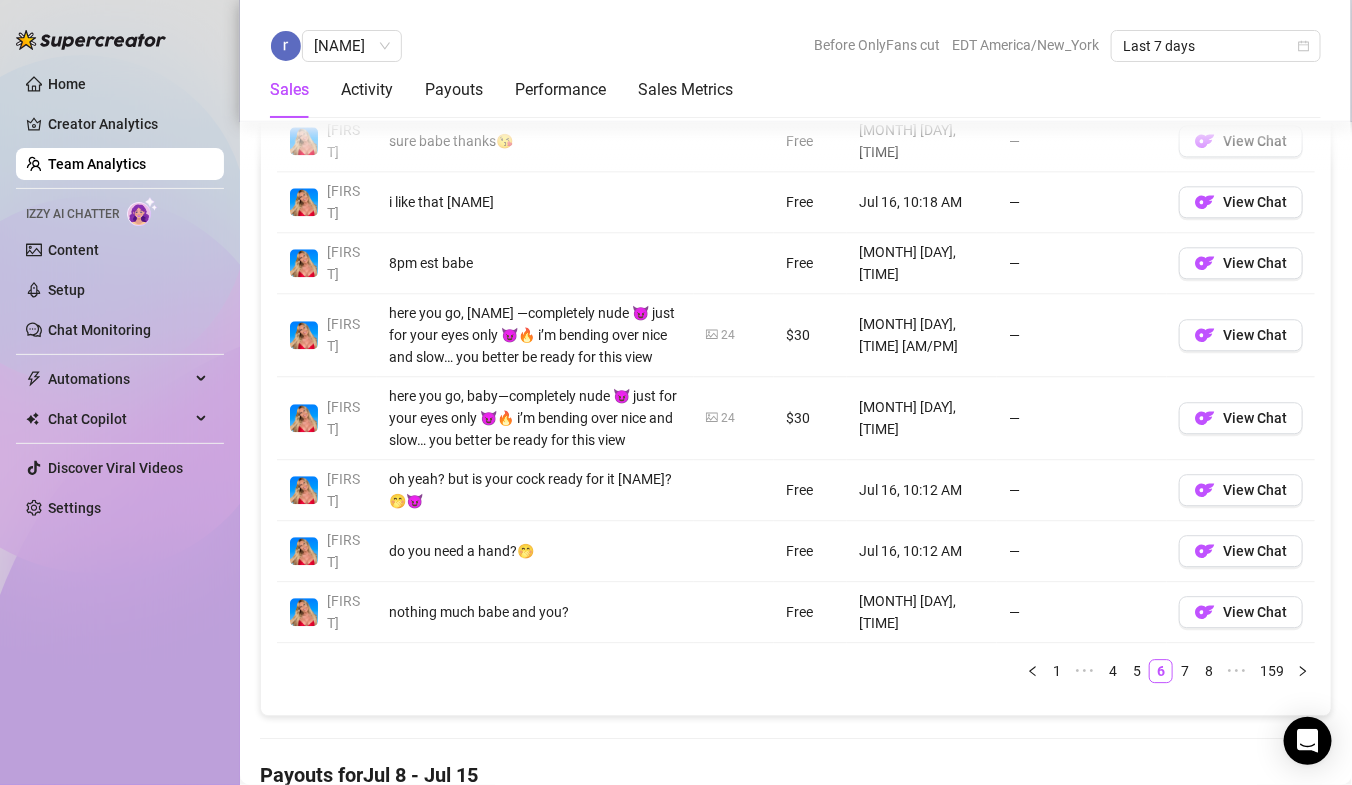 scroll, scrollTop: 1696, scrollLeft: 0, axis: vertical 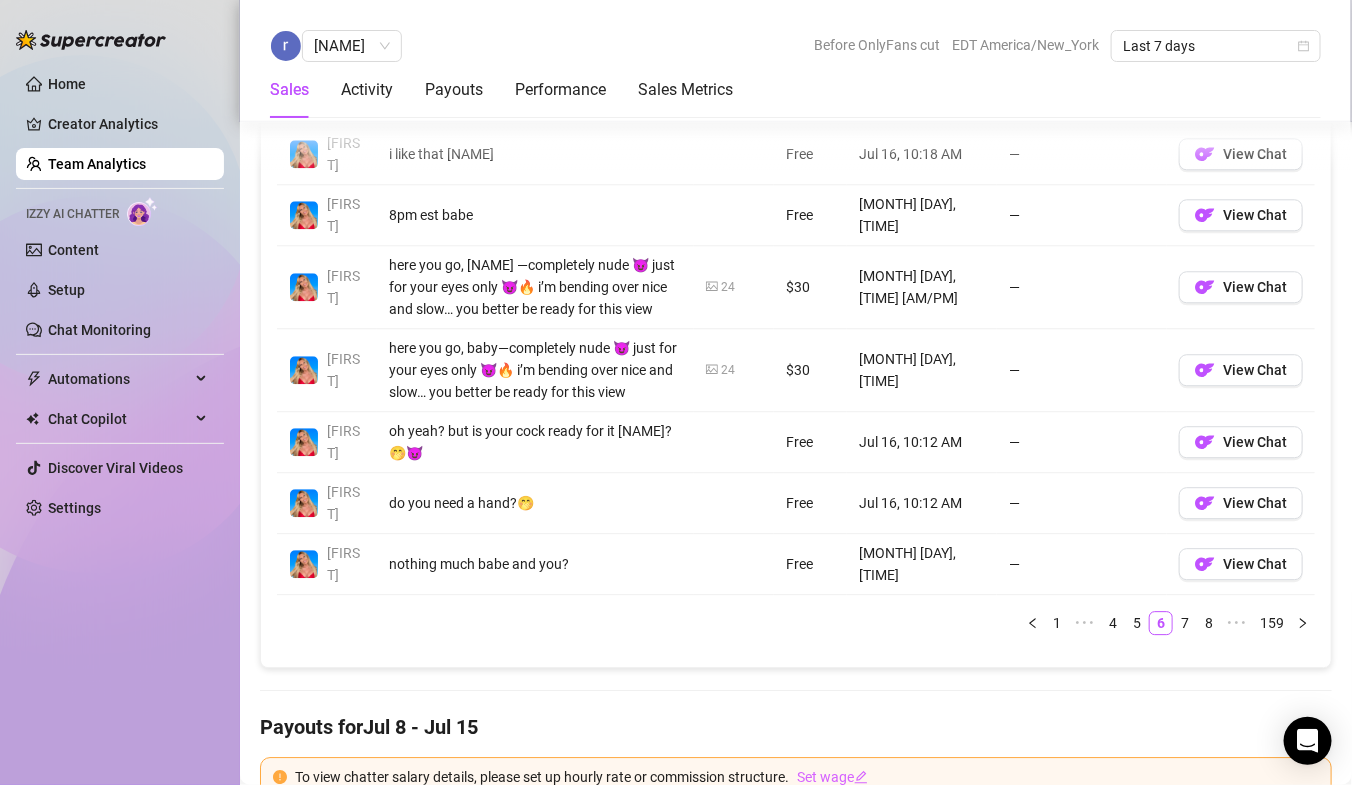 click on "7" at bounding box center [1185, 623] 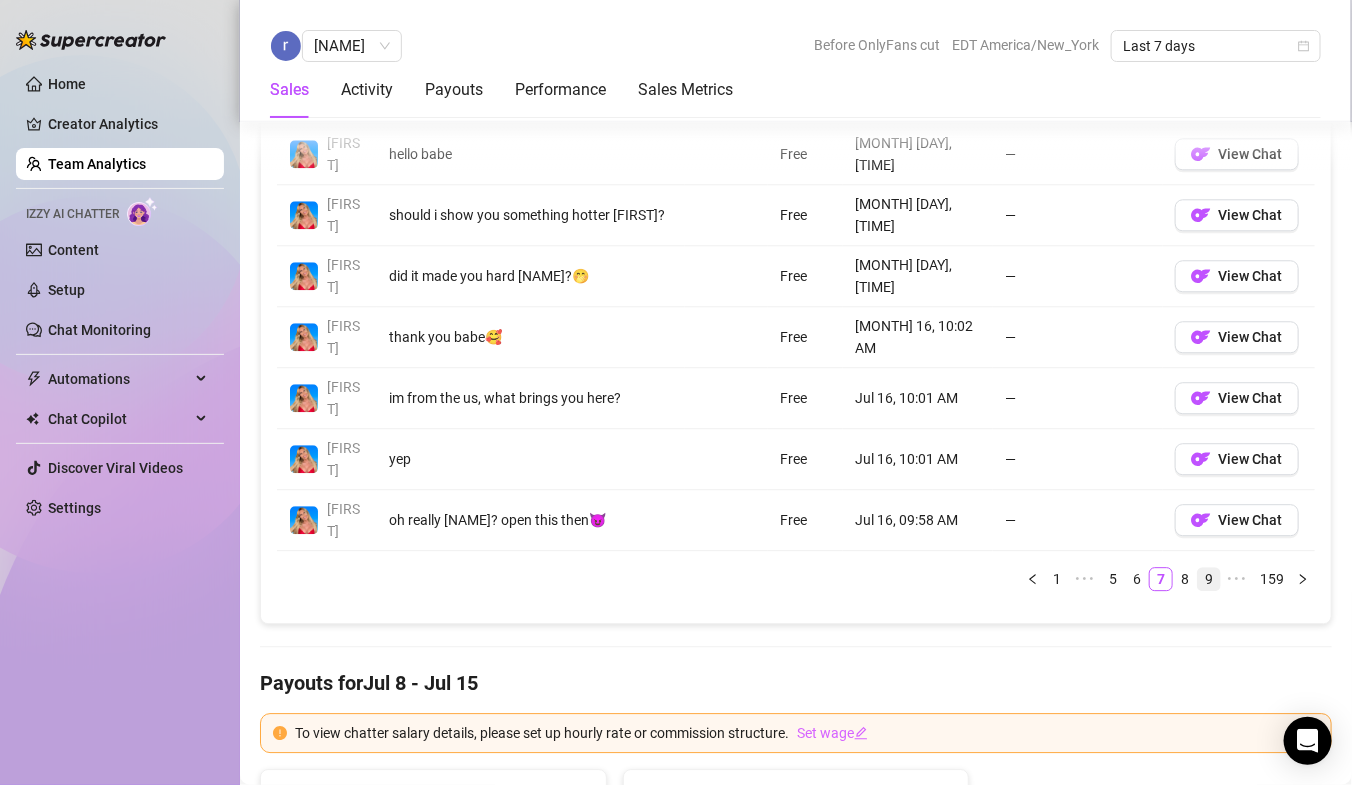 click on "9" at bounding box center (1209, 579) 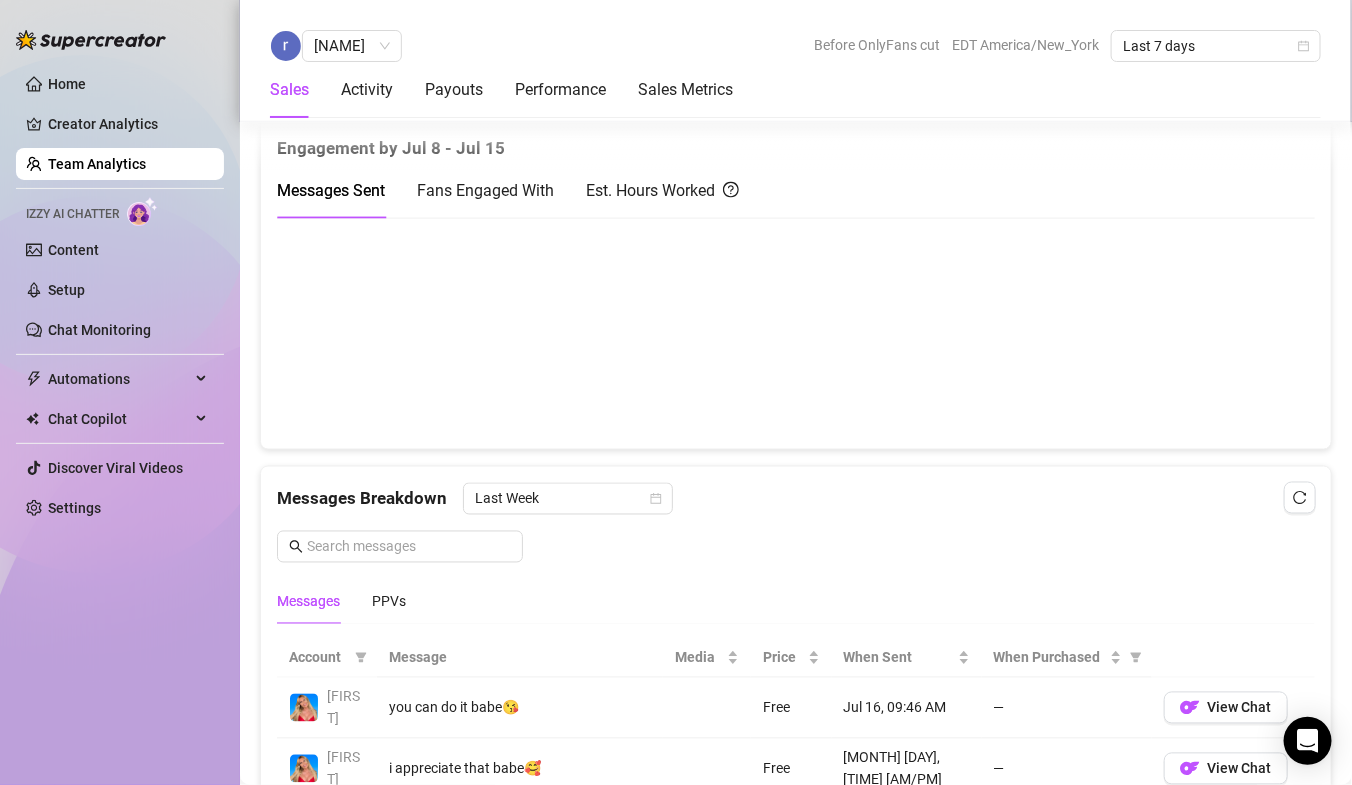 scroll, scrollTop: 959, scrollLeft: 0, axis: vertical 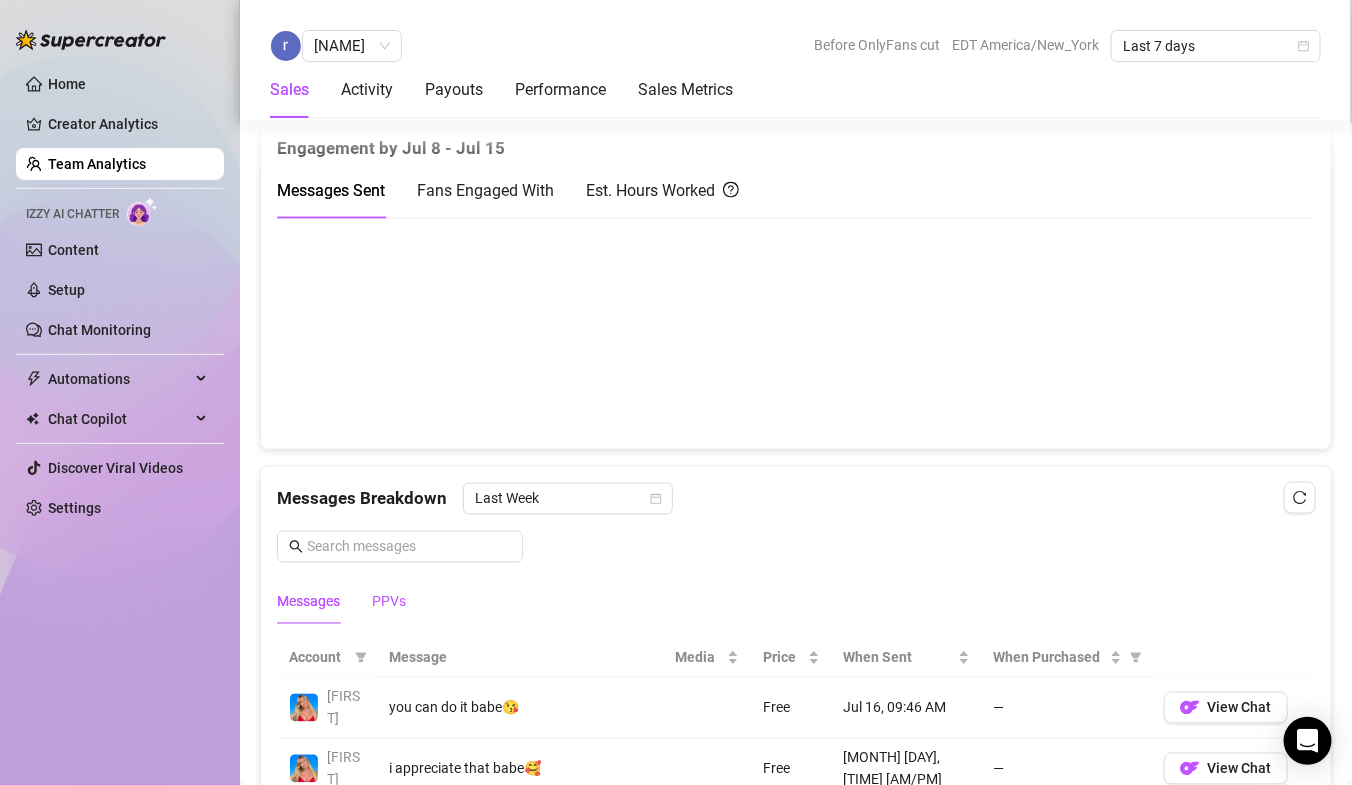 click on "PPVs" at bounding box center (389, 602) 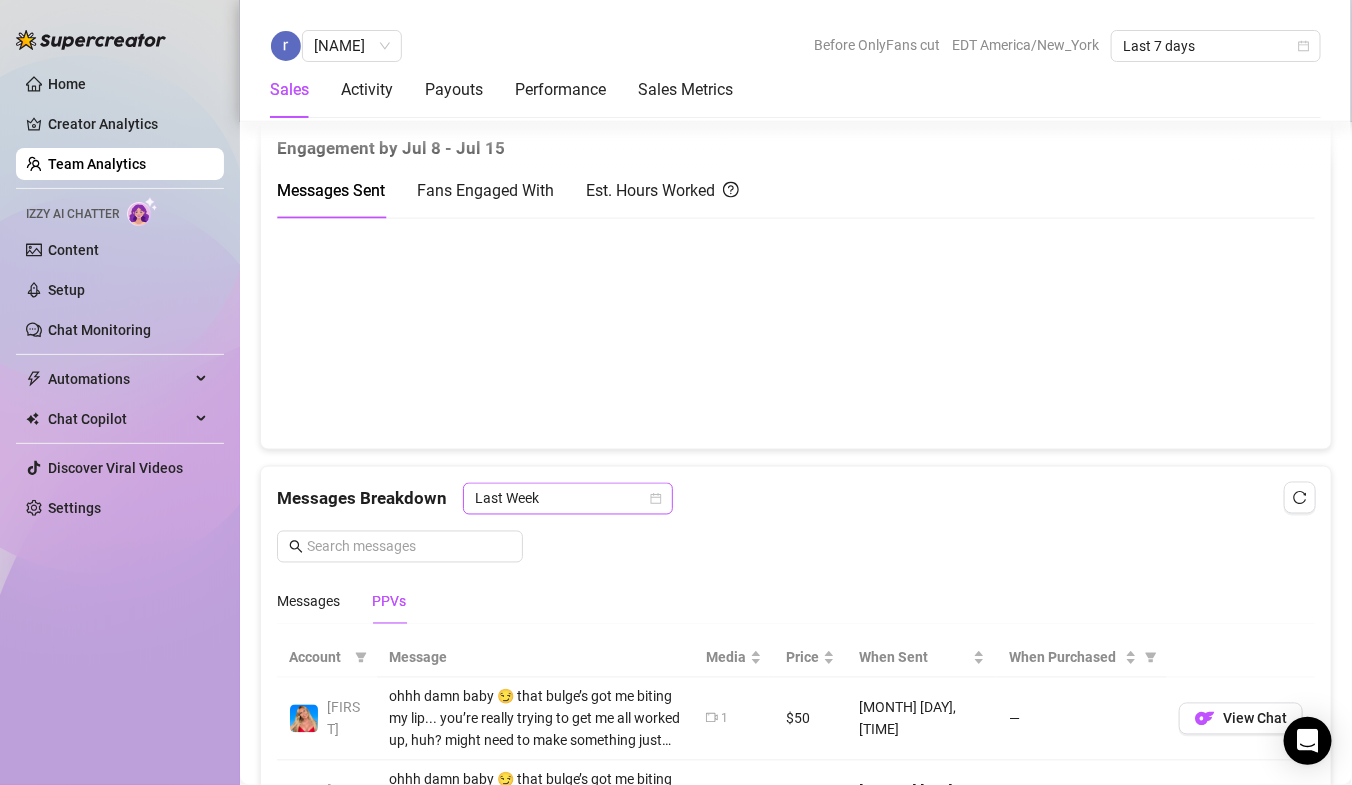click on "Last Week" at bounding box center [568, 499] 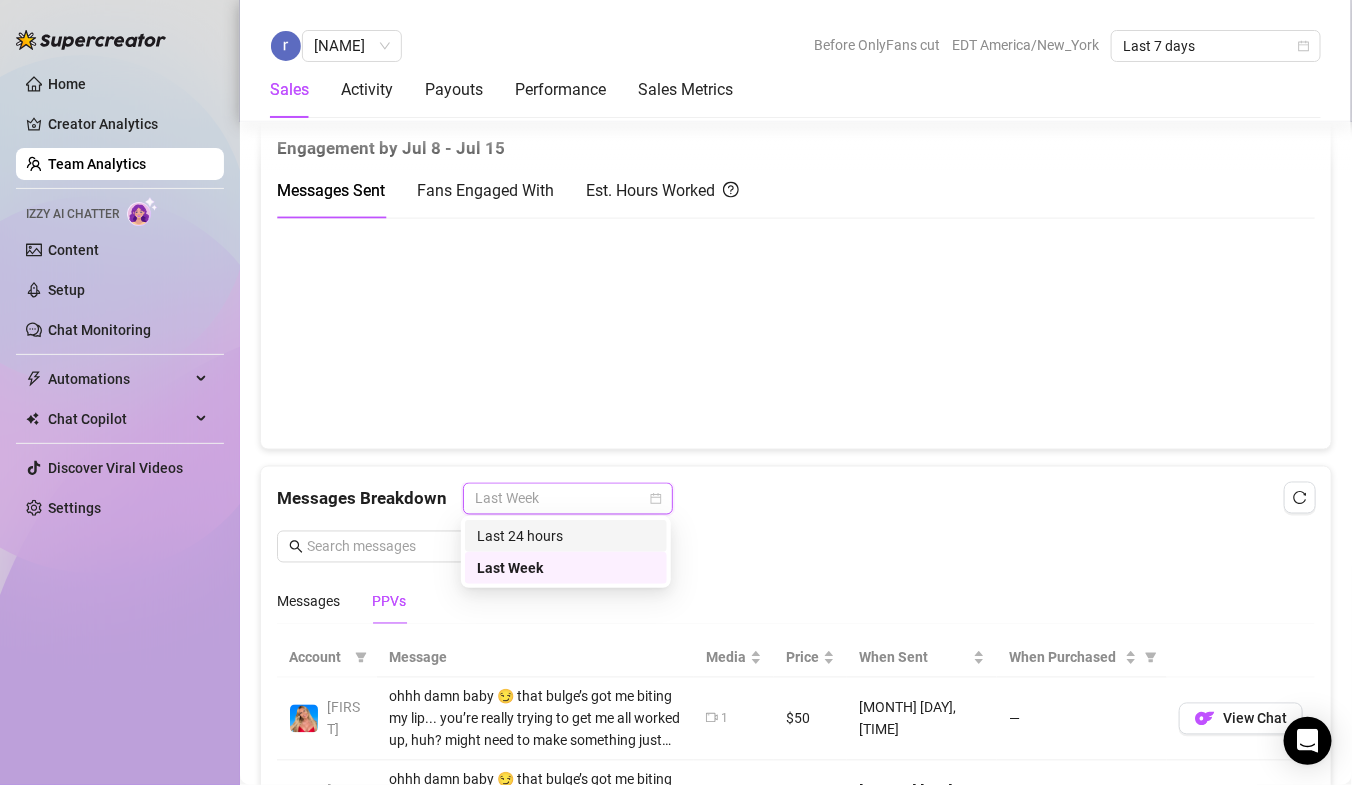 click on "Last 24 hours" at bounding box center (566, 536) 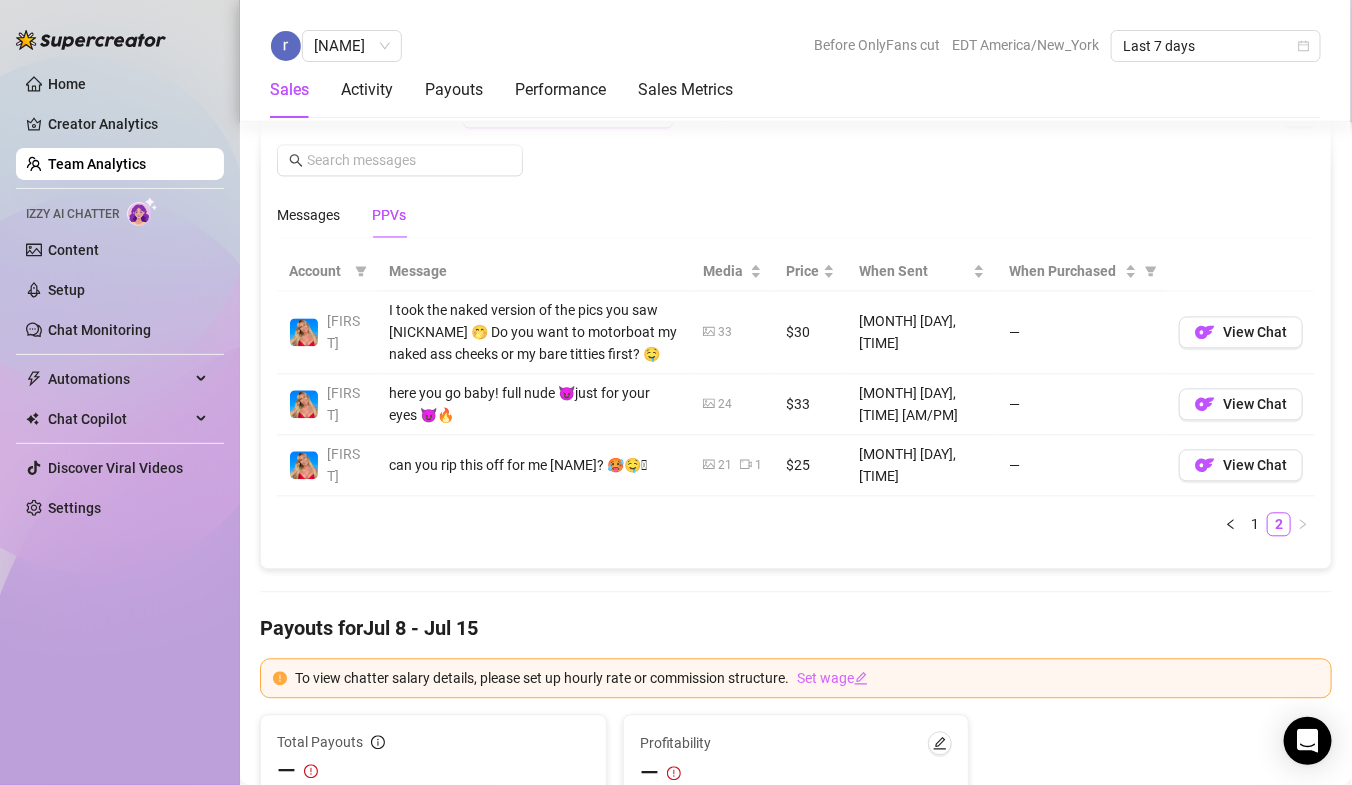 scroll, scrollTop: 1347, scrollLeft: 0, axis: vertical 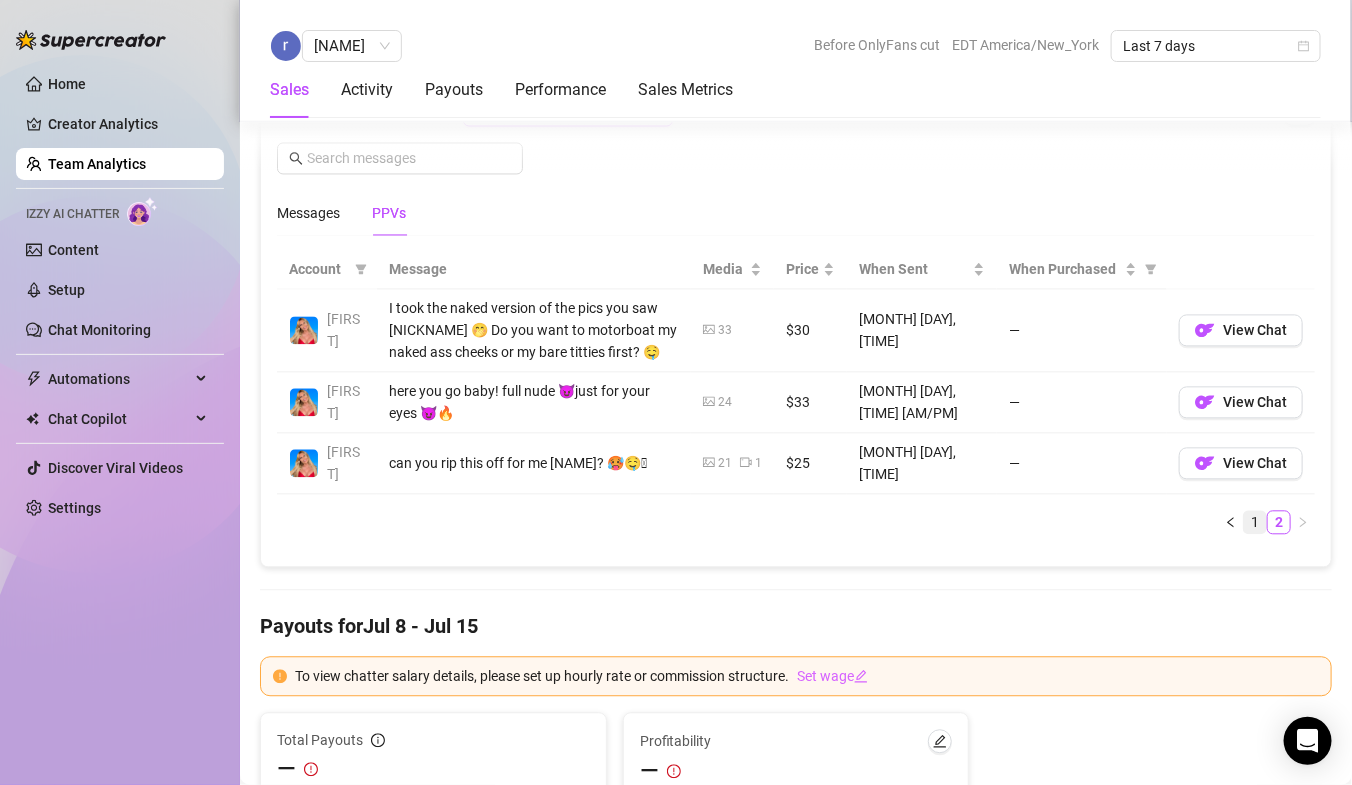 click on "1" at bounding box center (1255, 523) 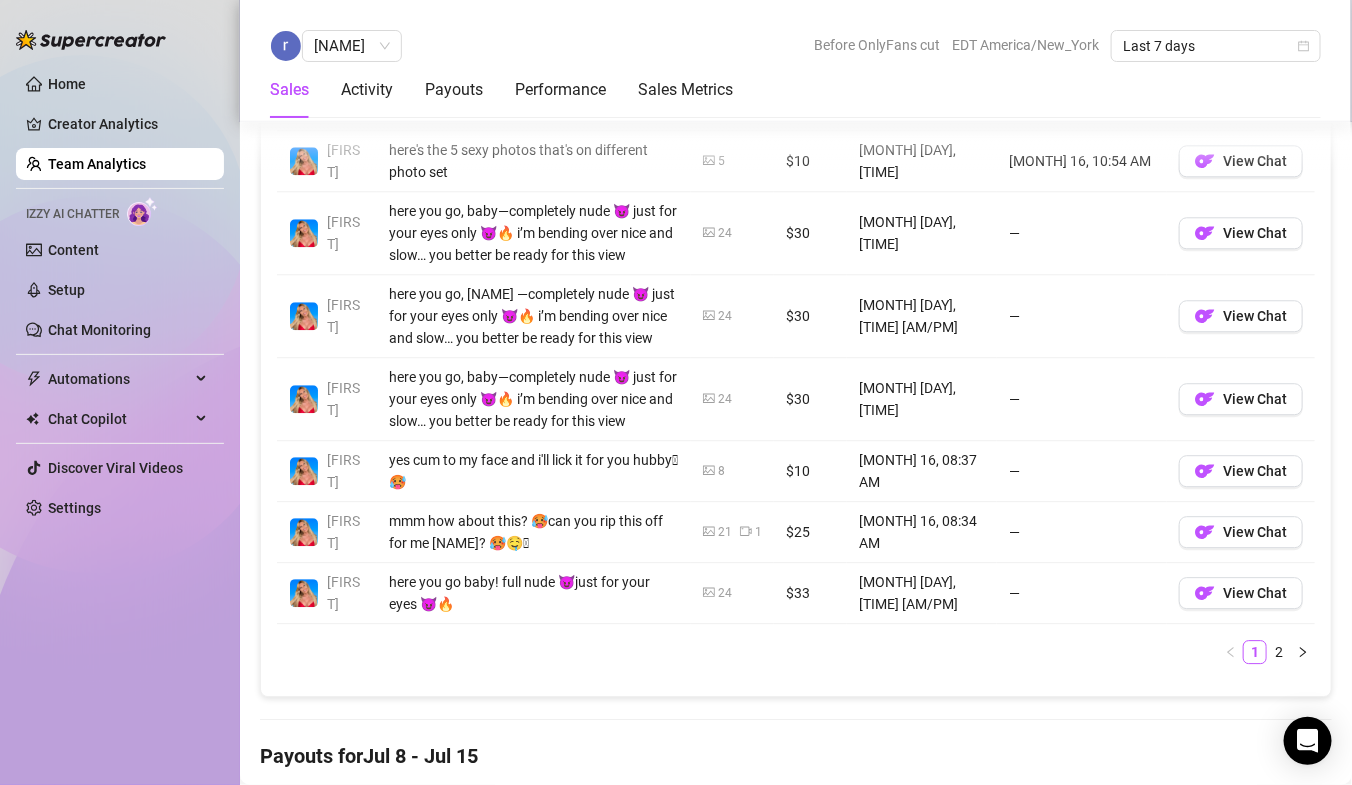 scroll, scrollTop: 1748, scrollLeft: 0, axis: vertical 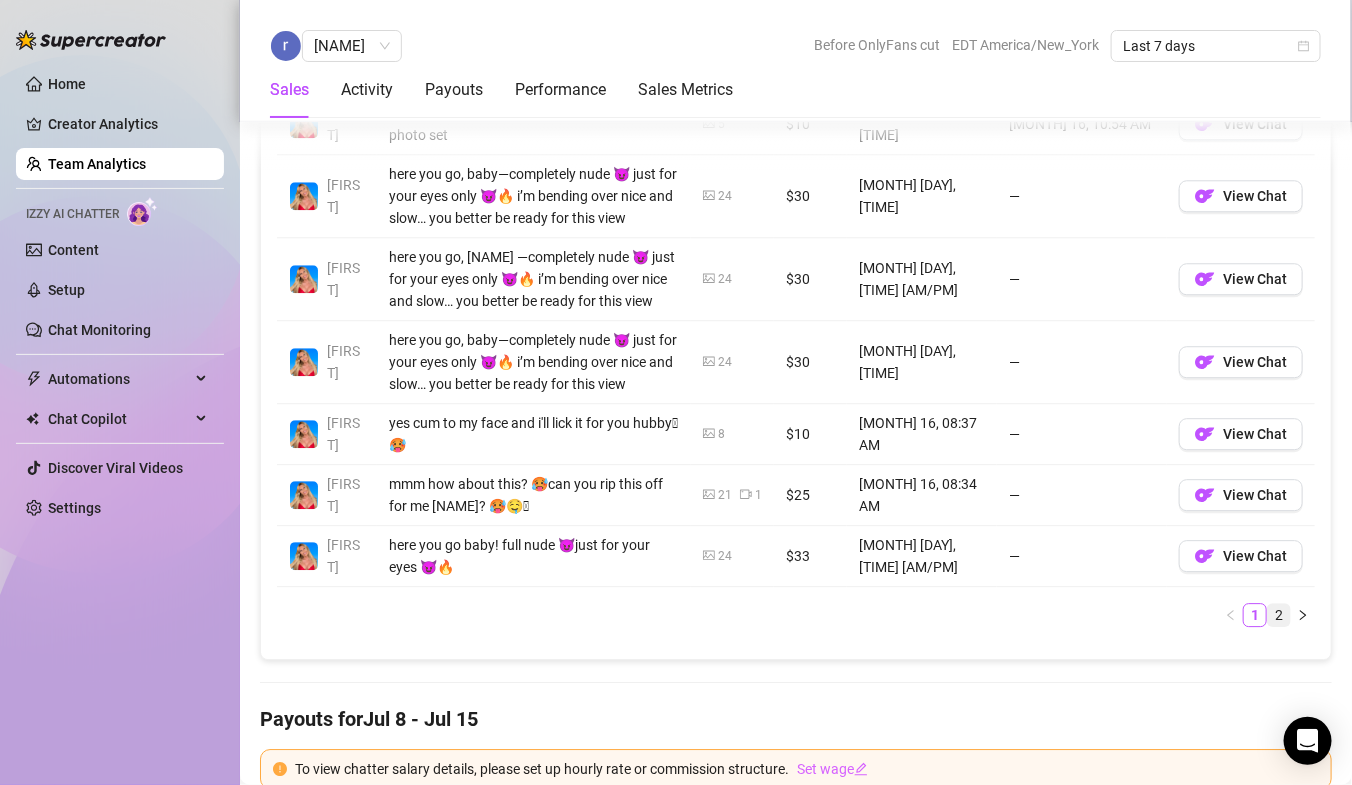 click on "2" at bounding box center [1279, 615] 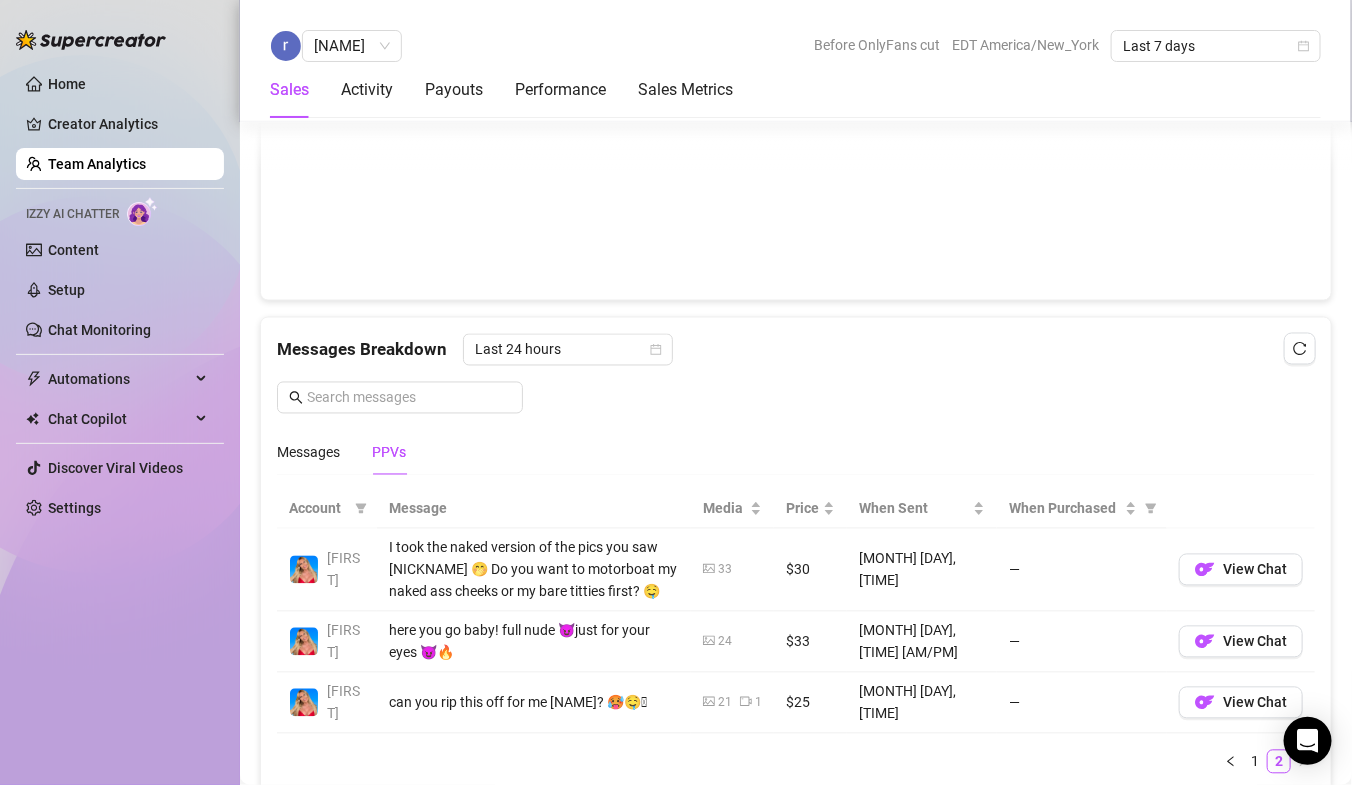 scroll, scrollTop: 1105, scrollLeft: 0, axis: vertical 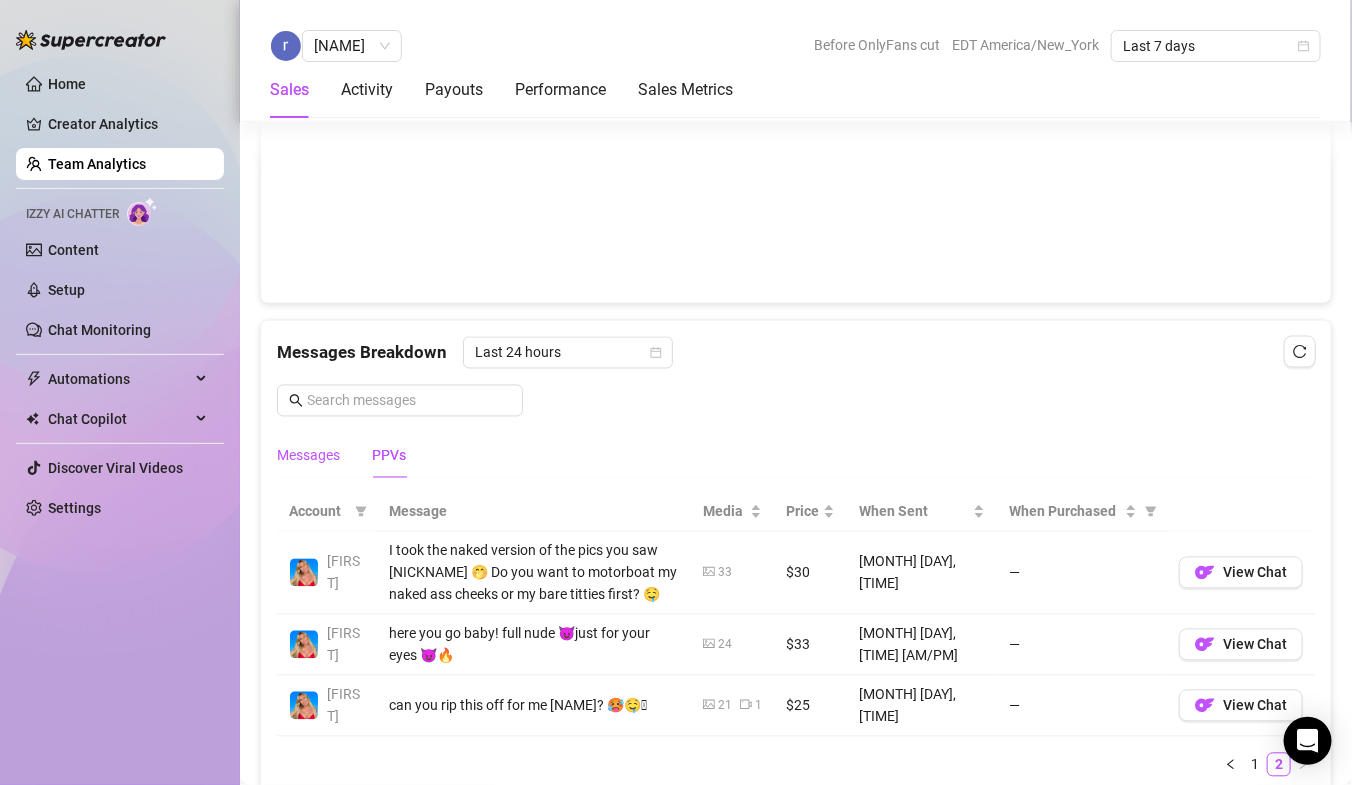 click on "Messages" at bounding box center (308, 456) 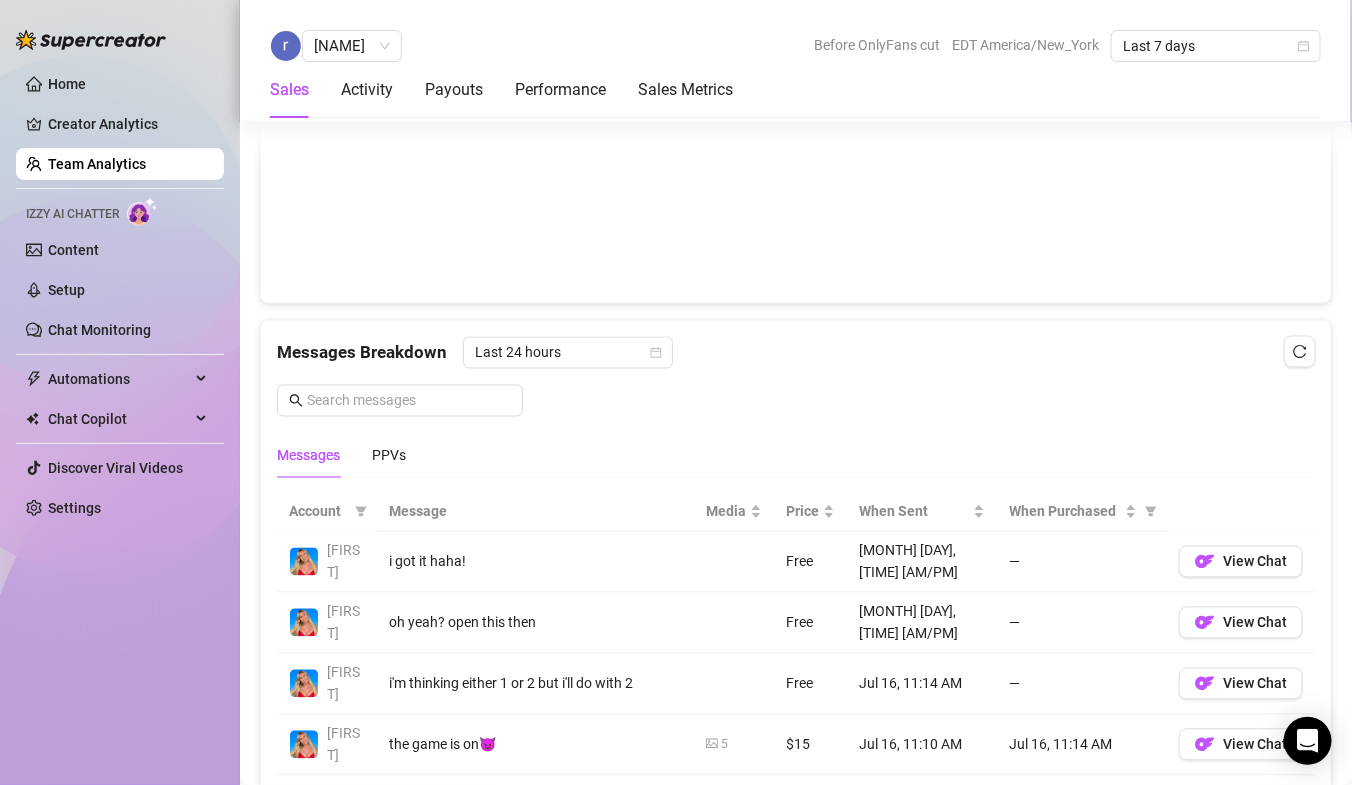 click on "Team Analytics" at bounding box center [97, 164] 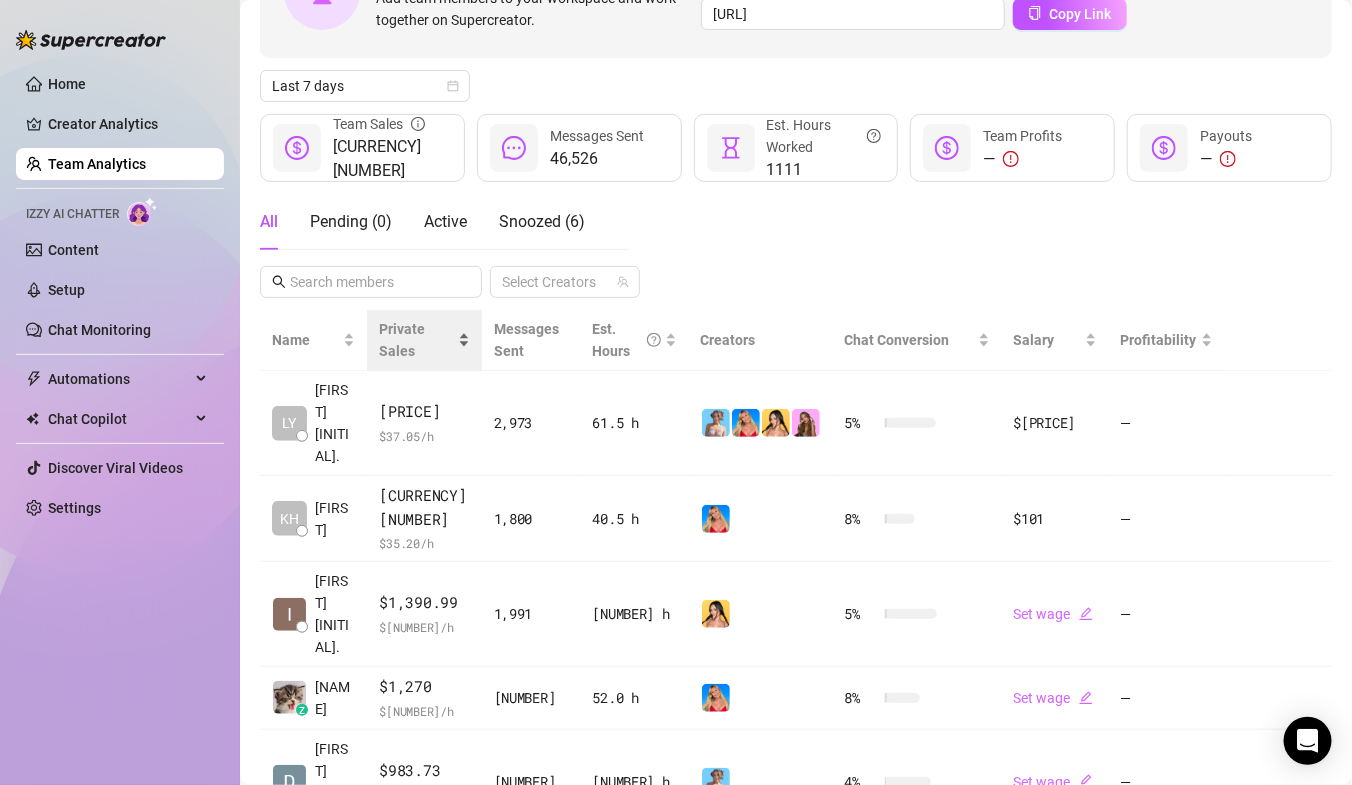 scroll, scrollTop: 162, scrollLeft: 0, axis: vertical 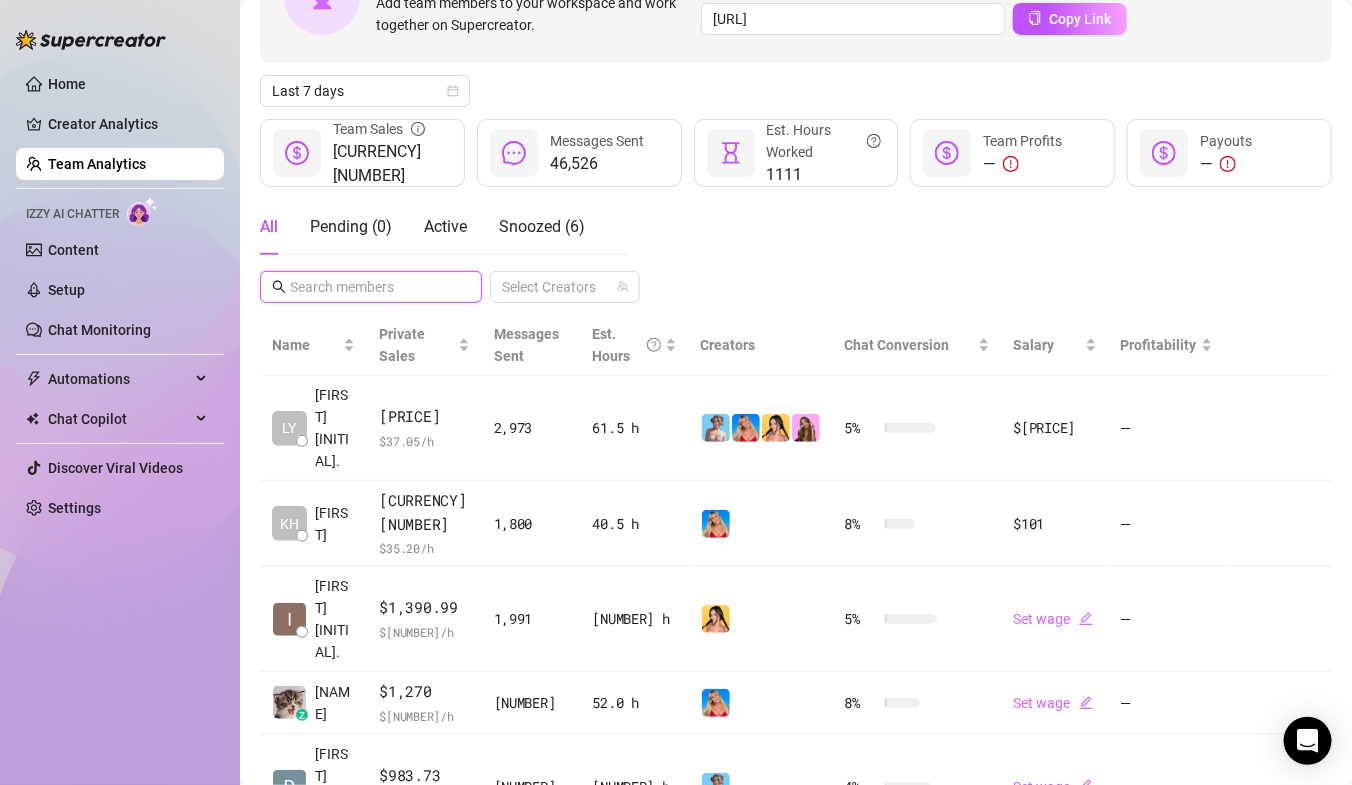 click at bounding box center [372, 287] 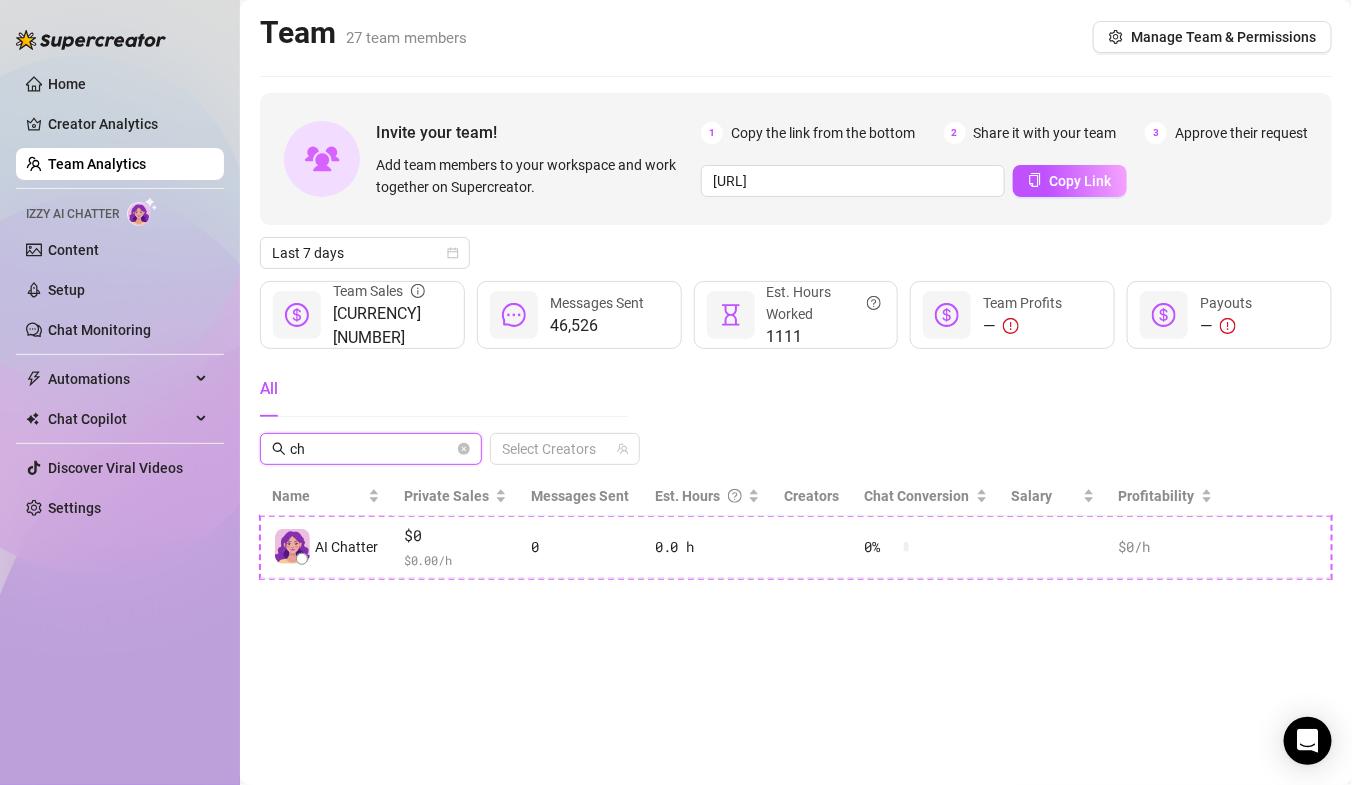 scroll, scrollTop: 0, scrollLeft: 0, axis: both 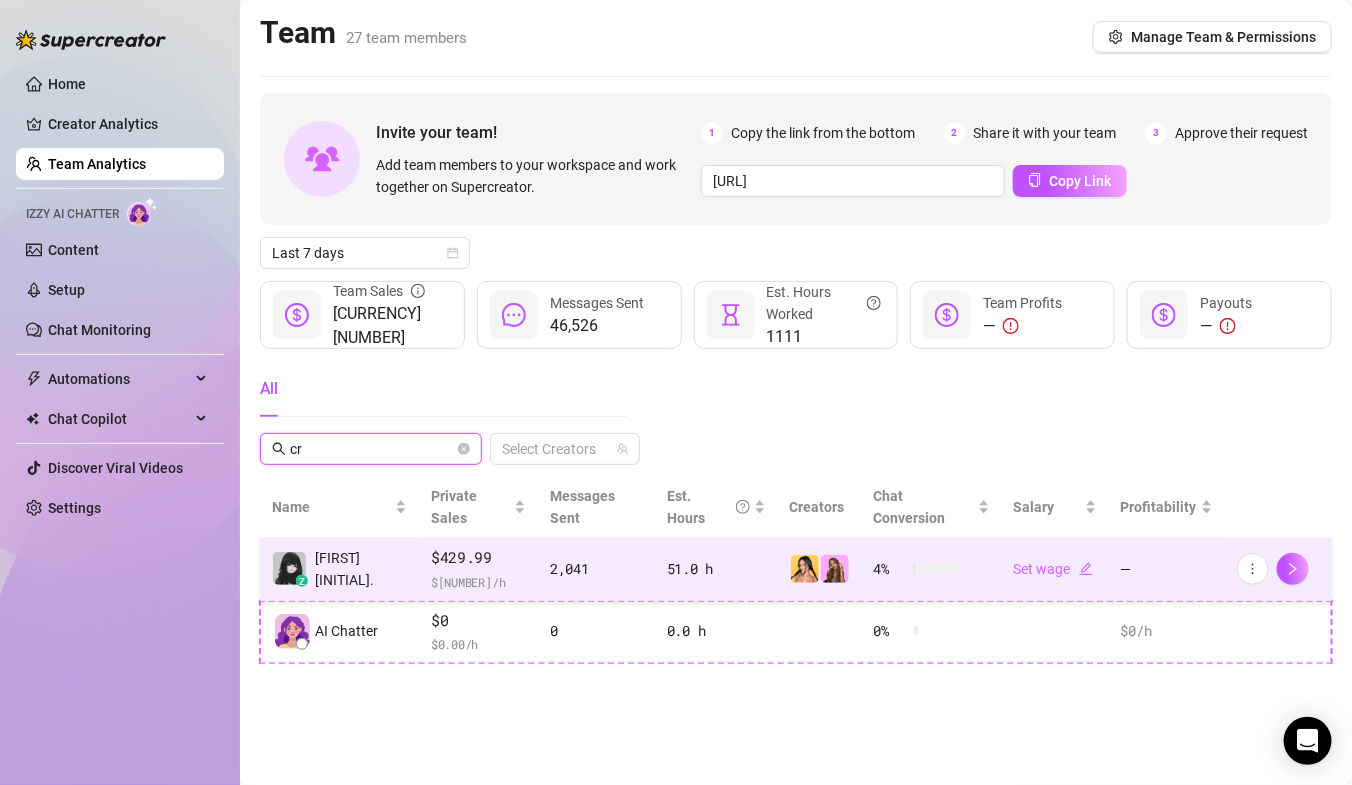 type on "cr" 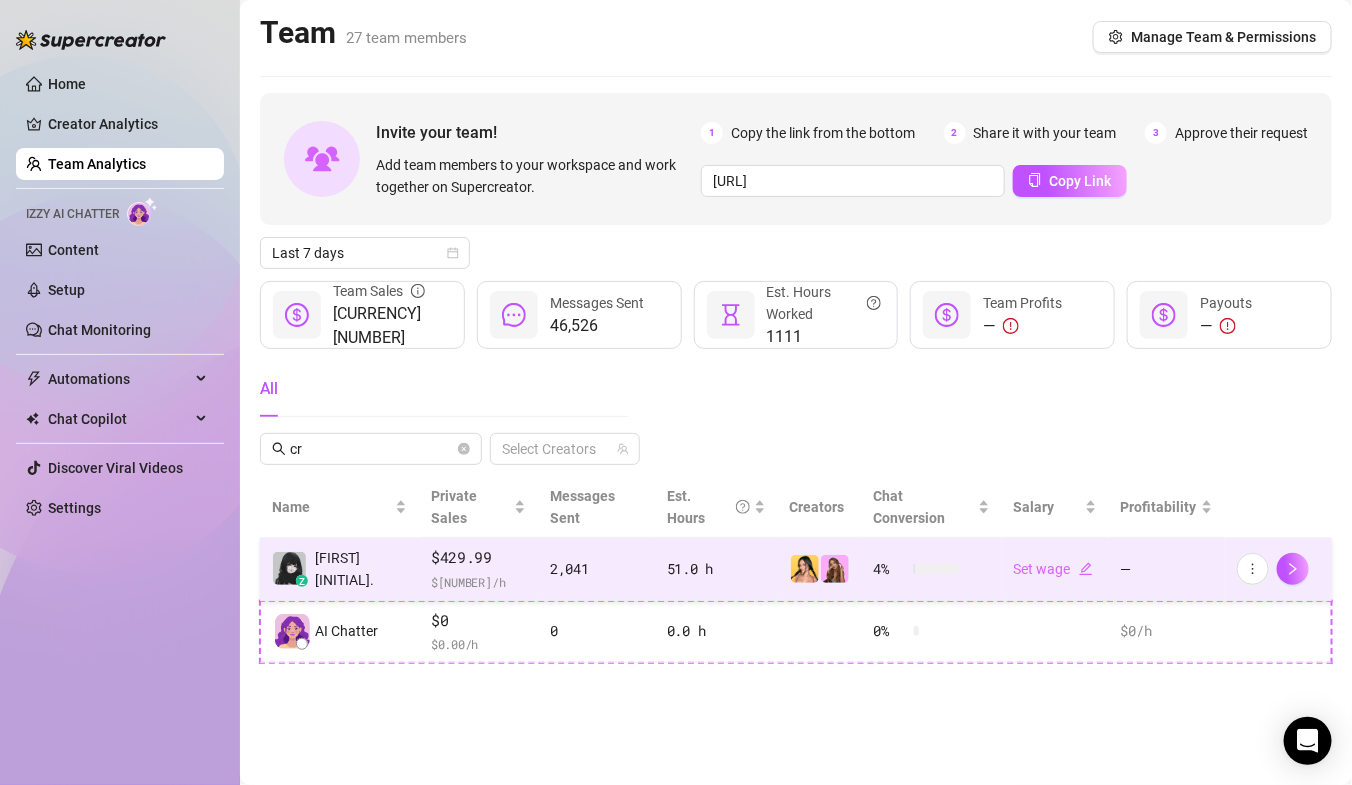 click on "[NAME]" at bounding box center (339, 569) 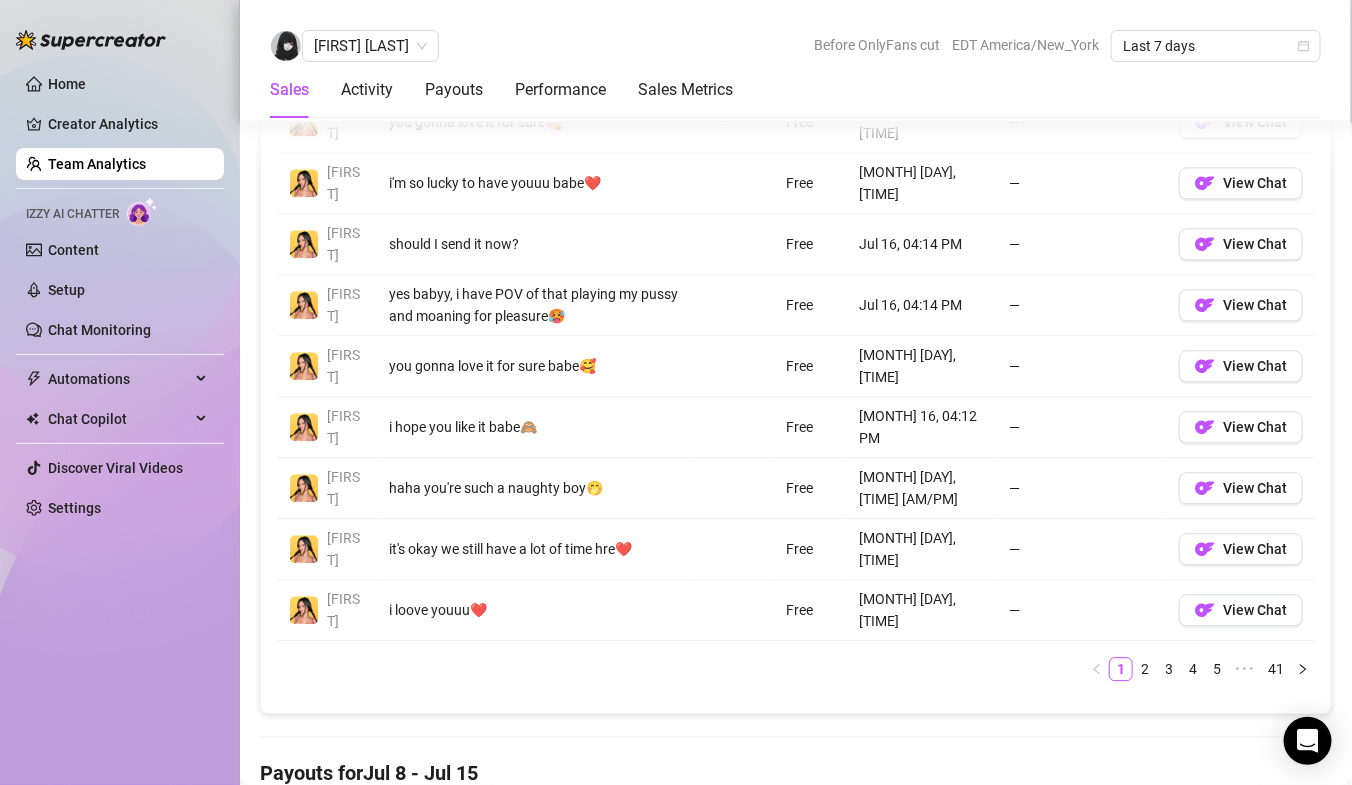 scroll, scrollTop: 1607, scrollLeft: 0, axis: vertical 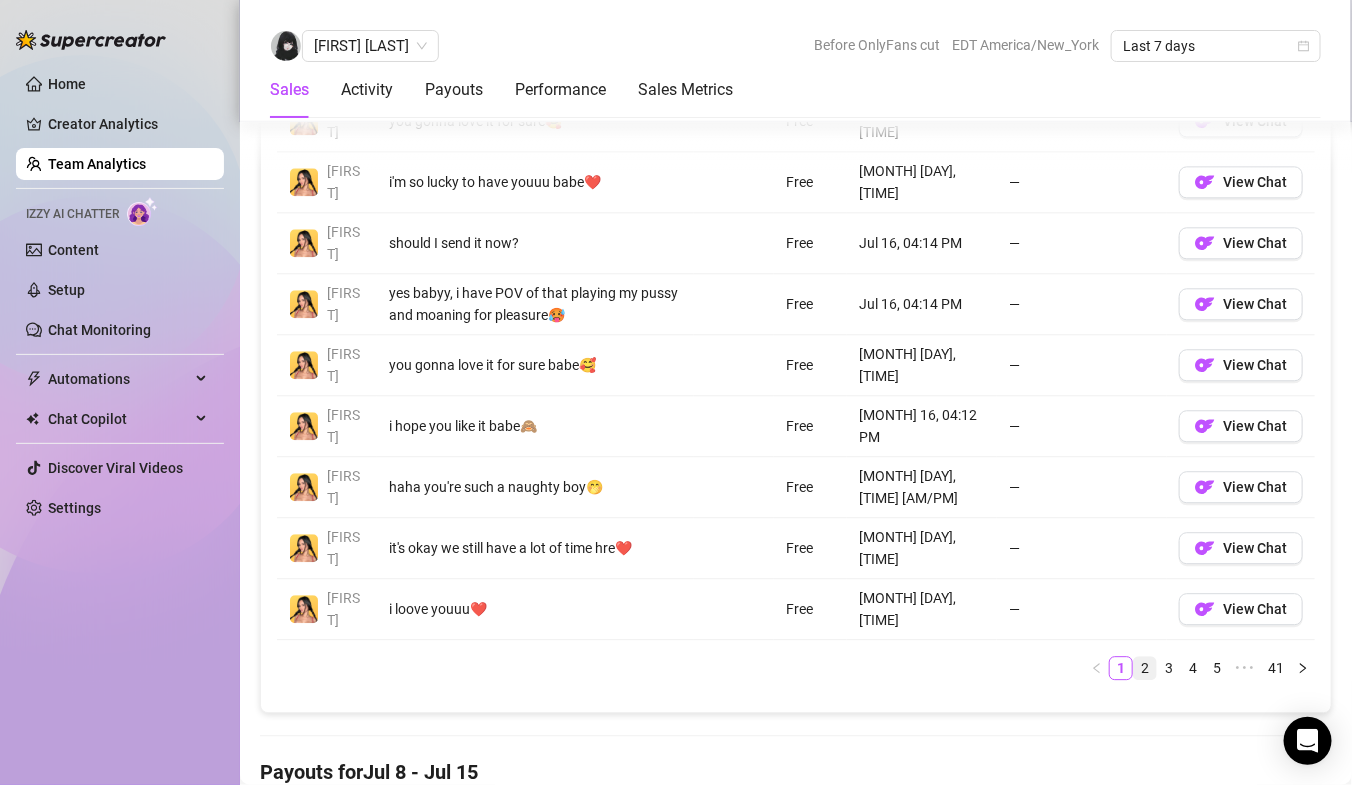 click on "2" at bounding box center (1145, 668) 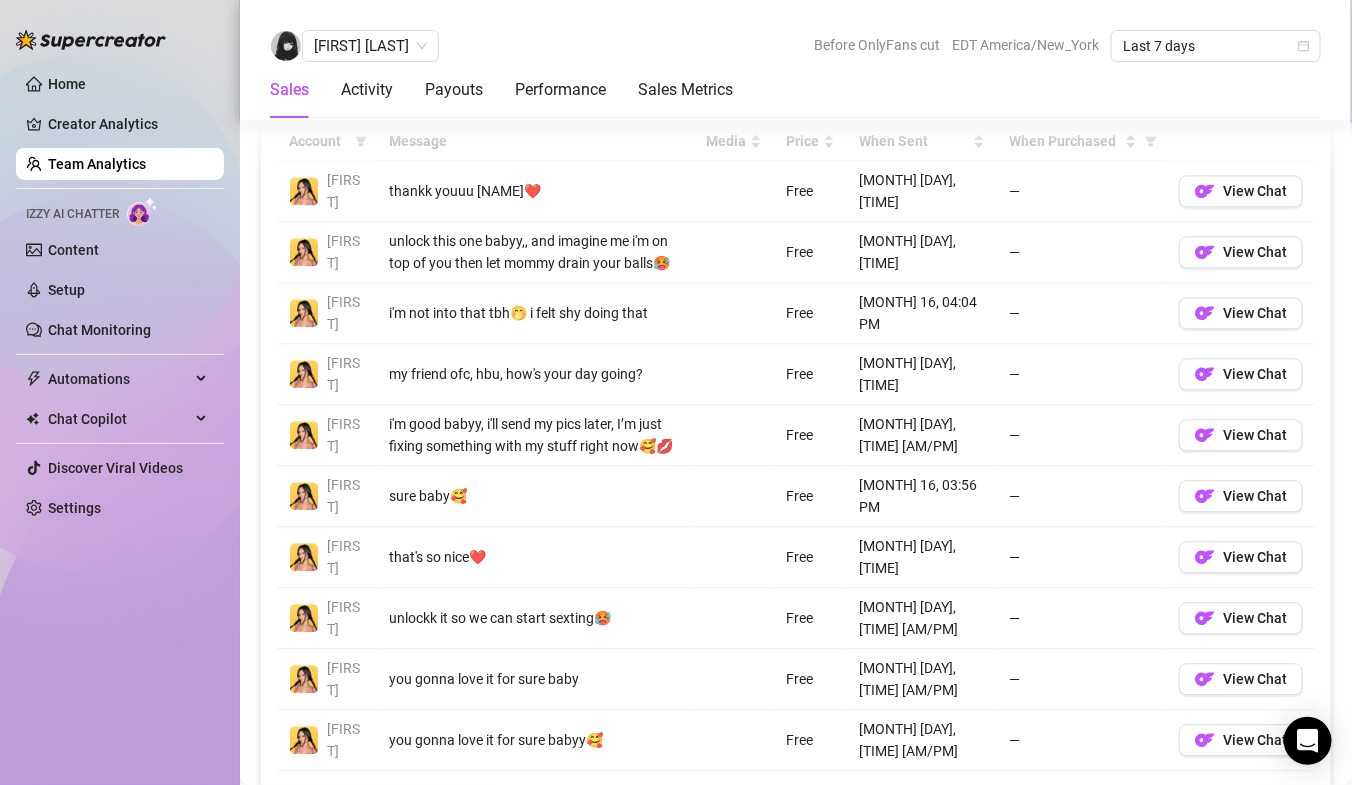 scroll, scrollTop: 1507, scrollLeft: 0, axis: vertical 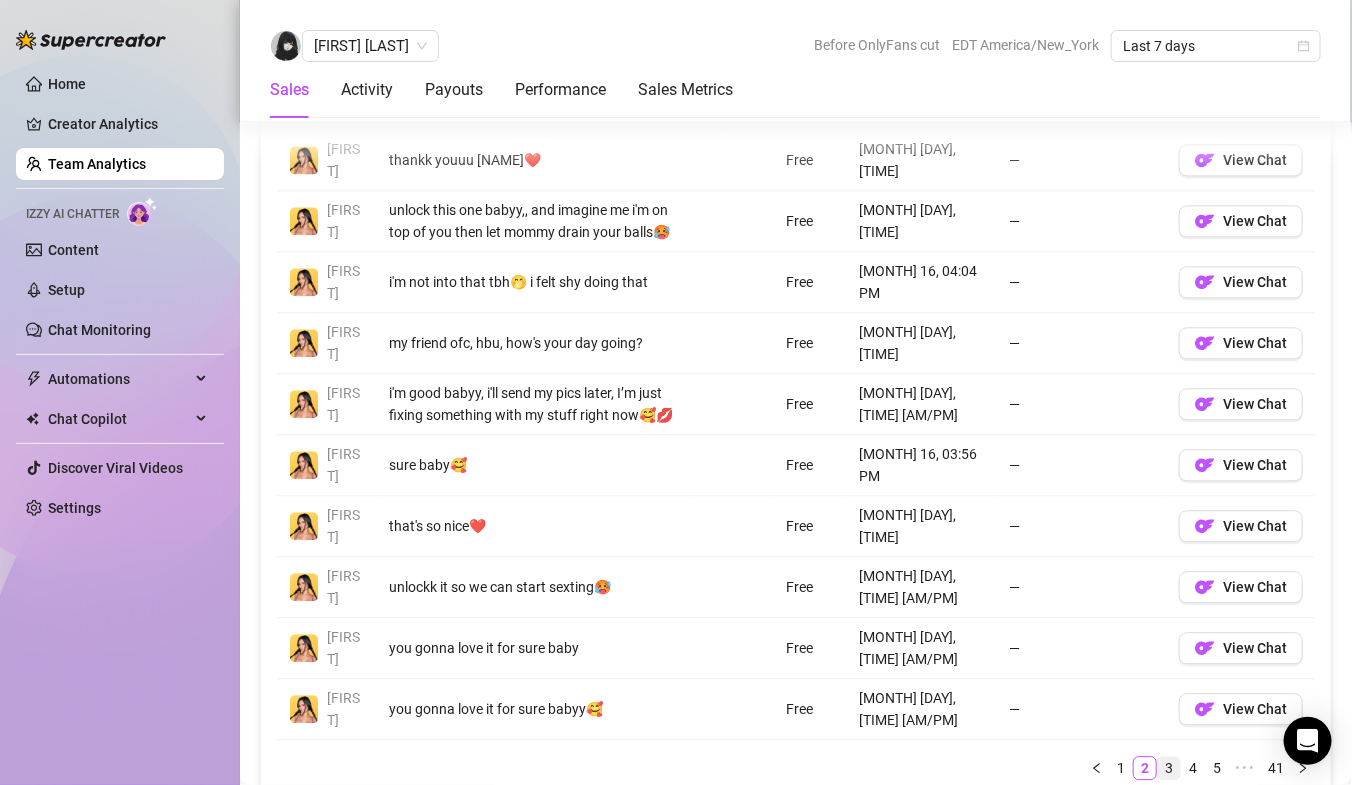 click on "3" at bounding box center (1169, 768) 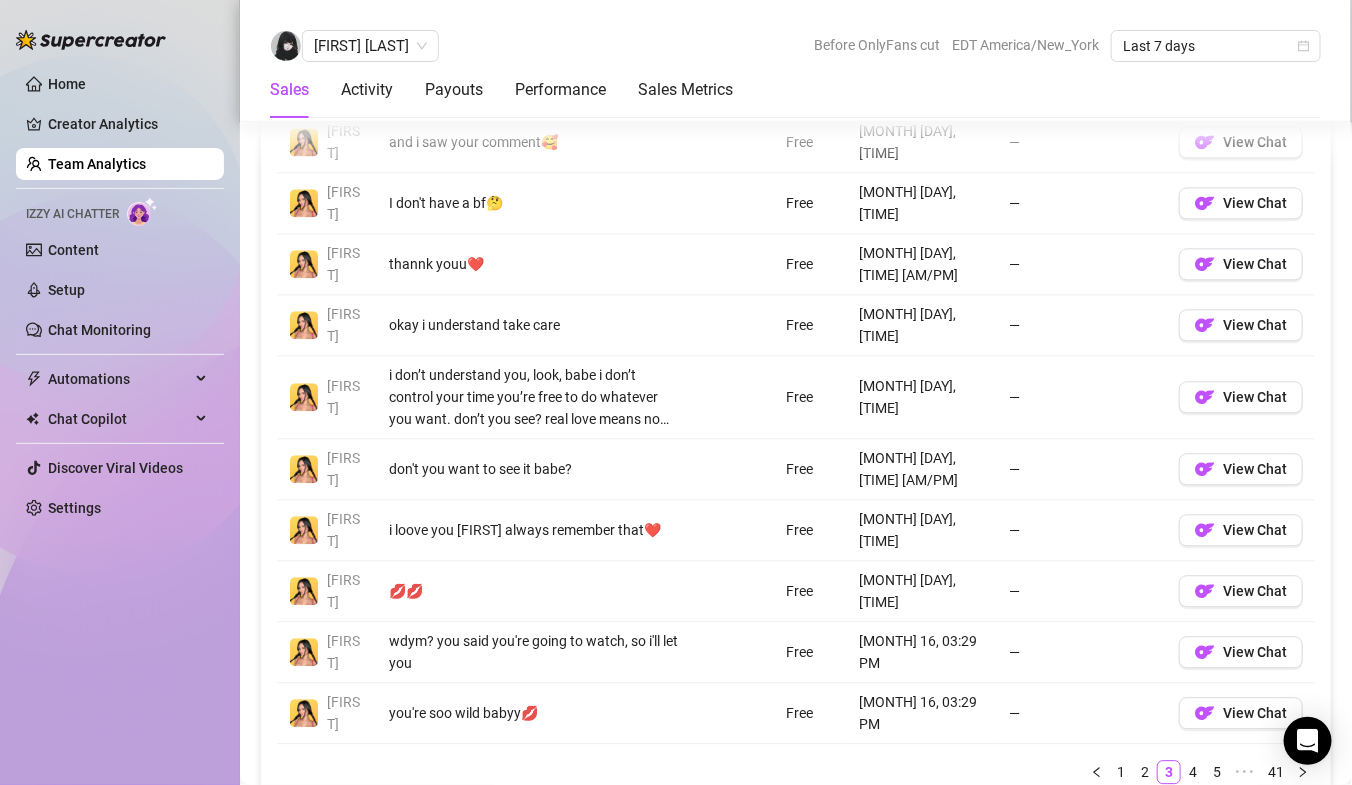 scroll, scrollTop: 1578, scrollLeft: 0, axis: vertical 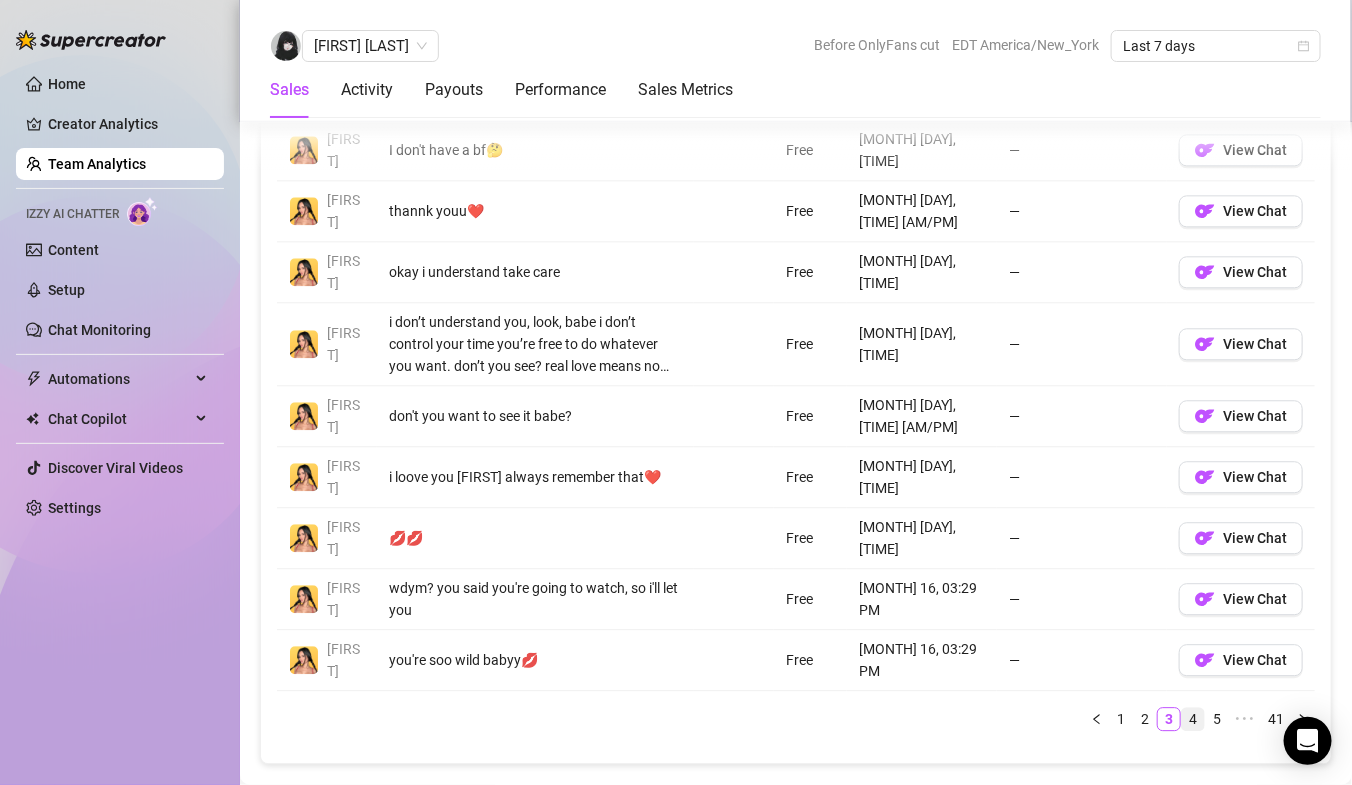 click on "4" at bounding box center [1193, 719] 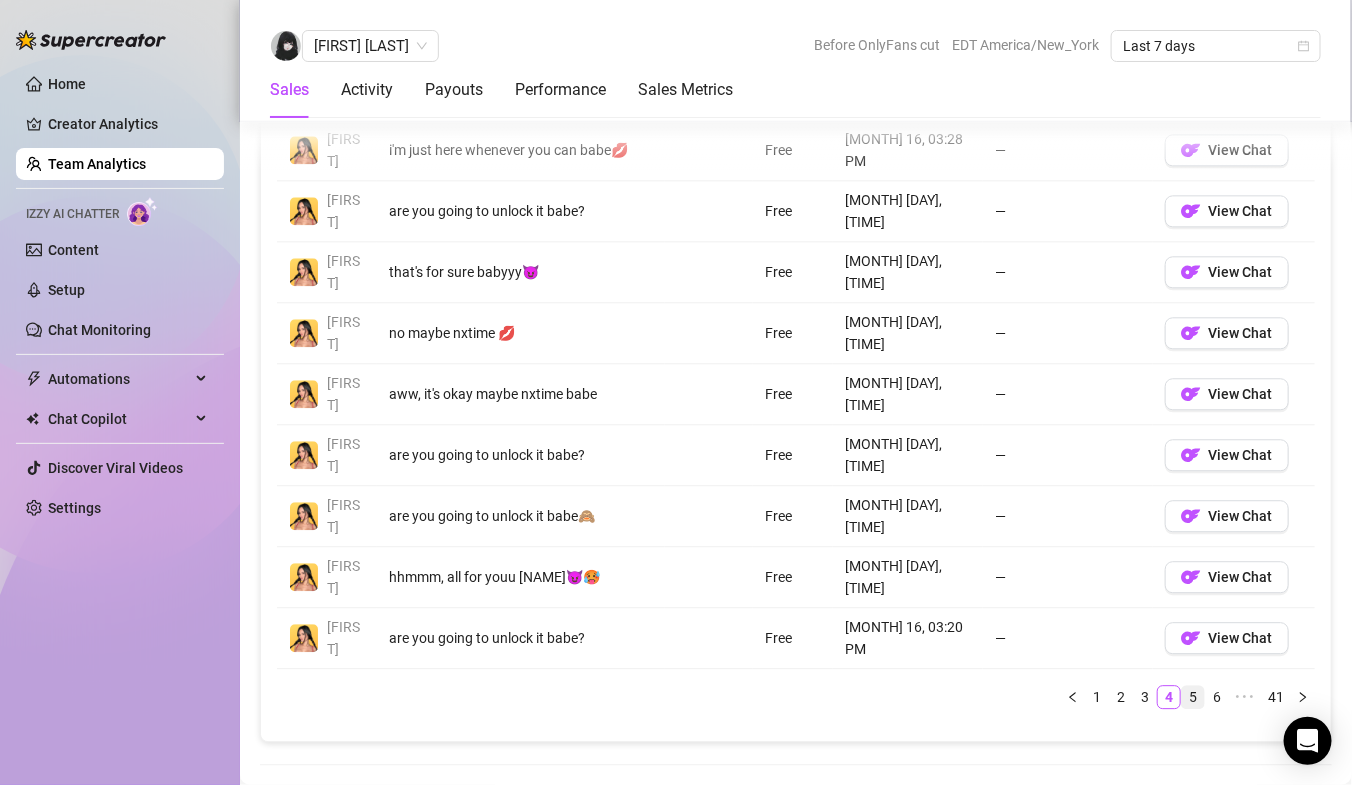 click on "5" at bounding box center (1193, 697) 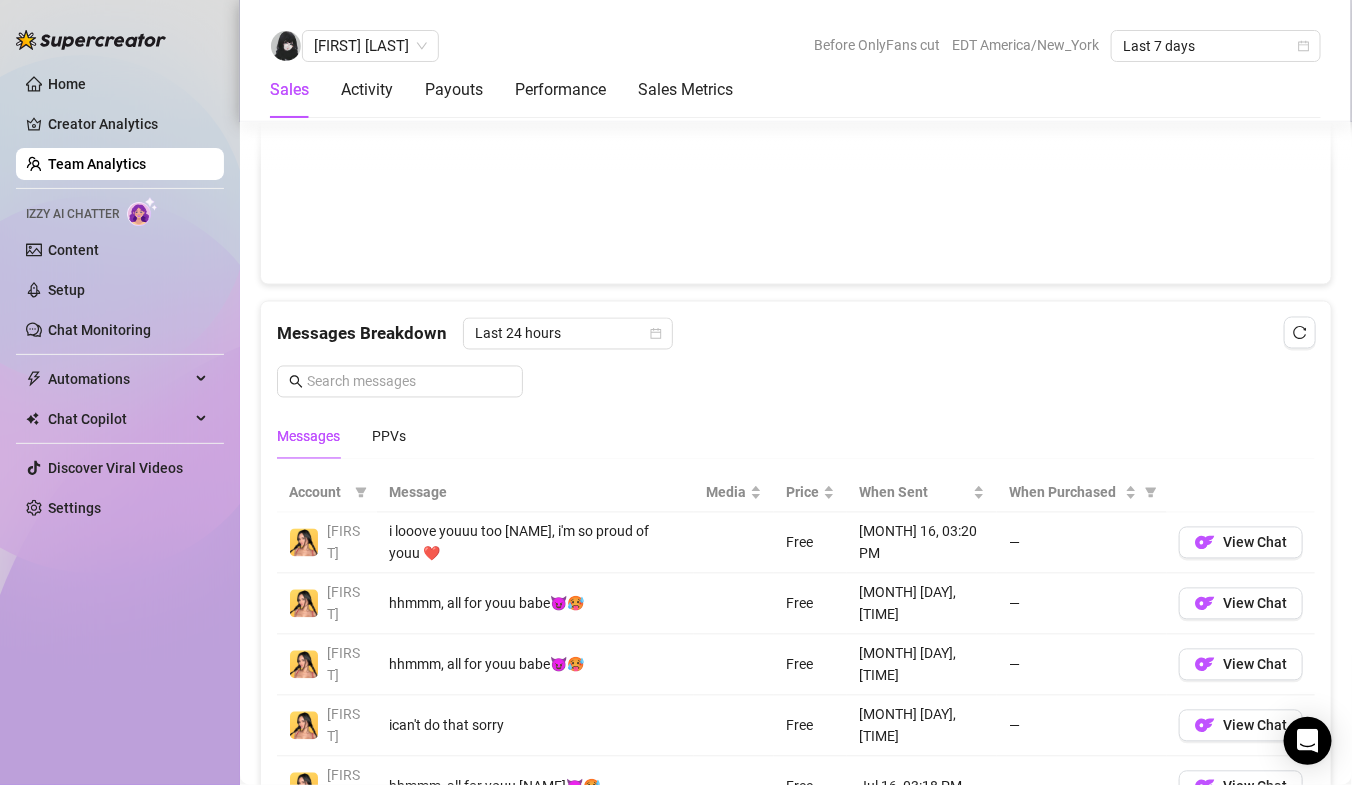 scroll, scrollTop: 1135, scrollLeft: 0, axis: vertical 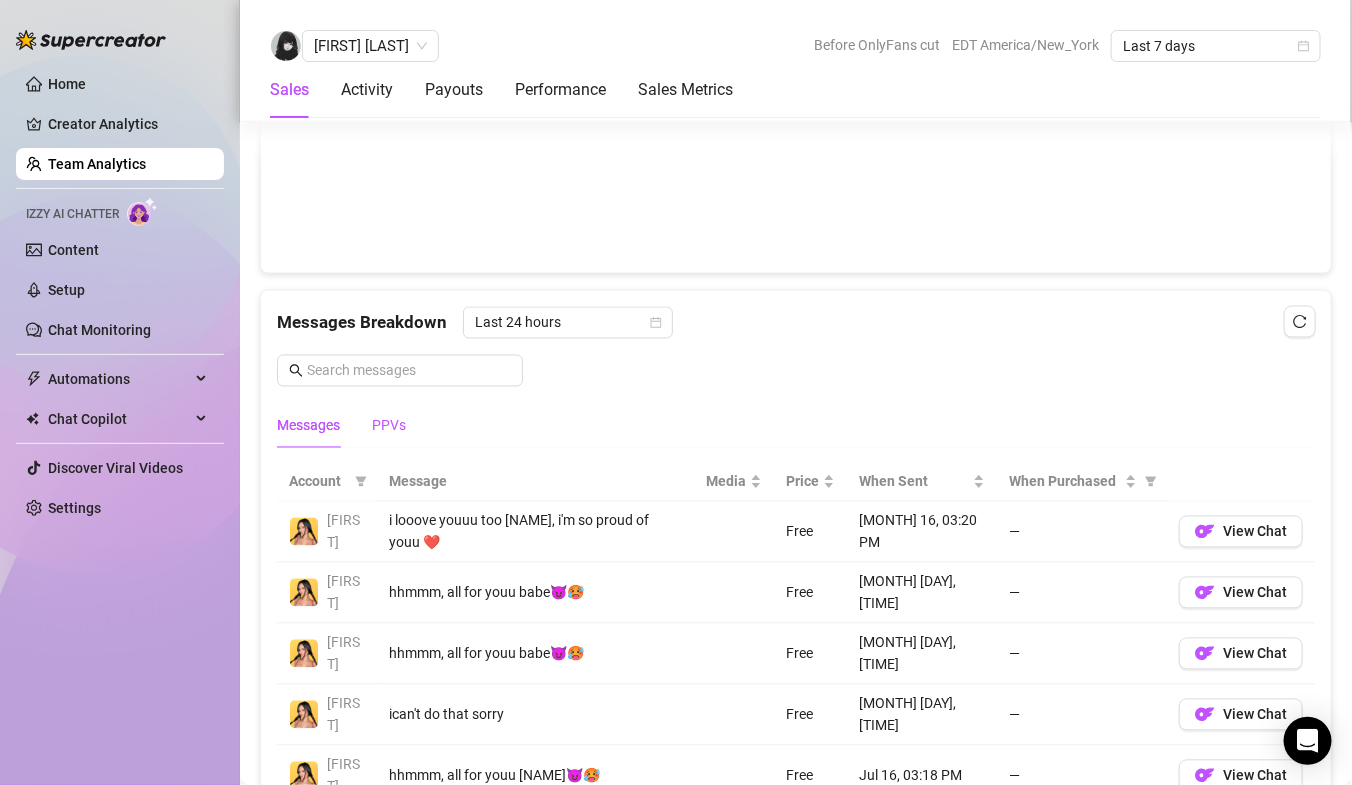 click on "PPVs" at bounding box center [389, 426] 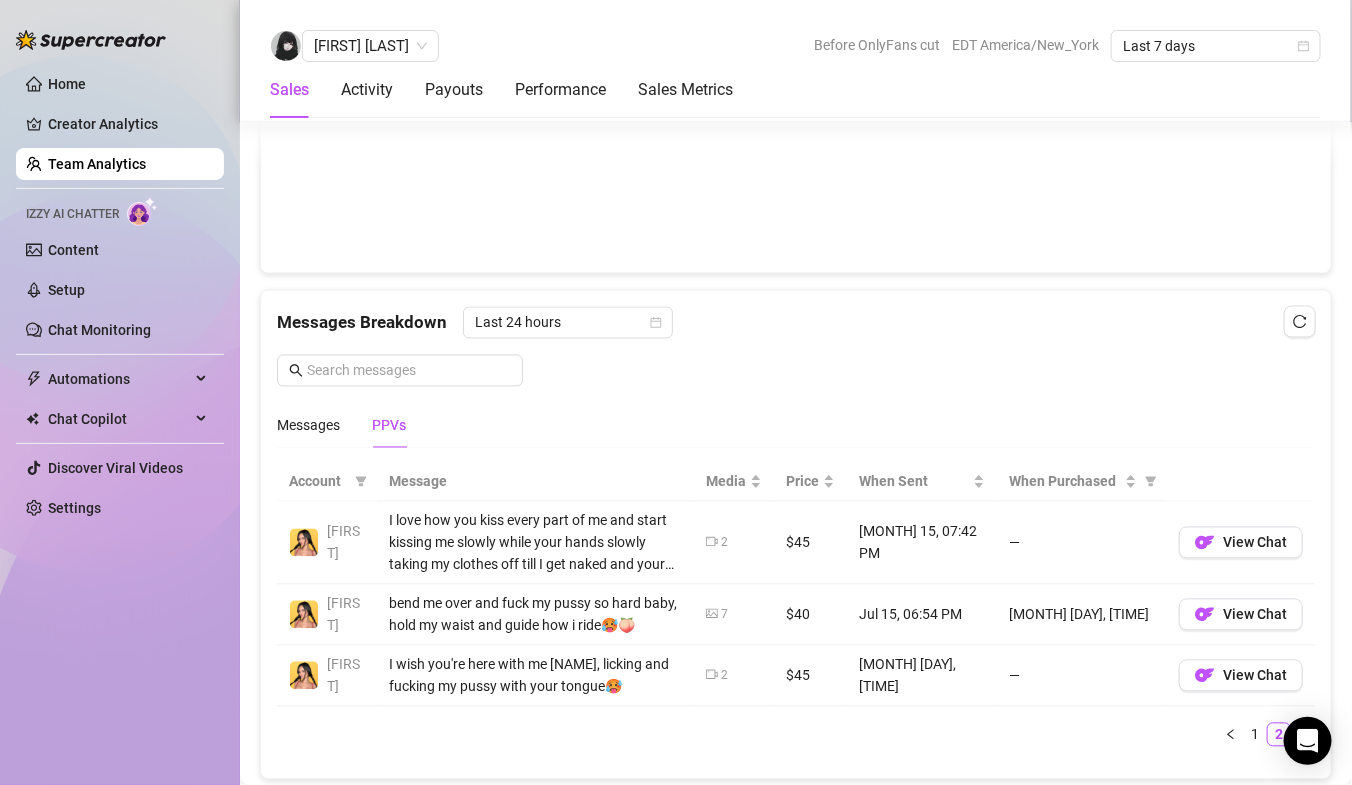 click 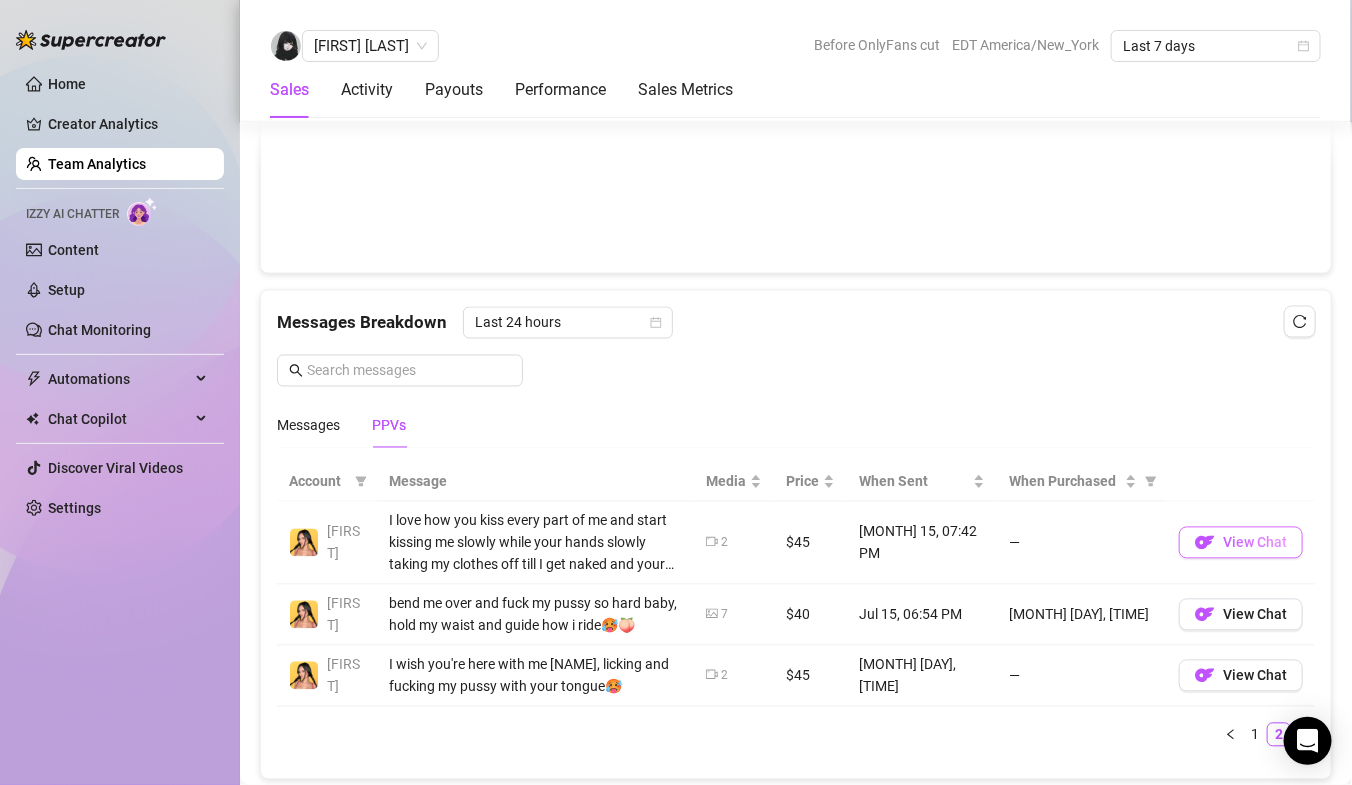 click on "View Chat" at bounding box center (1255, 543) 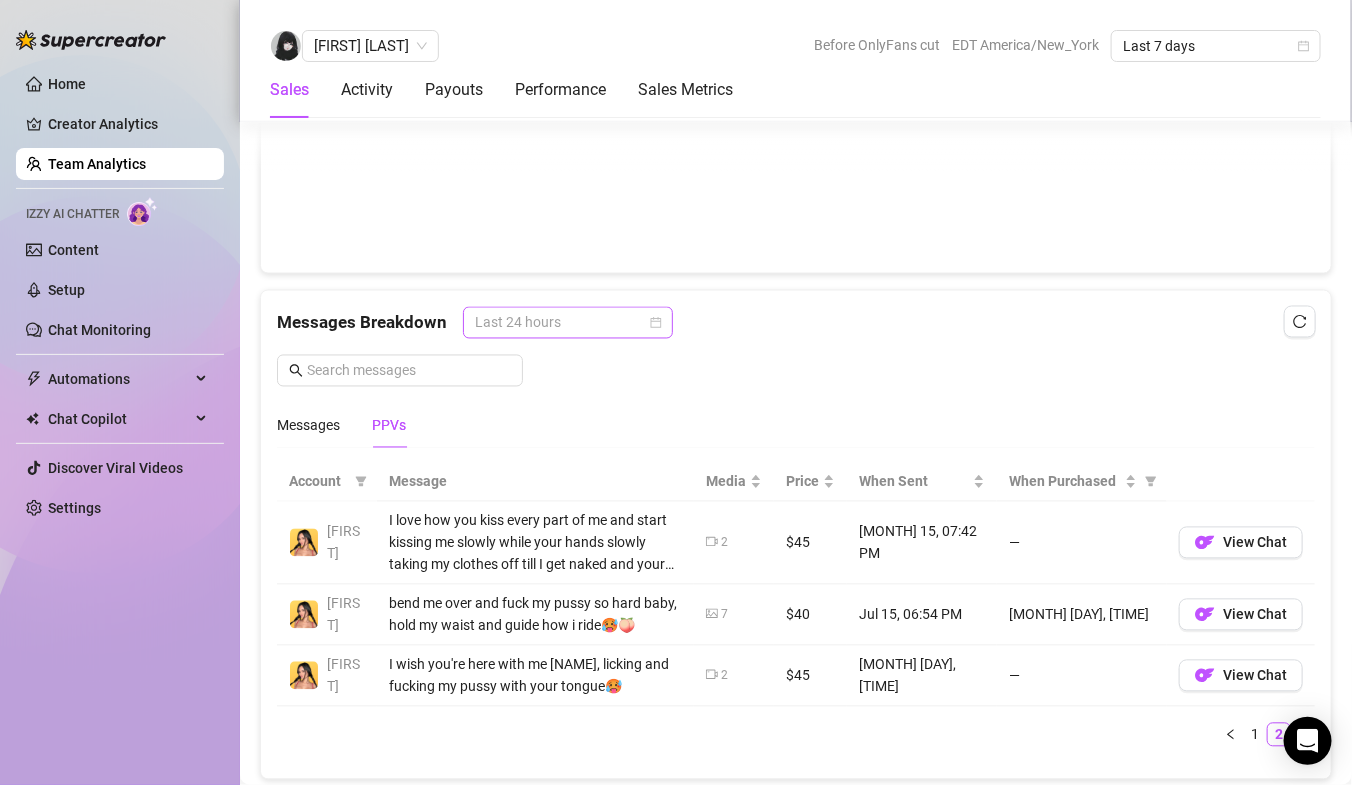 click on "Last 24 hours" at bounding box center [568, 323] 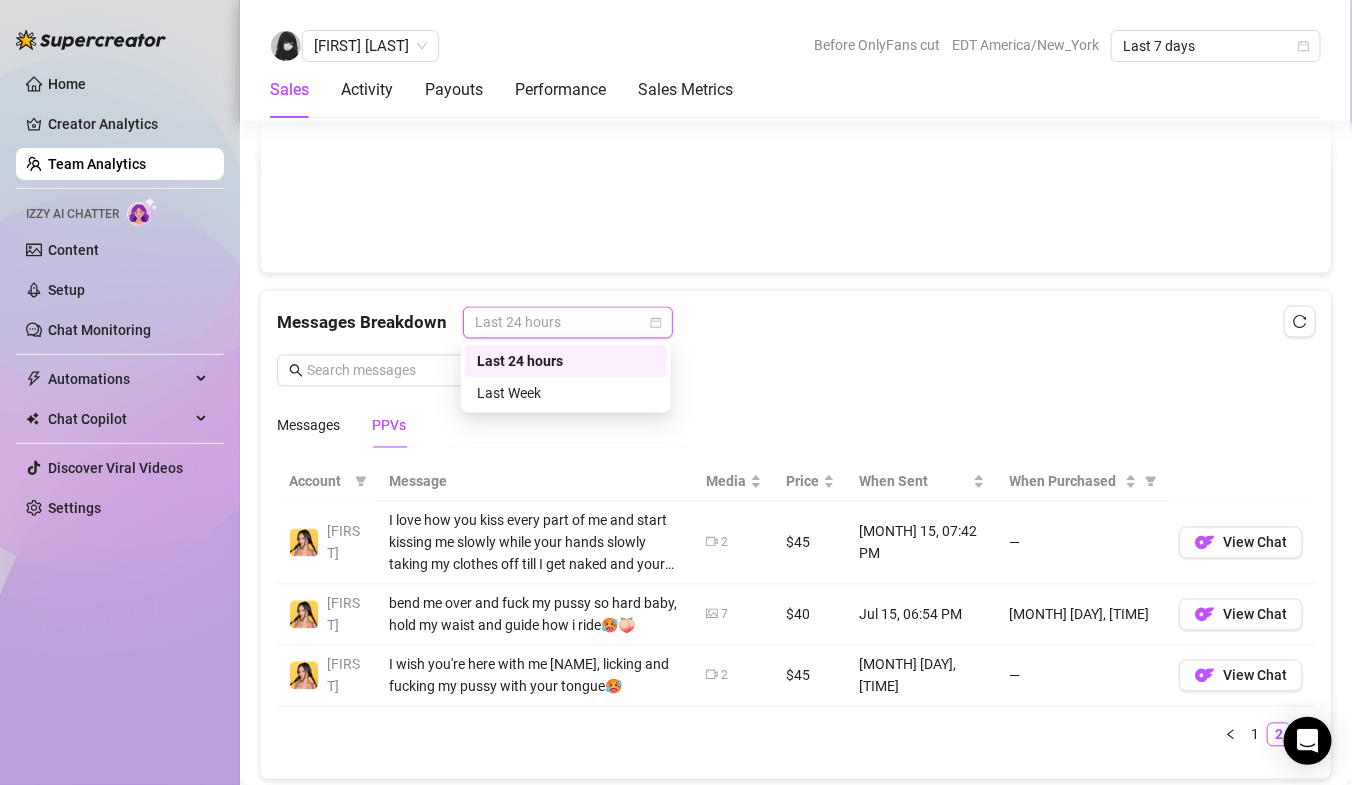 click on "Last 24 hours" at bounding box center (566, 361) 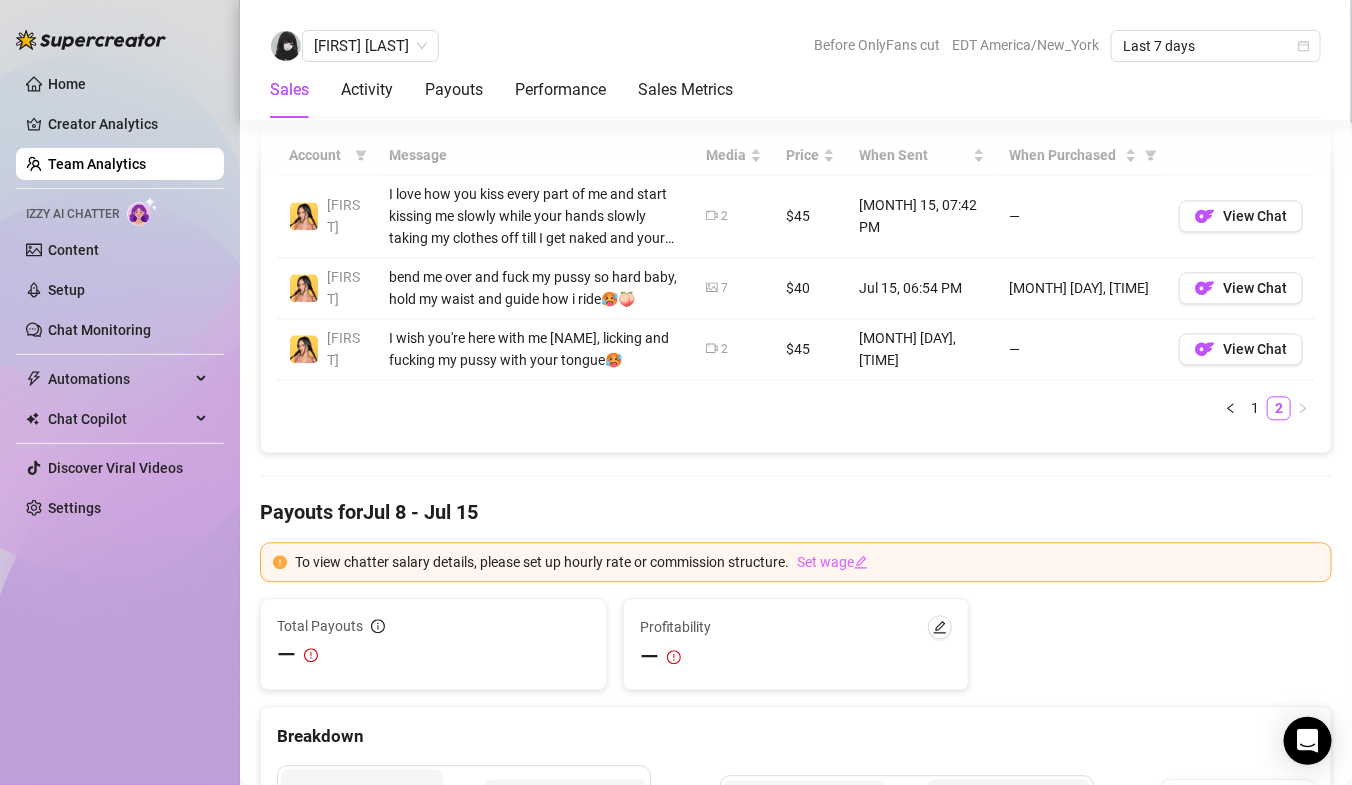 scroll, scrollTop: 1319, scrollLeft: 0, axis: vertical 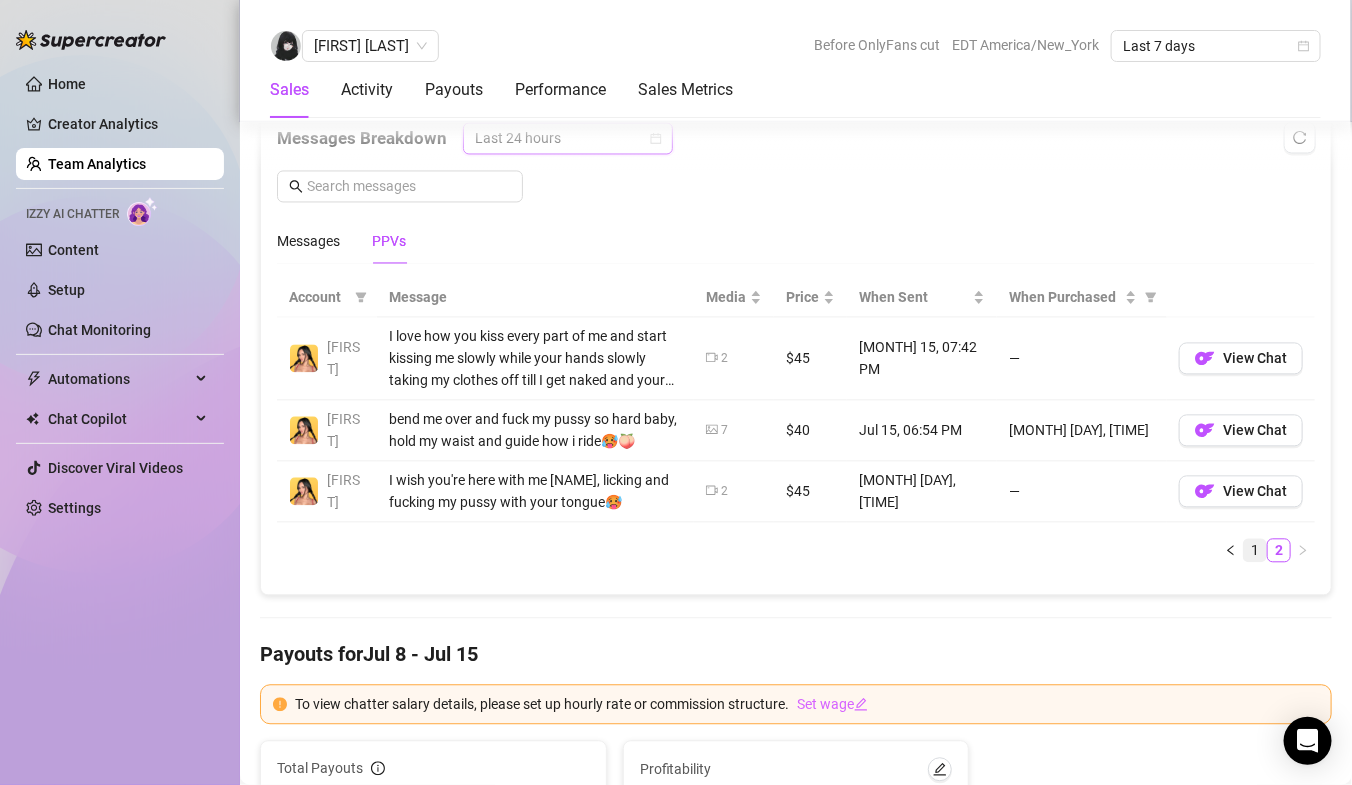 click on "1" at bounding box center [1255, 551] 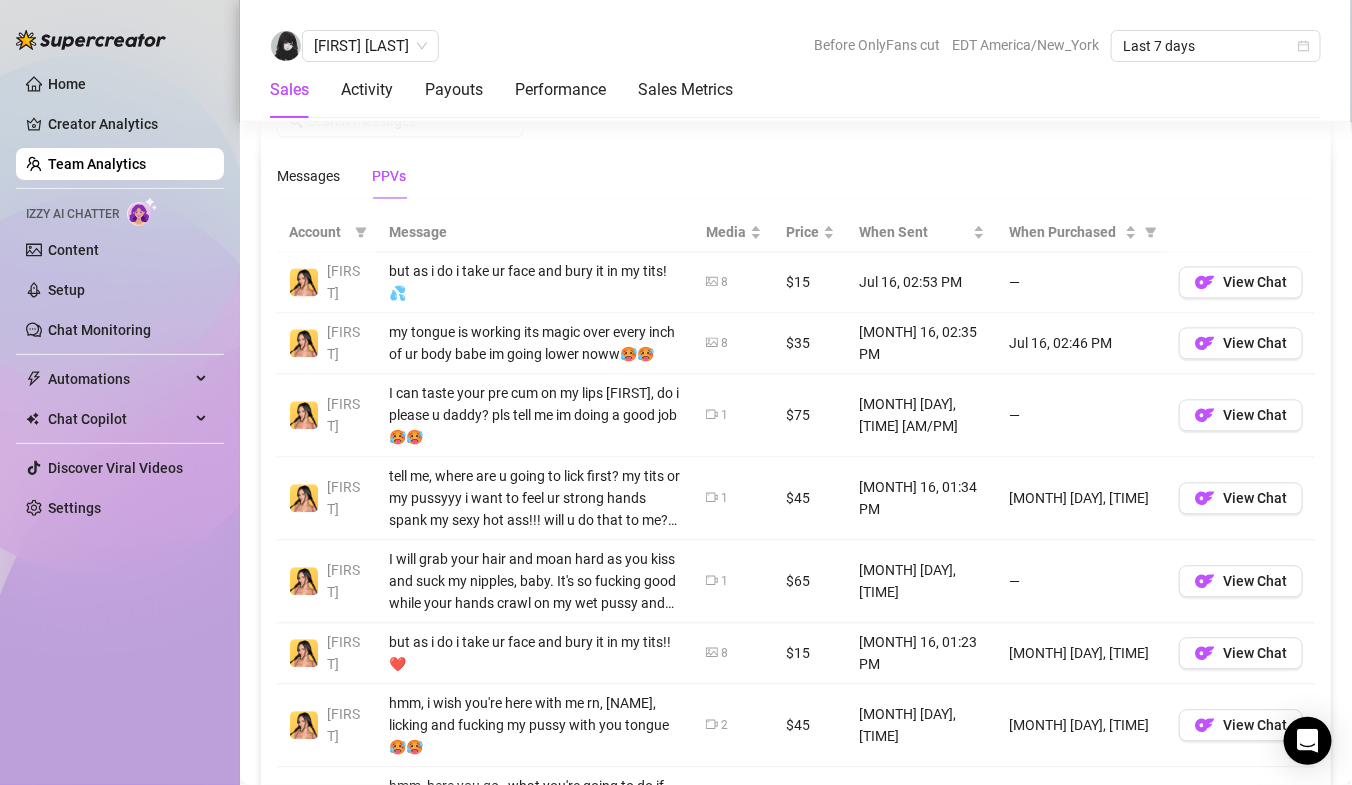 scroll, scrollTop: 1370, scrollLeft: 0, axis: vertical 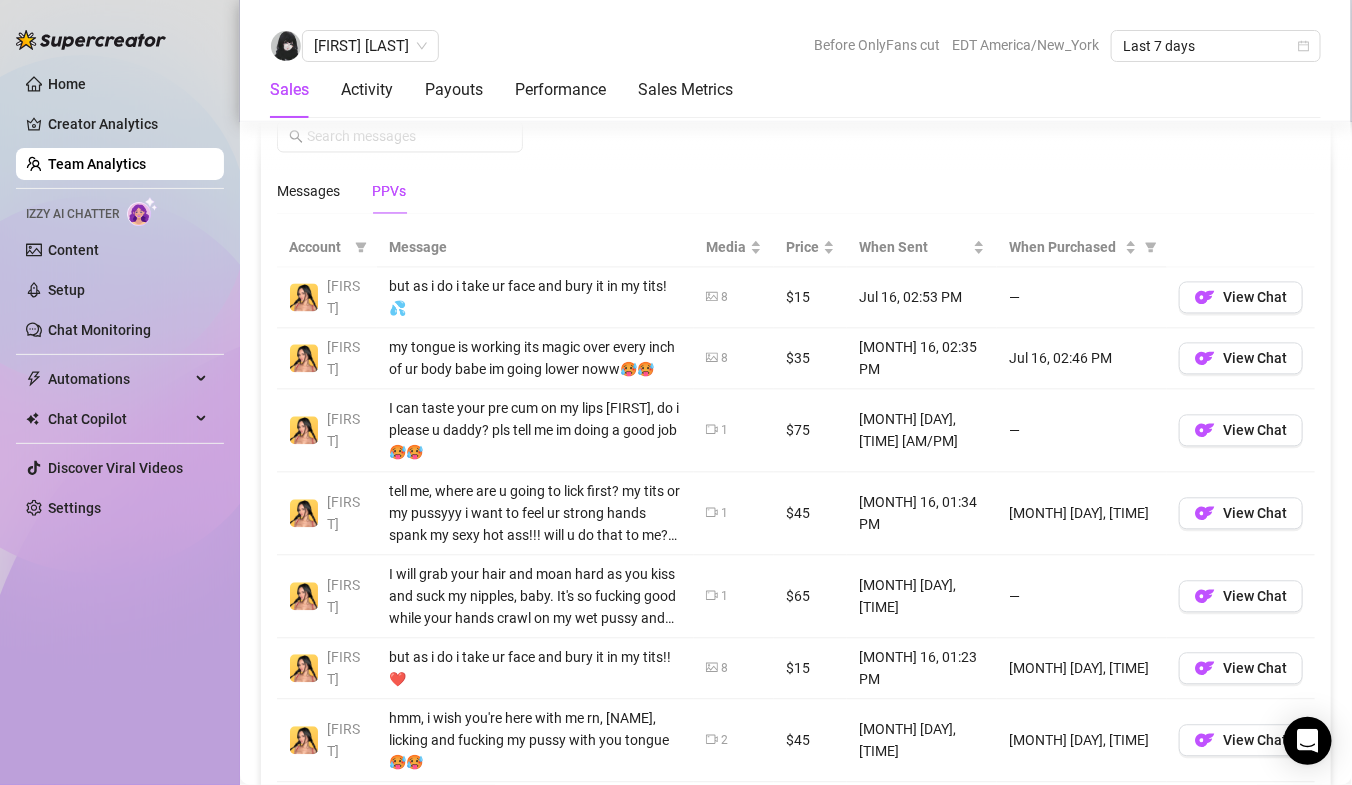 click 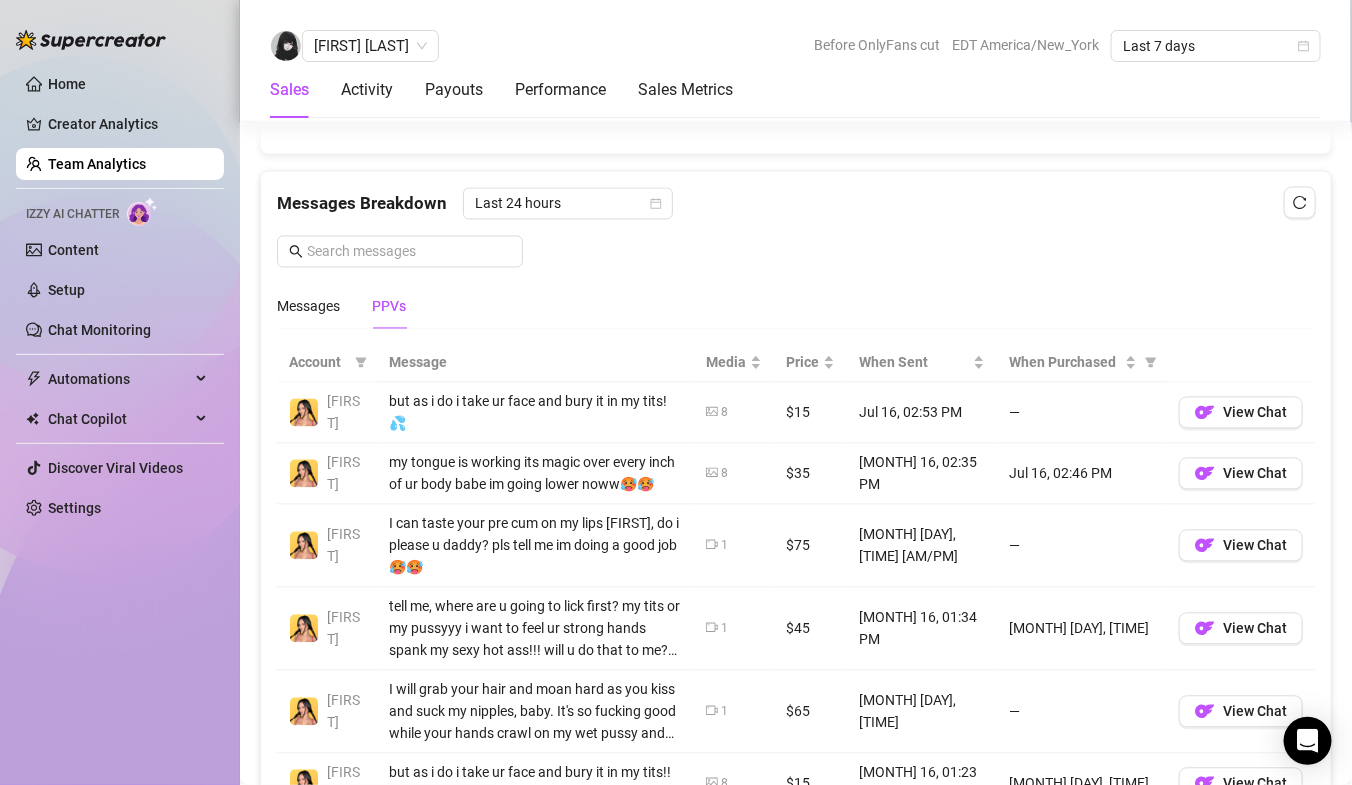 scroll, scrollTop: 1245, scrollLeft: 0, axis: vertical 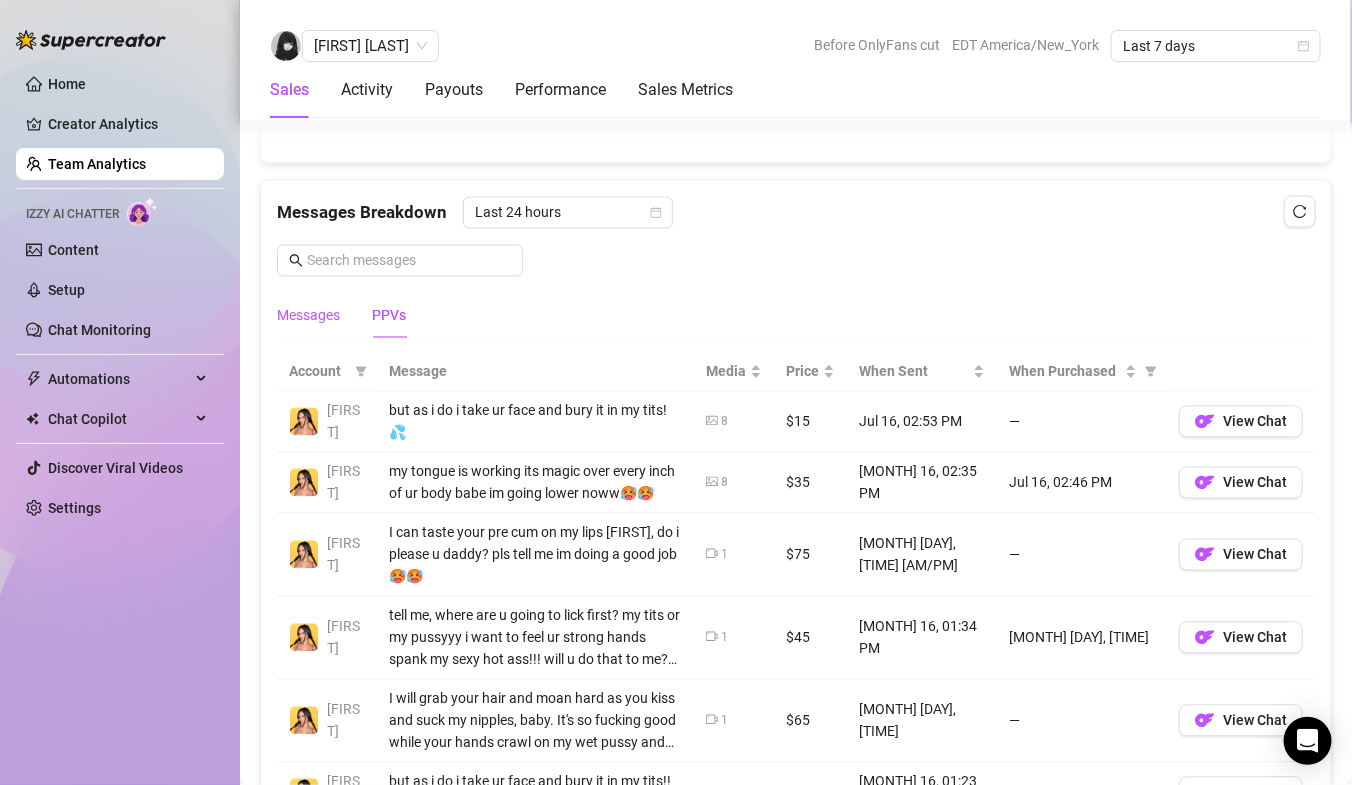click on "Messages" at bounding box center [308, 316] 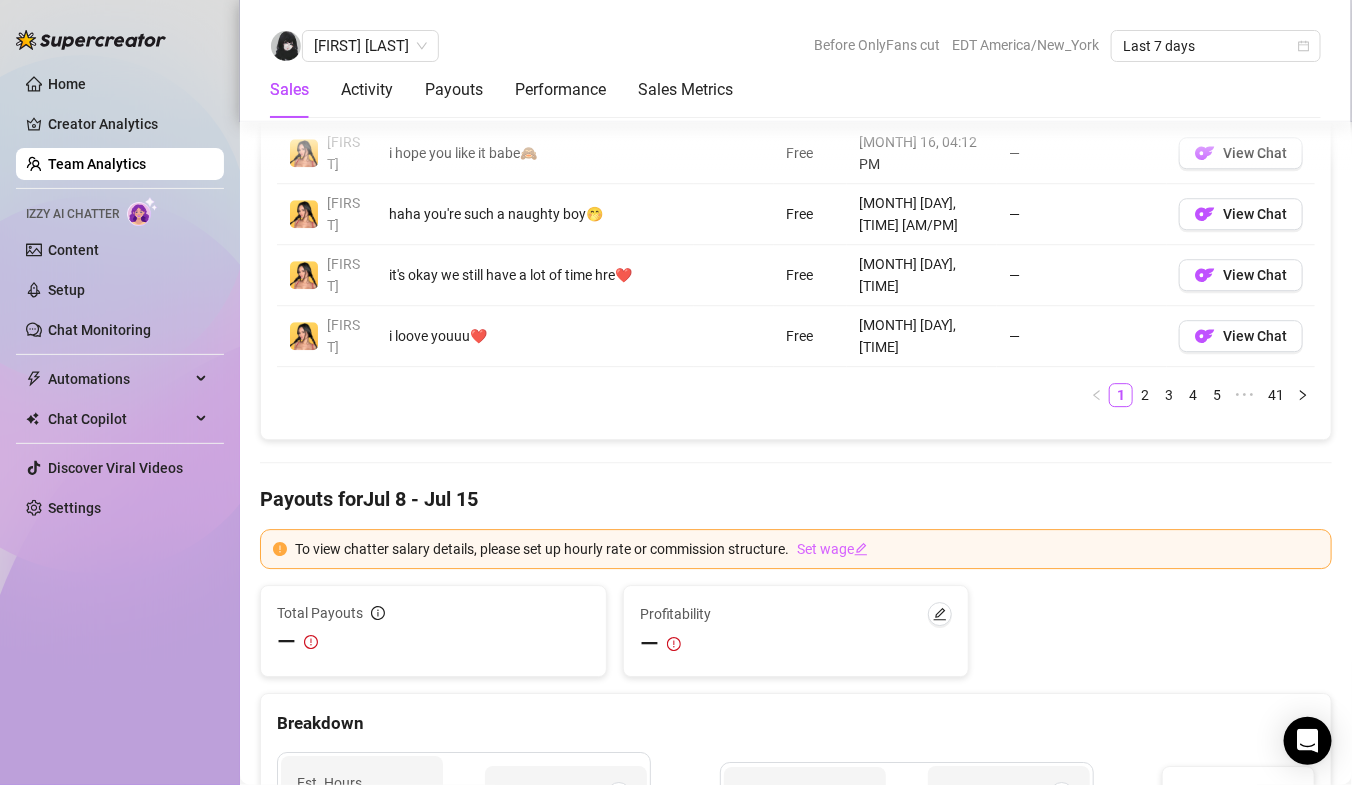 scroll, scrollTop: 1894, scrollLeft: 0, axis: vertical 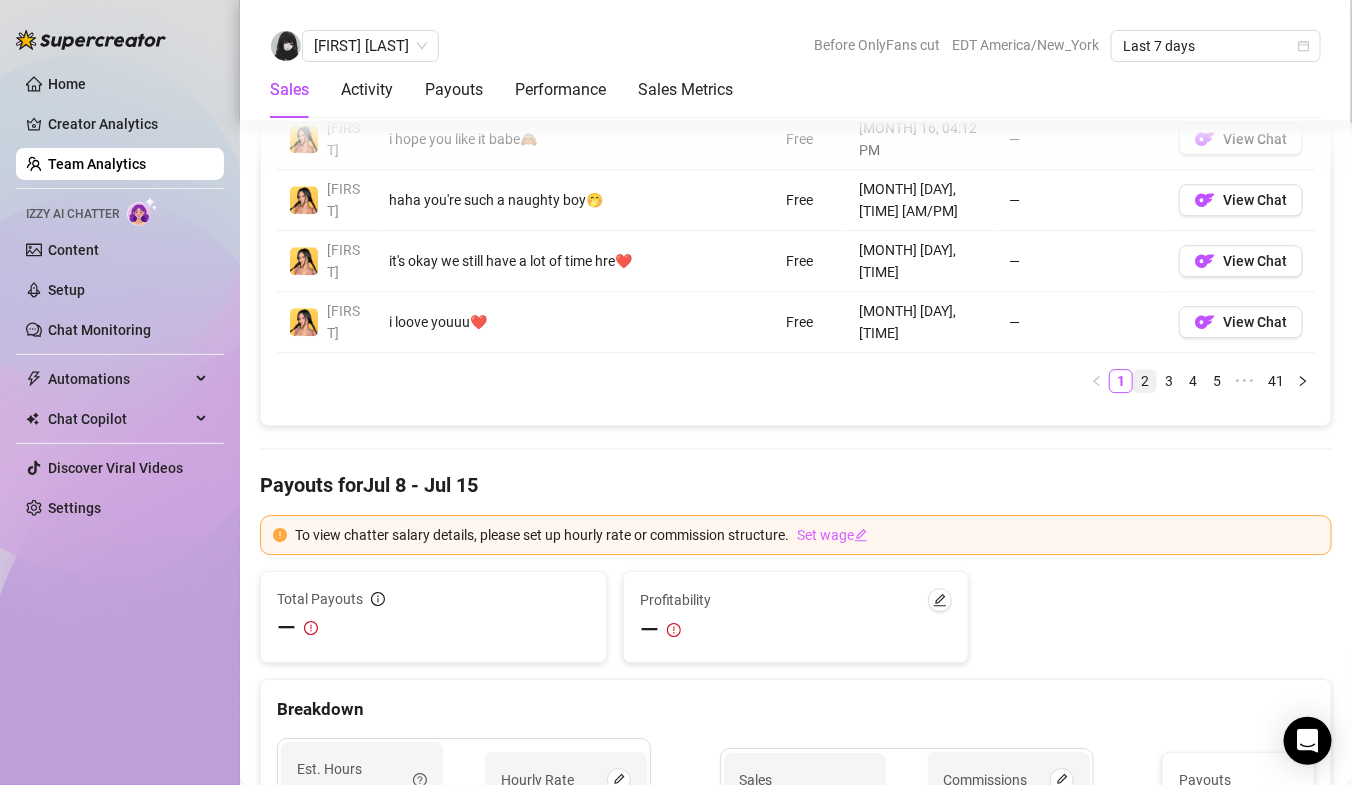 click on "2" at bounding box center (1145, 381) 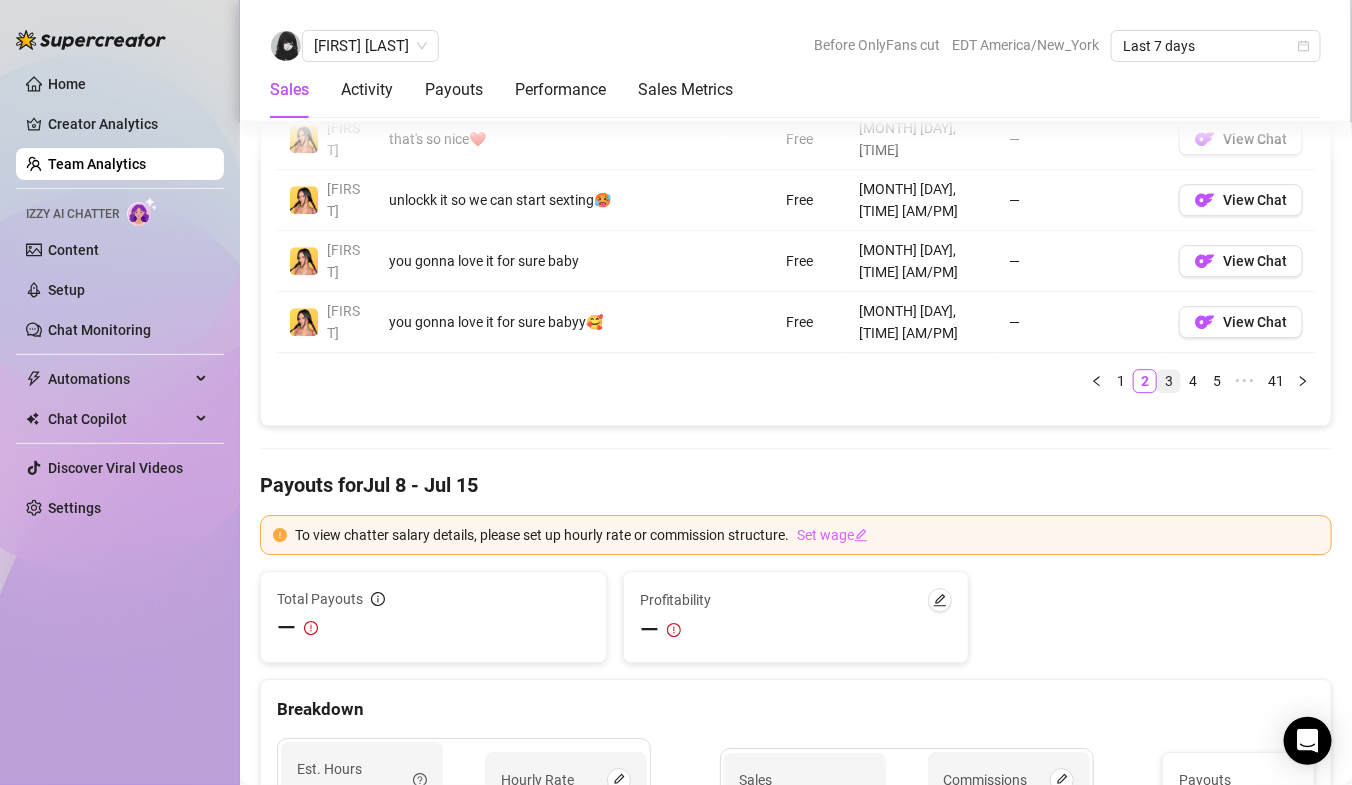 click on "3" at bounding box center [1169, 381] 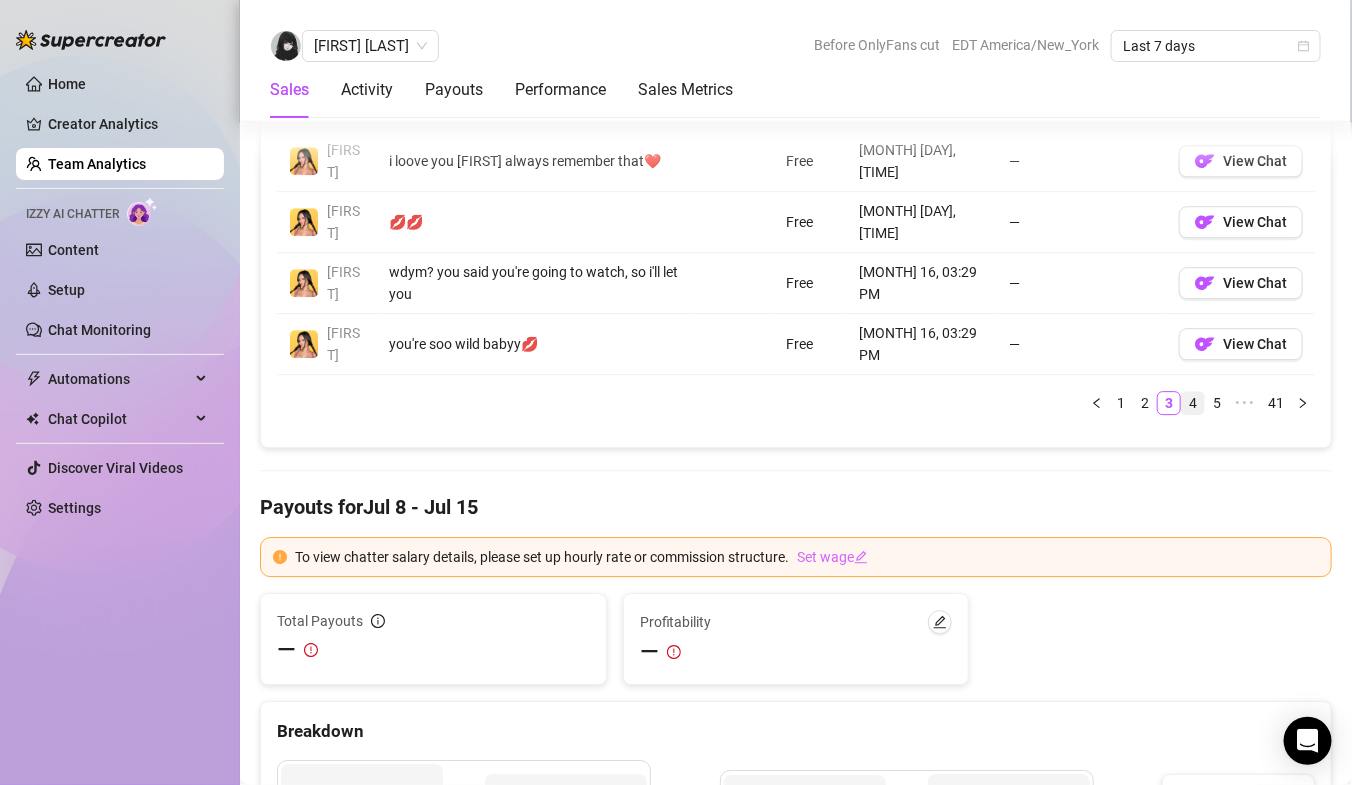 click on "4" at bounding box center (1193, 403) 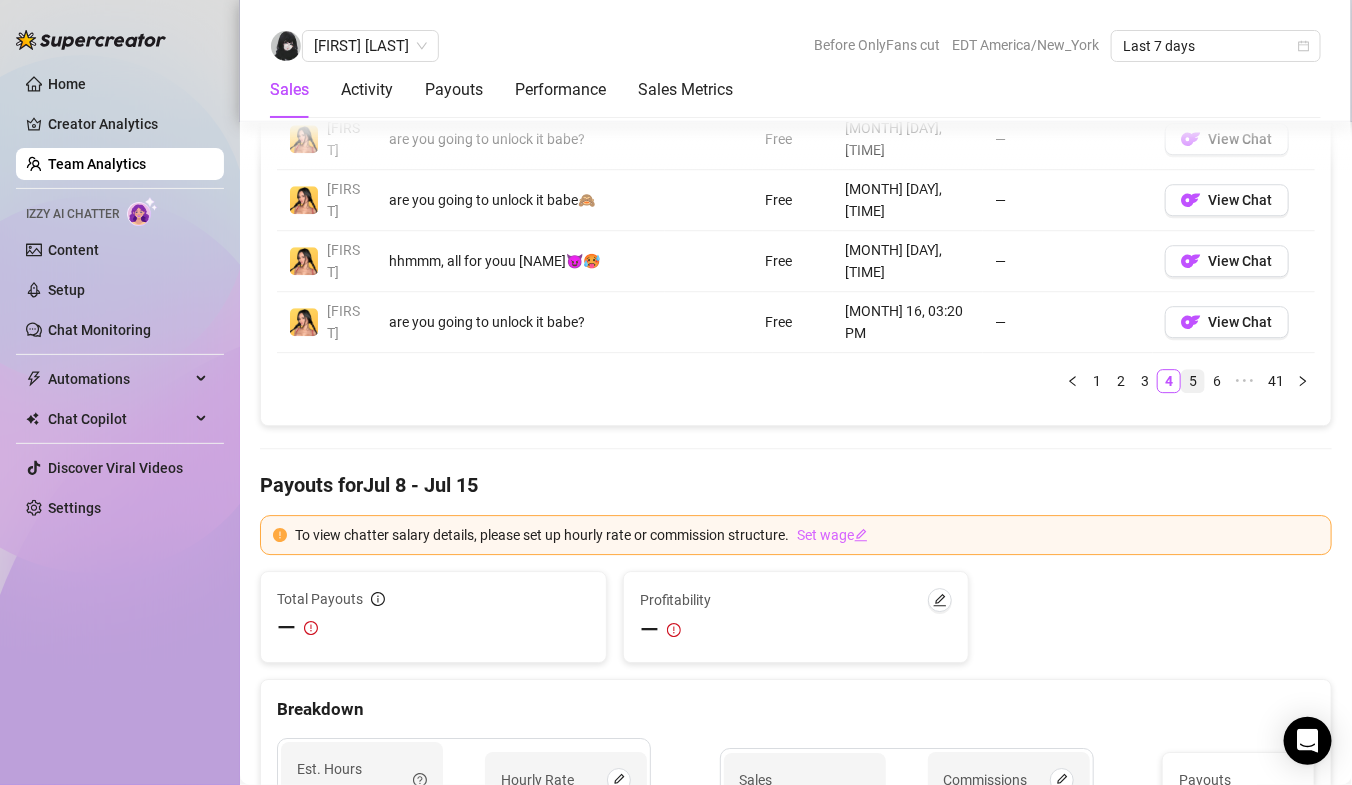 click on "5" at bounding box center [1193, 381] 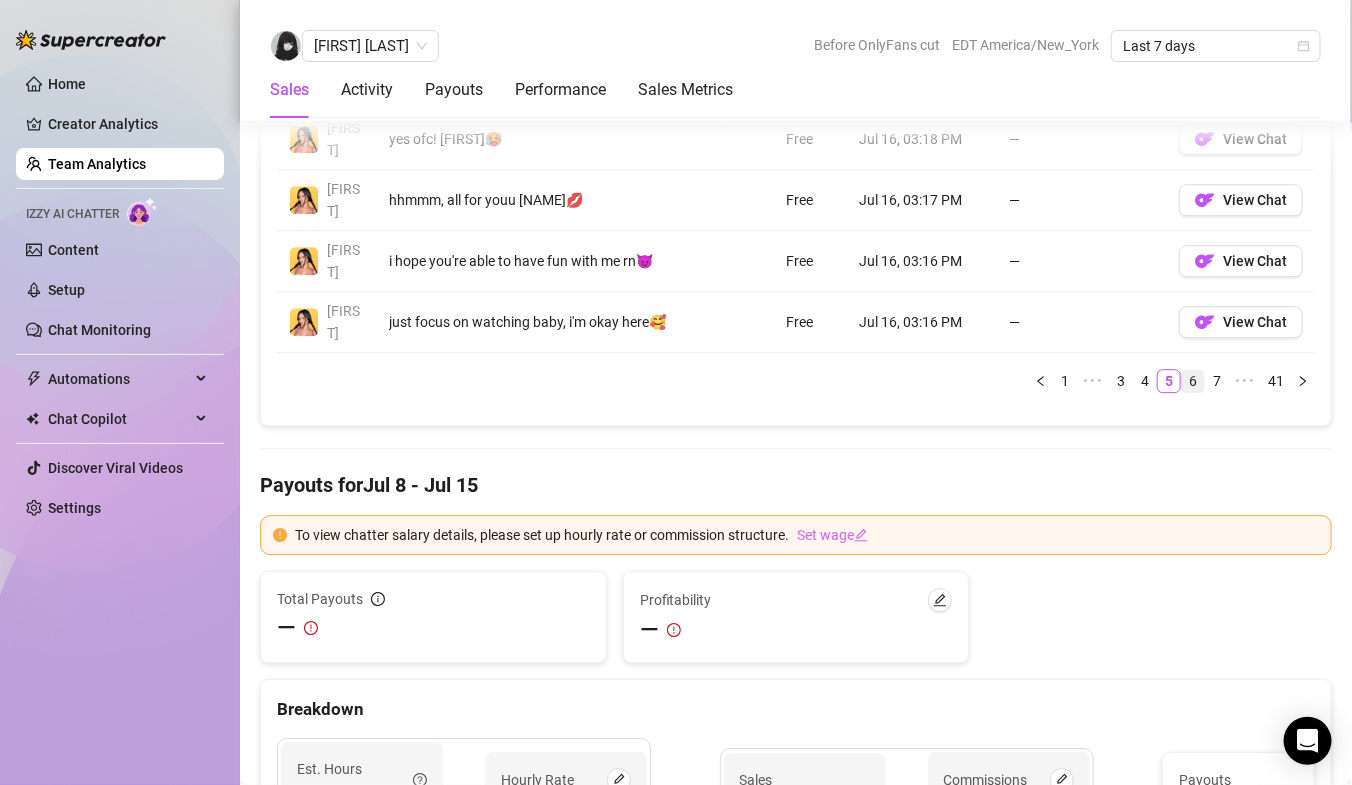 click on "6" at bounding box center [1193, 381] 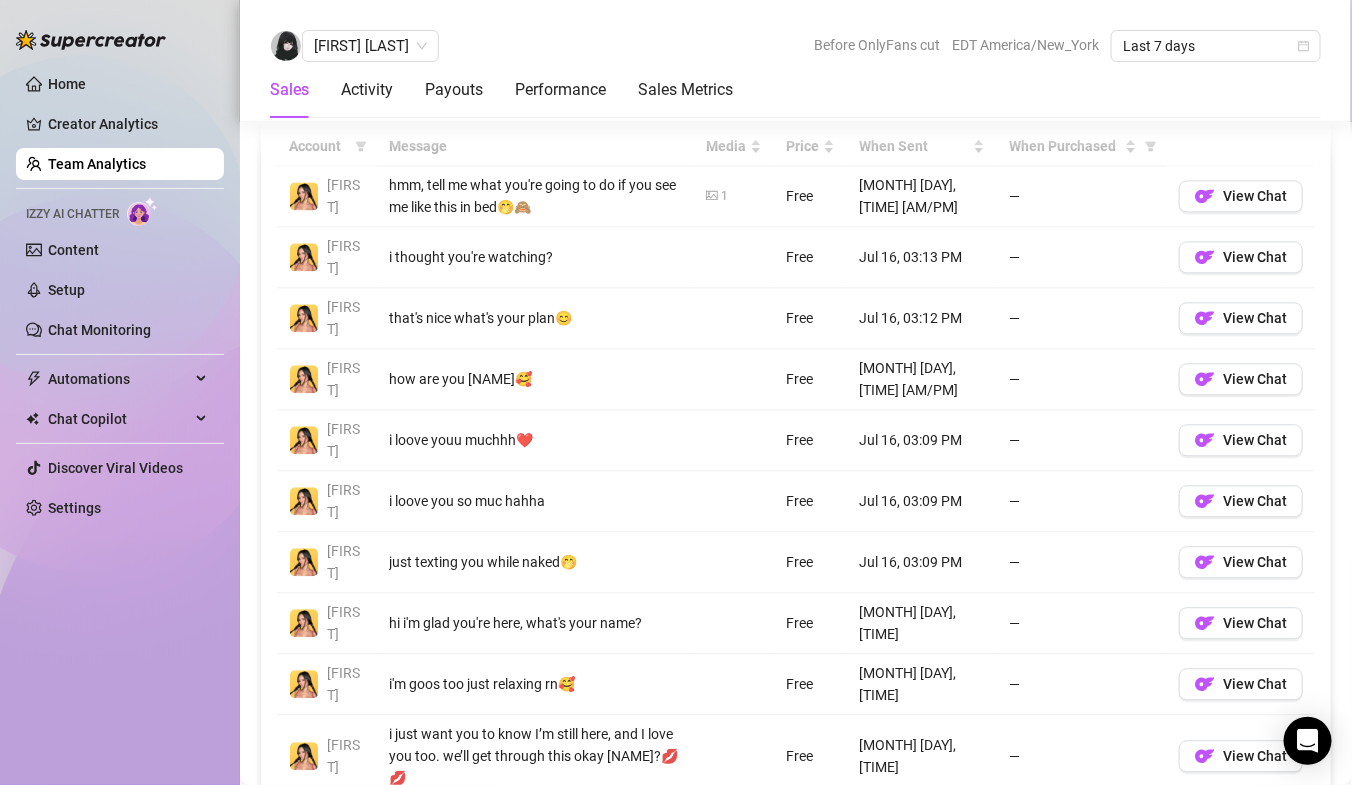 scroll, scrollTop: 1532, scrollLeft: 0, axis: vertical 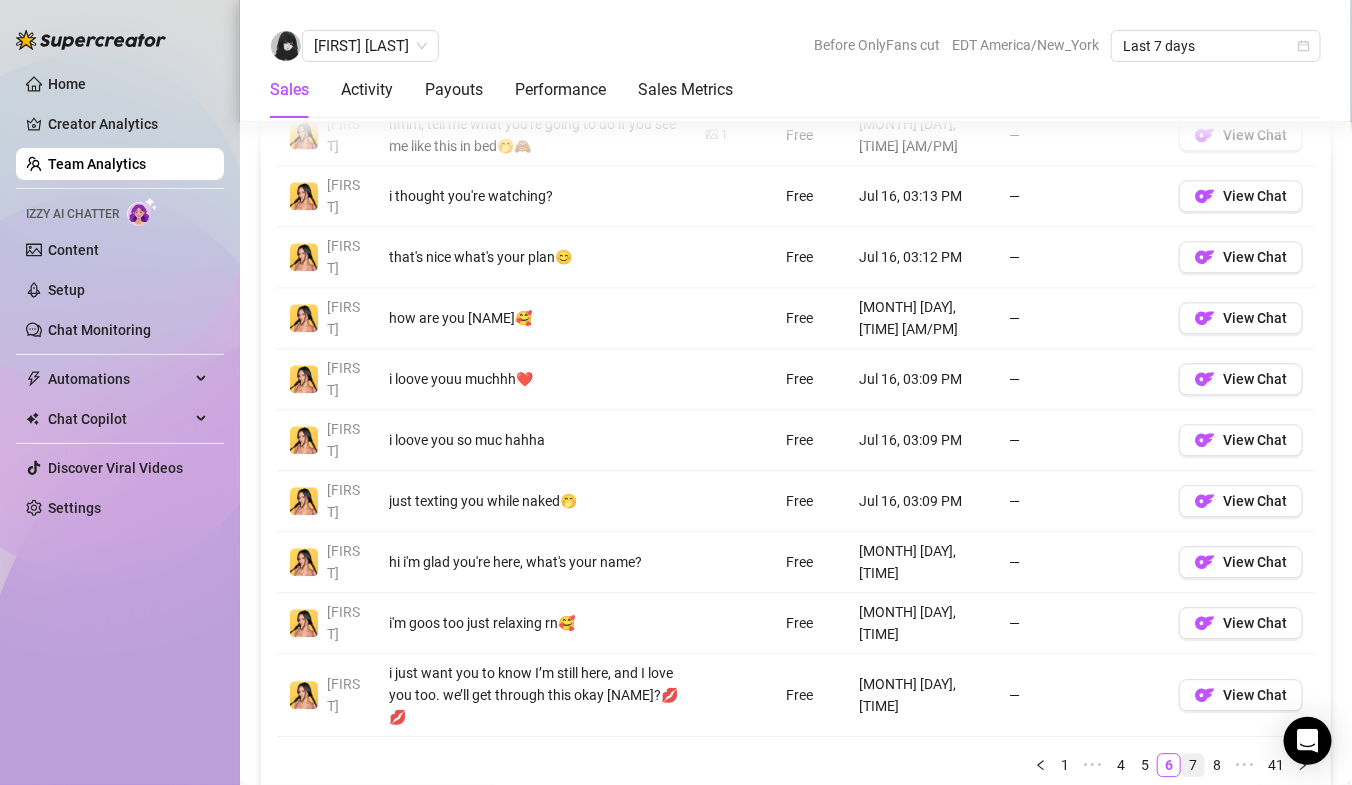 click on "7" at bounding box center [1193, 765] 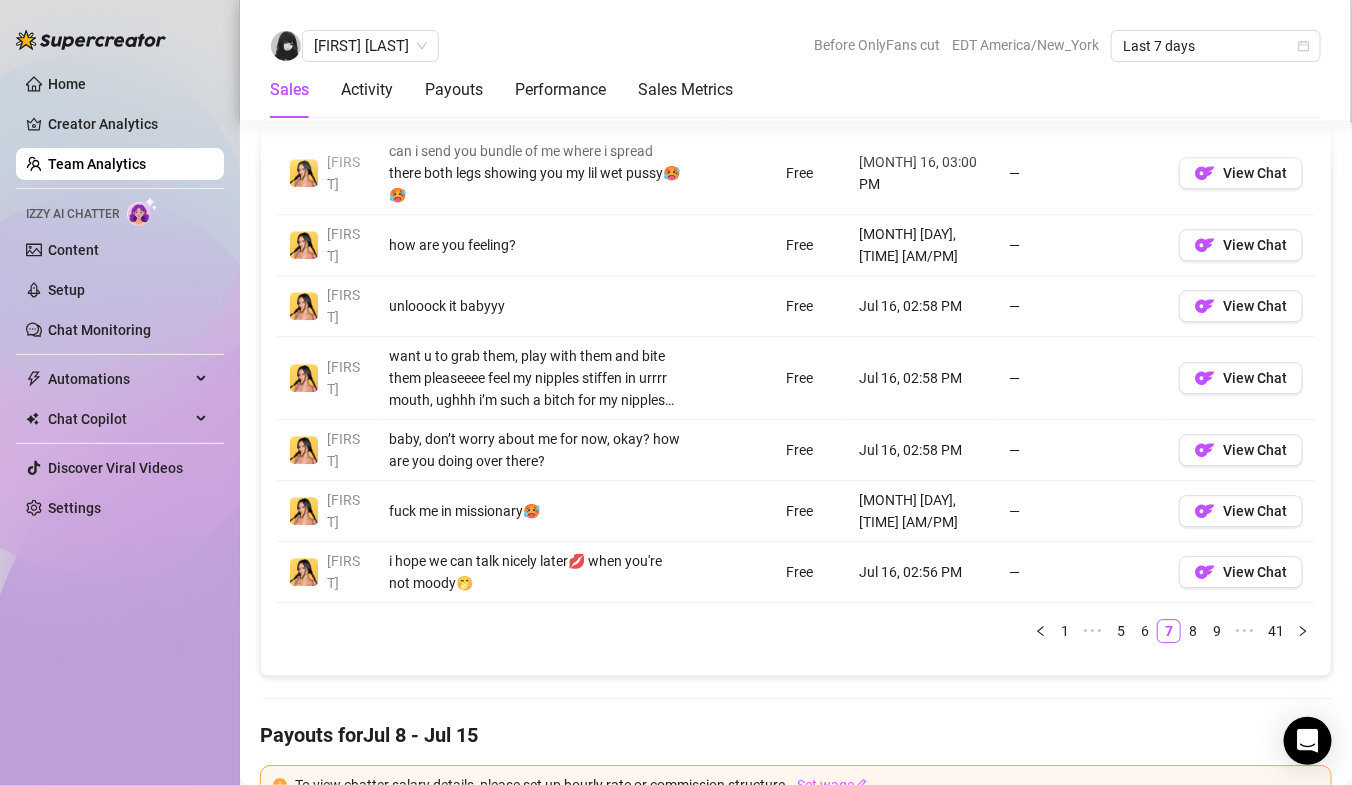 scroll, scrollTop: 1711, scrollLeft: 0, axis: vertical 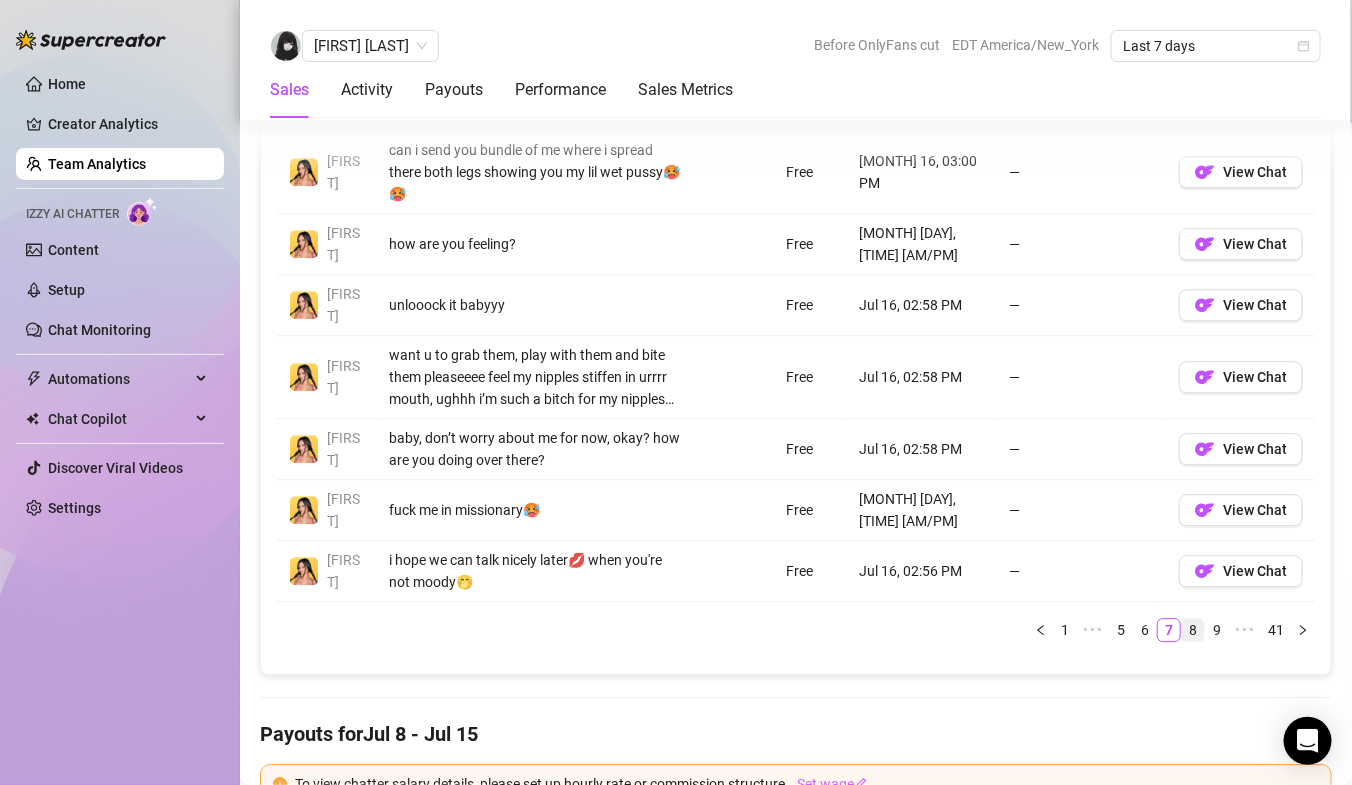click on "8" at bounding box center [1193, 630] 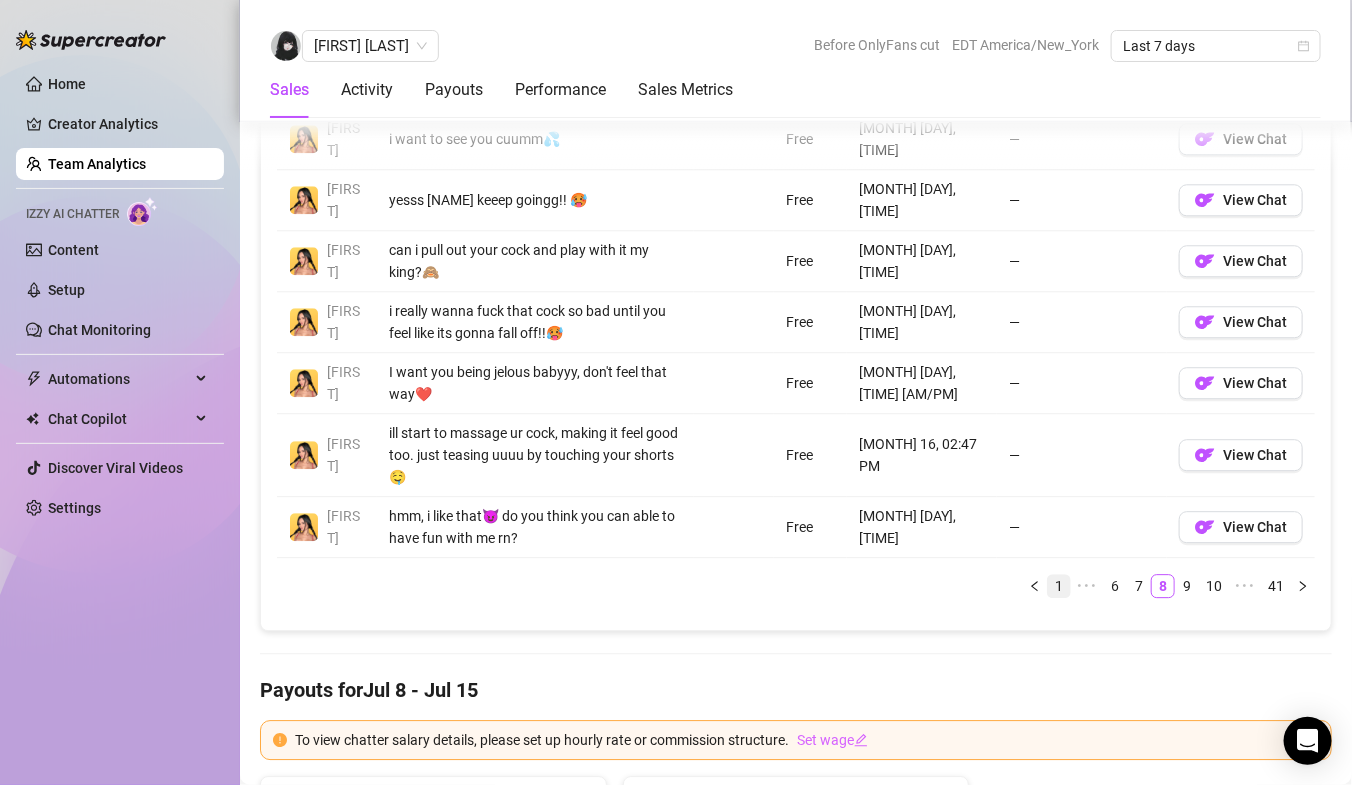 click on "1" at bounding box center [1059, 586] 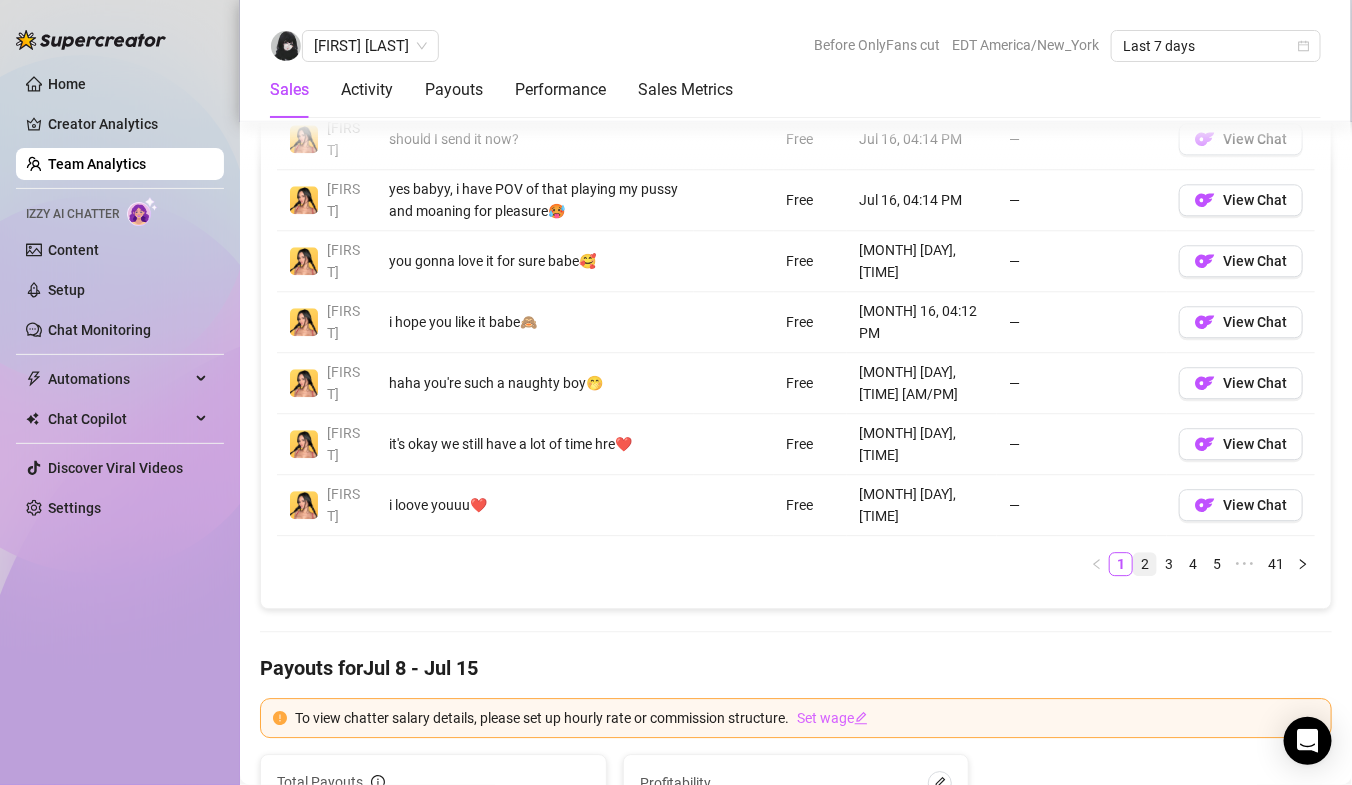 click on "2" at bounding box center (1145, 564) 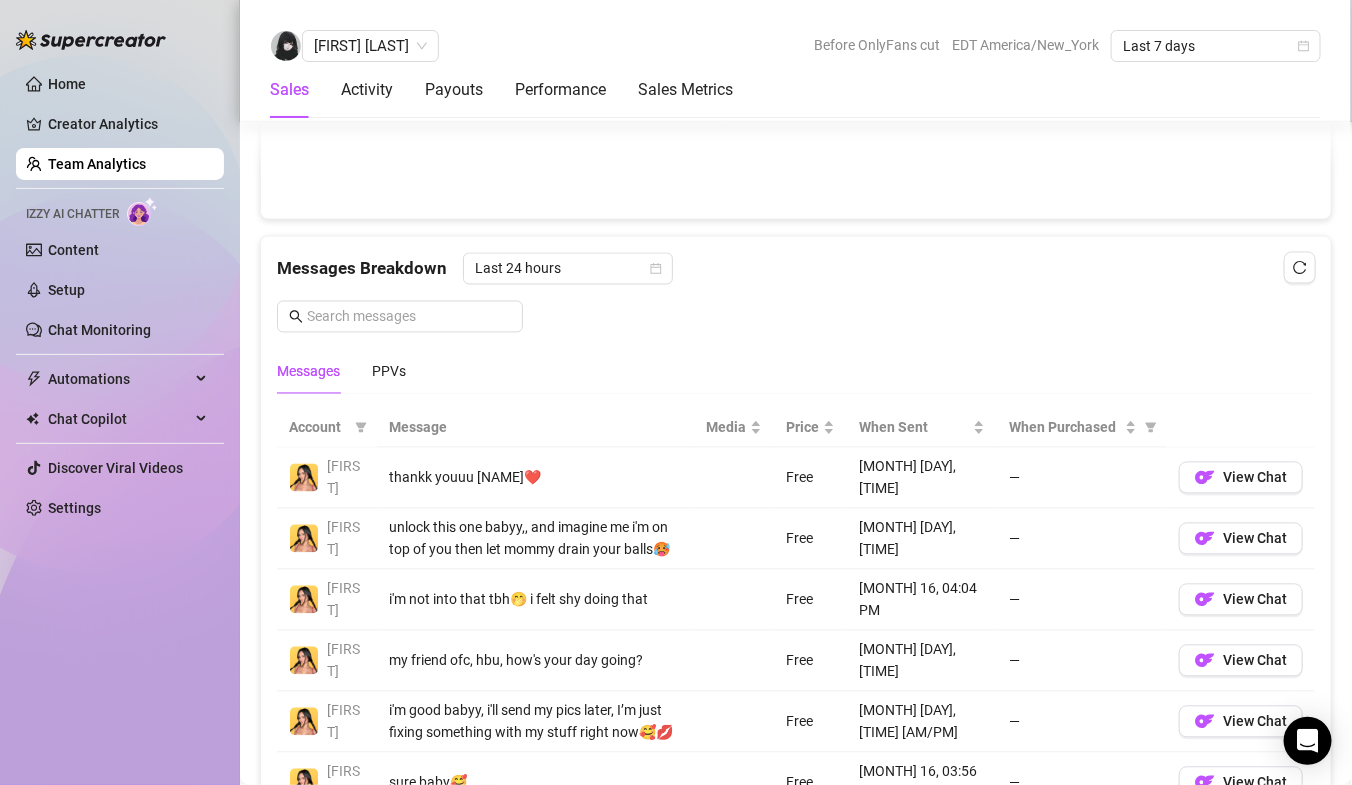 scroll, scrollTop: 1179, scrollLeft: 0, axis: vertical 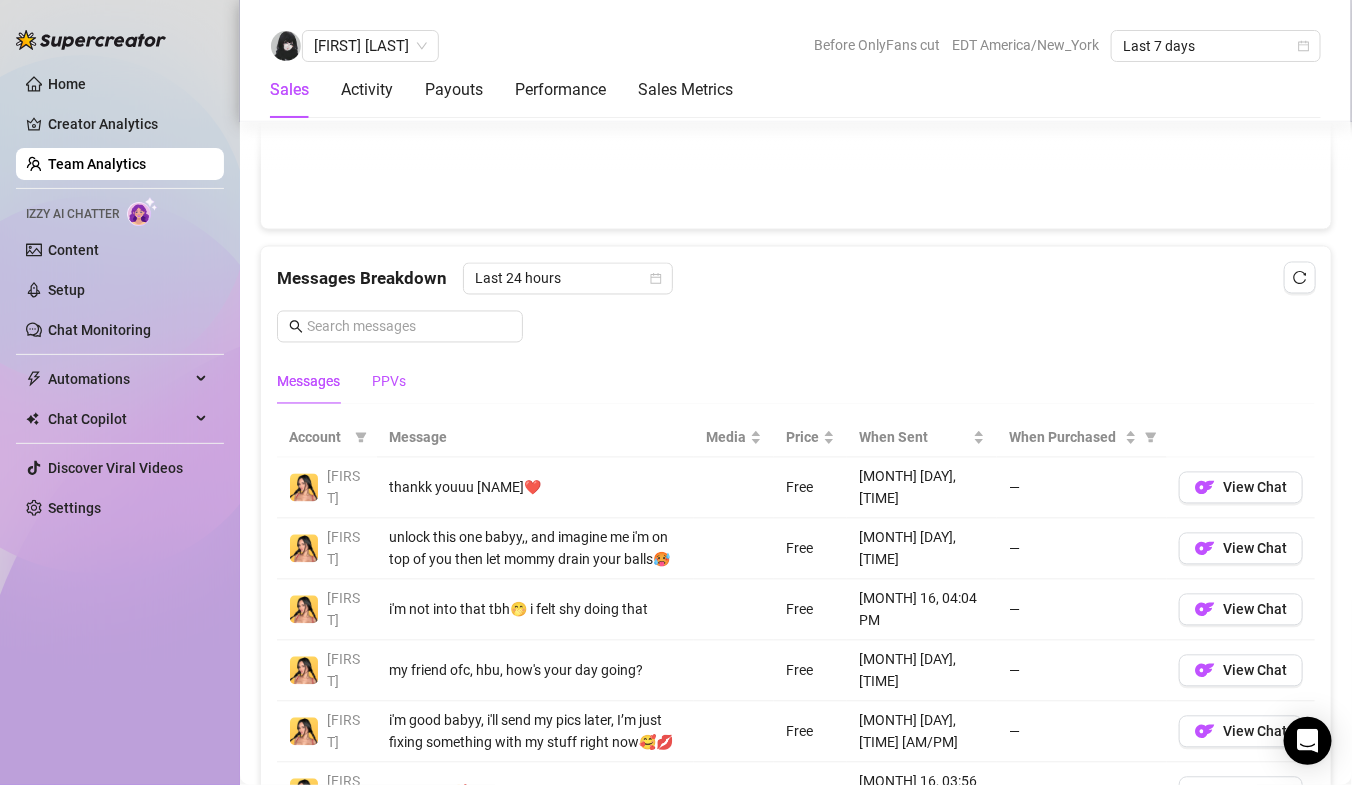 click on "PPVs" at bounding box center [389, 382] 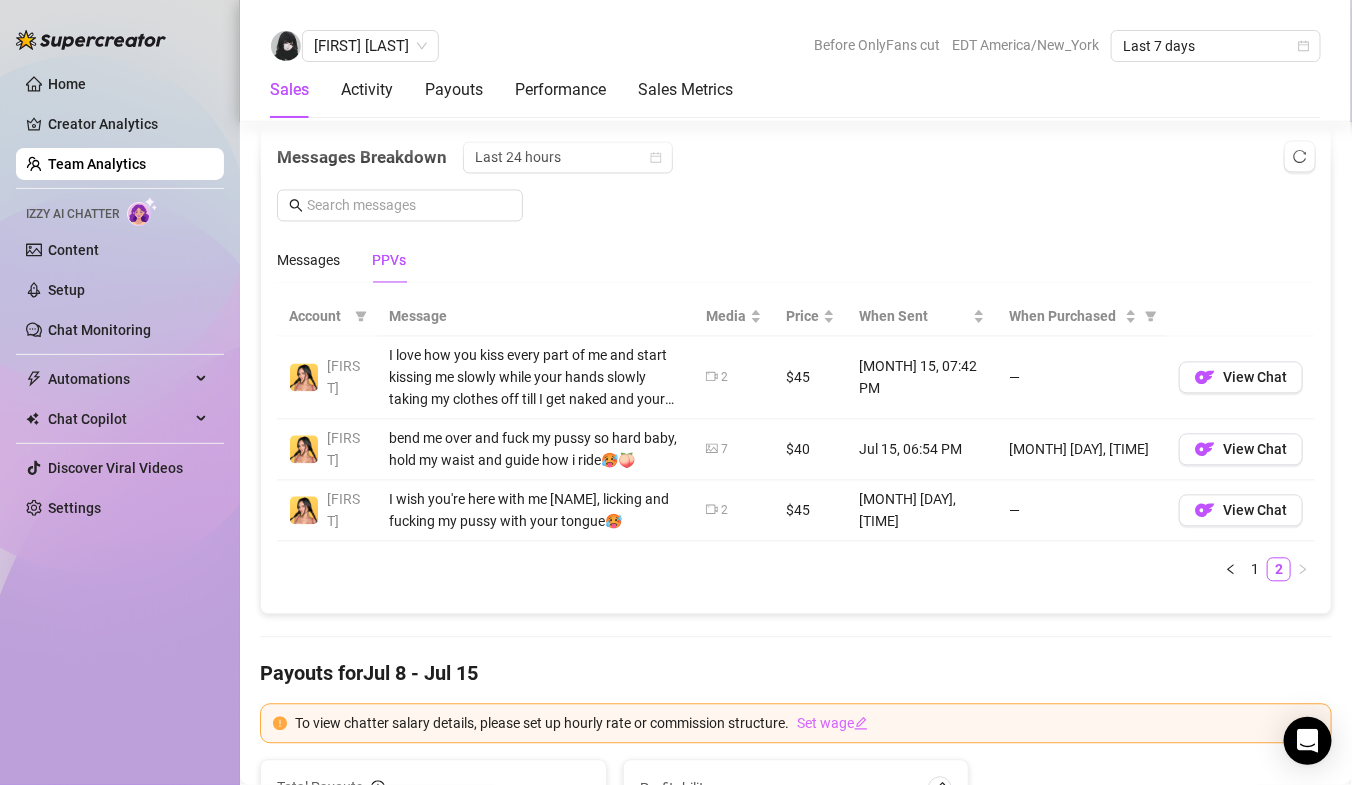 scroll, scrollTop: 1304, scrollLeft: 0, axis: vertical 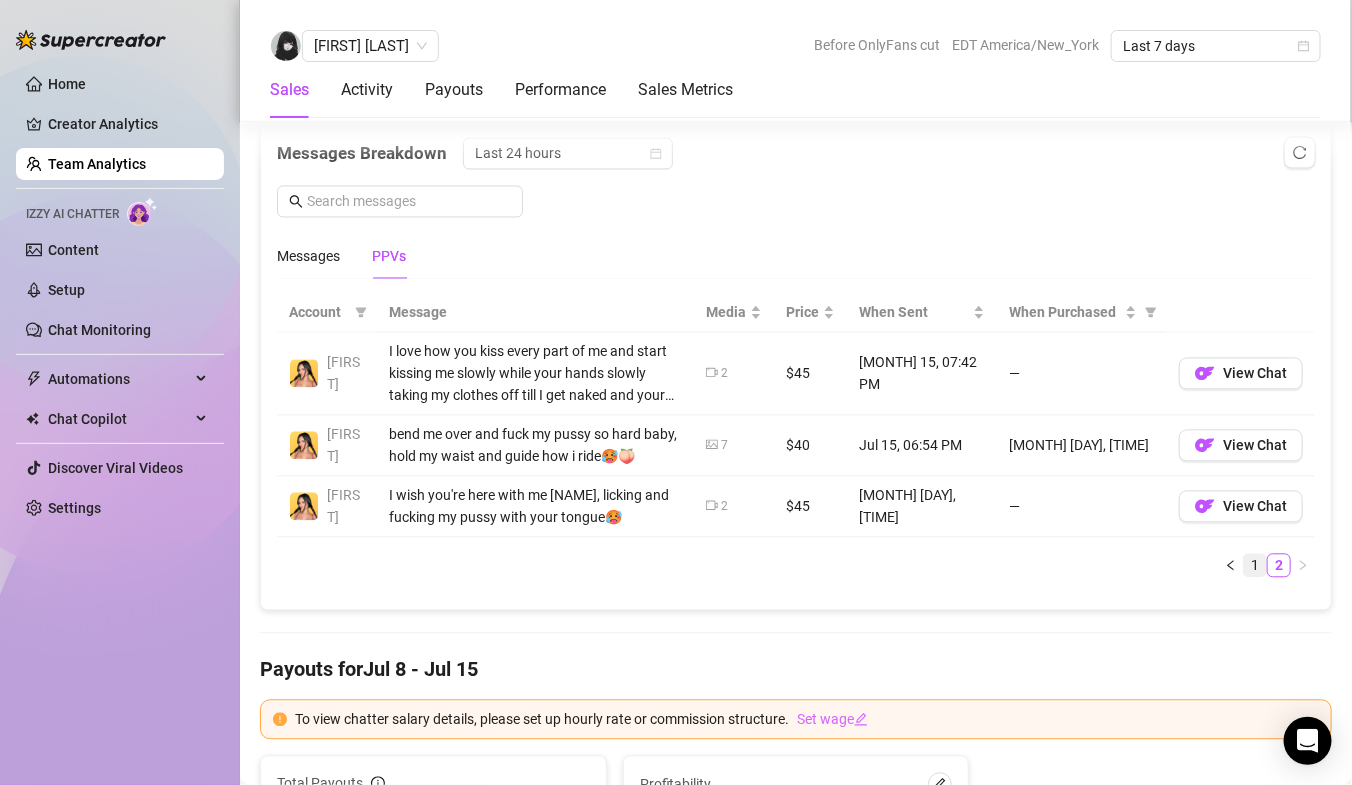 click on "1" at bounding box center [1255, 566] 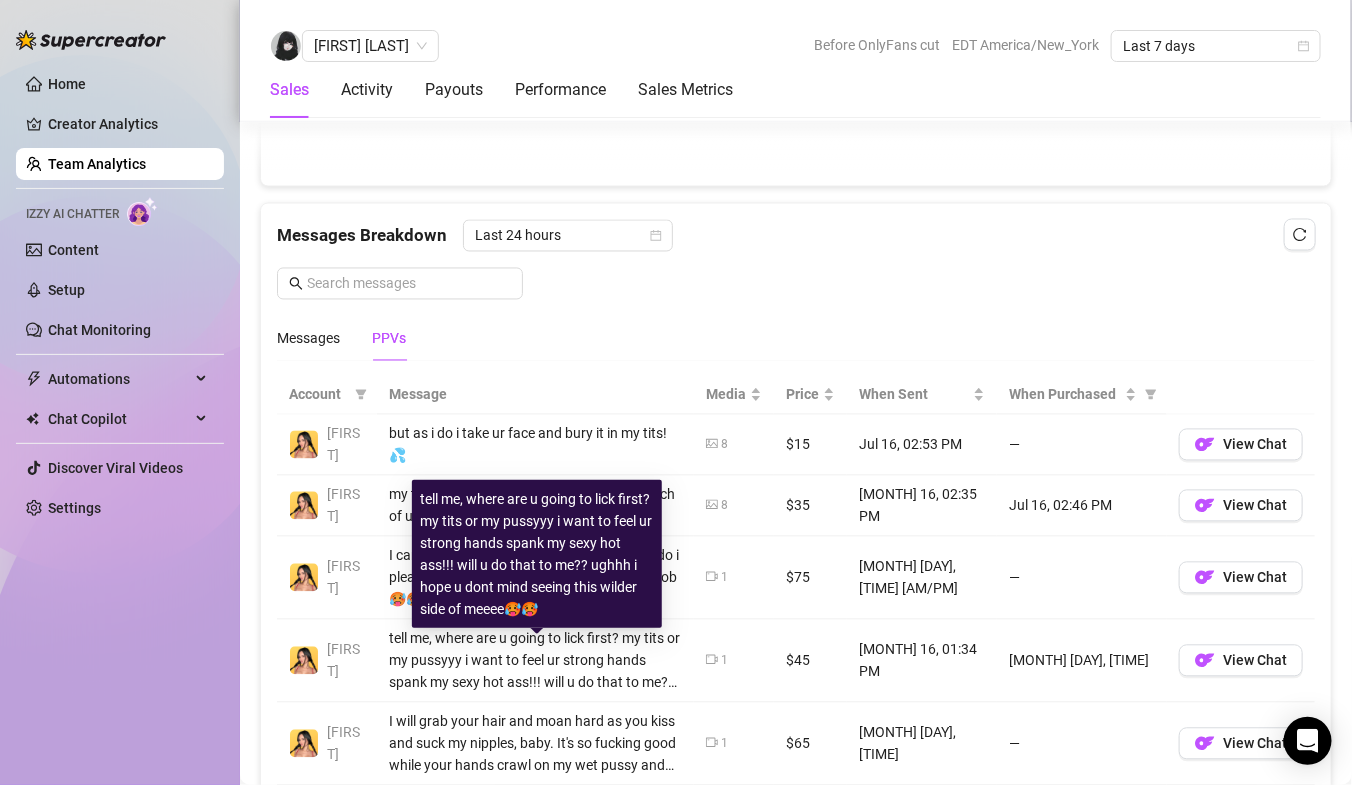 scroll, scrollTop: 1194, scrollLeft: 0, axis: vertical 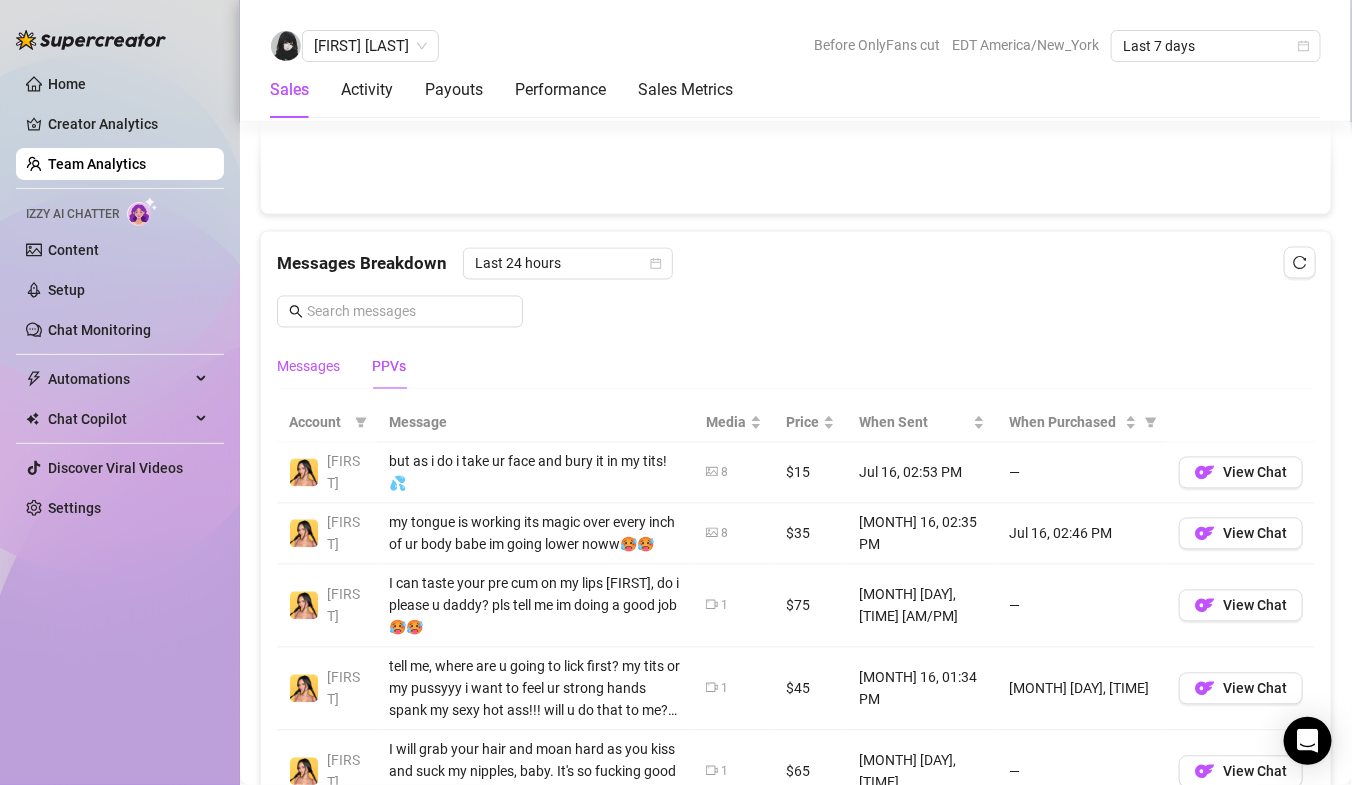 click on "Messages" at bounding box center [308, 367] 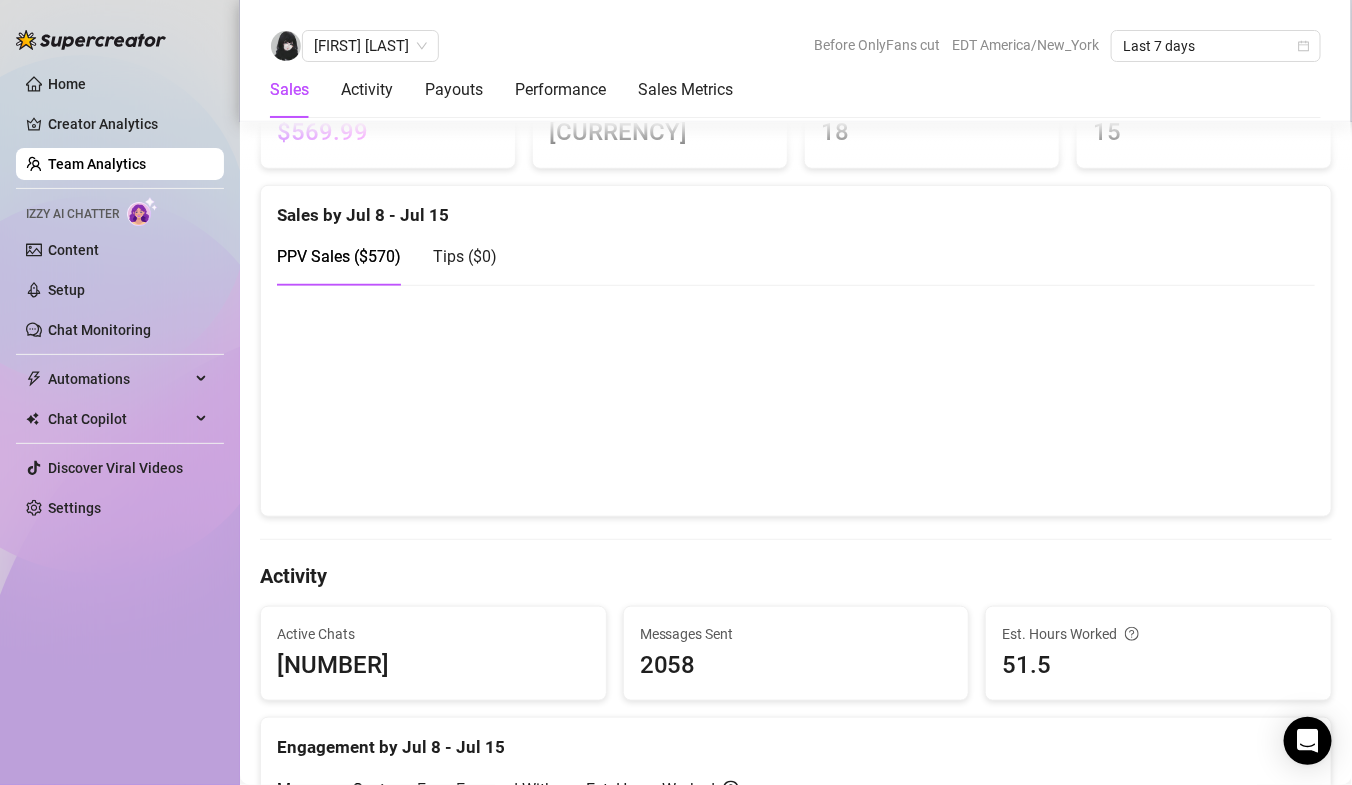 scroll, scrollTop: 344, scrollLeft: 0, axis: vertical 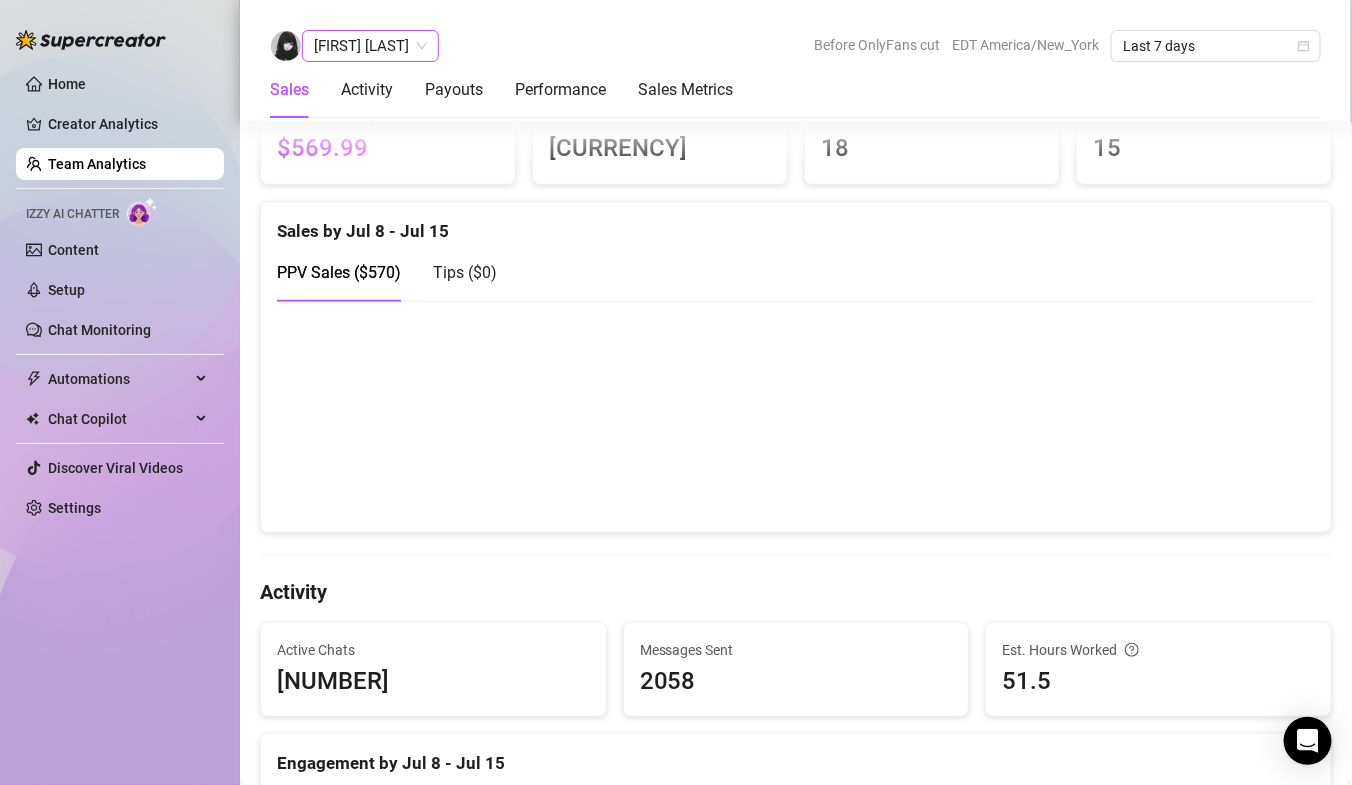 click on "[FIRST] [LAST]" at bounding box center (370, 46) 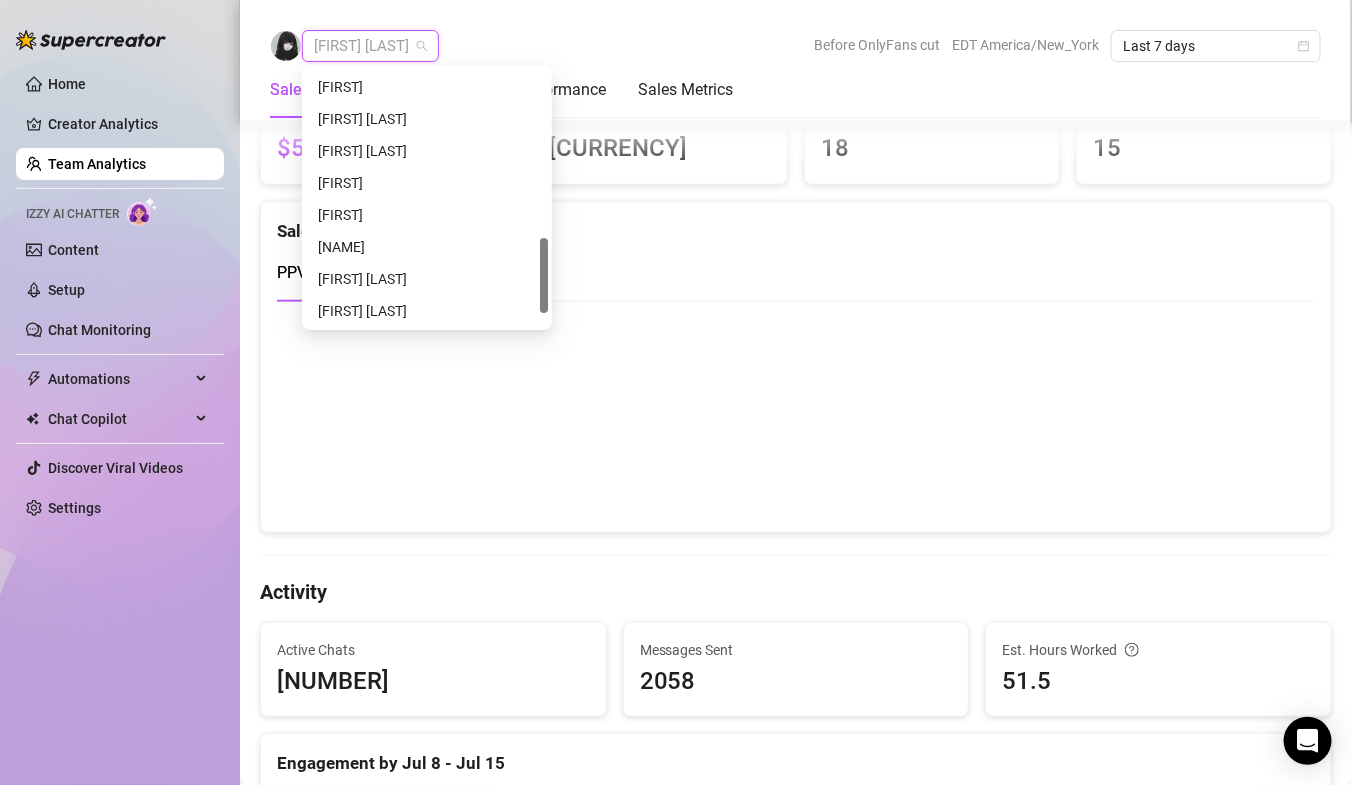 scroll, scrollTop: 607, scrollLeft: 0, axis: vertical 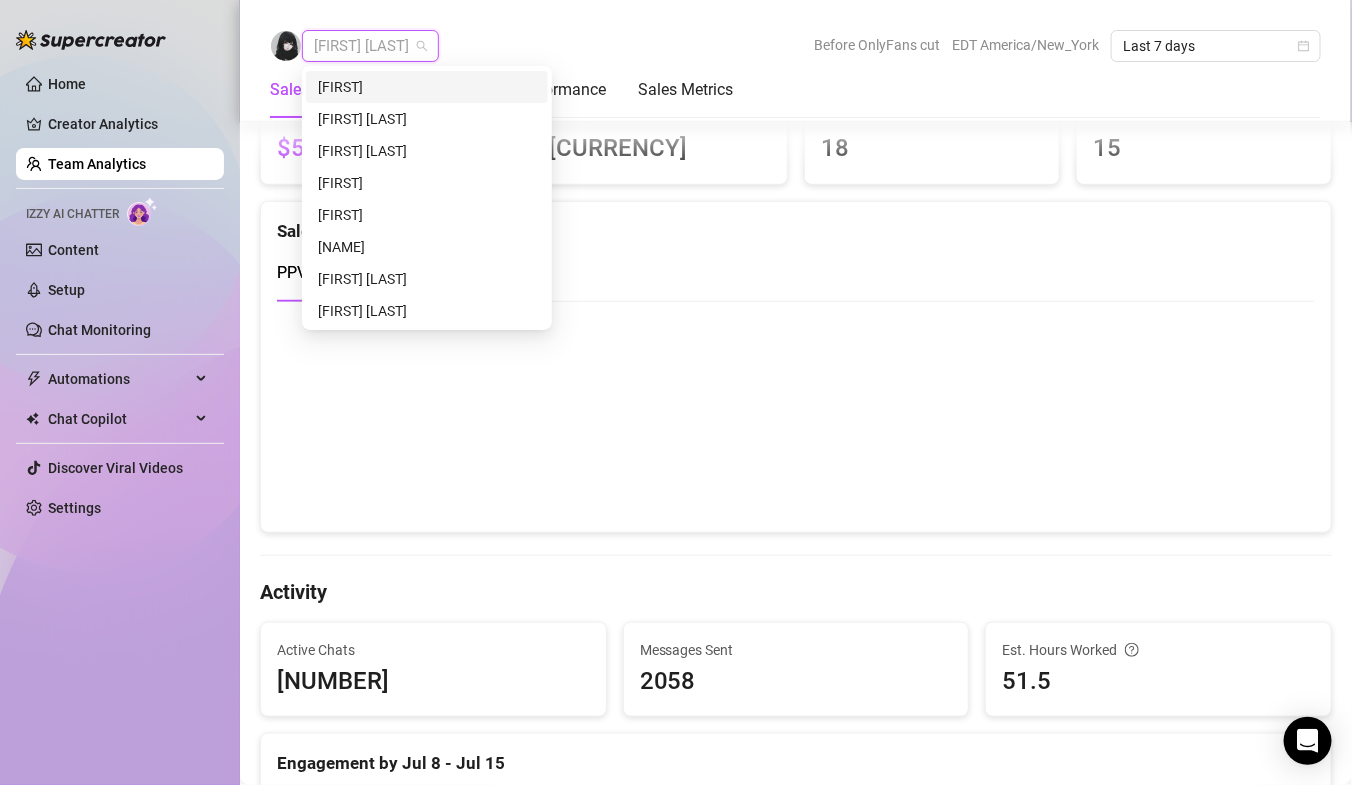 click on "[FIRST] [LAST] Before OnlyFans cut EDT America/New_York Last 7 days" at bounding box center [795, 46] 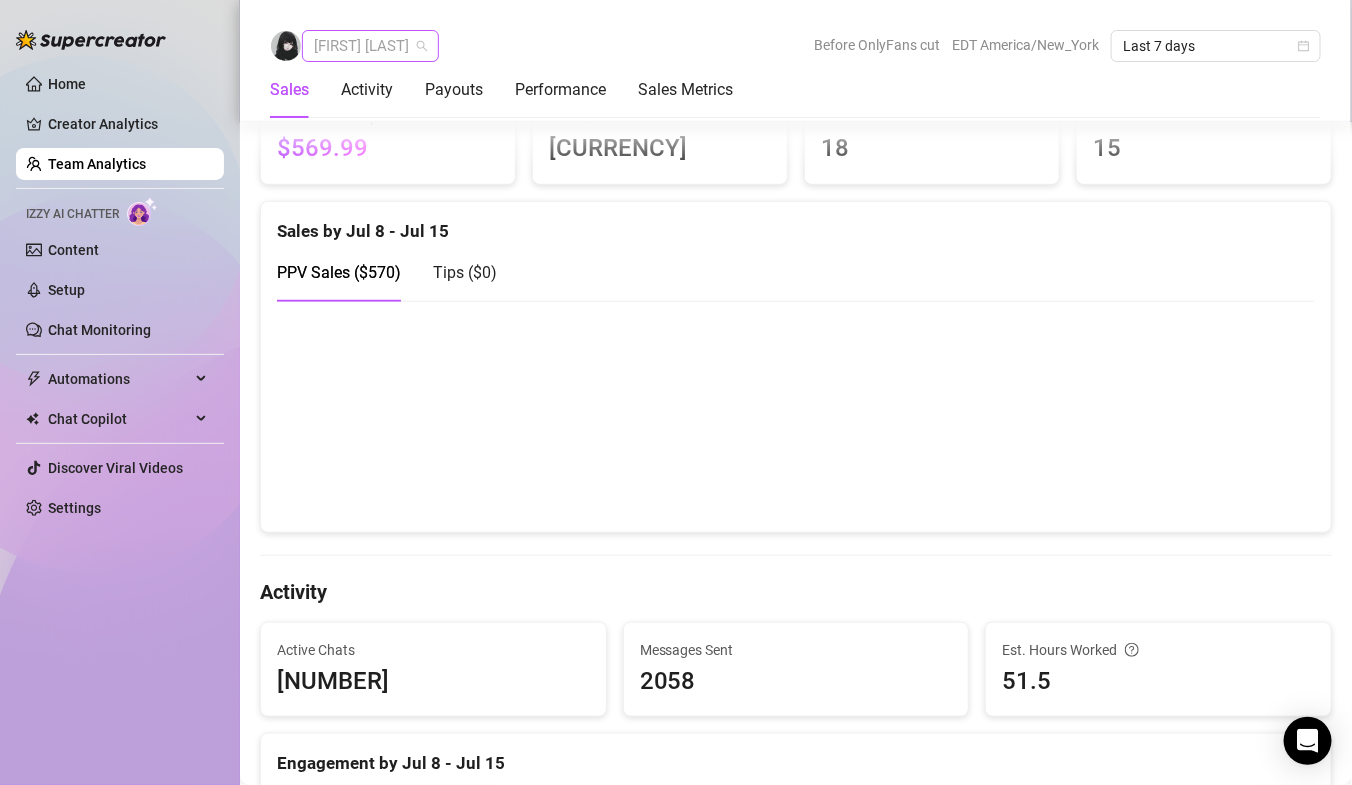 click on "[FIRST] [LAST]" at bounding box center [370, 46] 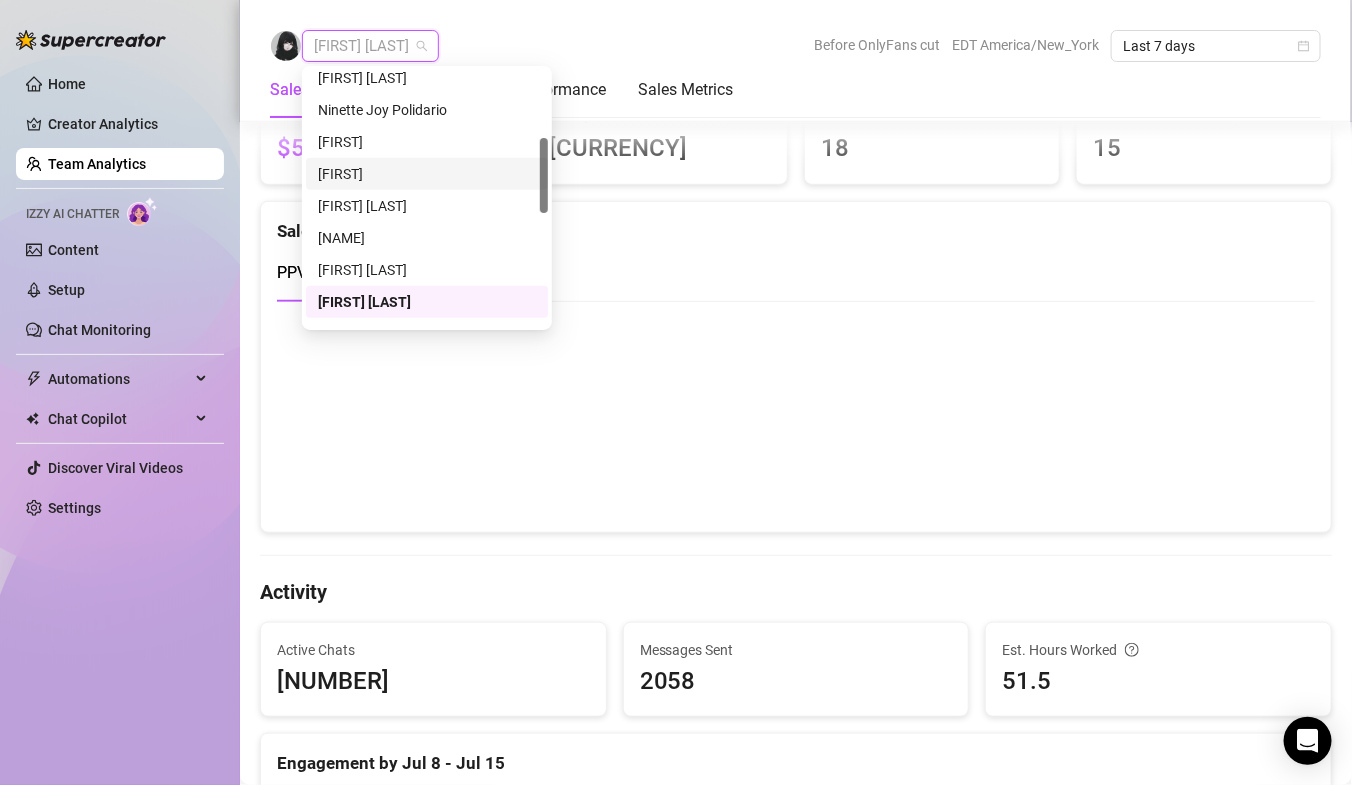 scroll, scrollTop: 0, scrollLeft: 0, axis: both 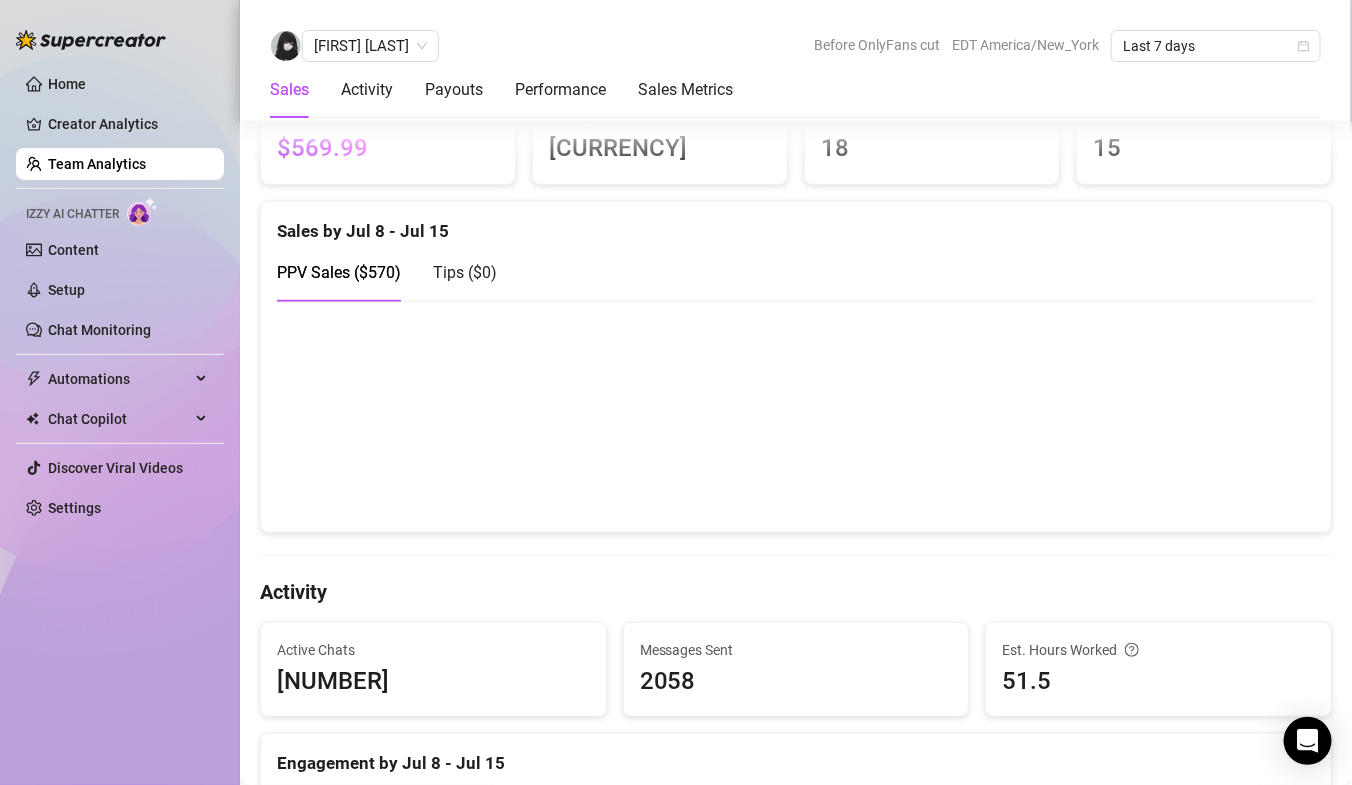 click on "Cris Napay Before OnlyFans cut EDT America/New_York Last 7 days Sales Activity Payouts Performance Sales Metrics" at bounding box center [795, 61] 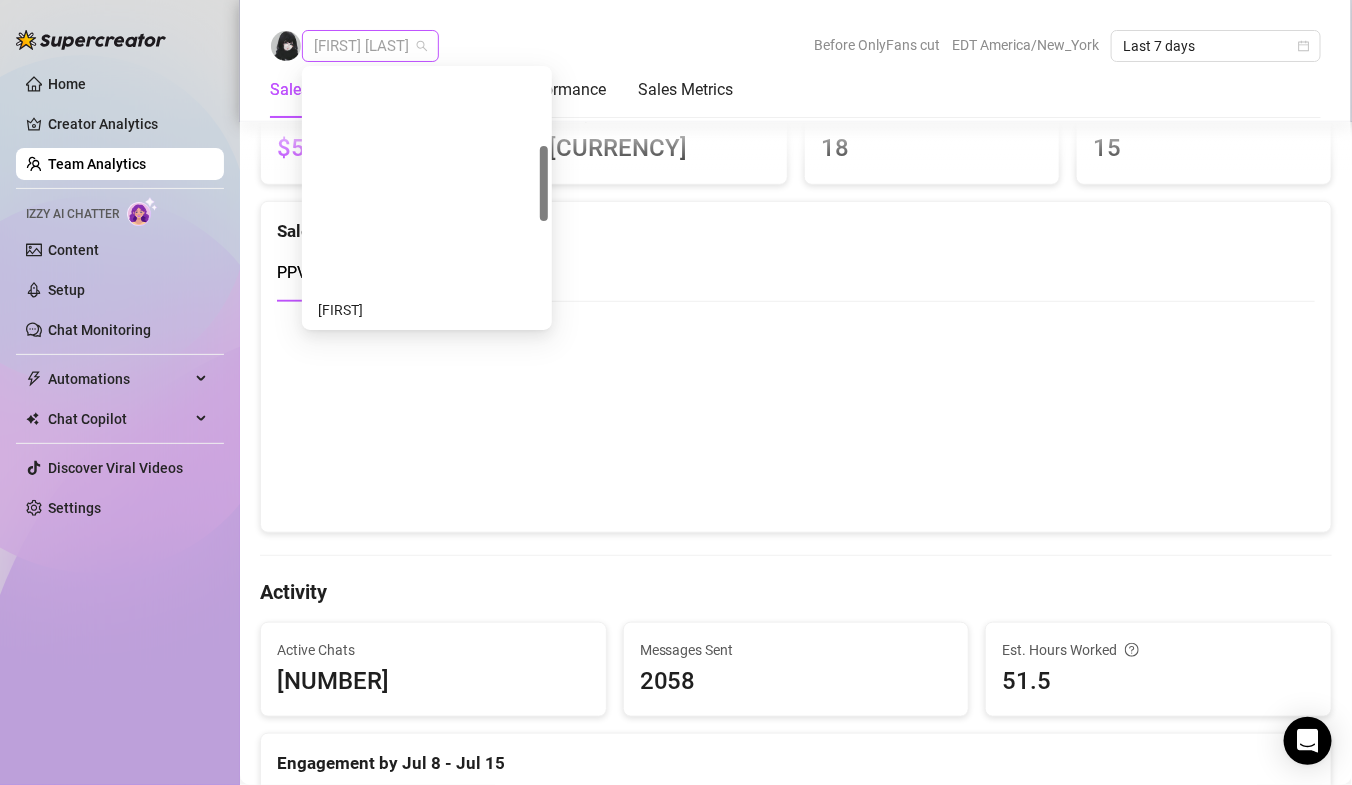 click on "[FIRST] [LAST]" at bounding box center [370, 46] 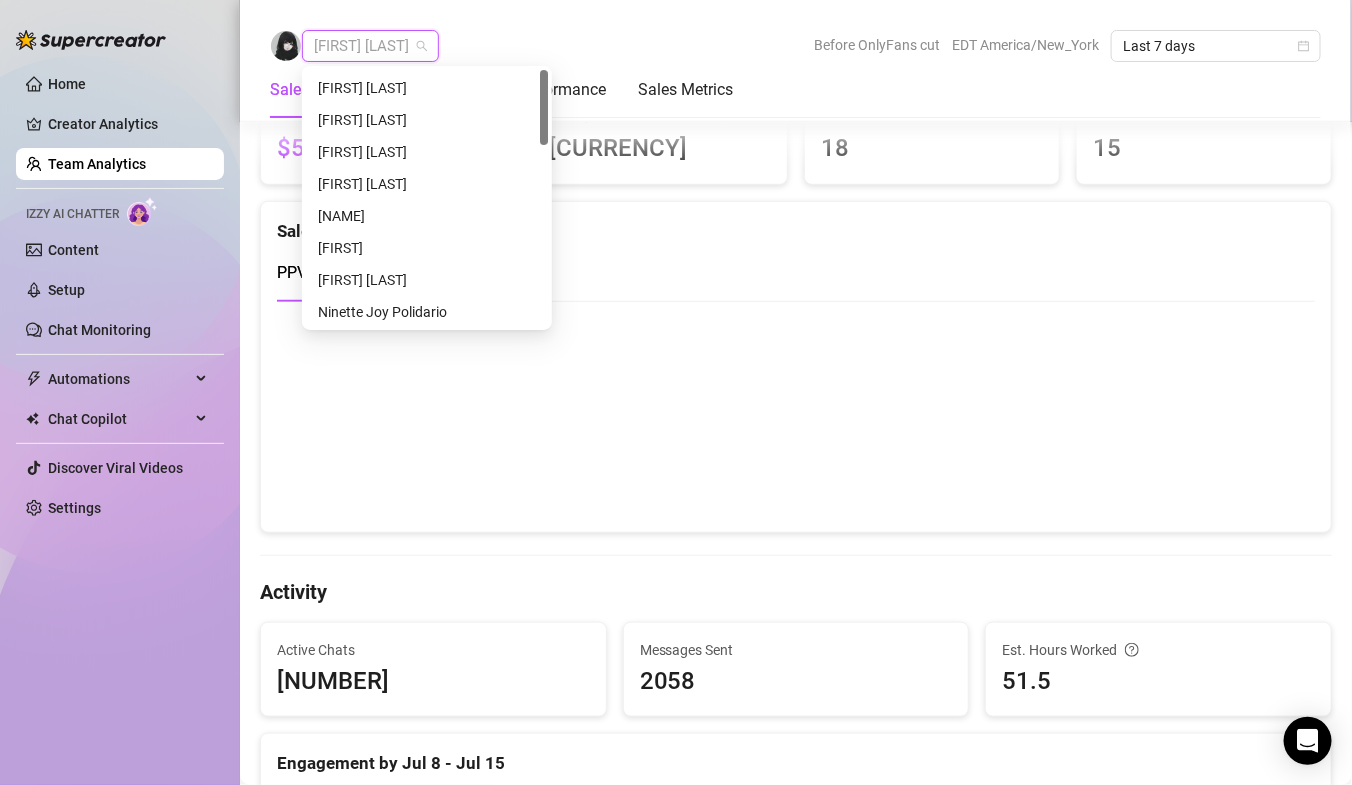 scroll, scrollTop: 0, scrollLeft: 0, axis: both 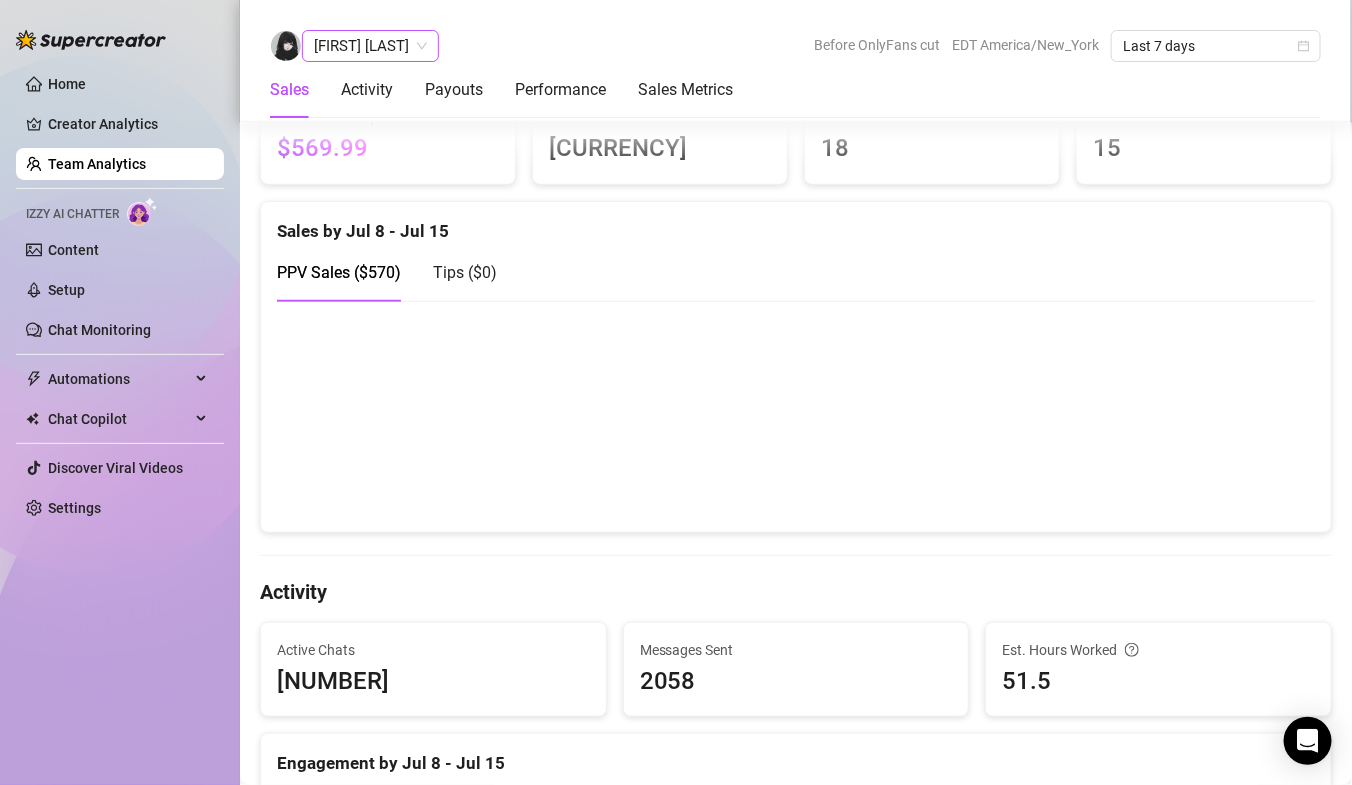 click on "[FIRST] [LAST]" at bounding box center [370, 46] 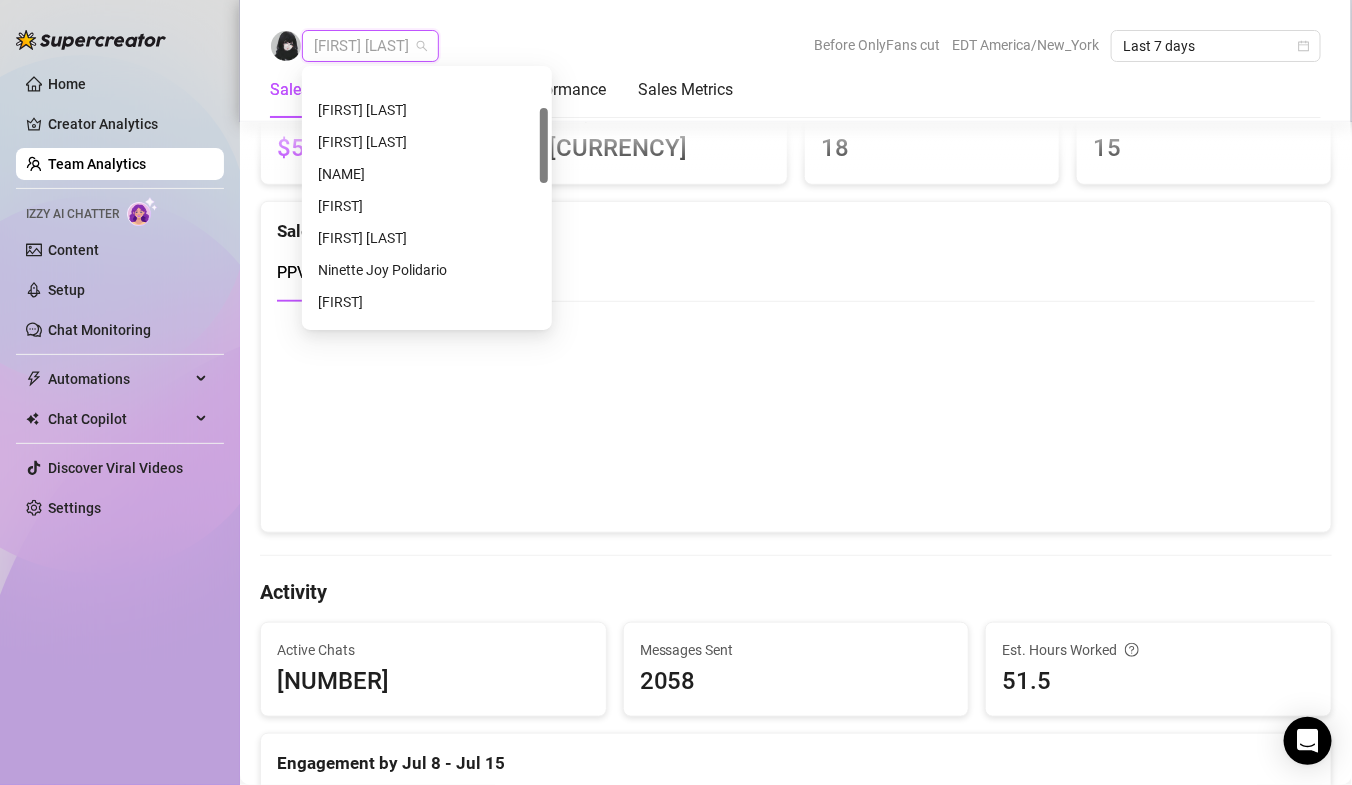 scroll, scrollTop: 99, scrollLeft: 0, axis: vertical 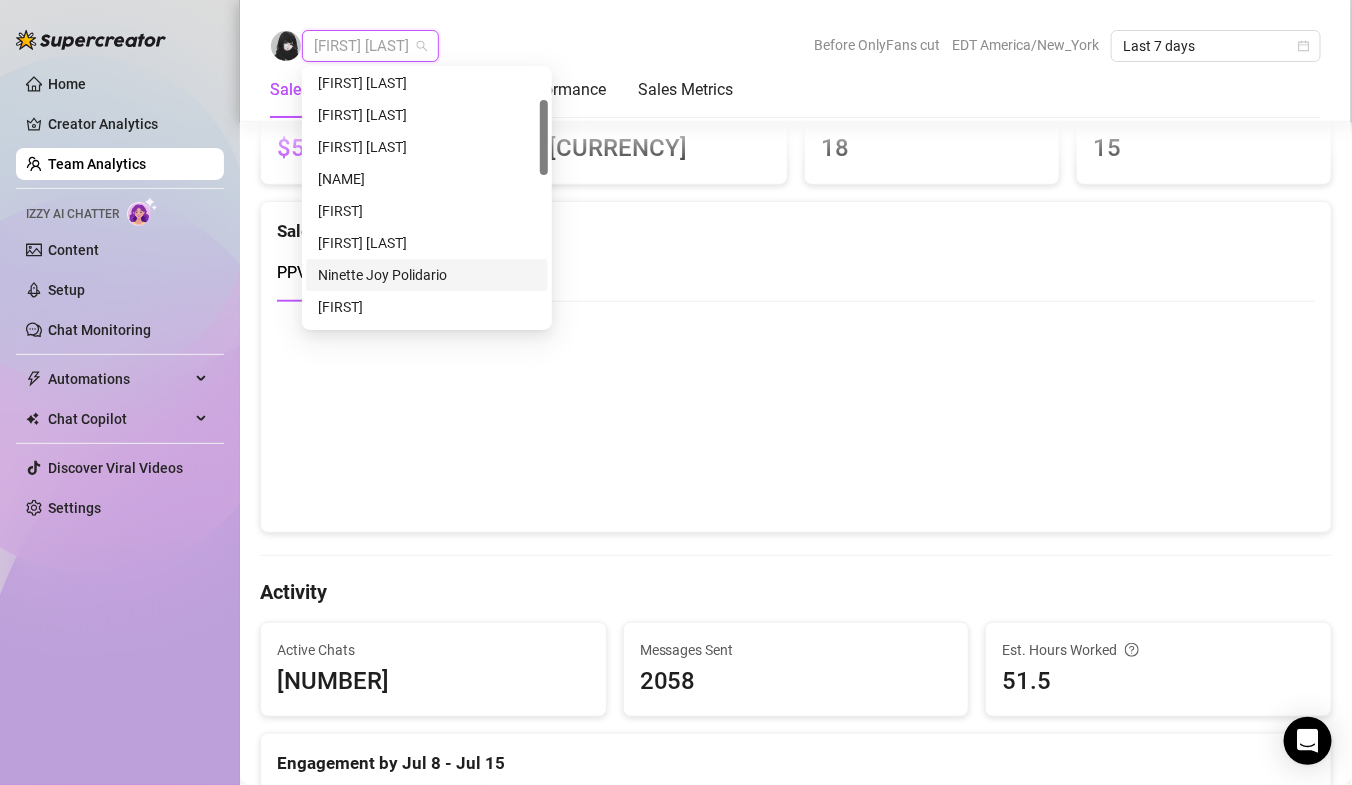 click on "Ninette Joy Polidario" at bounding box center [427, 275] 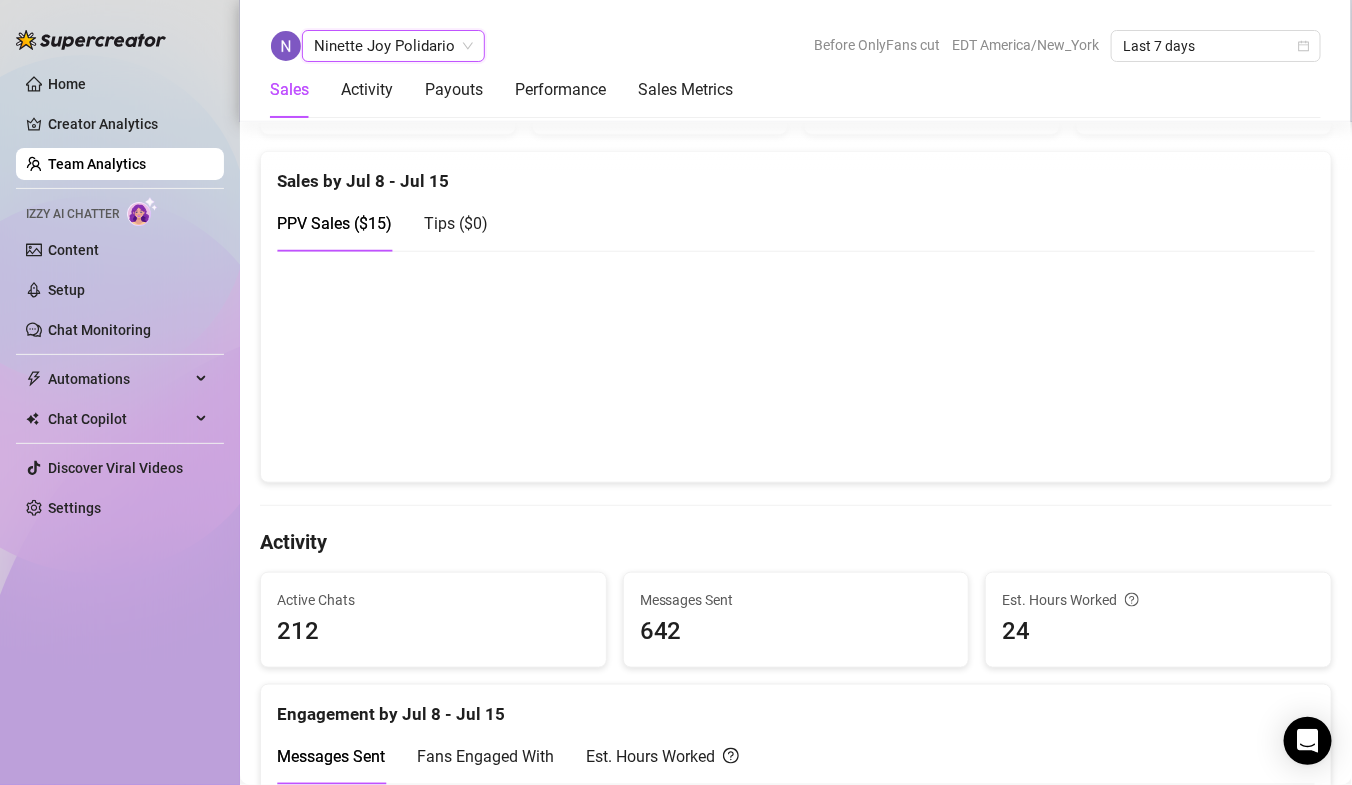scroll, scrollTop: 427, scrollLeft: 0, axis: vertical 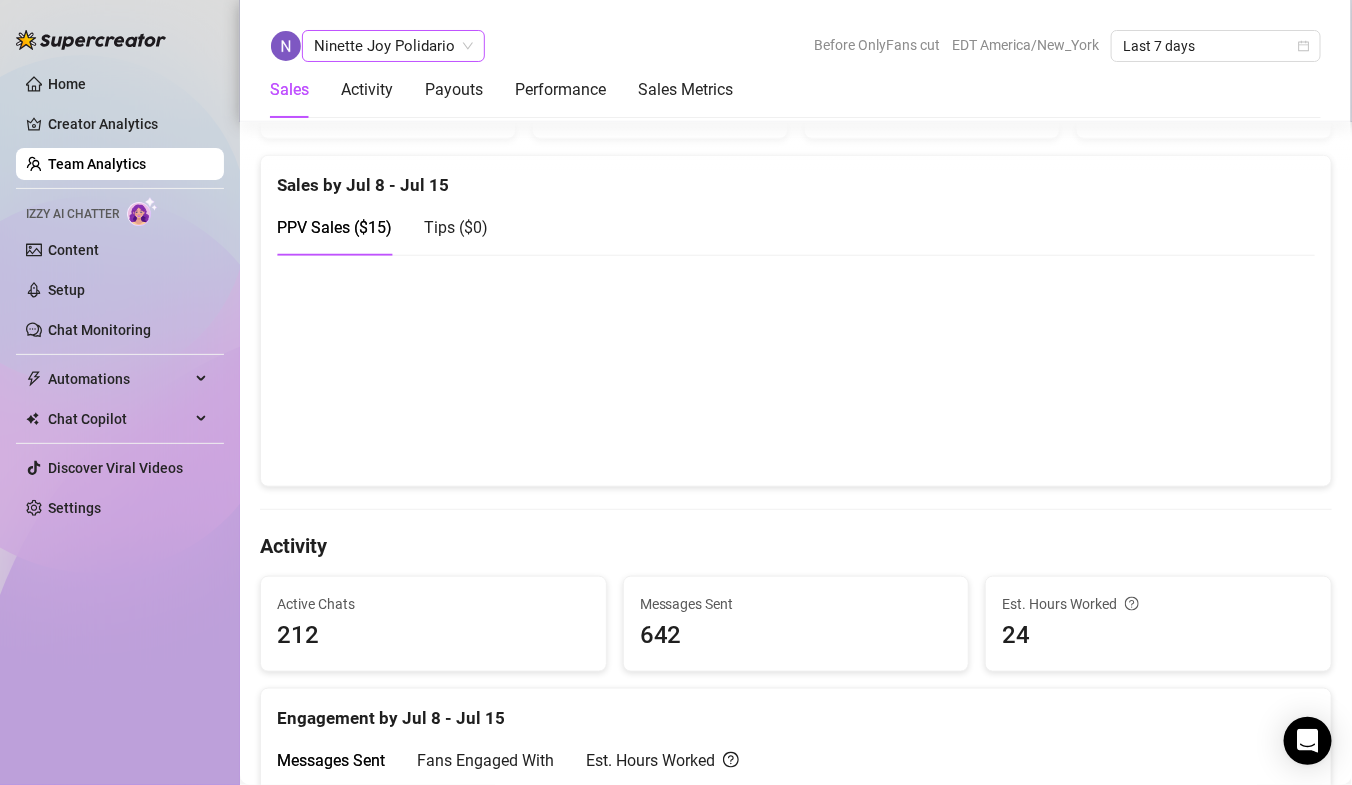 click on "Ninette Joy Polidario" at bounding box center [393, 46] 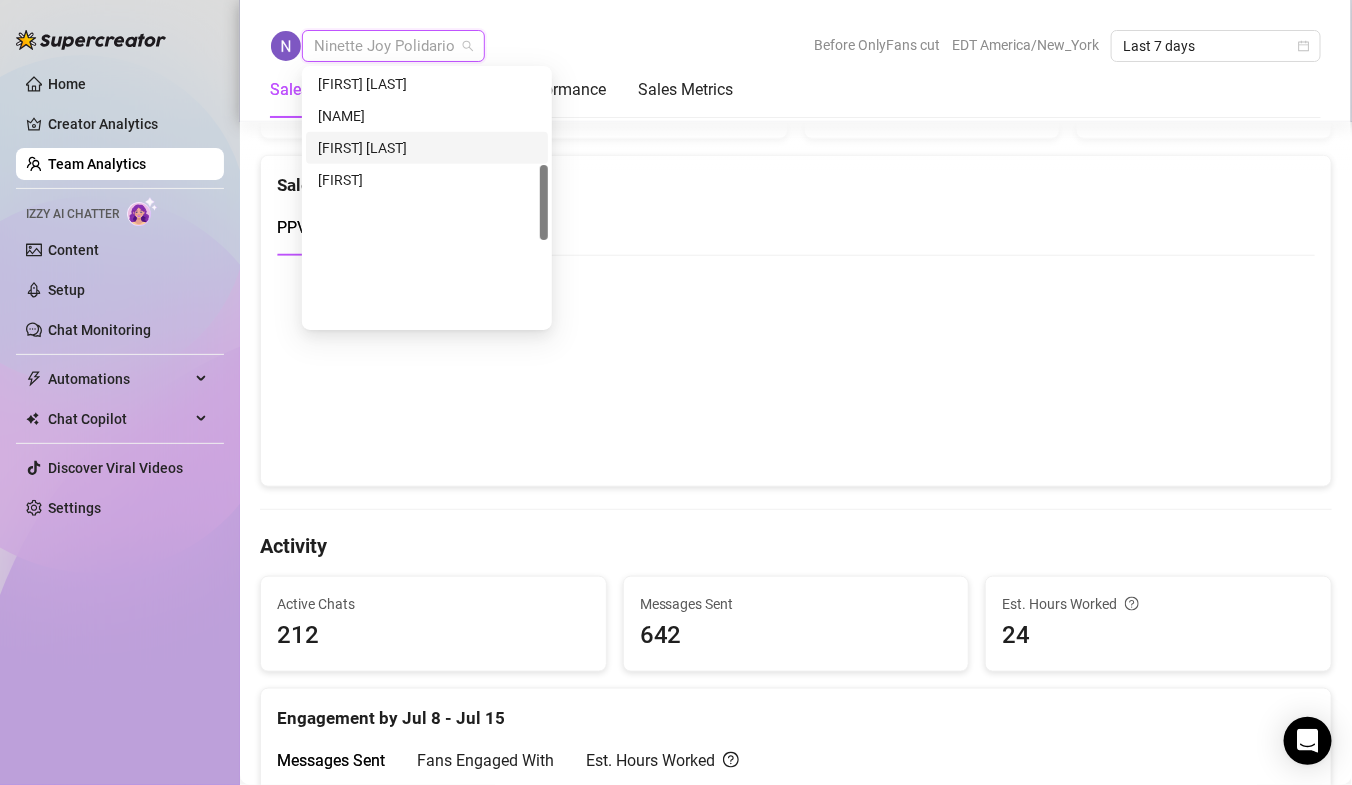 scroll, scrollTop: 0, scrollLeft: 0, axis: both 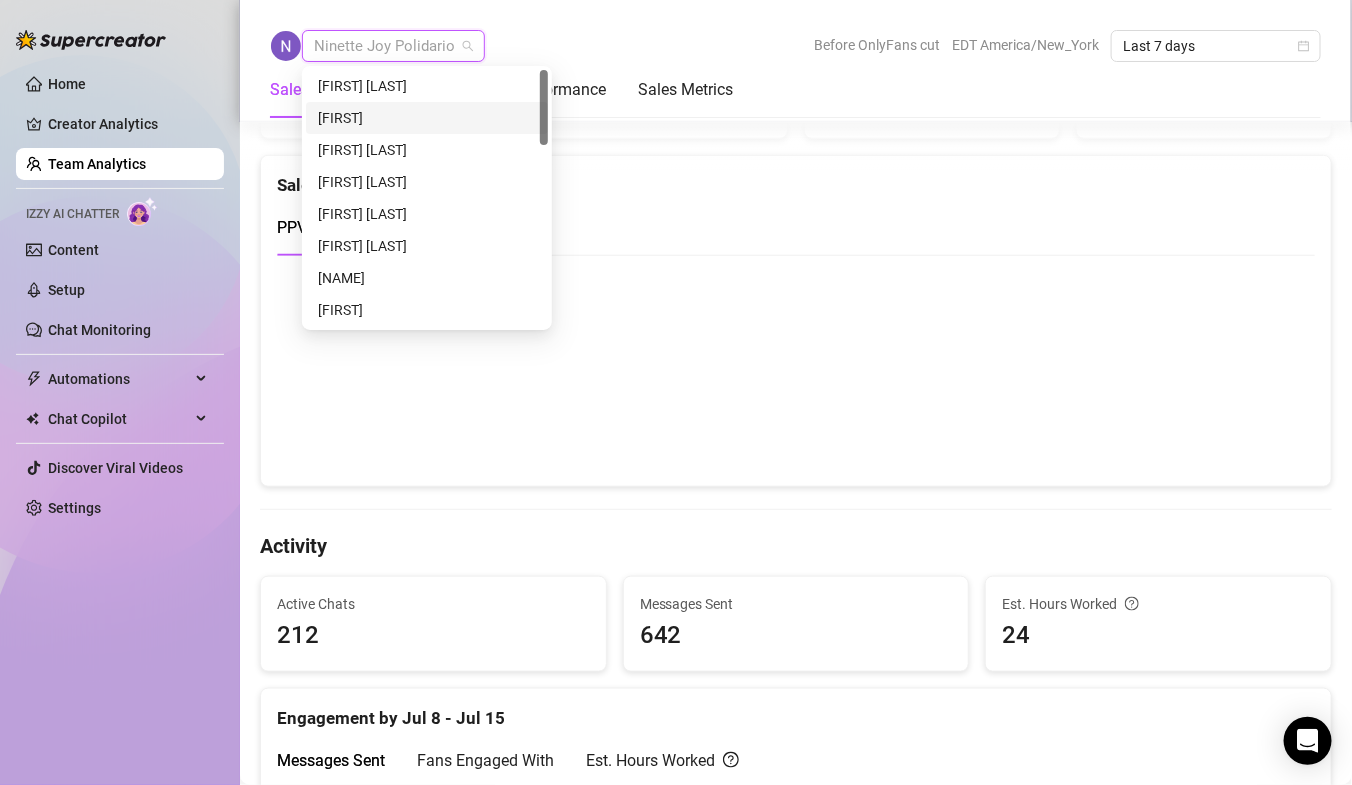 click on "[FIRST]" at bounding box center (427, 118) 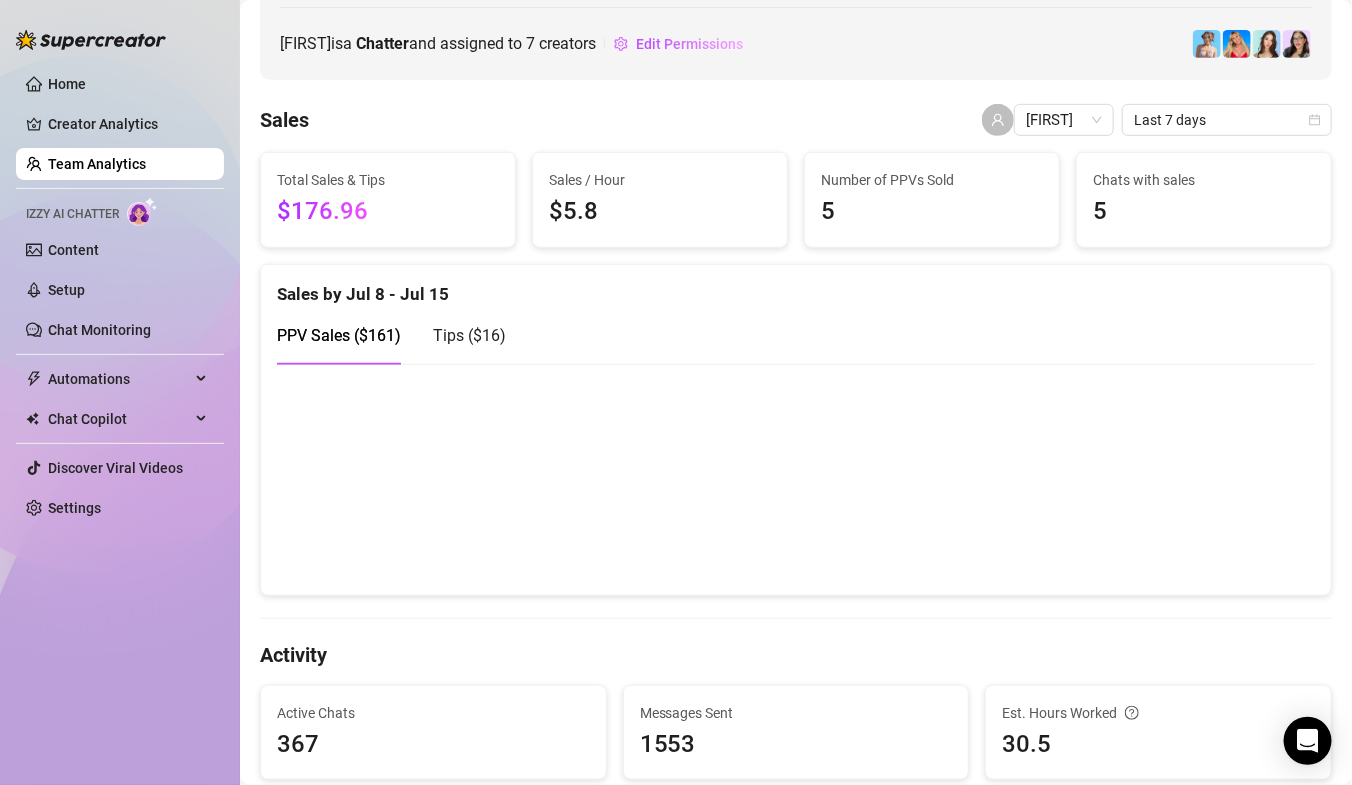 scroll, scrollTop: 0, scrollLeft: 0, axis: both 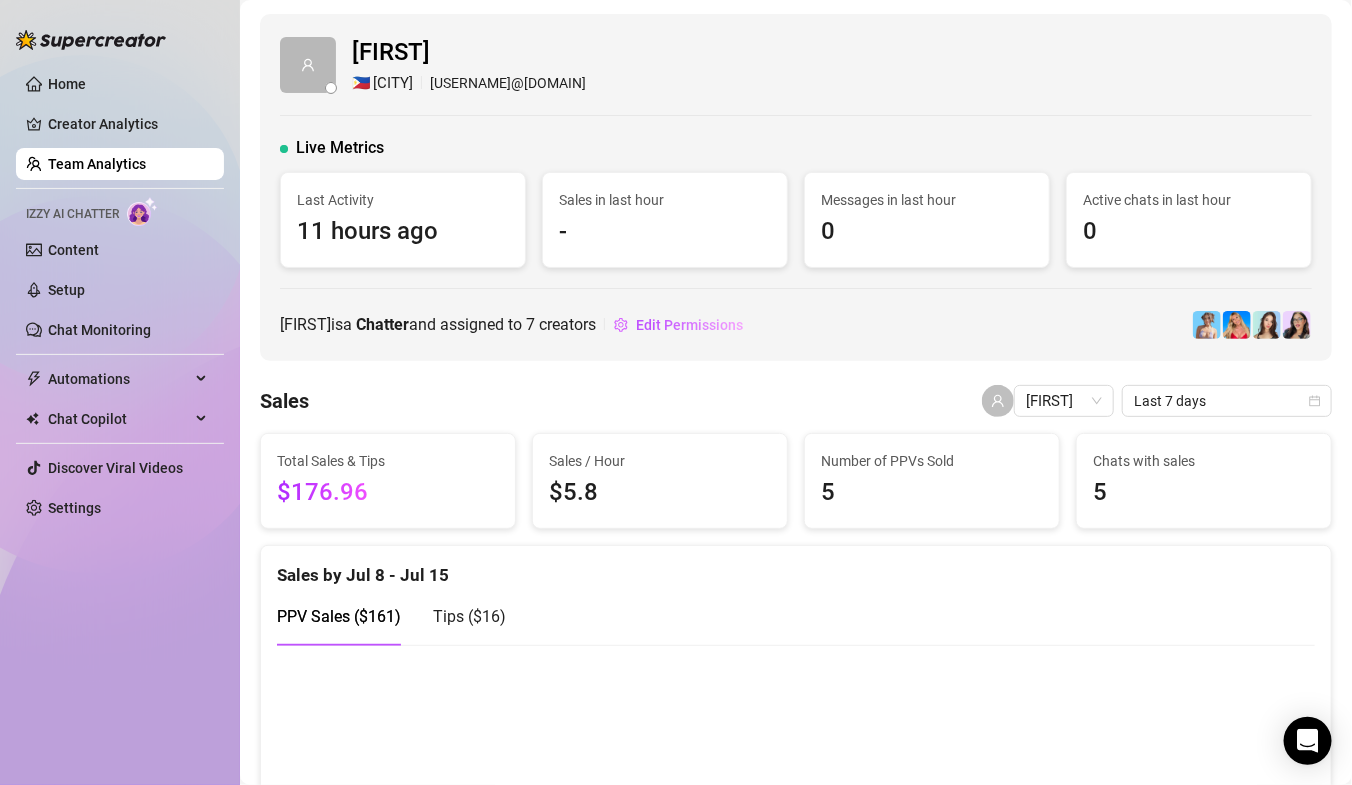 click on "[FIRST]" at bounding box center [469, 53] 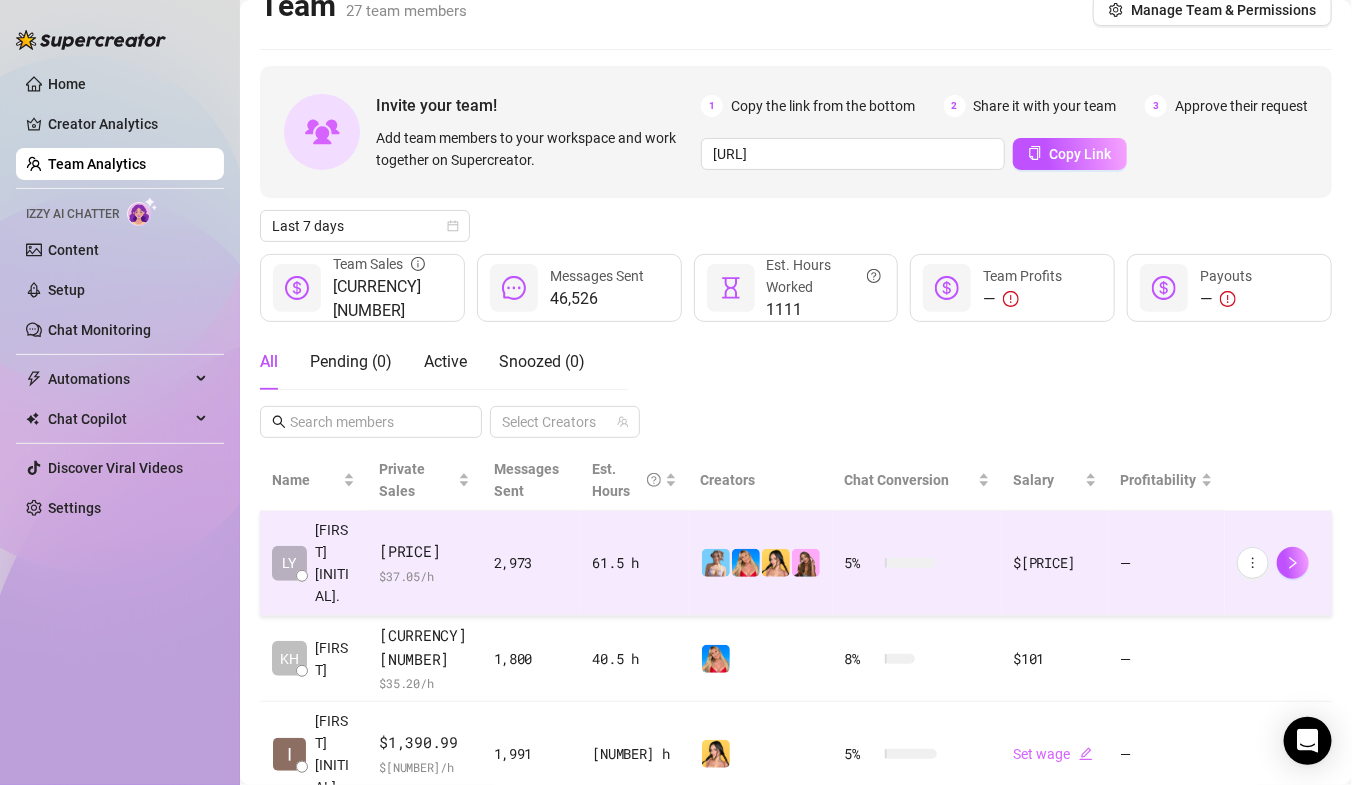 scroll, scrollTop: 0, scrollLeft: 0, axis: both 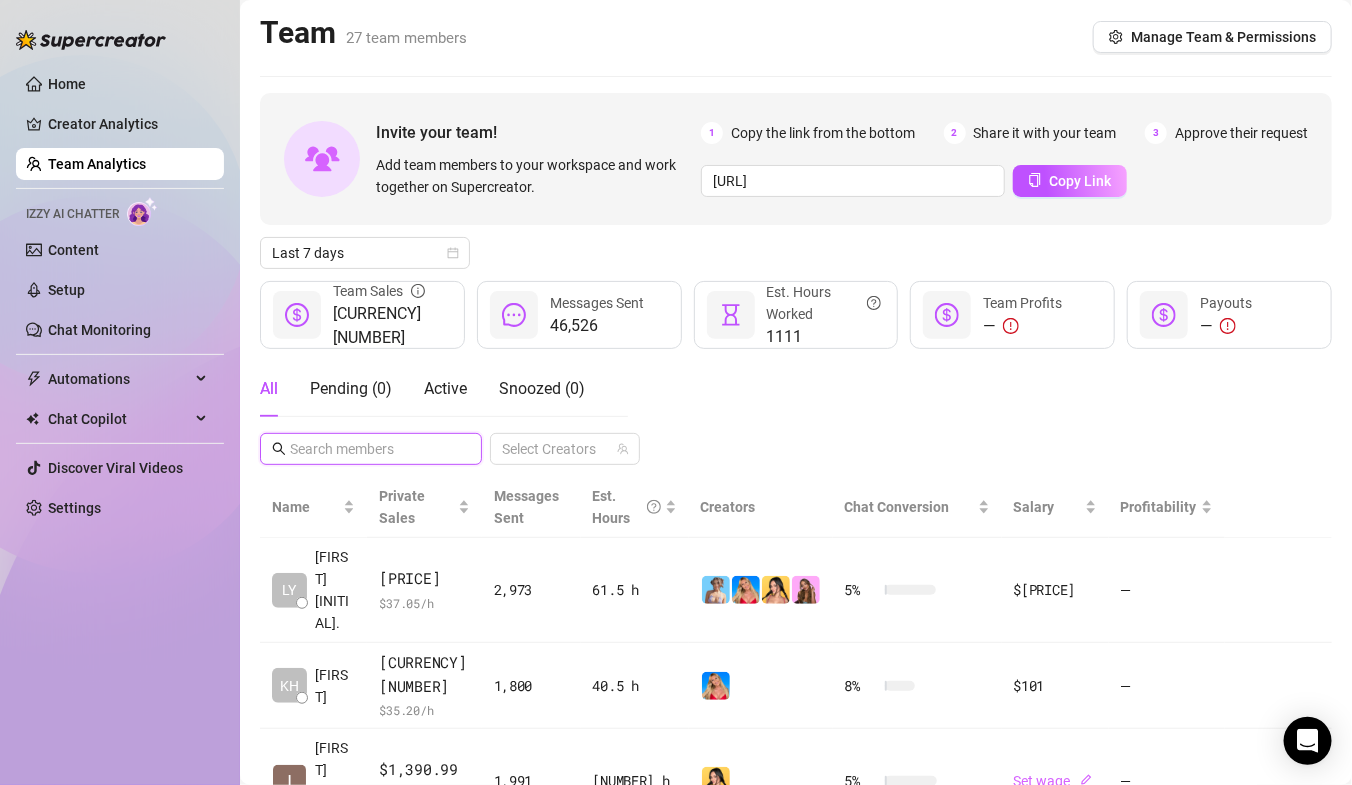 click at bounding box center [372, 449] 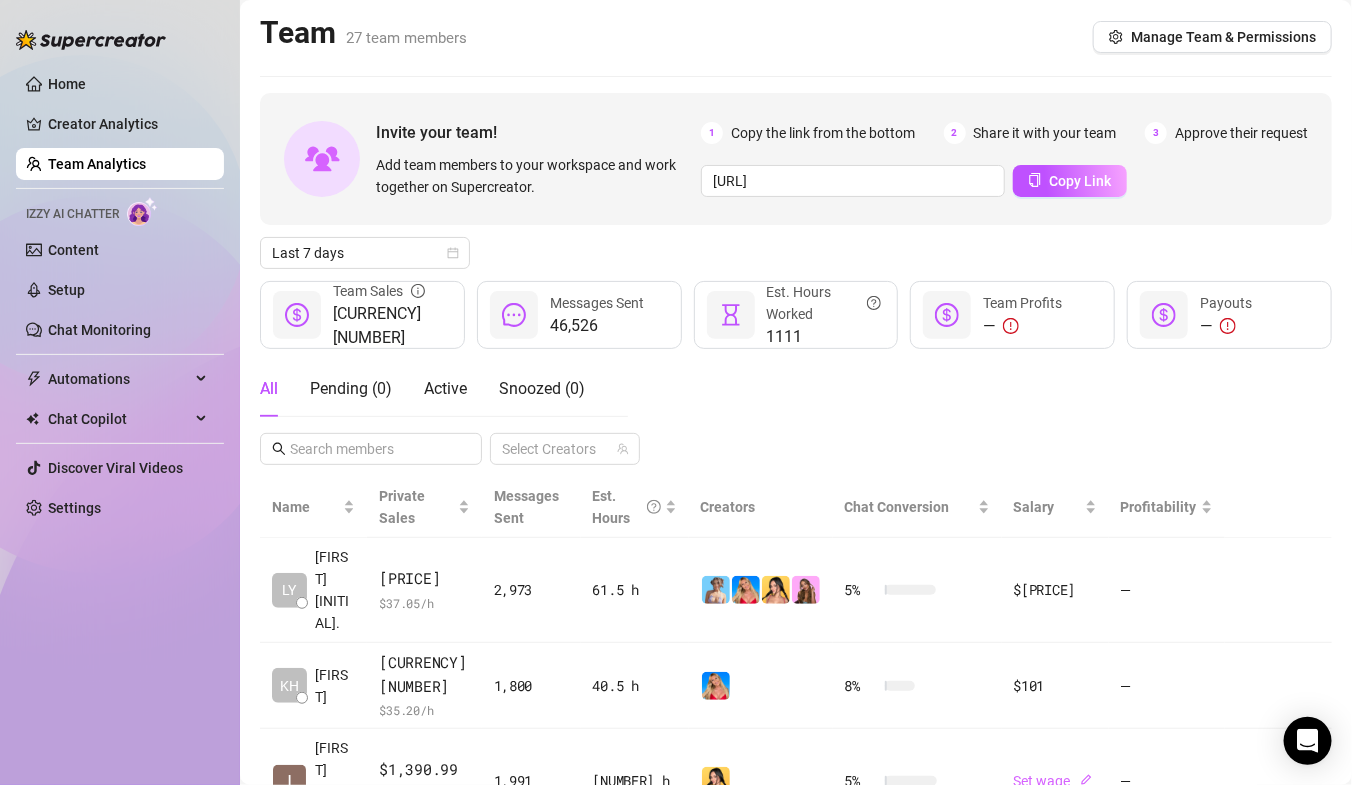 click on "Team Analytics" at bounding box center (97, 164) 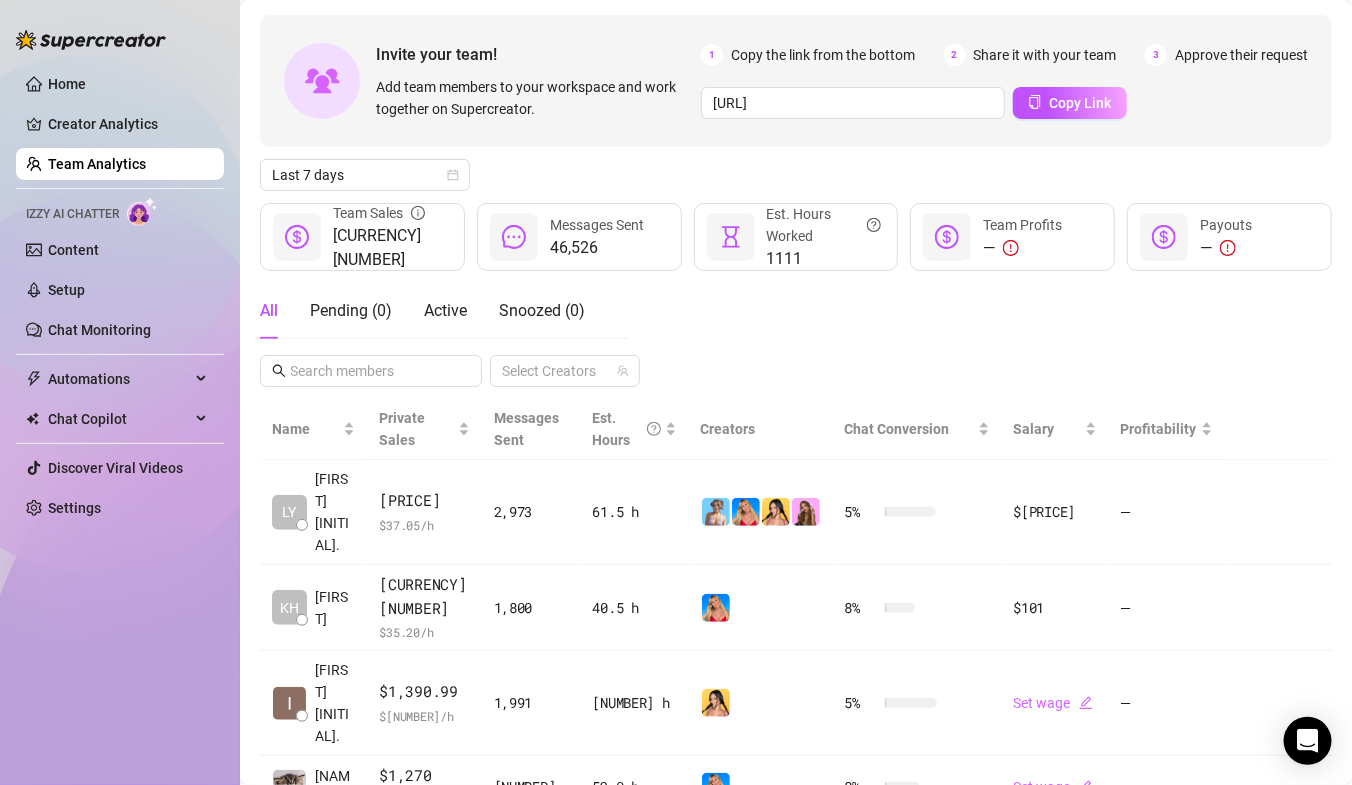 scroll, scrollTop: 87, scrollLeft: 0, axis: vertical 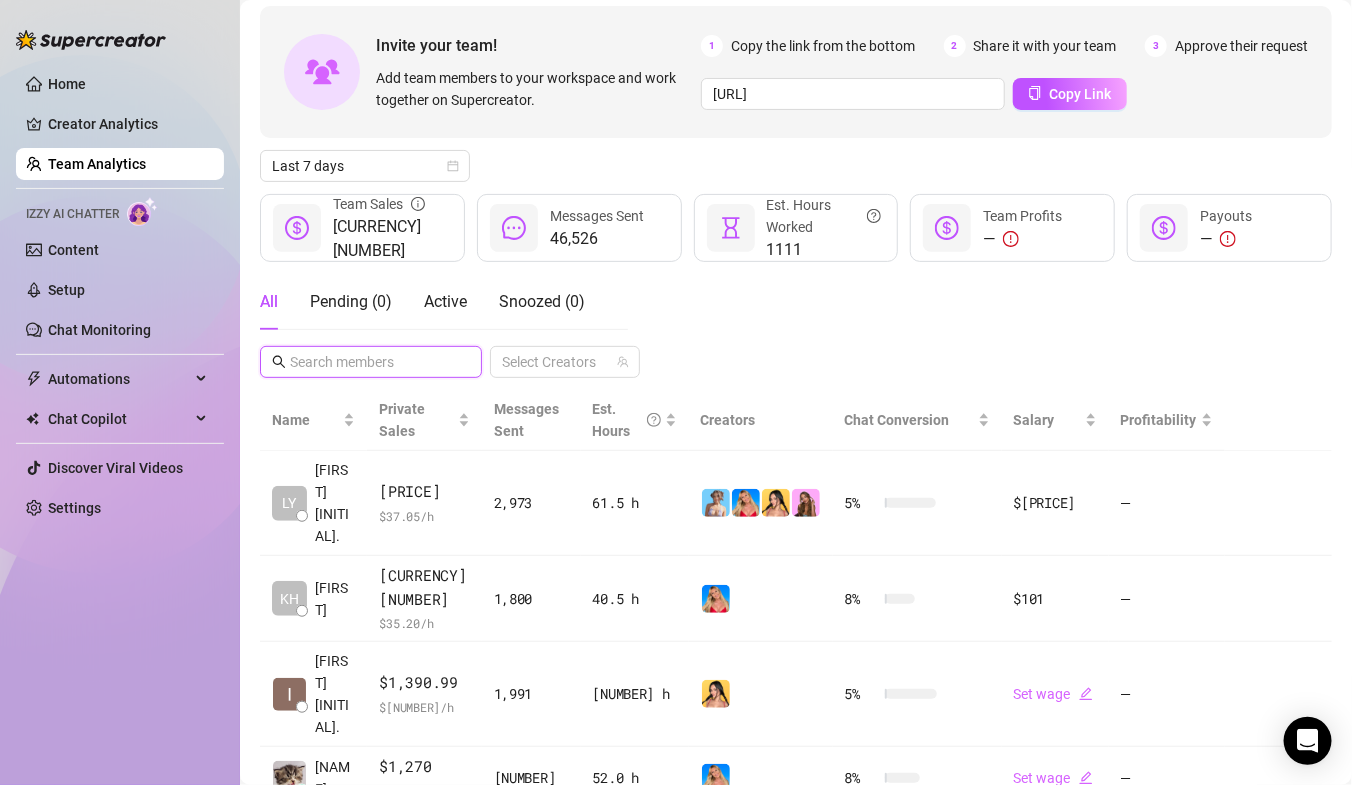 click at bounding box center (372, 362) 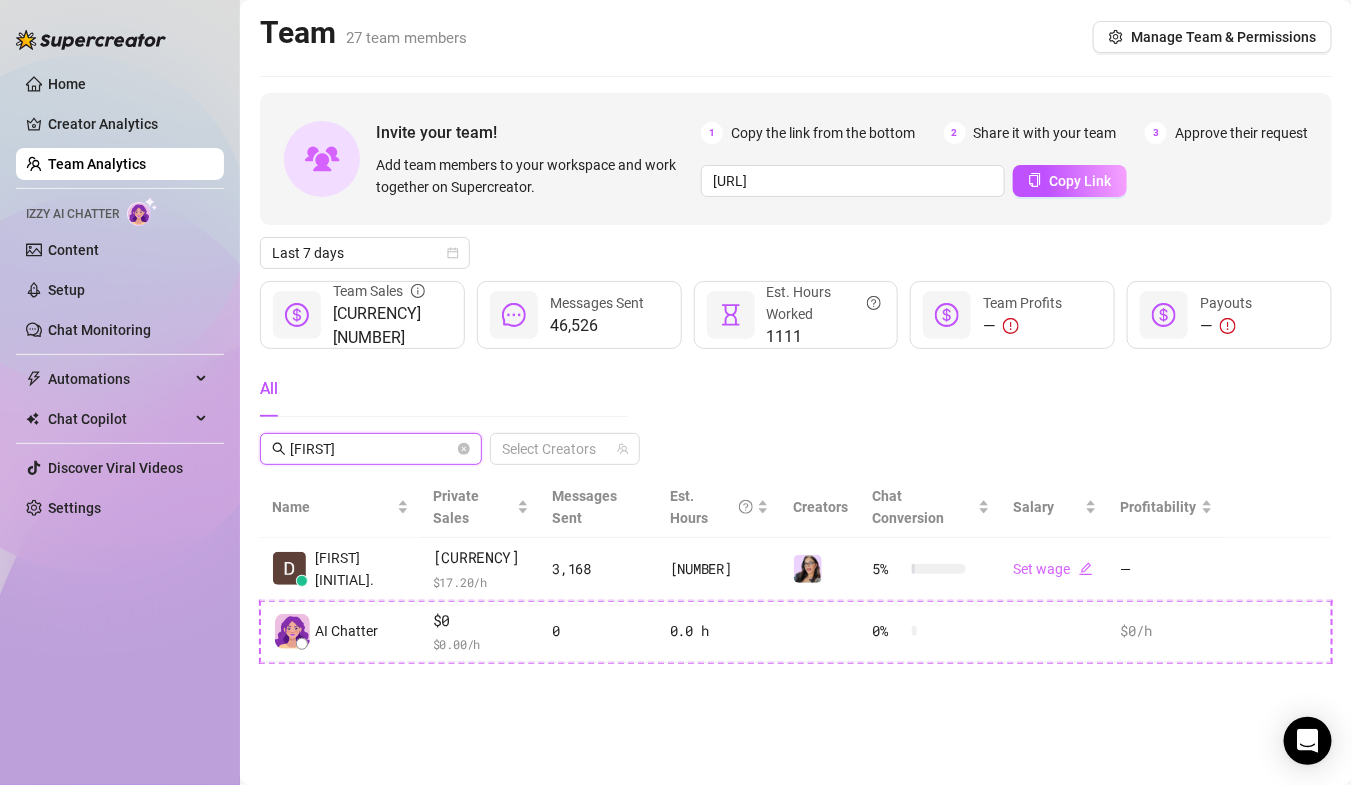 scroll, scrollTop: 0, scrollLeft: 0, axis: both 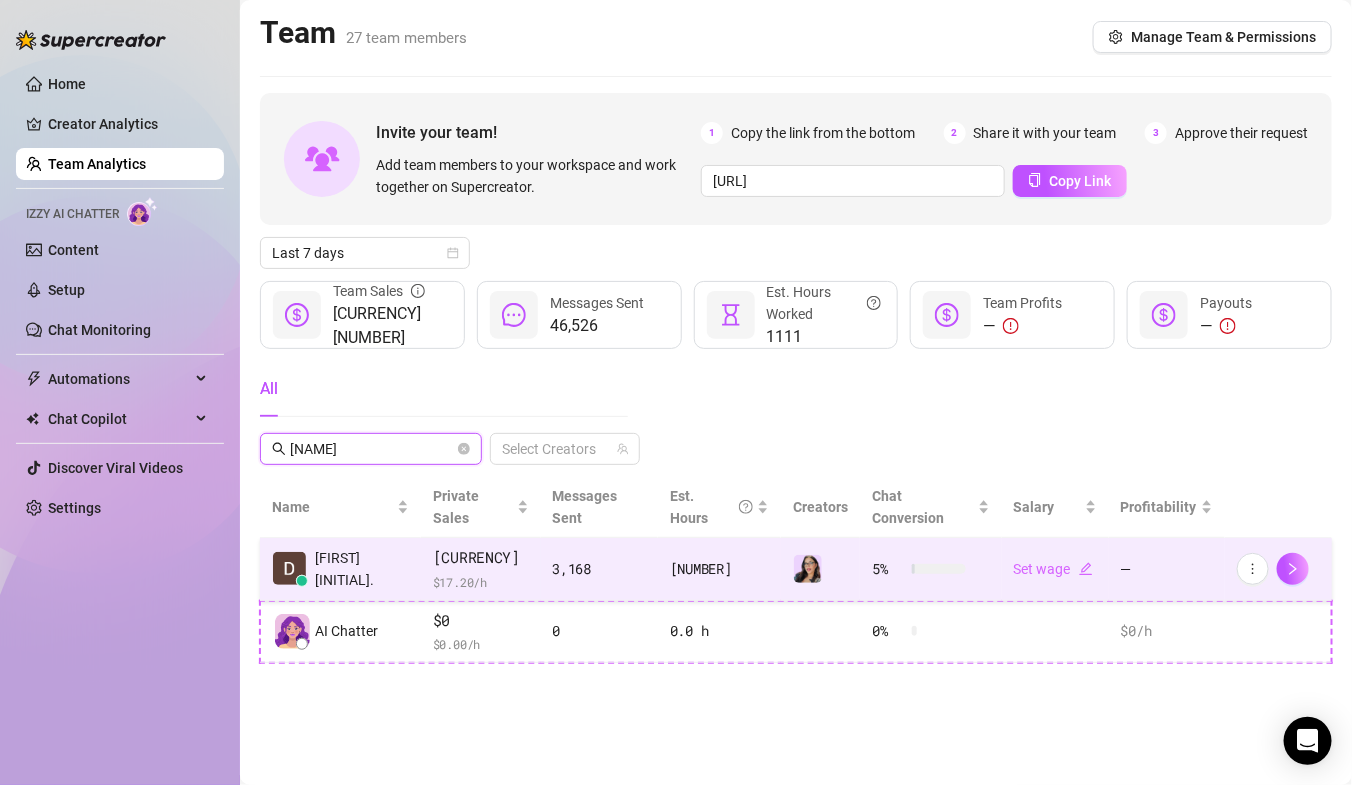 type on "[NAME]" 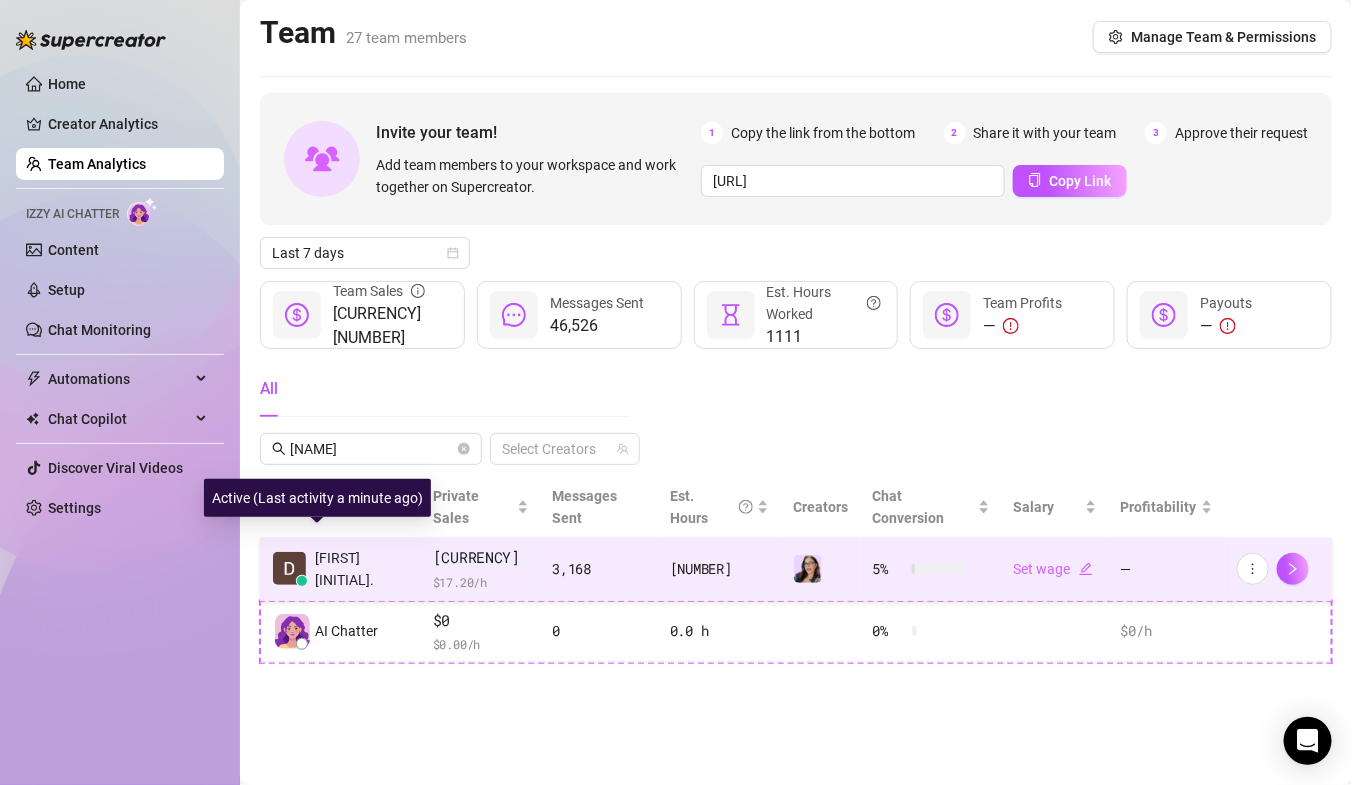 click on "[FIRST] [INITIAL]." at bounding box center [362, 569] 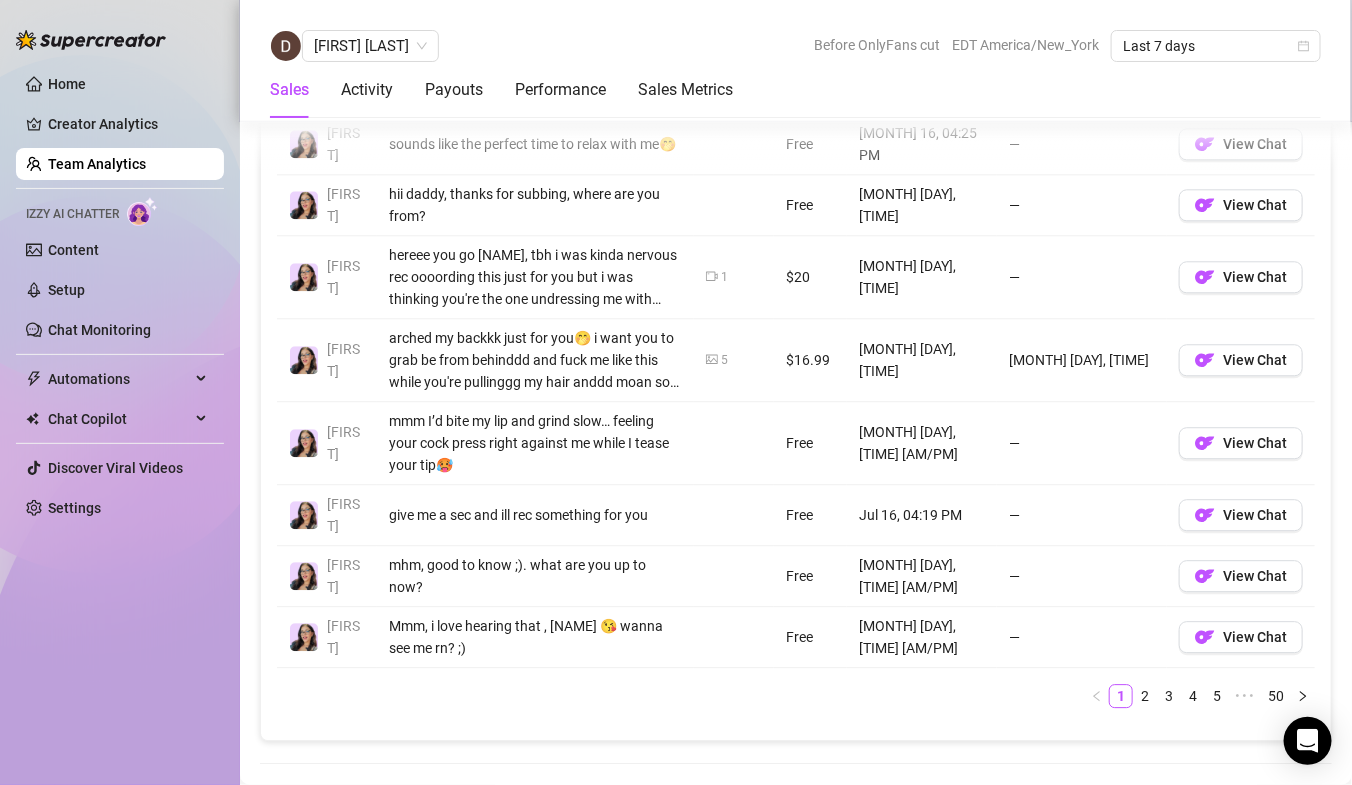 scroll, scrollTop: 1668, scrollLeft: 0, axis: vertical 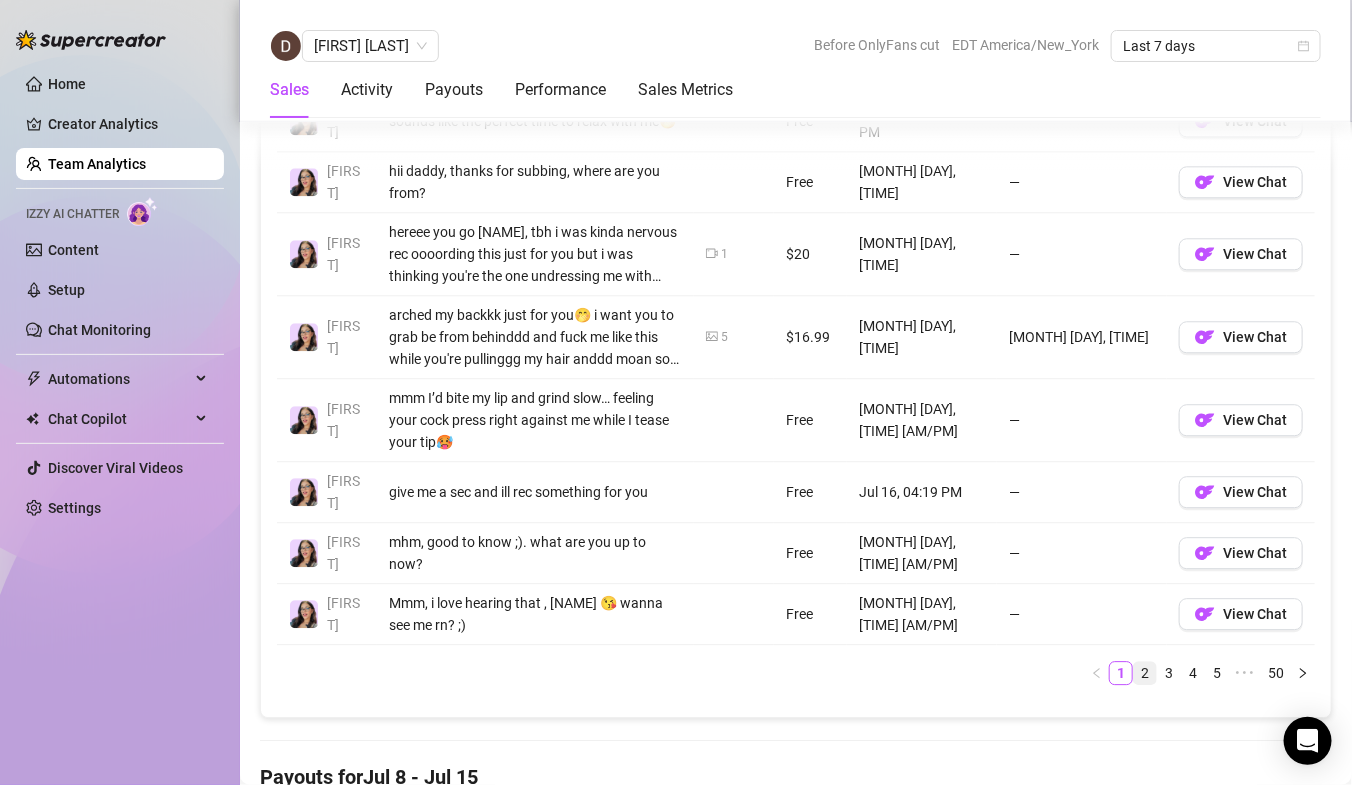 click on "2" at bounding box center (1145, 673) 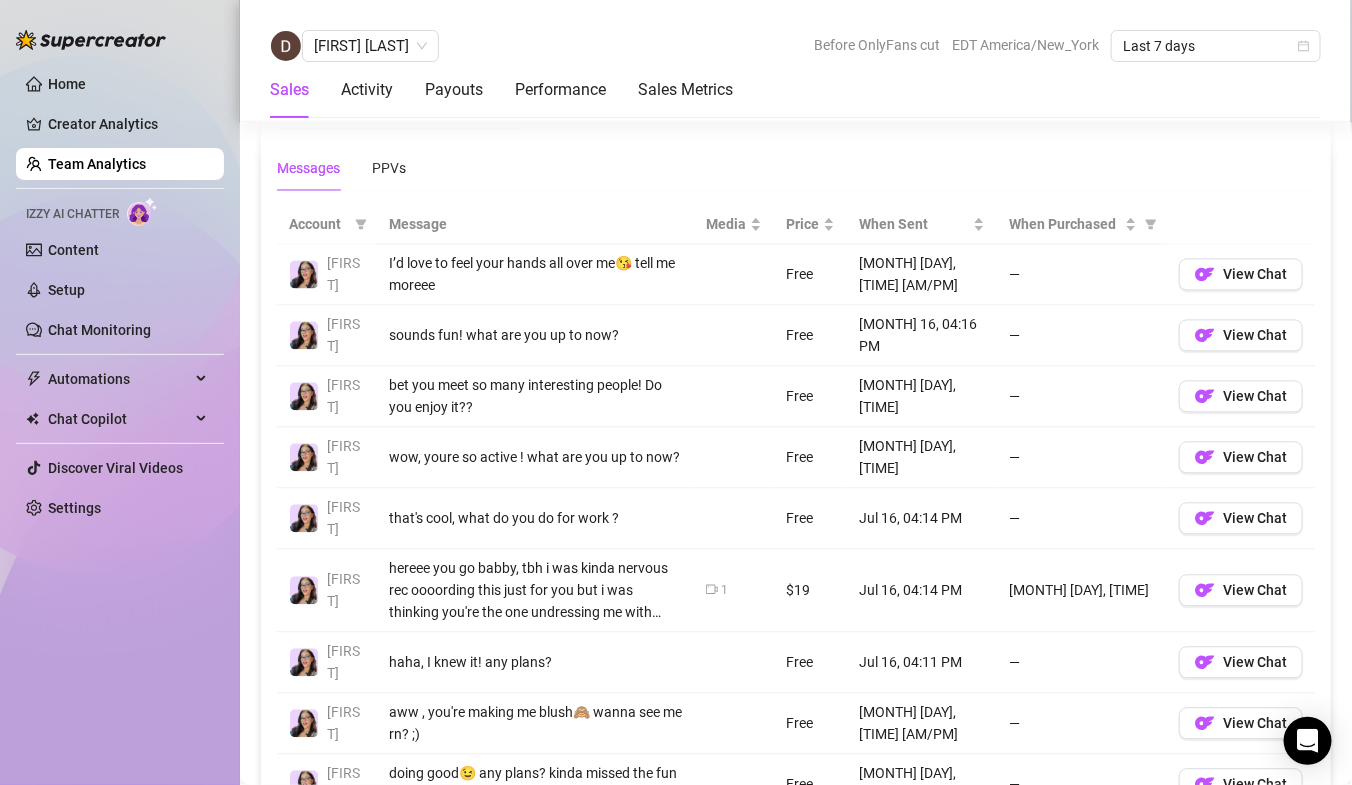 scroll, scrollTop: 1365, scrollLeft: 0, axis: vertical 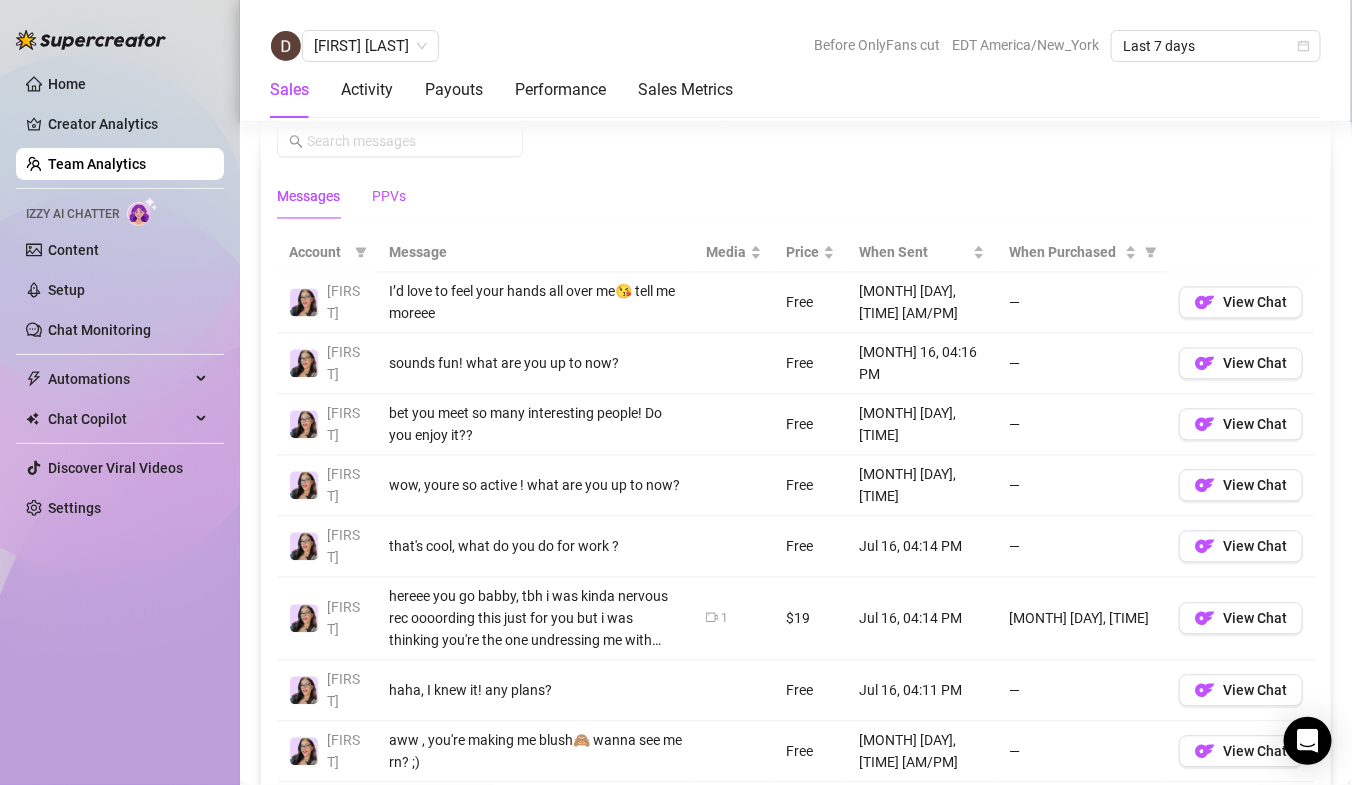 click on "PPVs" at bounding box center [389, 196] 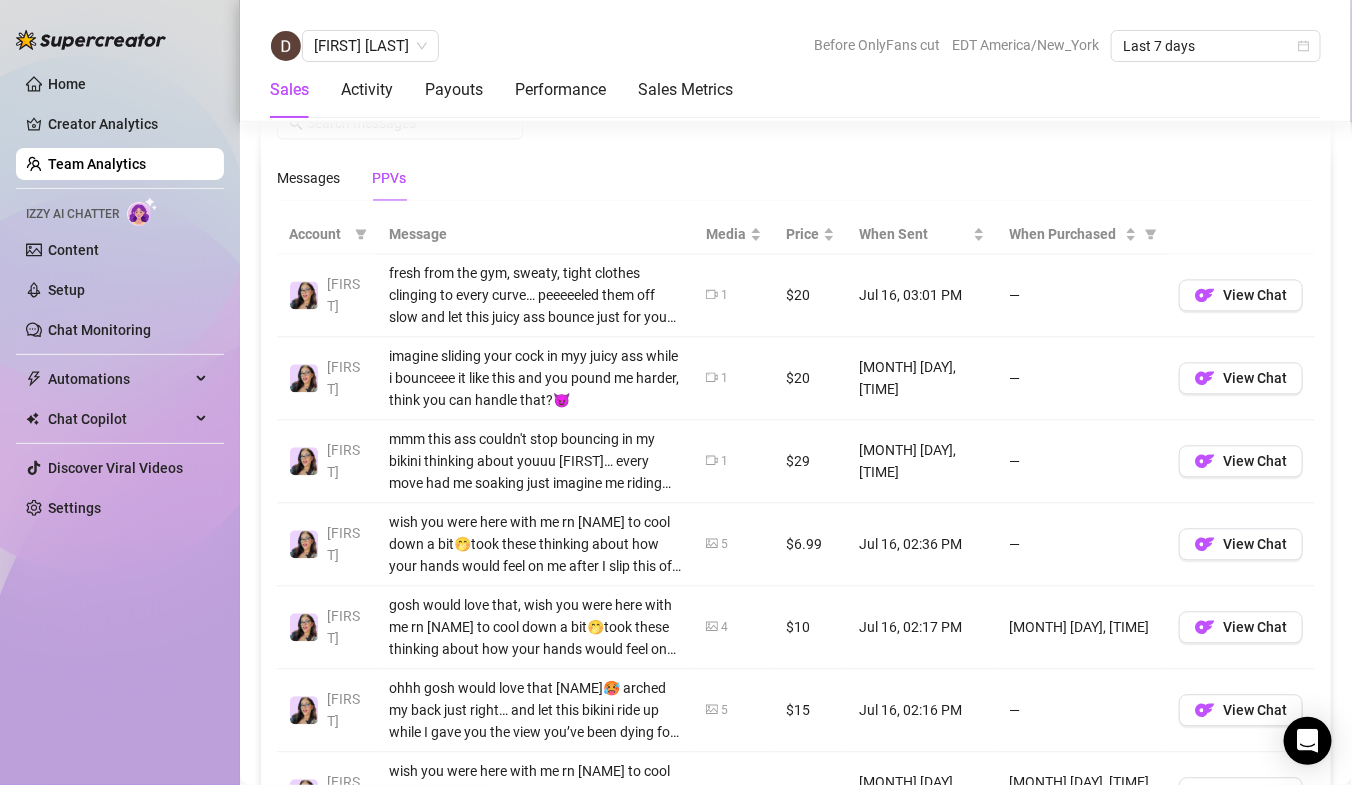 scroll, scrollTop: 1367, scrollLeft: 0, axis: vertical 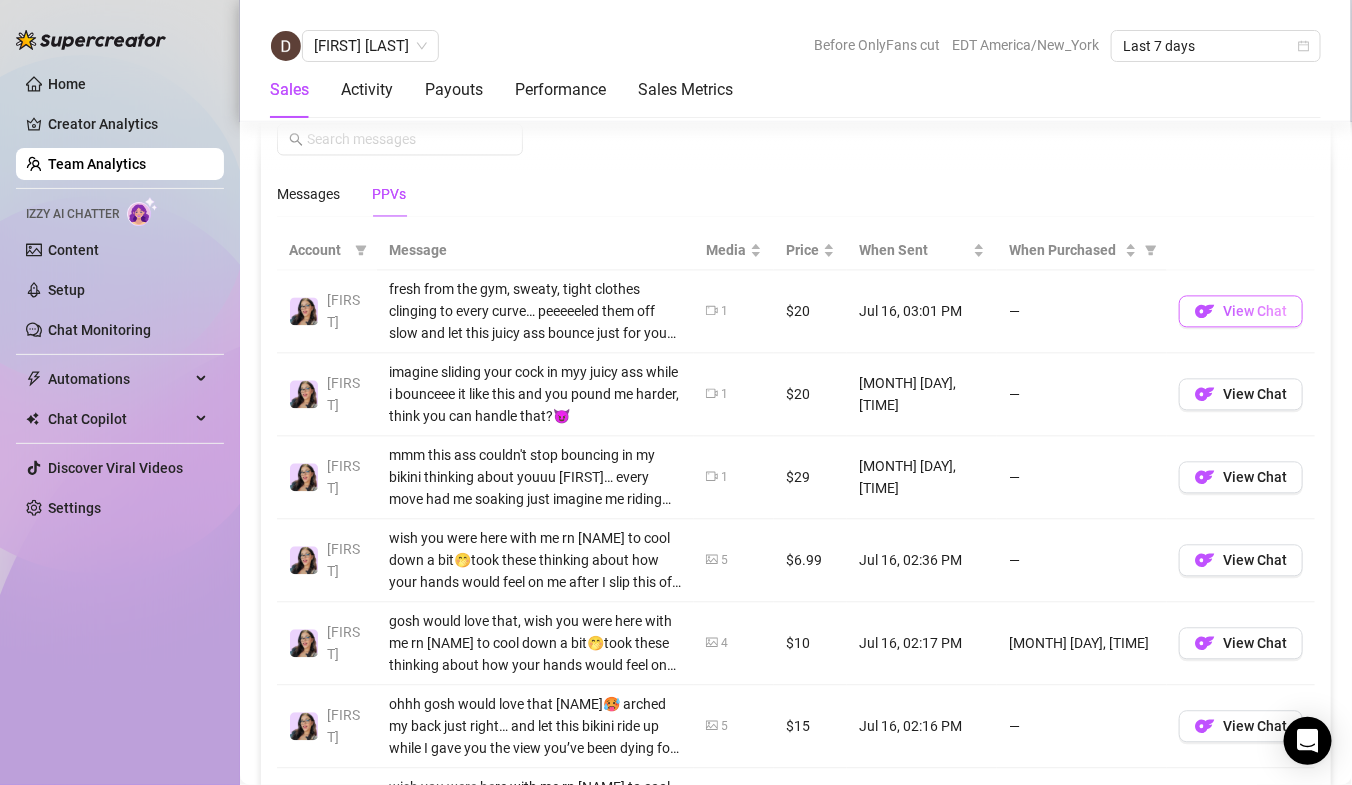 click on "View Chat" at bounding box center (1255, 311) 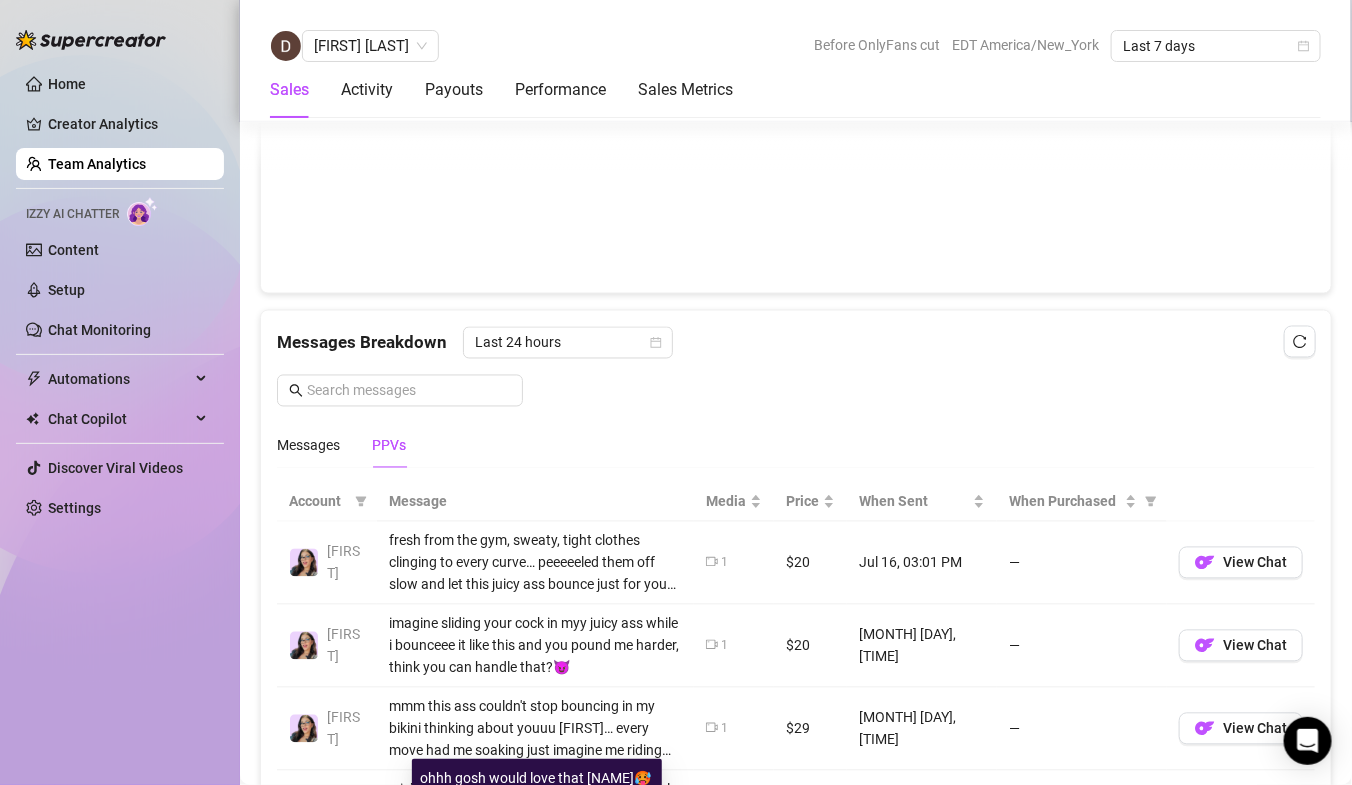 scroll, scrollTop: 826, scrollLeft: 0, axis: vertical 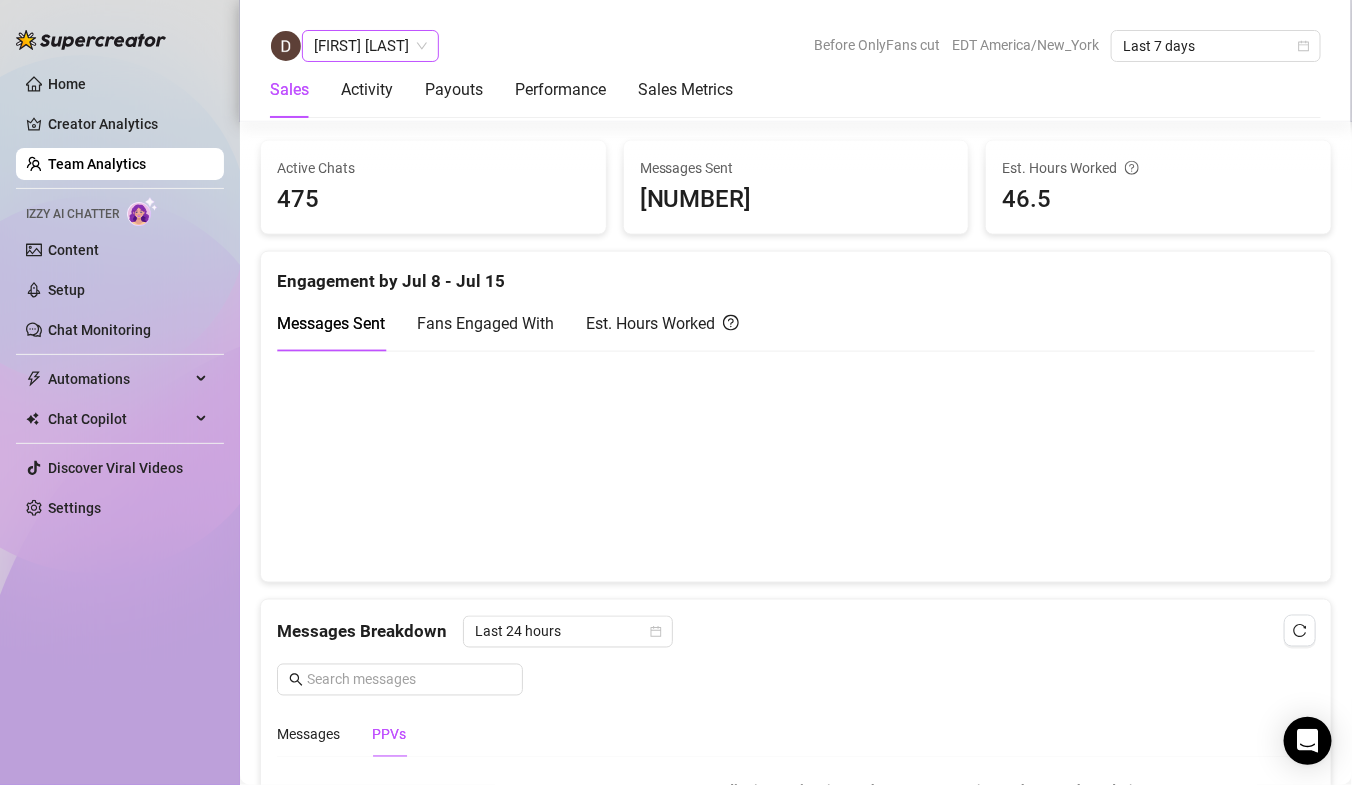 click on "[FIRST] [LAST]" at bounding box center [370, 46] 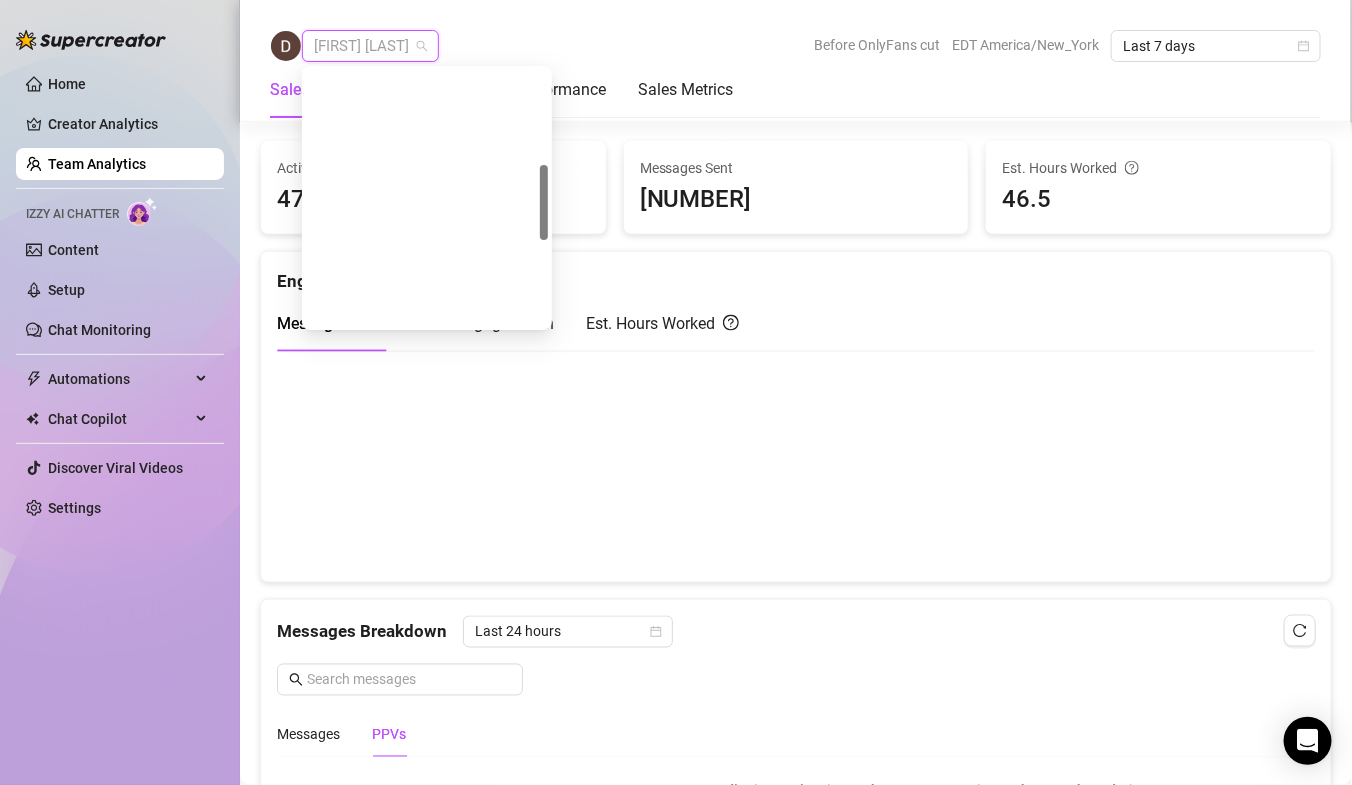 scroll, scrollTop: 320, scrollLeft: 0, axis: vertical 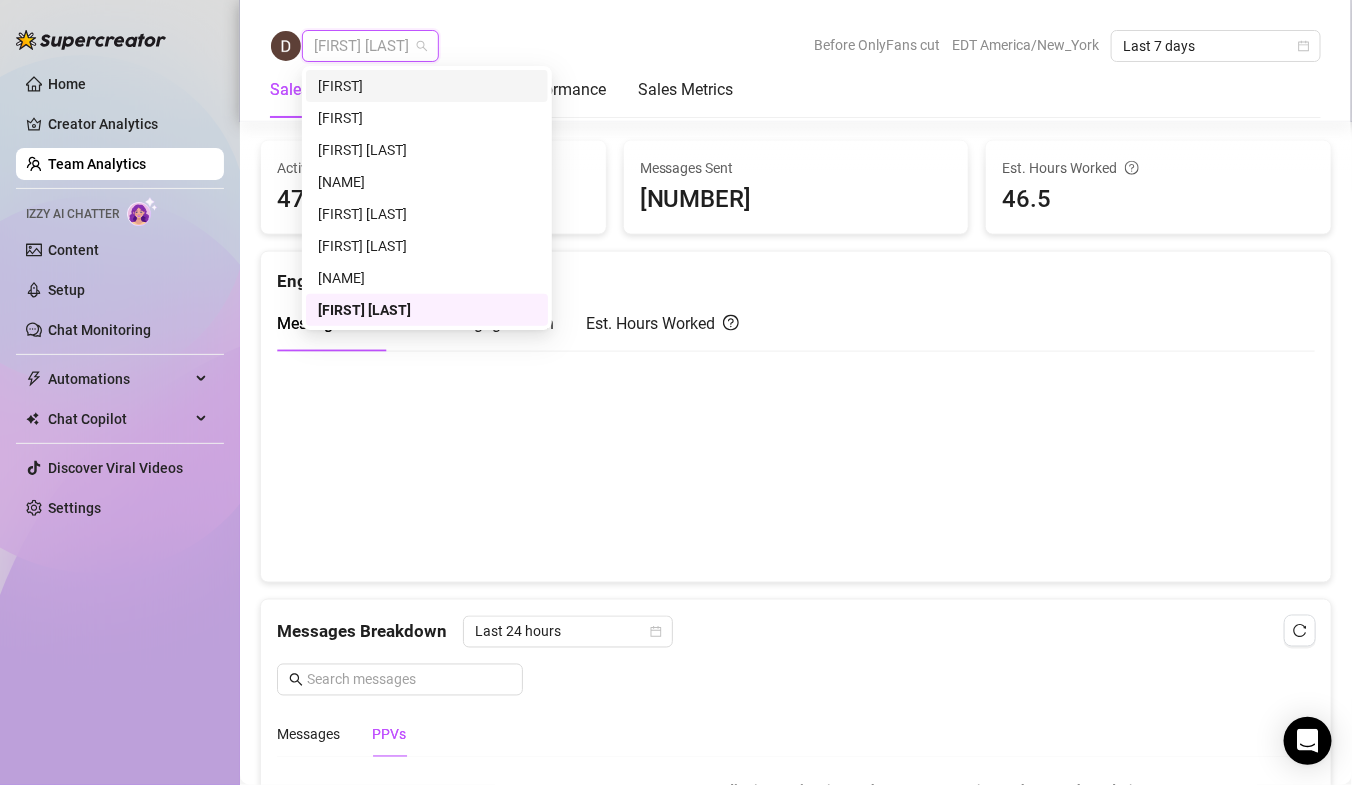 click on "[FIRST]" at bounding box center [427, 86] 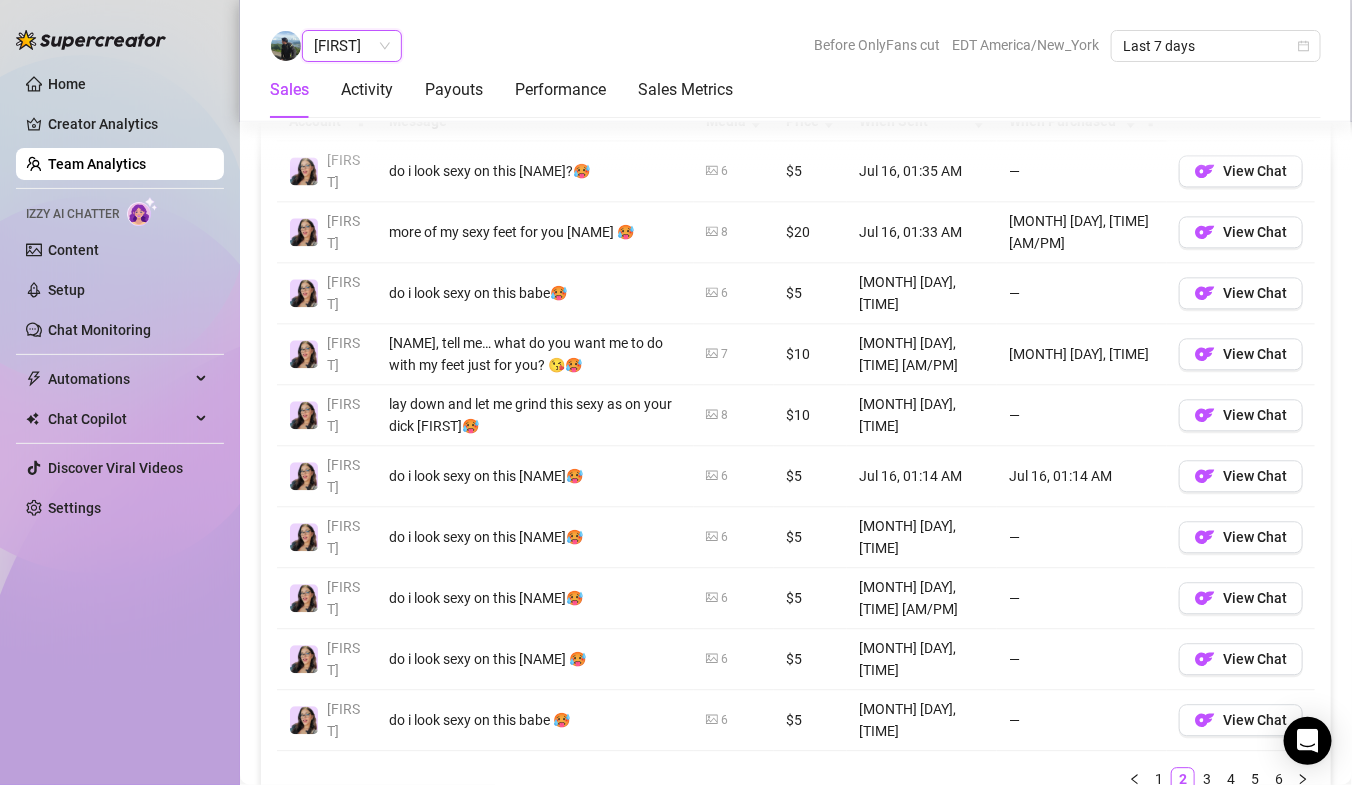 scroll, scrollTop: 1501, scrollLeft: 0, axis: vertical 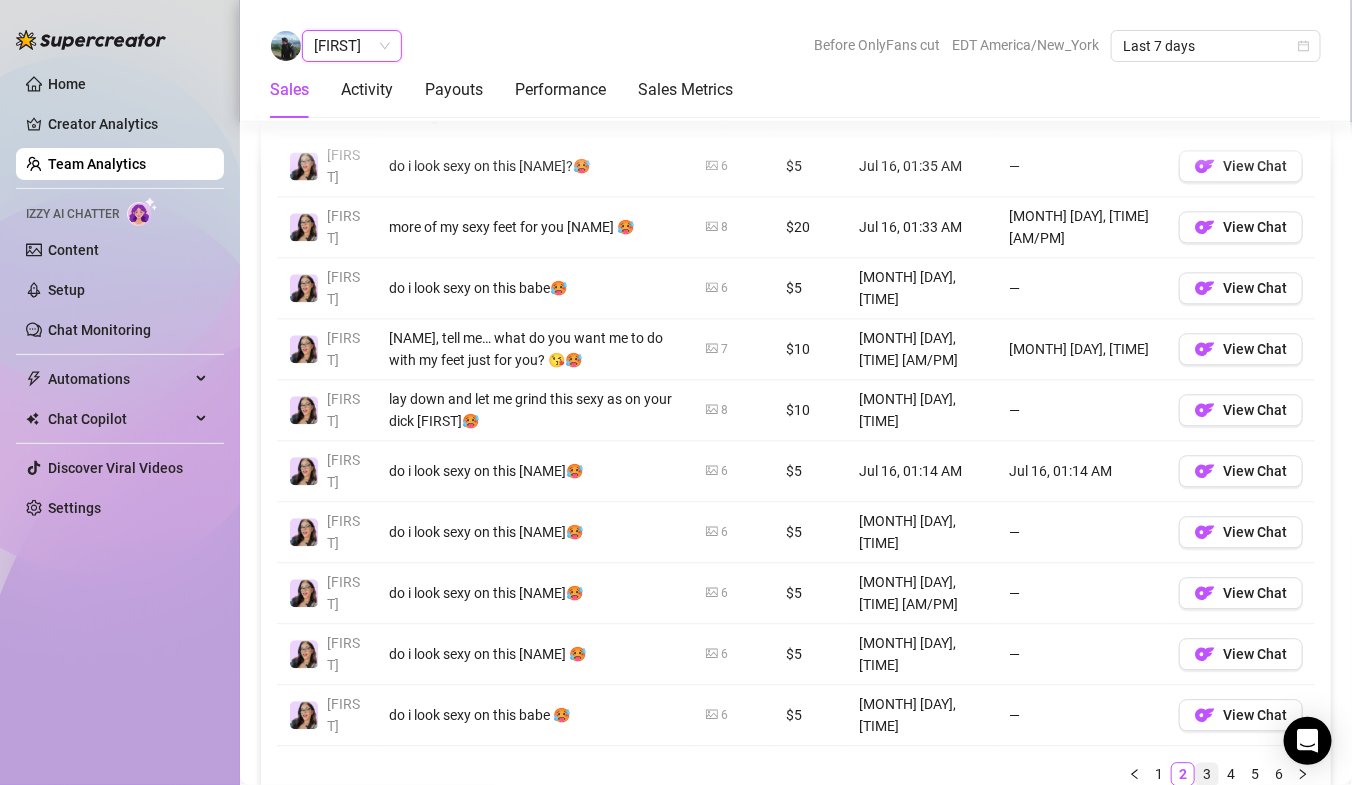 click on "3" at bounding box center (1207, 774) 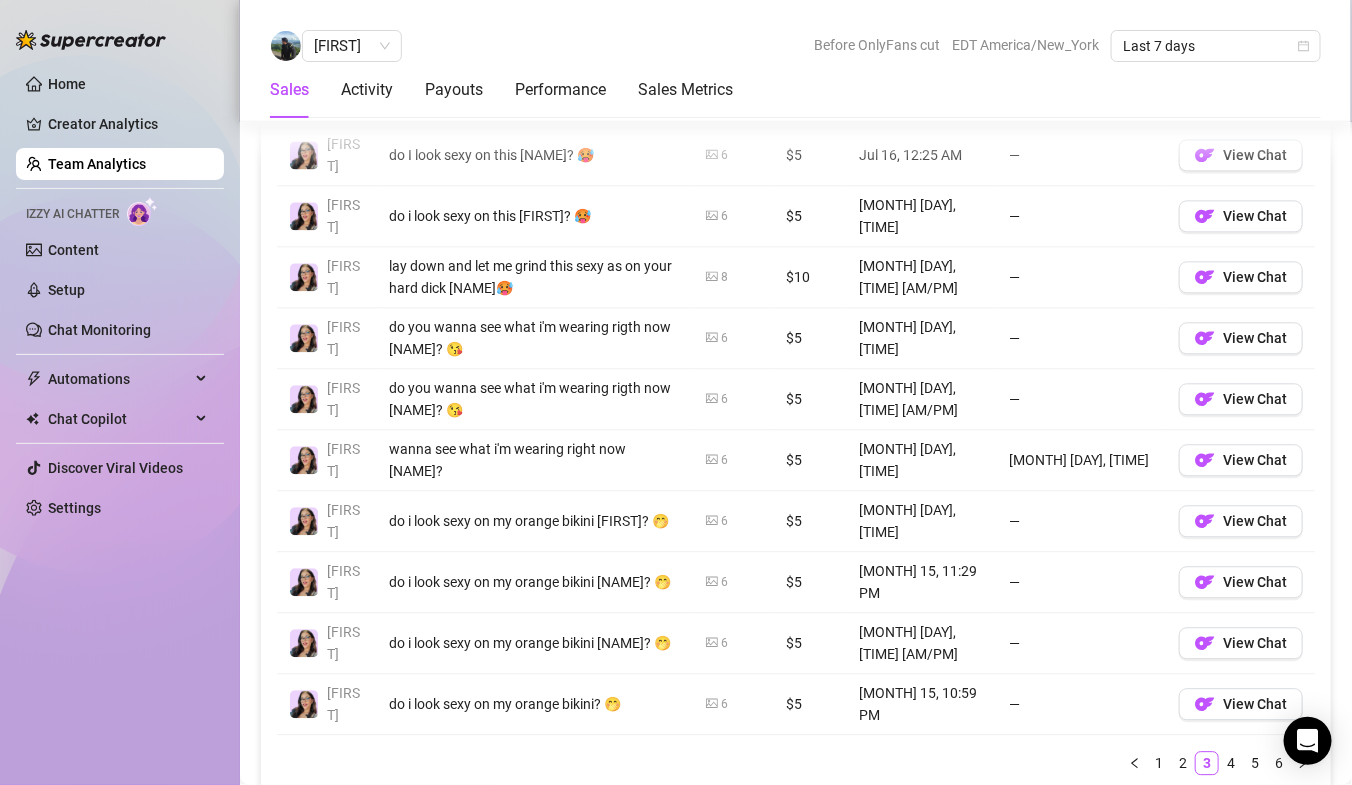 scroll, scrollTop: 1533, scrollLeft: 0, axis: vertical 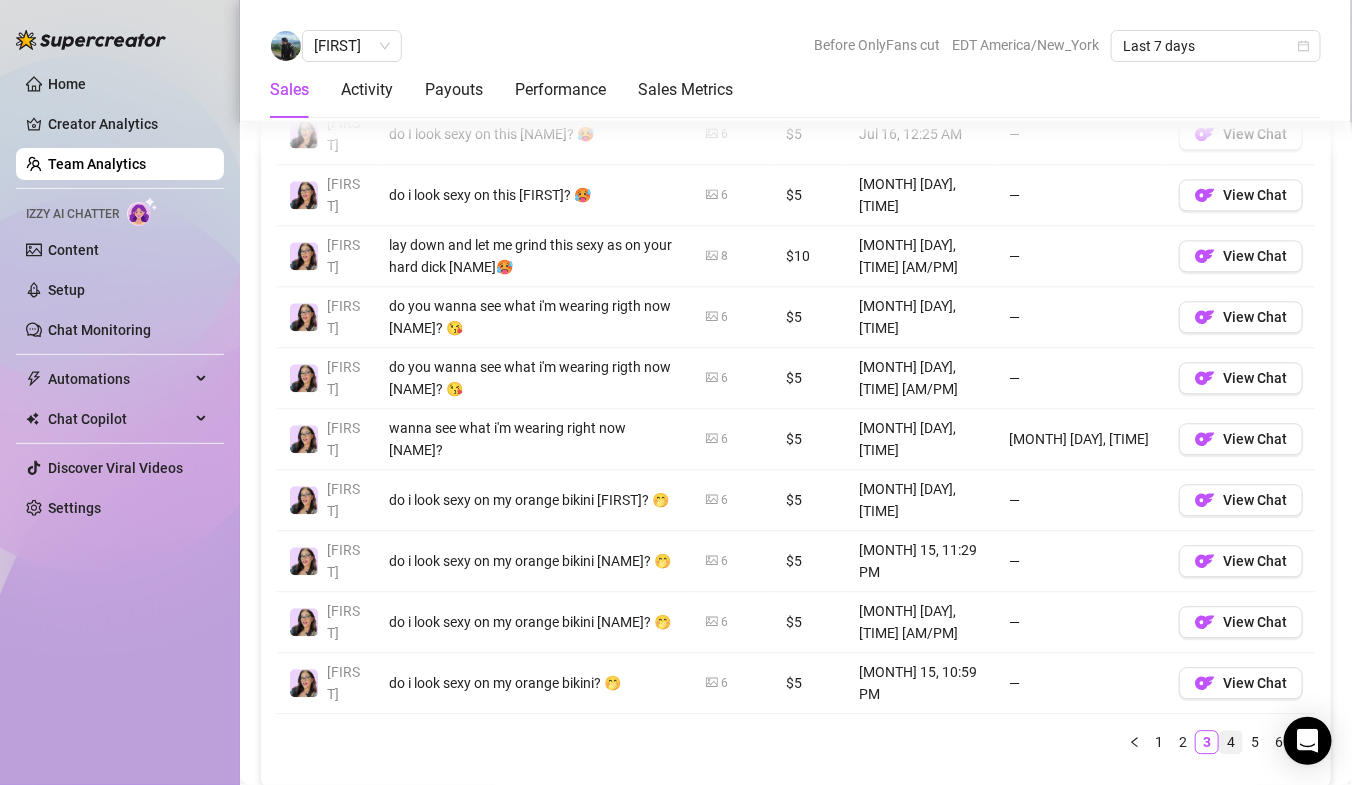 click on "4" at bounding box center [1231, 742] 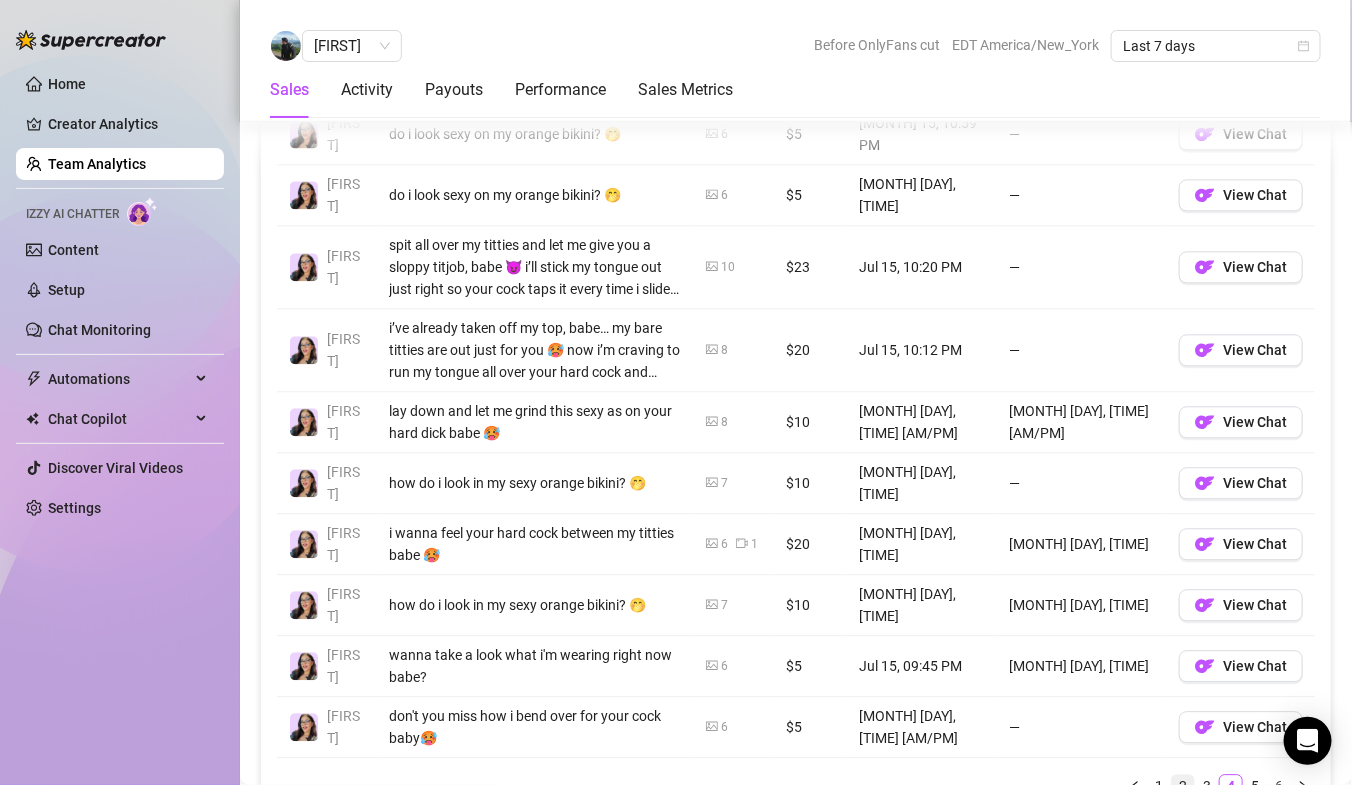 click on "2" at bounding box center (1183, 786) 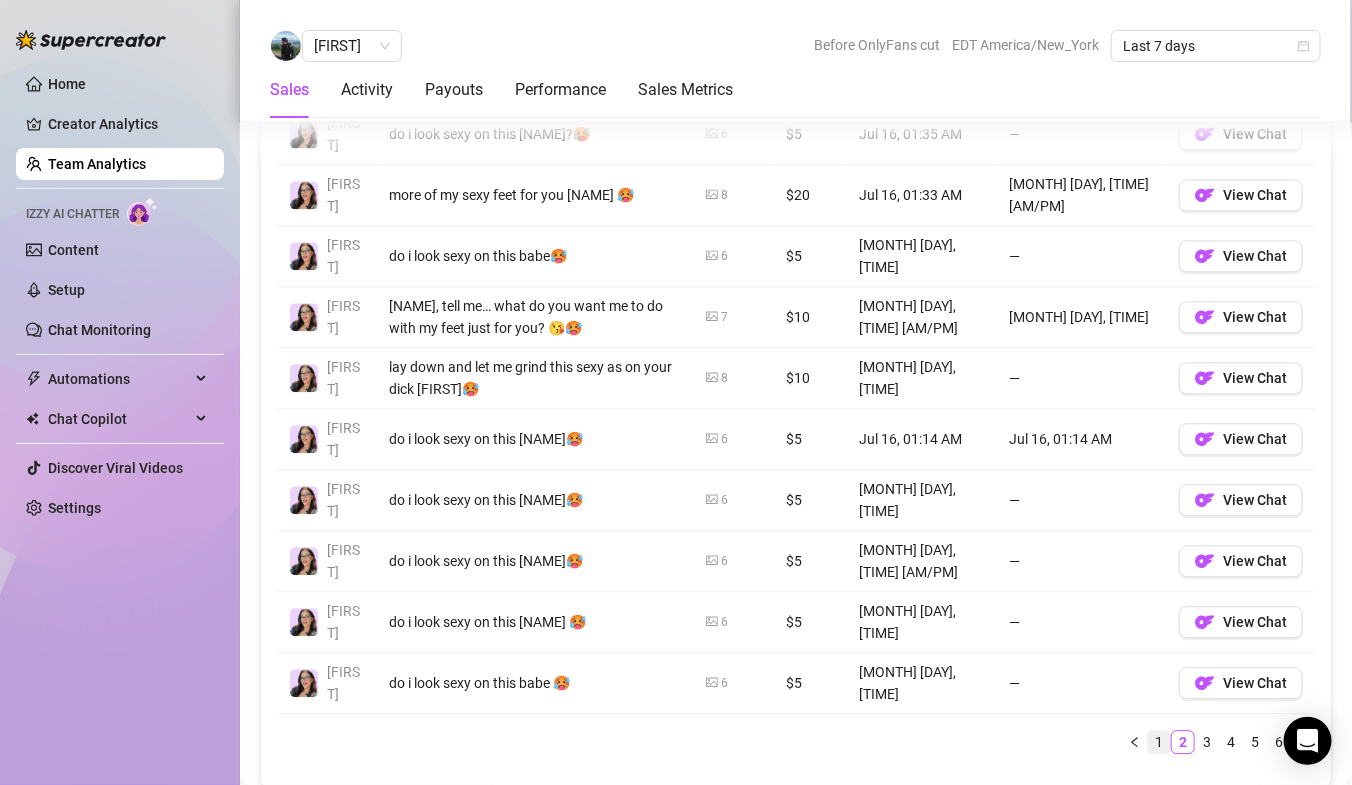 click on "1" at bounding box center [1159, 742] 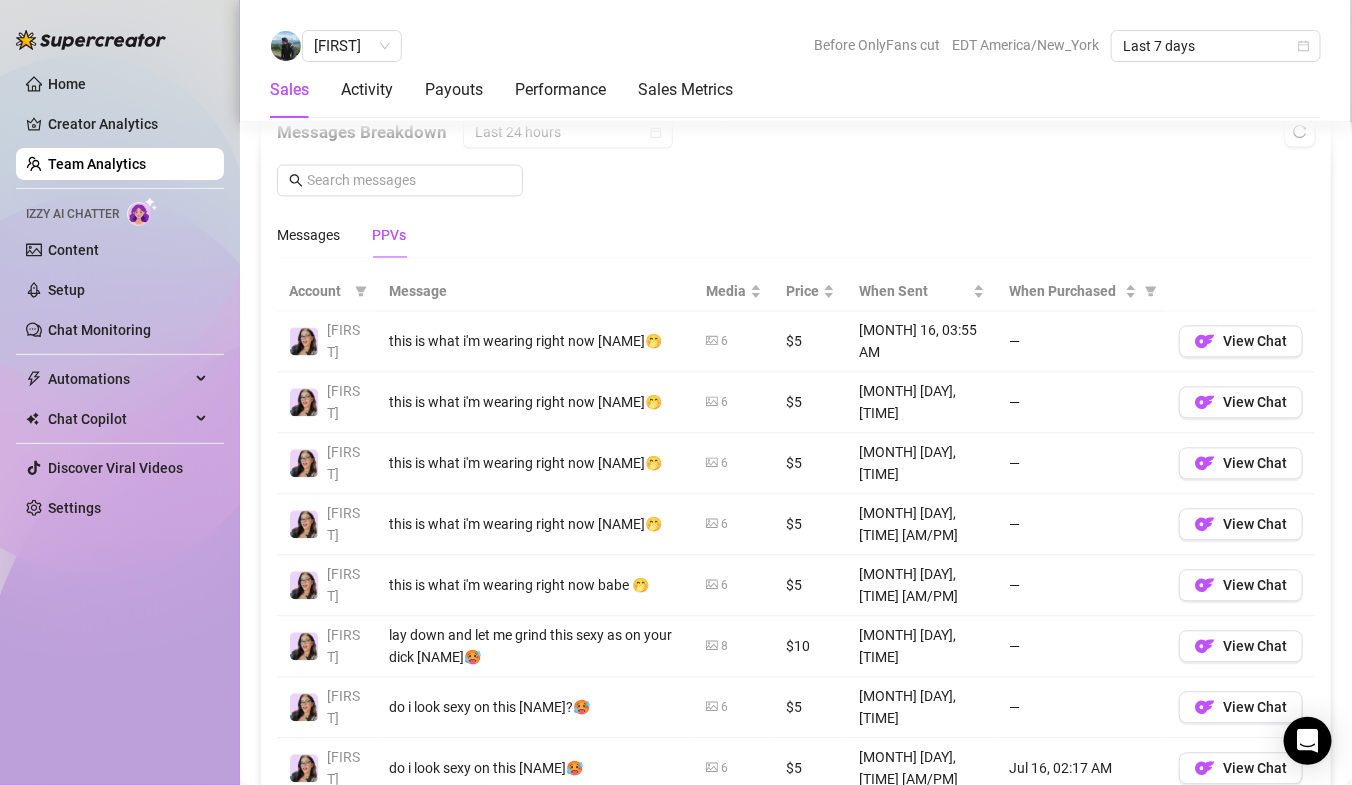 scroll, scrollTop: 1327, scrollLeft: 0, axis: vertical 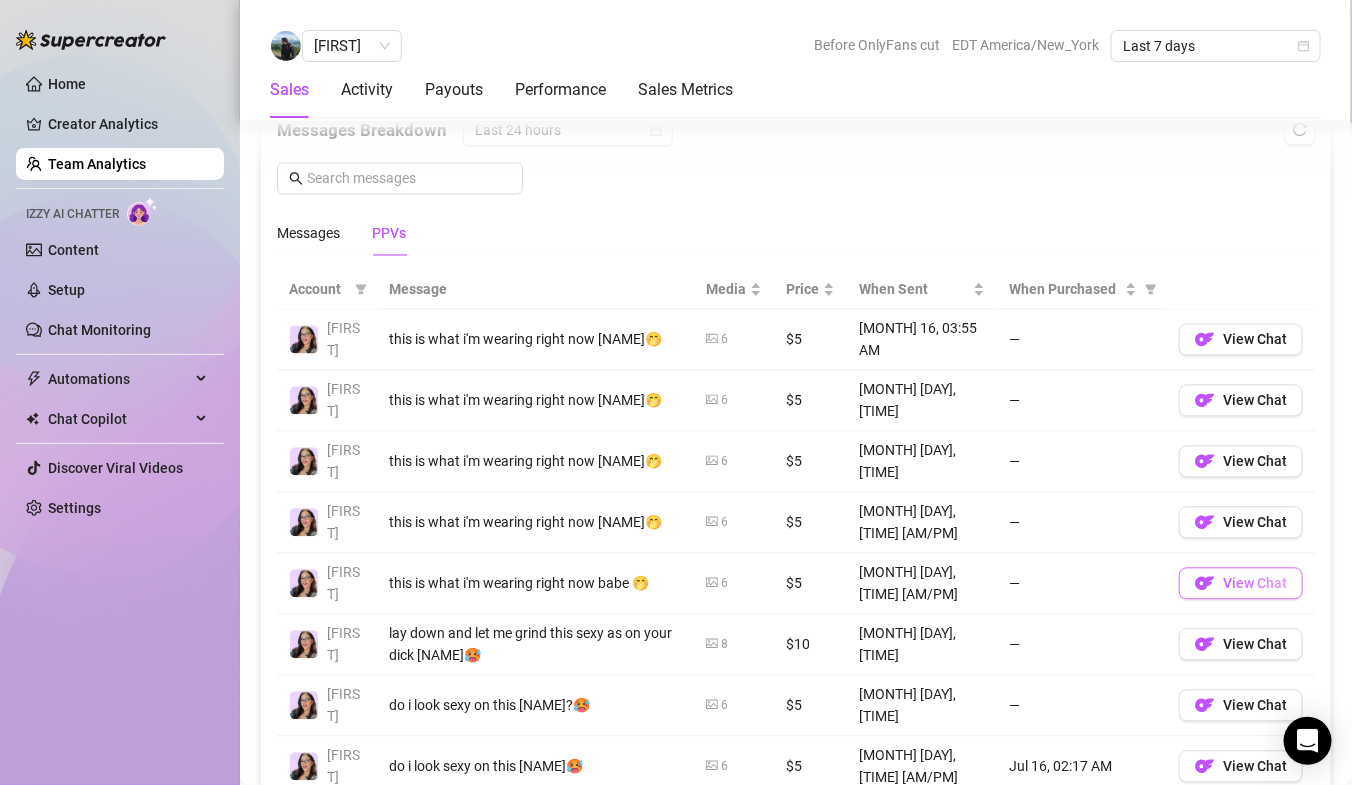 click on "View Chat" at bounding box center (1255, 584) 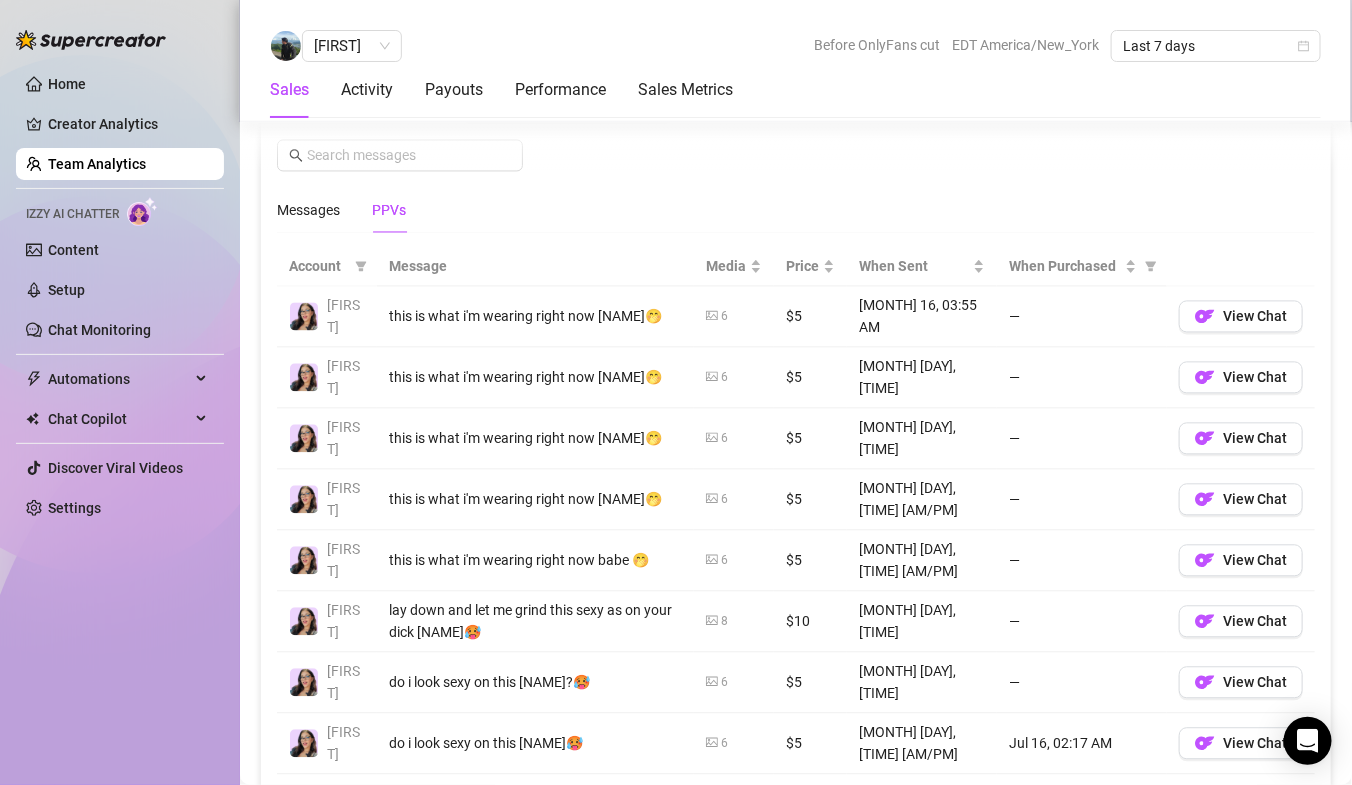 scroll, scrollTop: 1360, scrollLeft: 0, axis: vertical 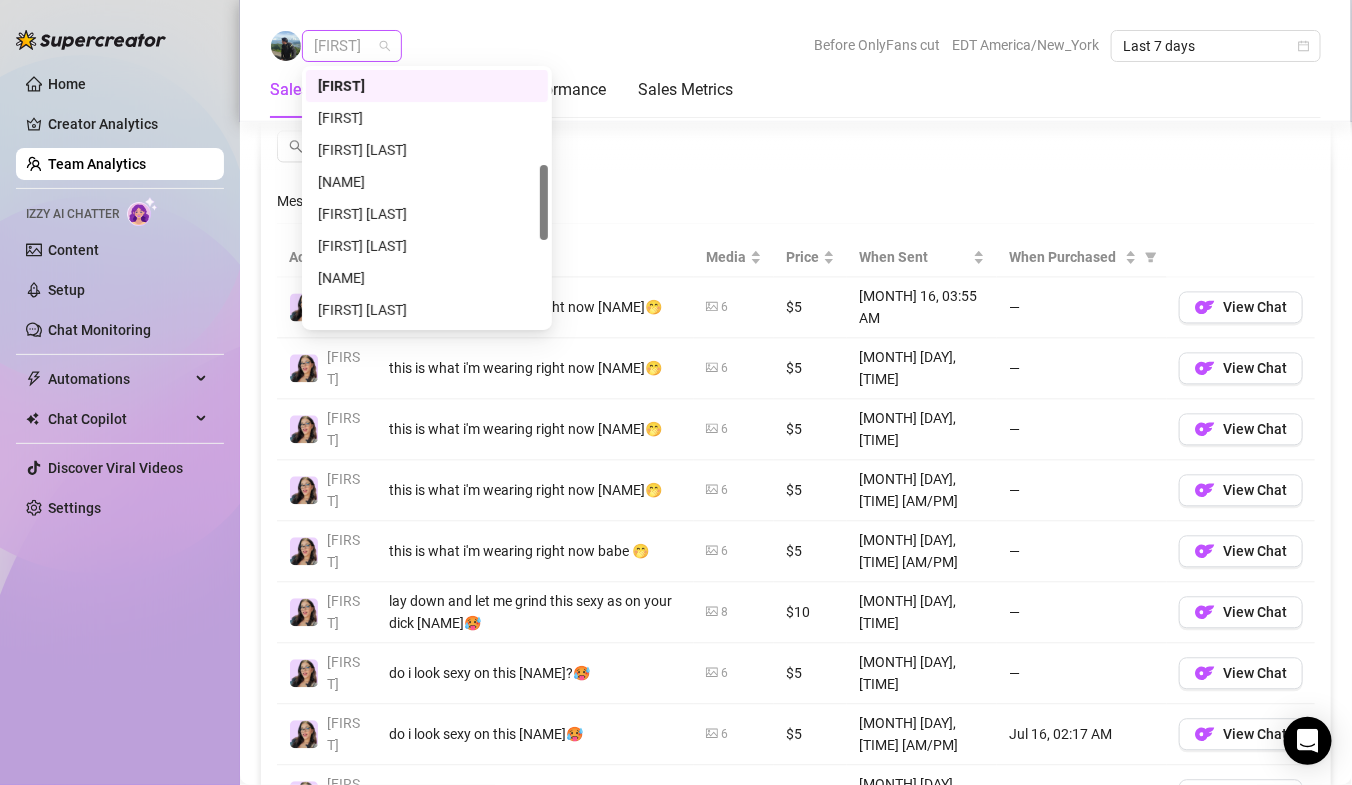 click on "[FIRST]" at bounding box center (352, 46) 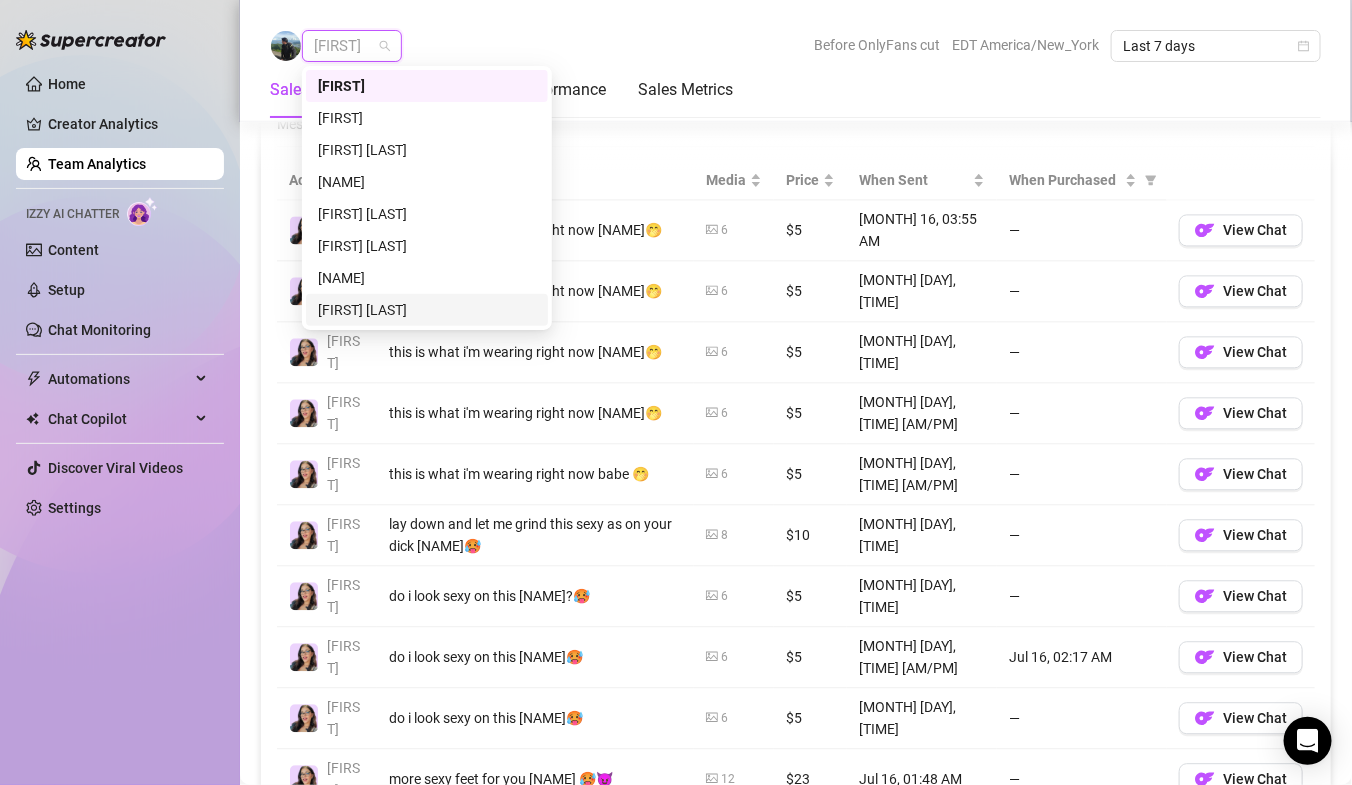scroll, scrollTop: 1443, scrollLeft: 0, axis: vertical 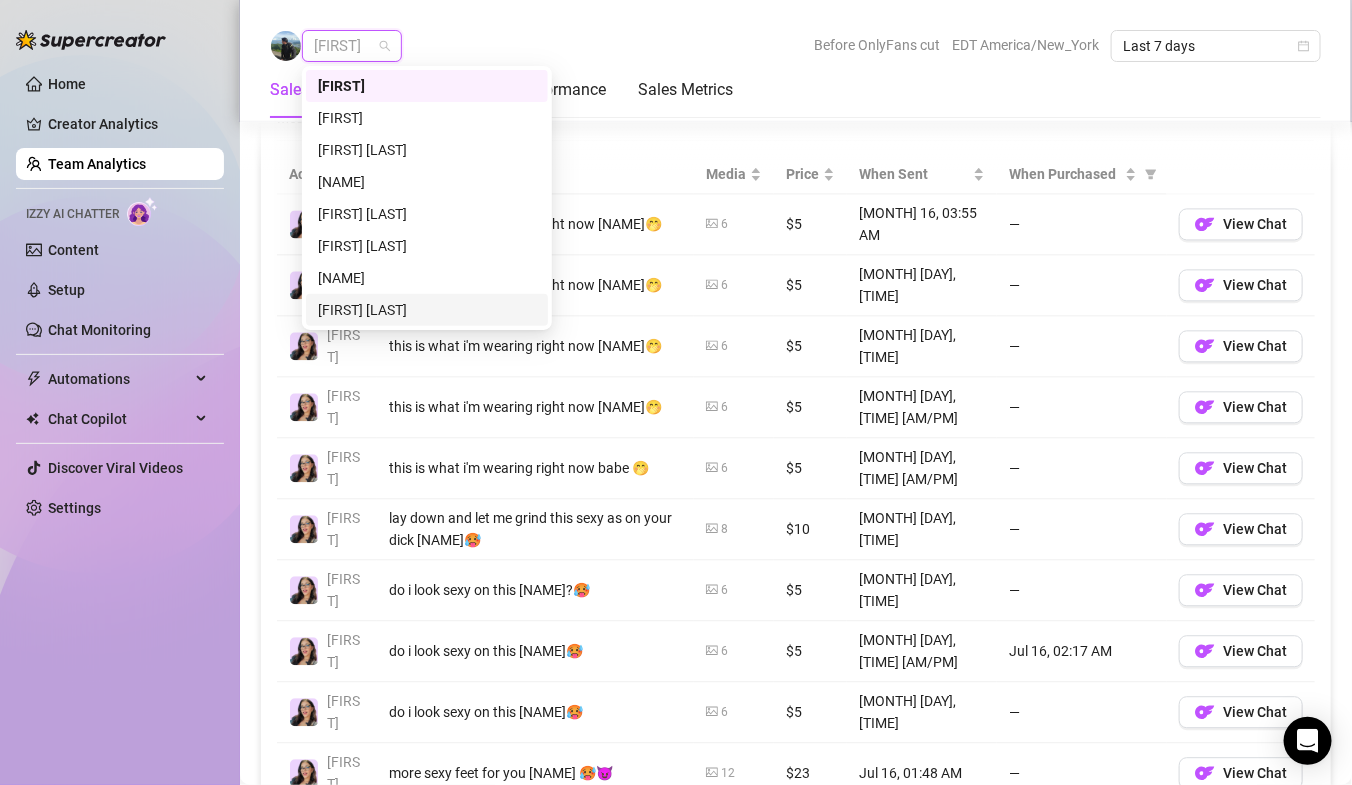 click on "do i look sexy on this [NAME]🥵" at bounding box center [535, 712] 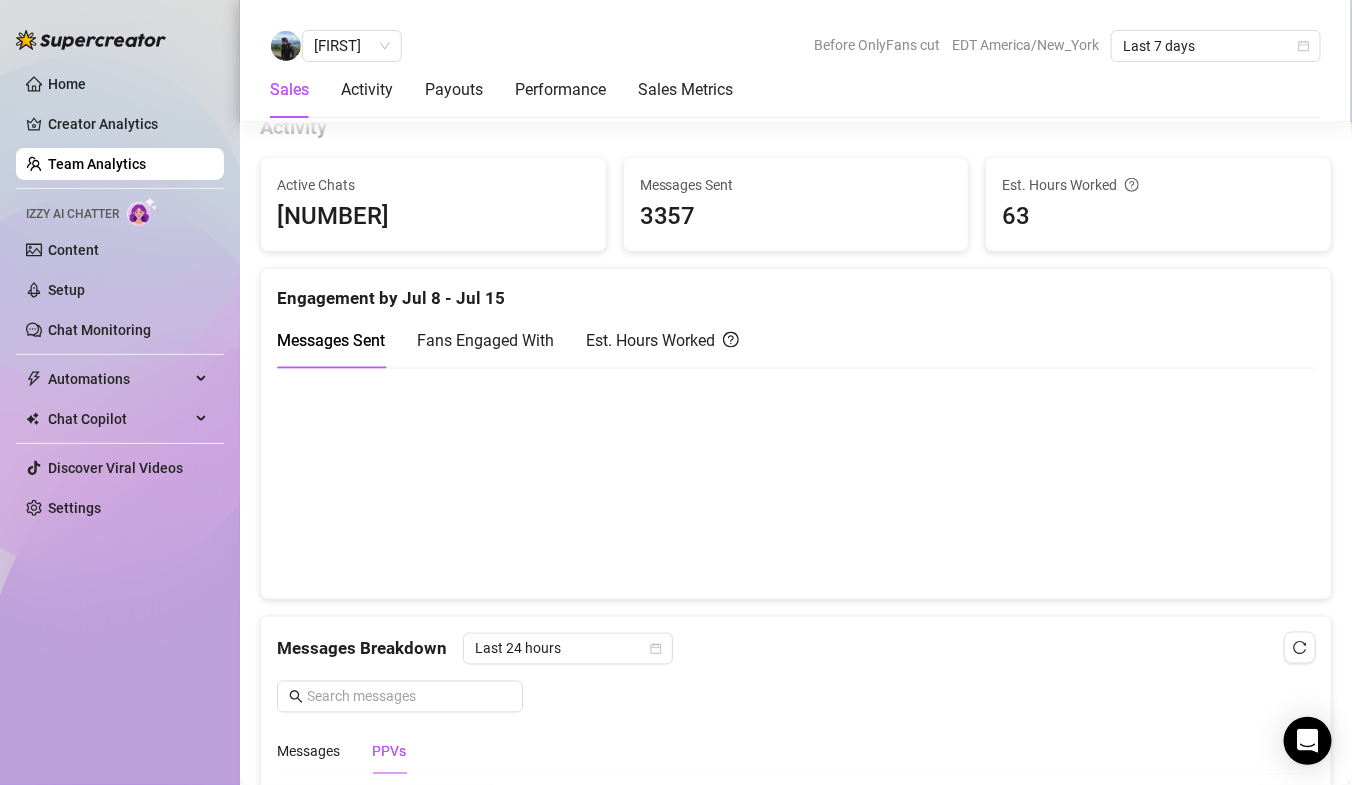 scroll, scrollTop: 807, scrollLeft: 0, axis: vertical 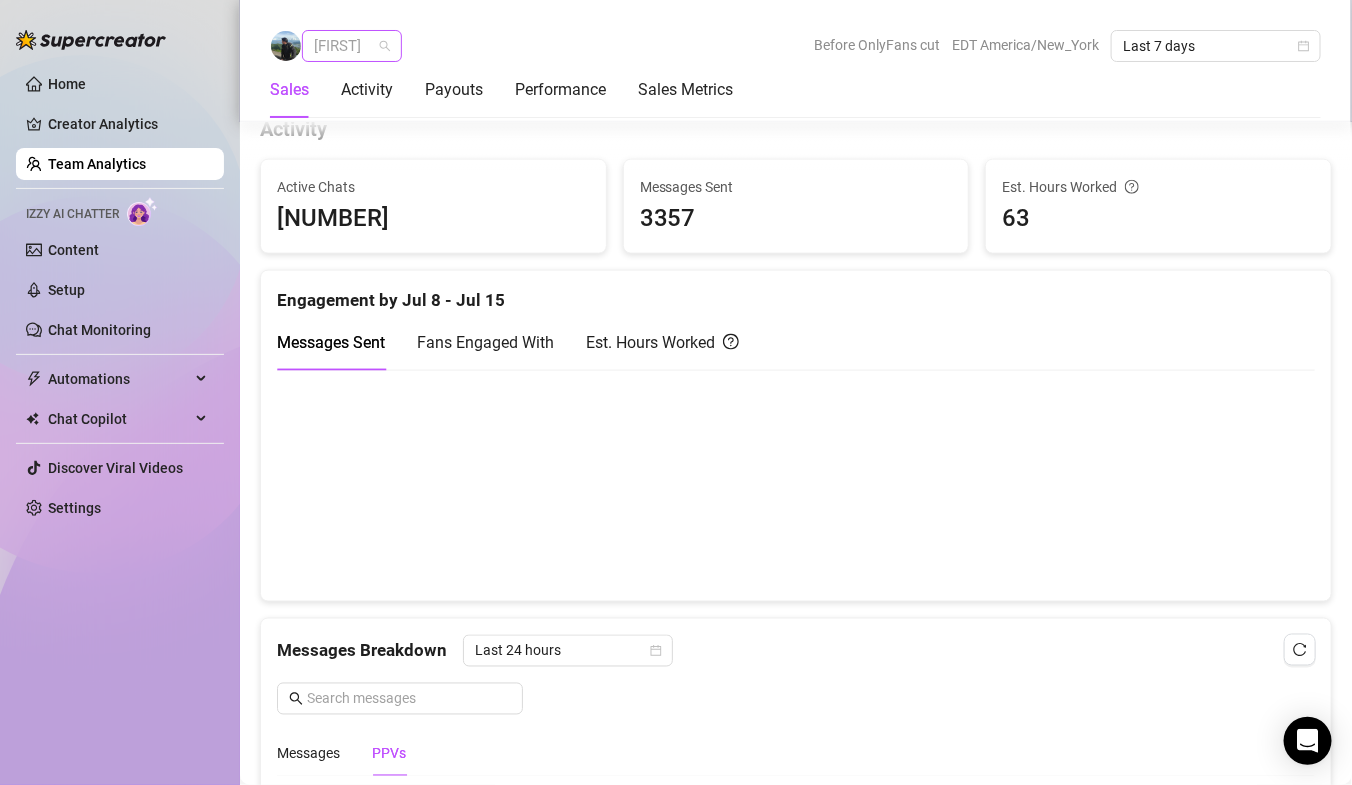 click on "[FIRST]" at bounding box center (352, 46) 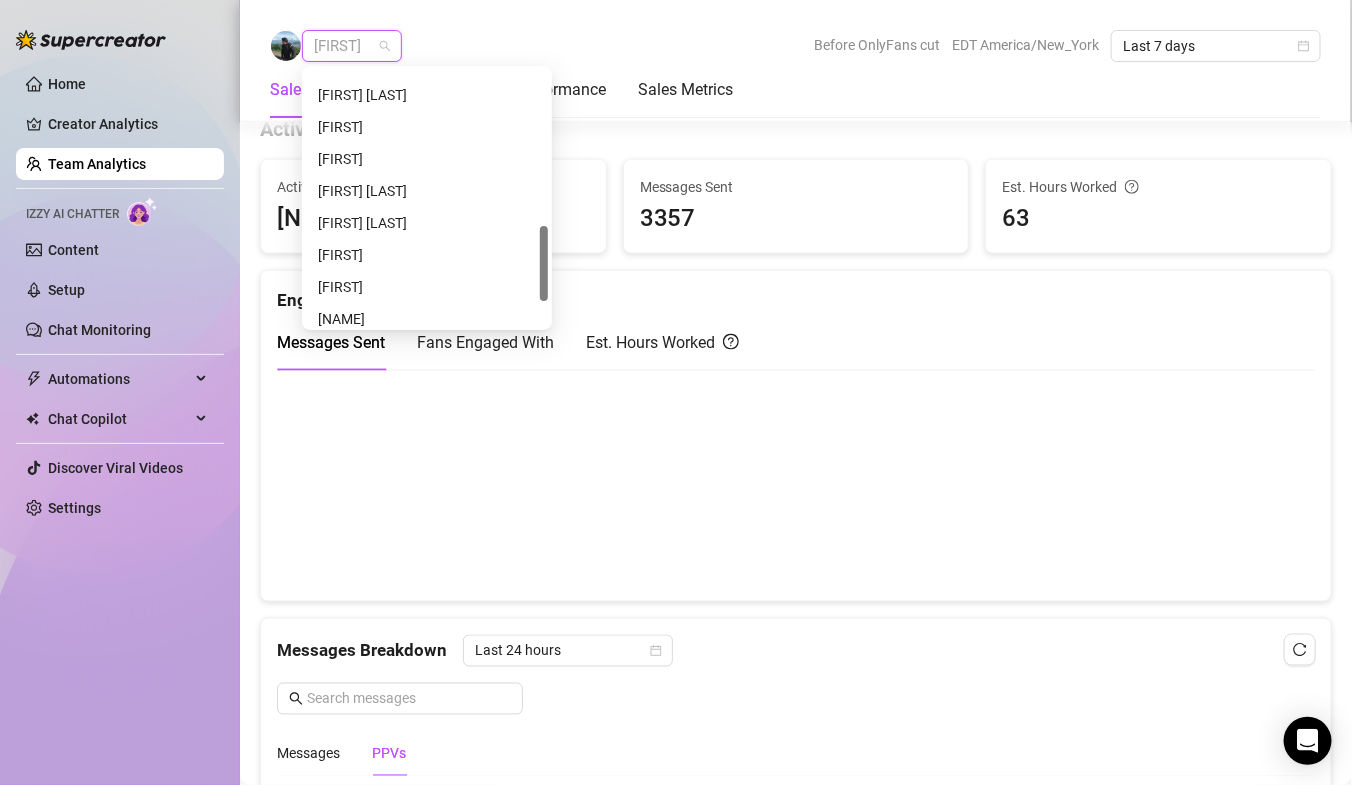 scroll, scrollTop: 540, scrollLeft: 0, axis: vertical 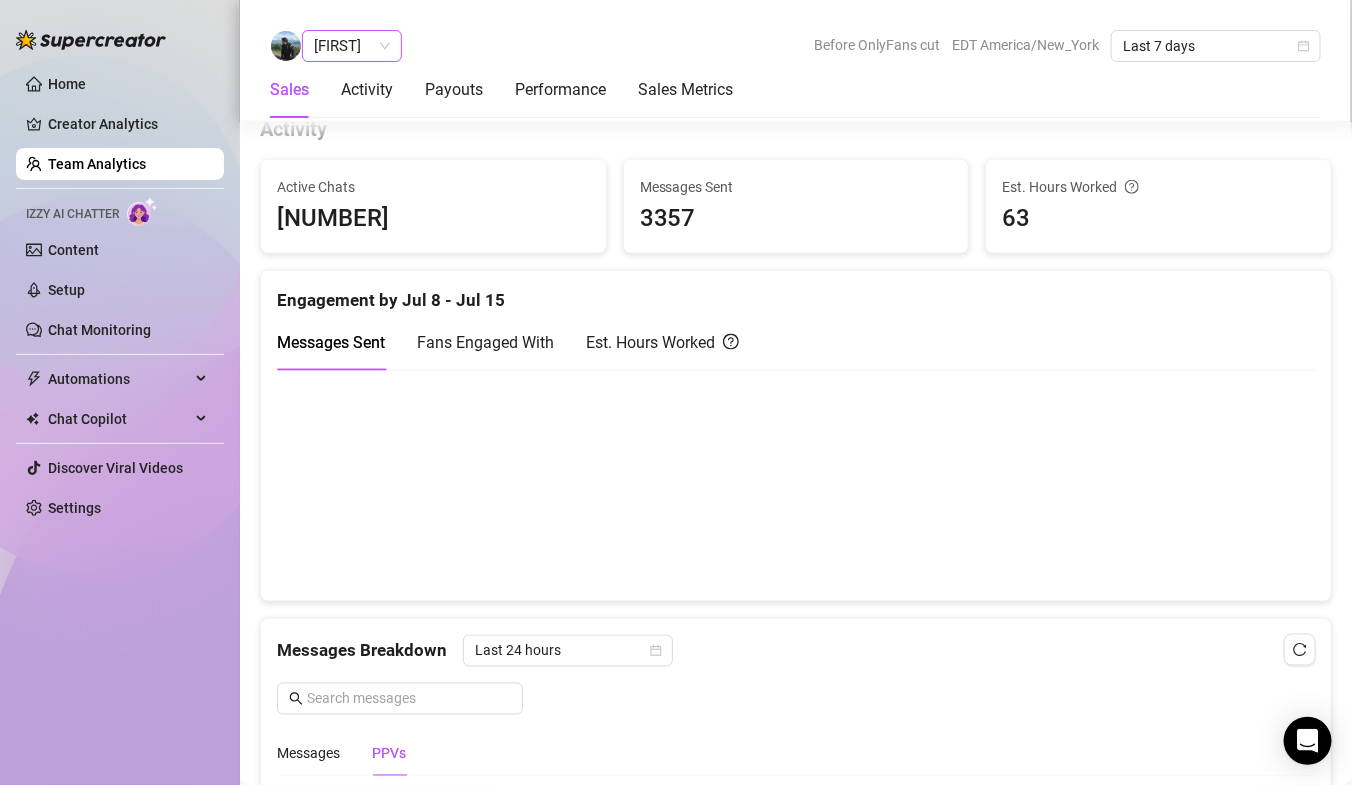 click on "[FIRST]" at bounding box center (352, 46) 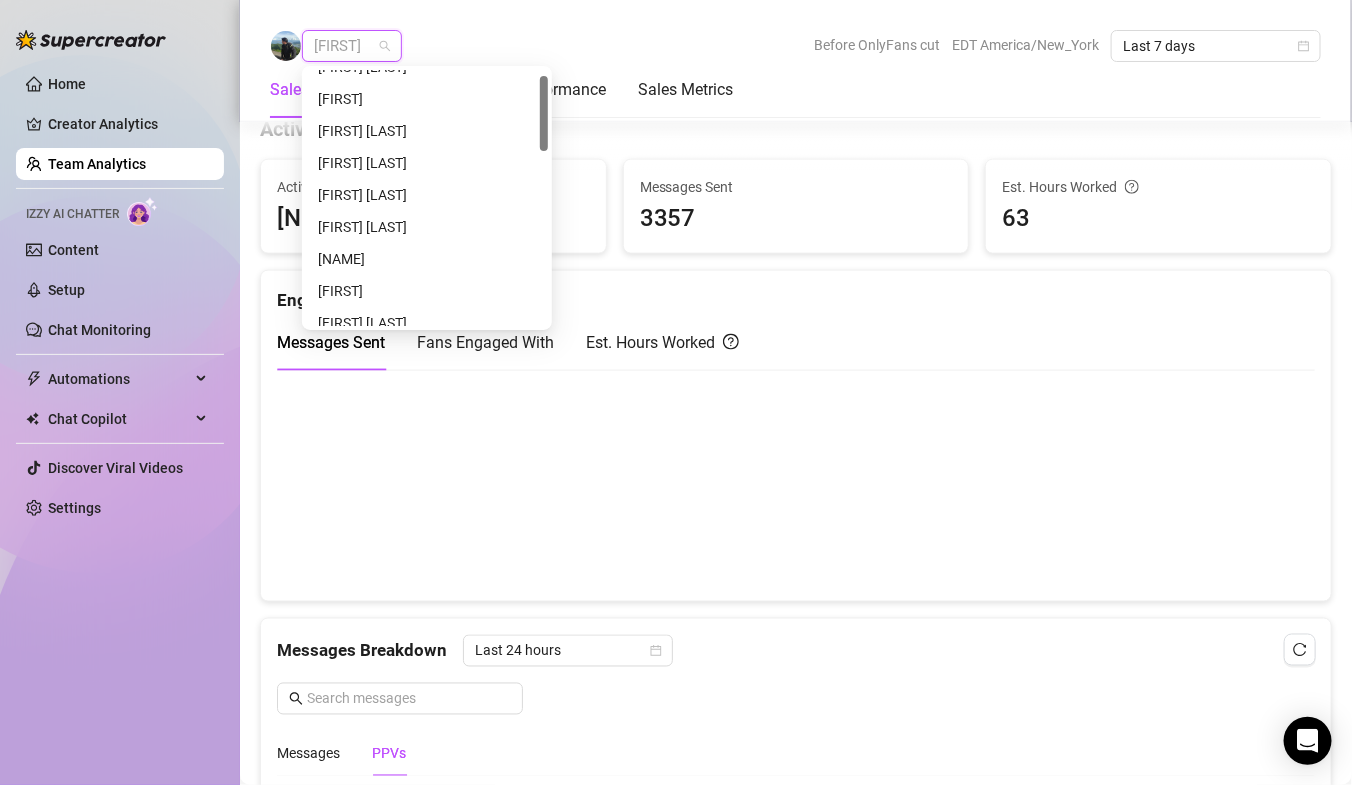 scroll, scrollTop: 19, scrollLeft: 0, axis: vertical 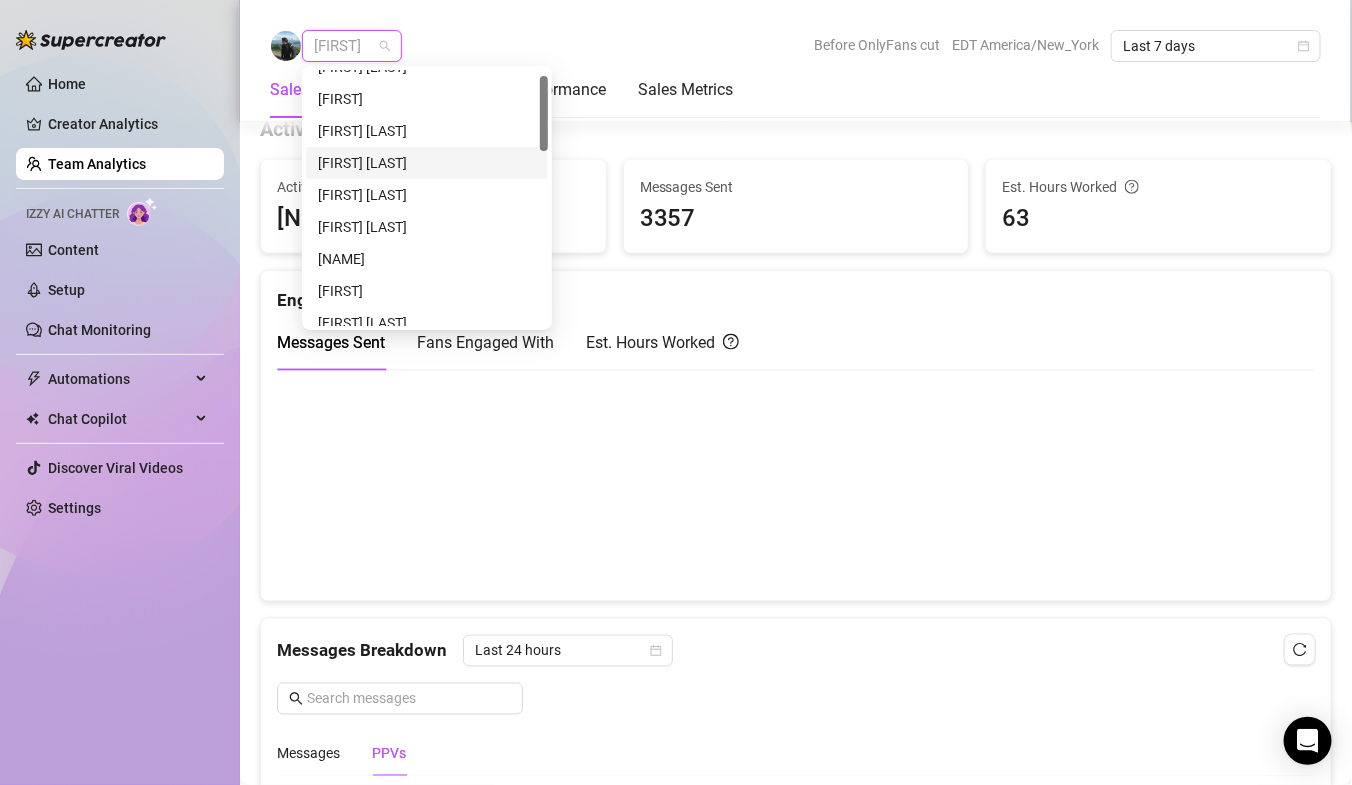 click on "[FIRST] [LAST]" at bounding box center [427, 163] 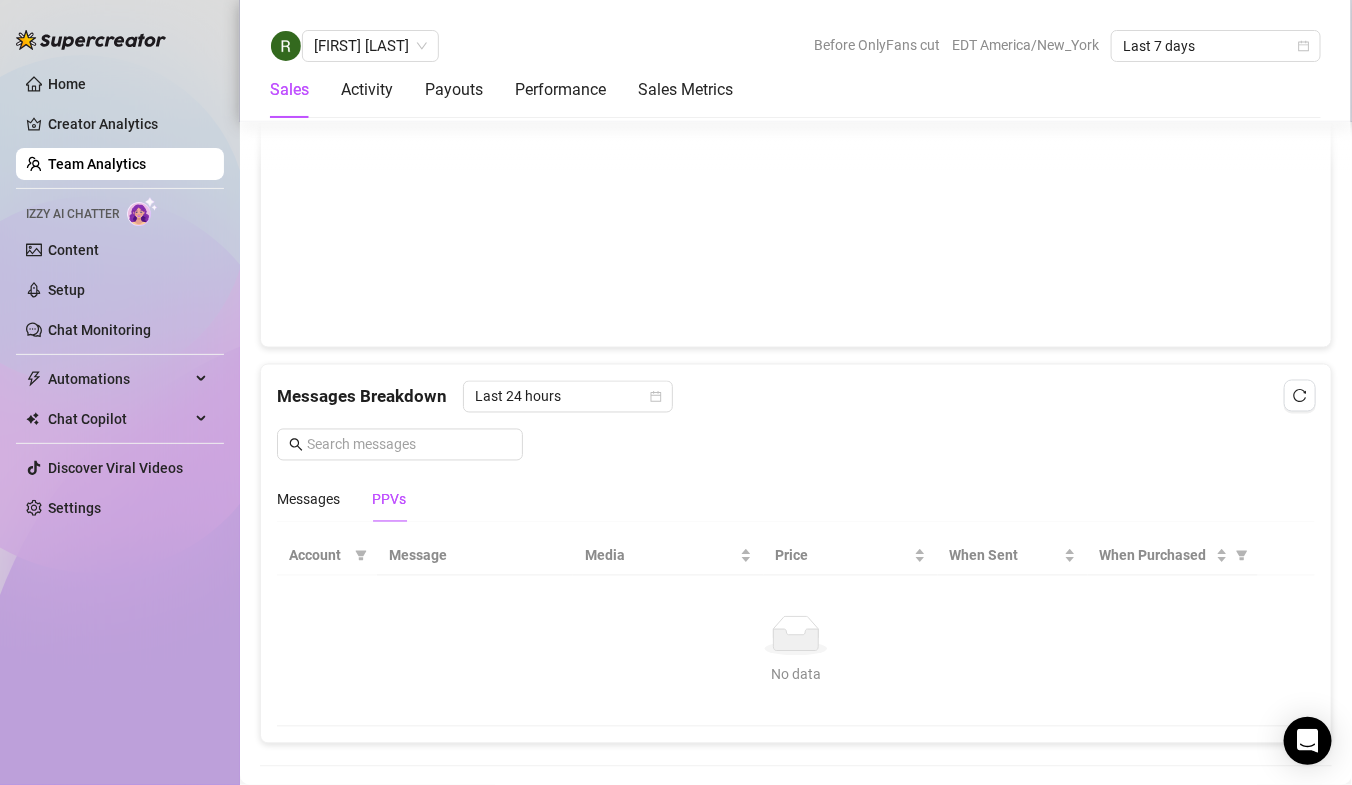scroll, scrollTop: 1085, scrollLeft: 0, axis: vertical 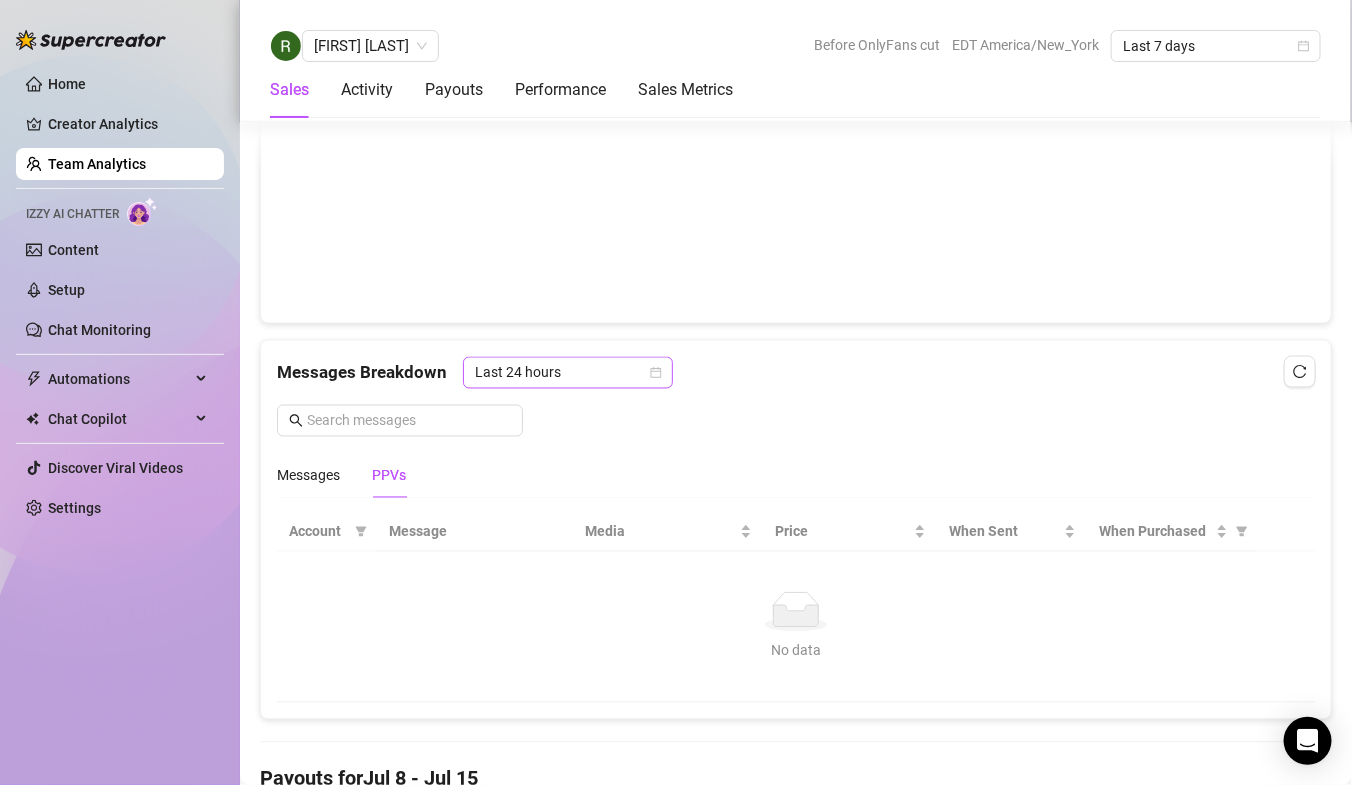 click on "Last 24 hours" at bounding box center [568, 373] 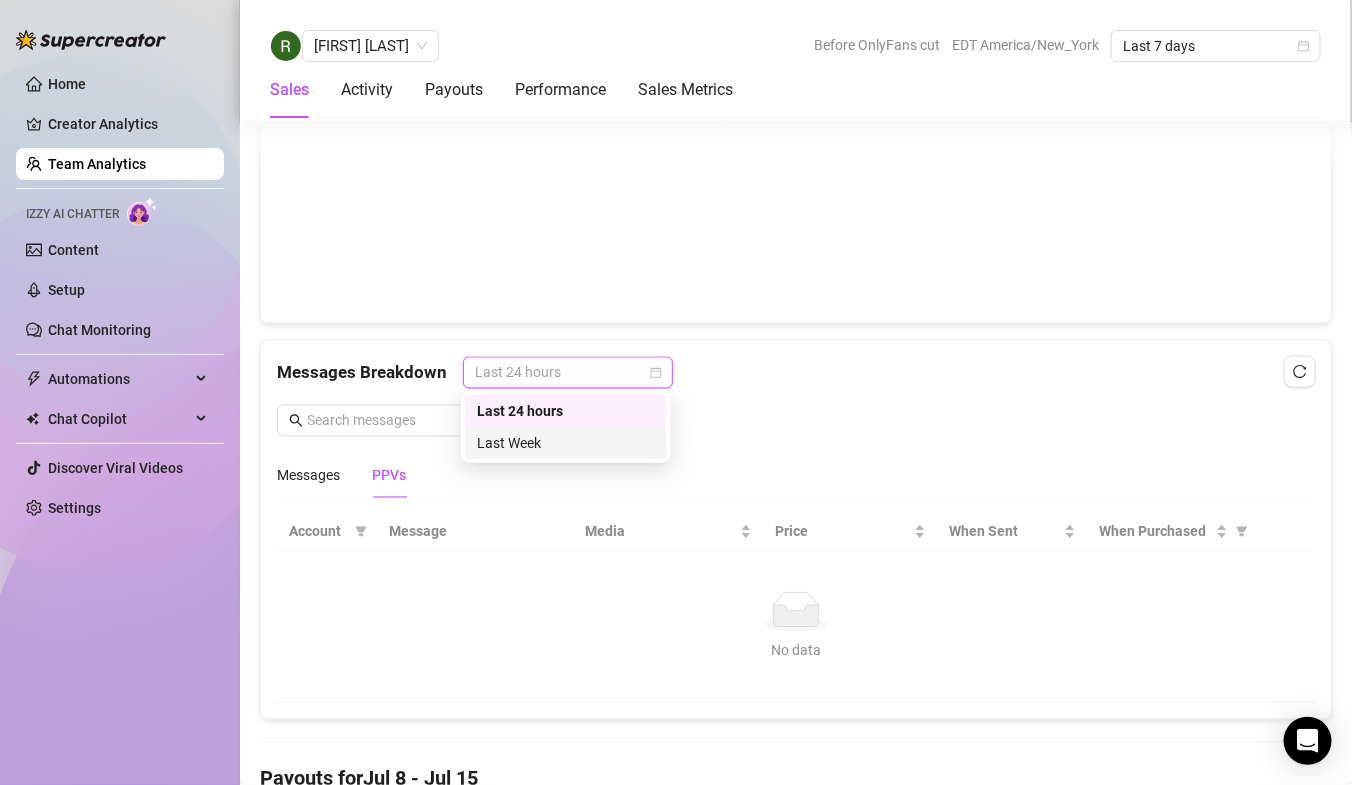 click on "Last Week" at bounding box center [566, 443] 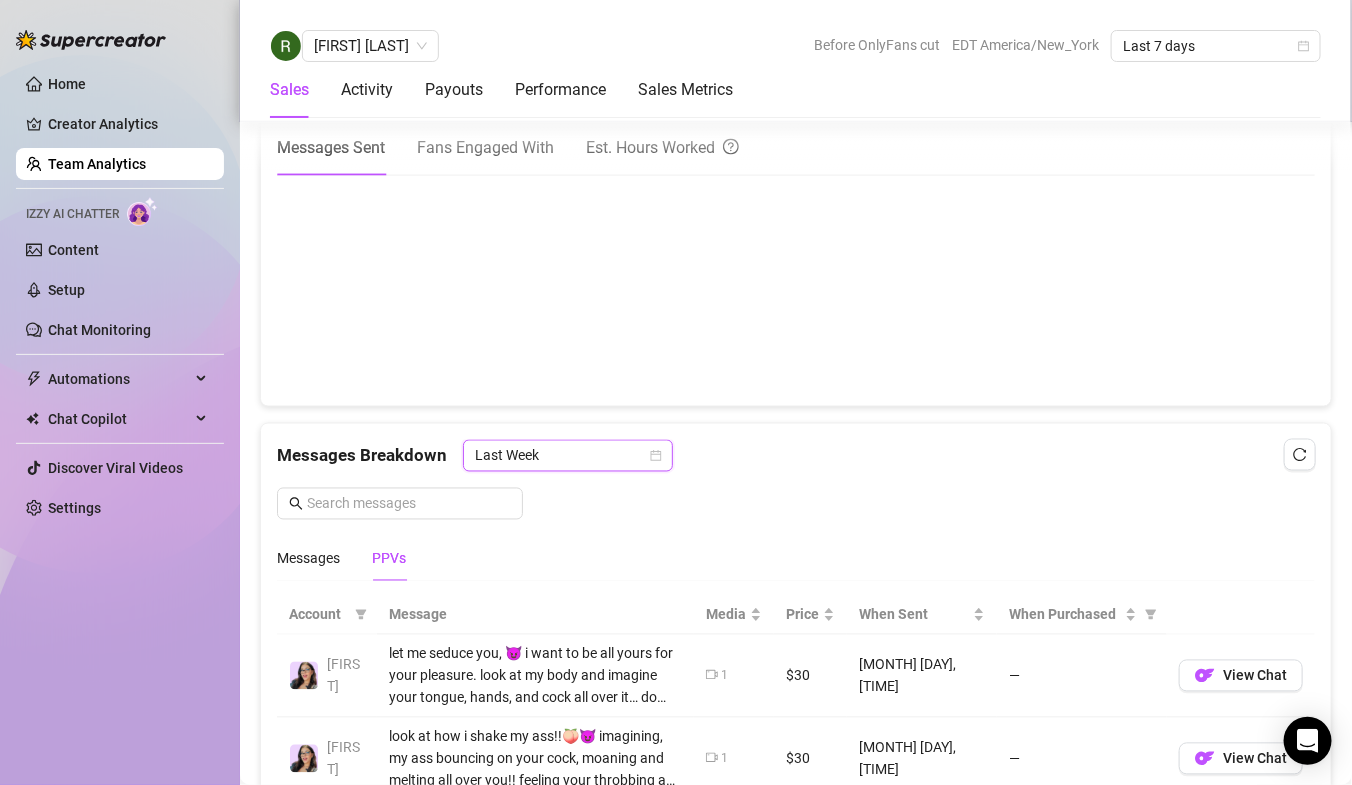 scroll, scrollTop: 999, scrollLeft: 0, axis: vertical 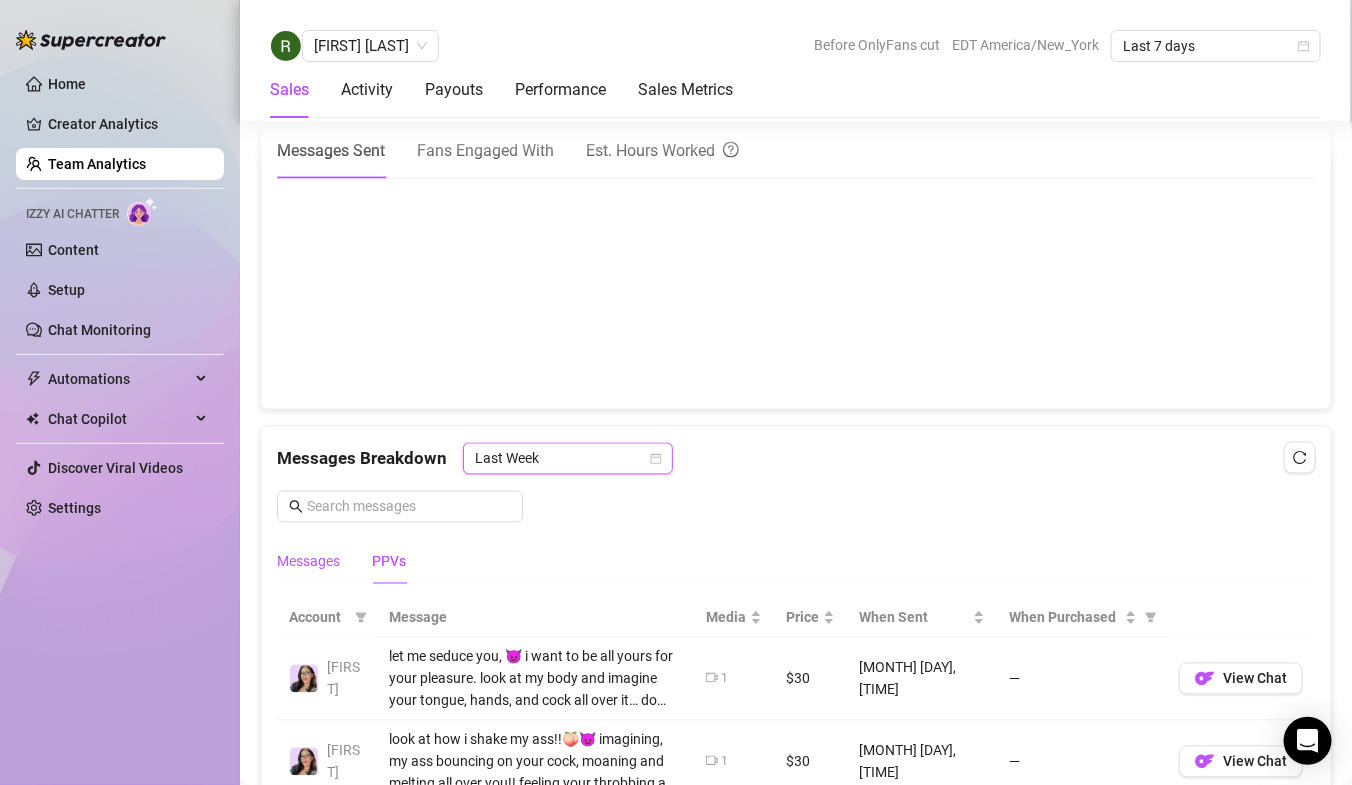 click on "Messages" at bounding box center (308, 562) 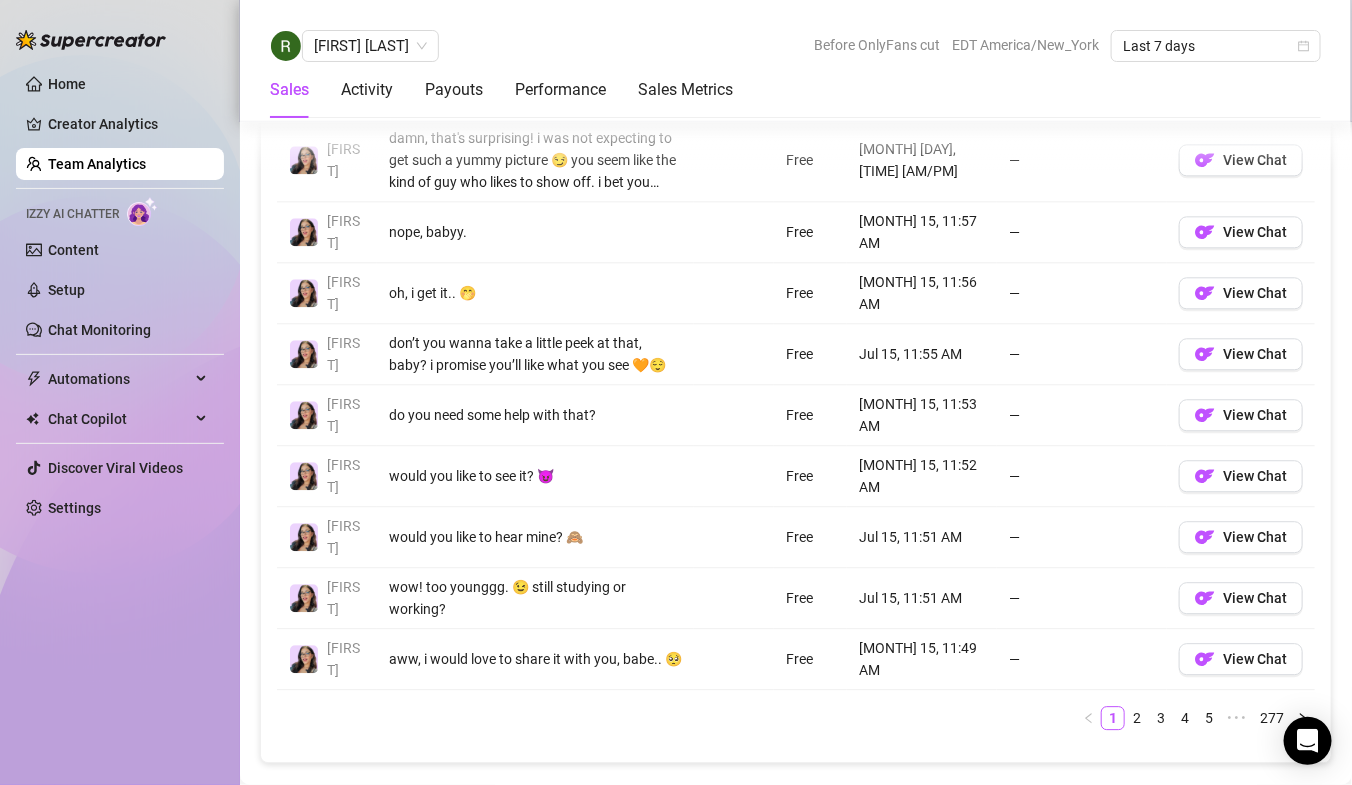 scroll, scrollTop: 1603, scrollLeft: 0, axis: vertical 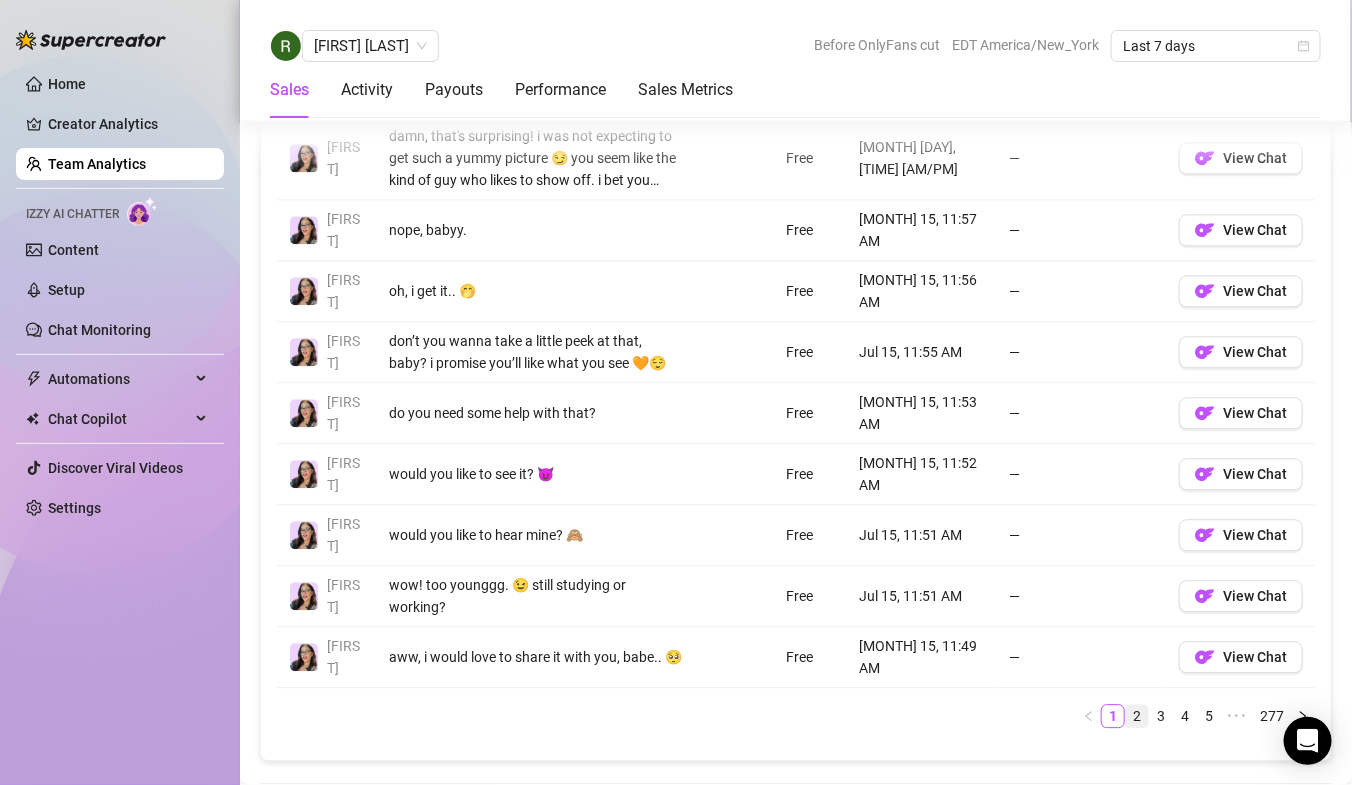 click on "2" at bounding box center [1137, 716] 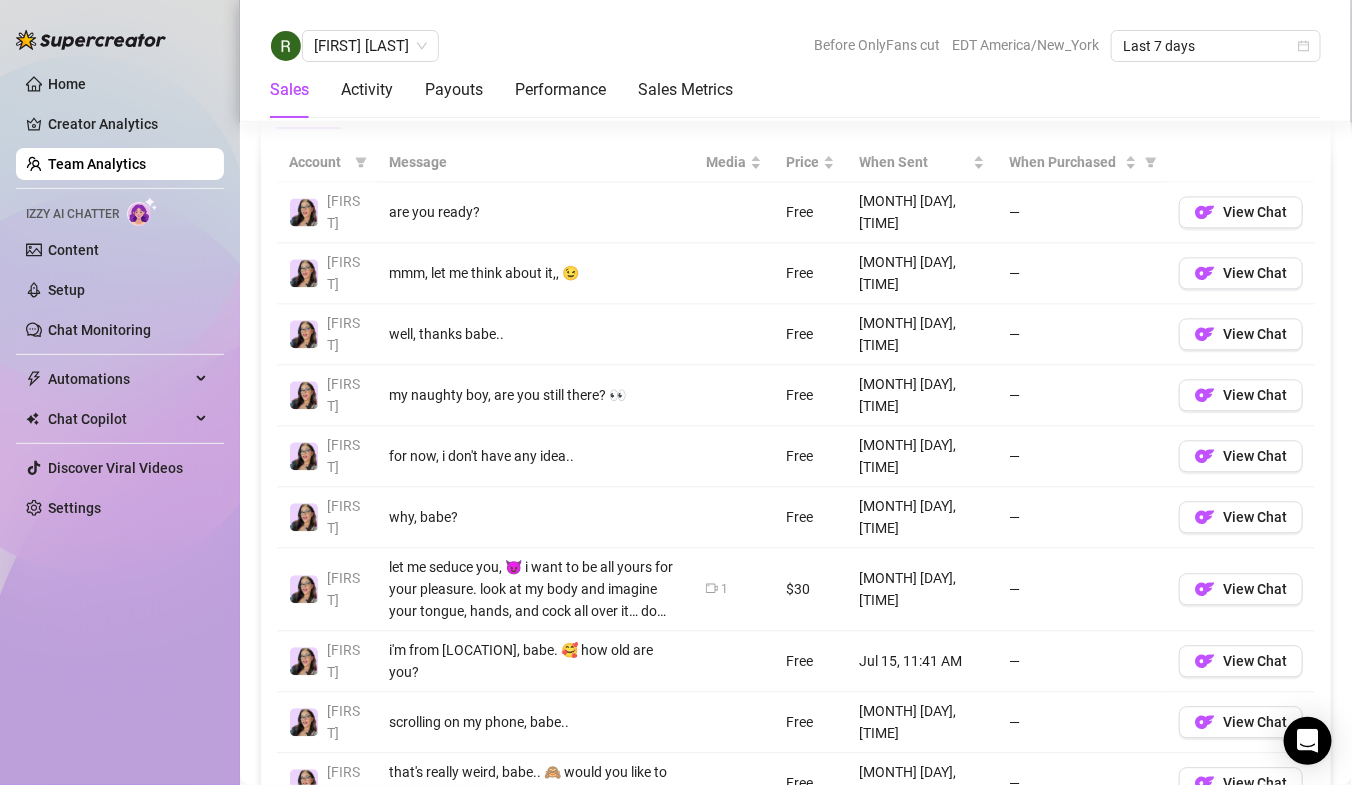 scroll, scrollTop: 1504, scrollLeft: 0, axis: vertical 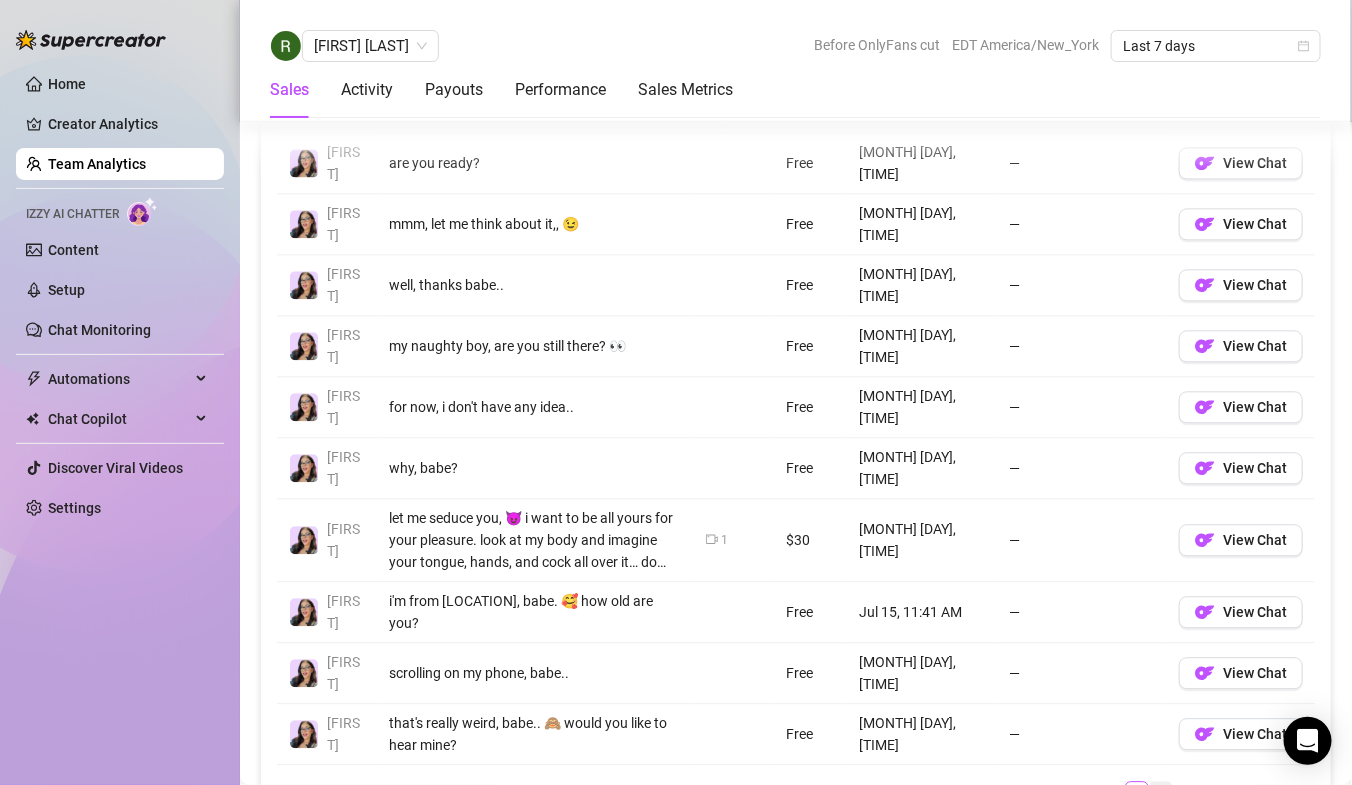 click on "3" at bounding box center [1161, 793] 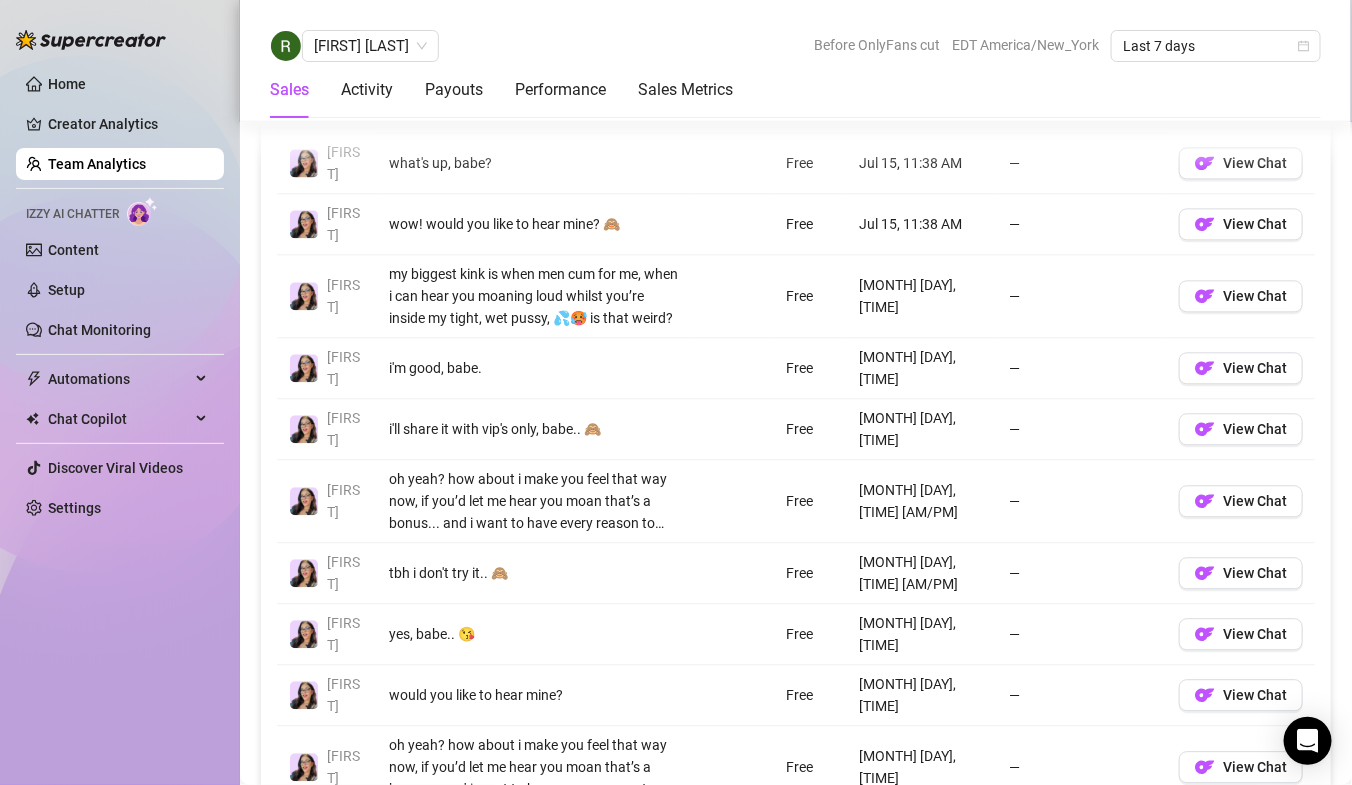 click on "4" at bounding box center [1185, 837] 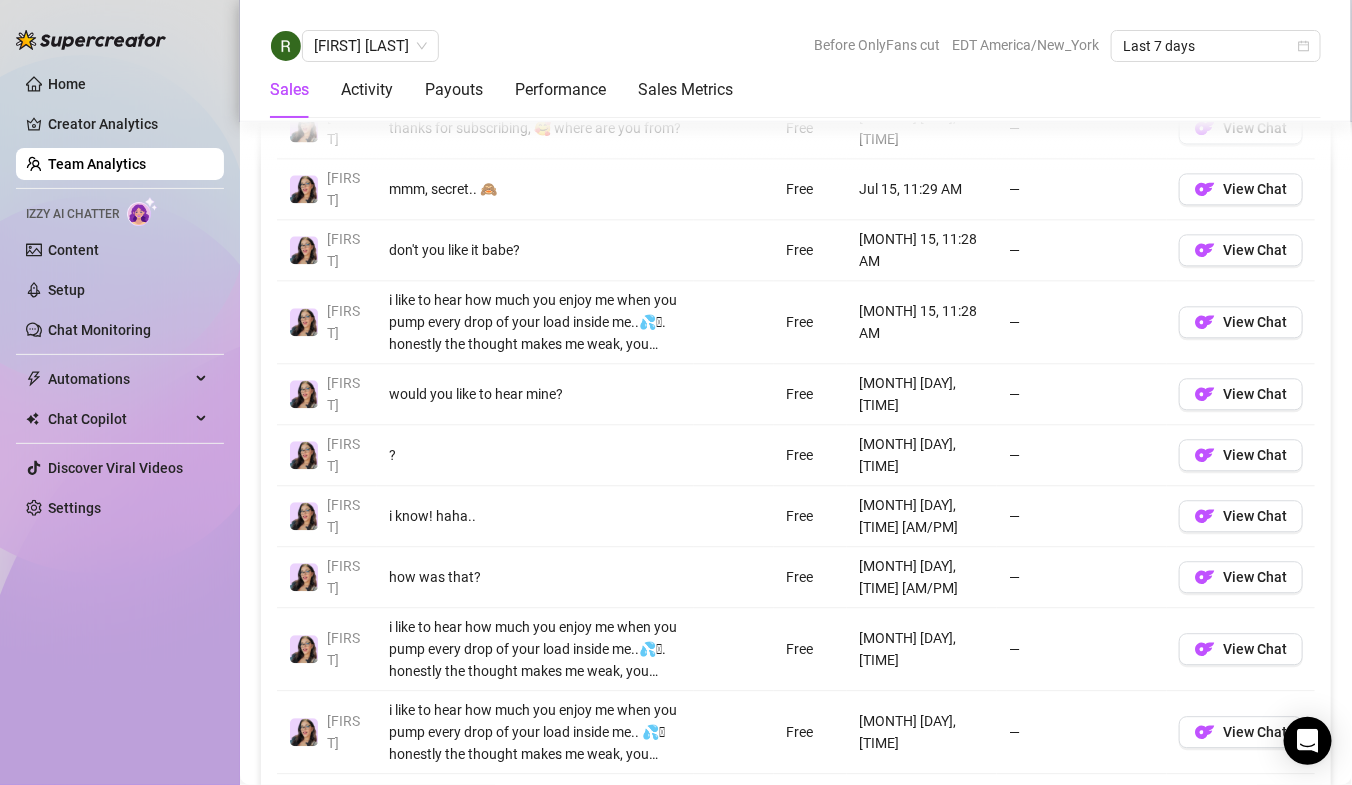 scroll, scrollTop: 1544, scrollLeft: 0, axis: vertical 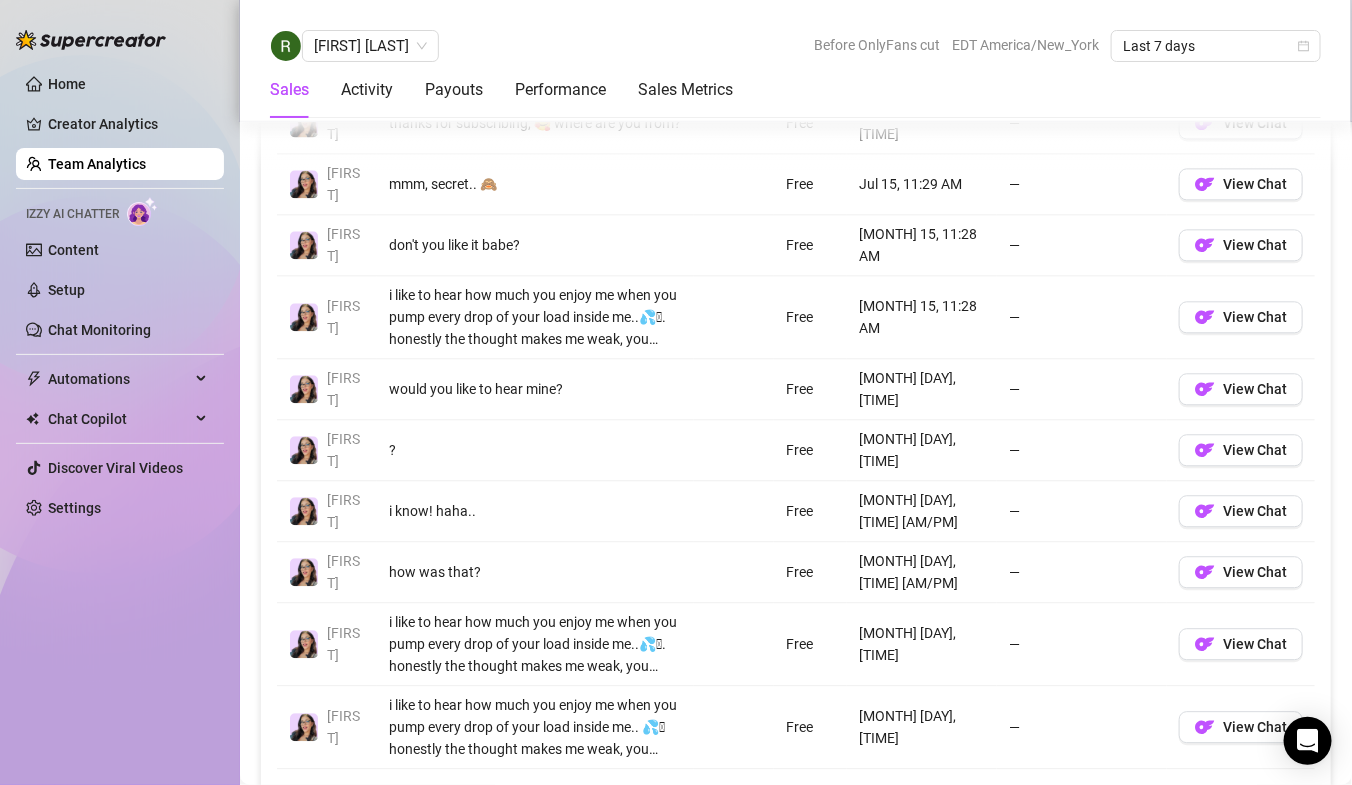 click on "3" at bounding box center (1137, 797) 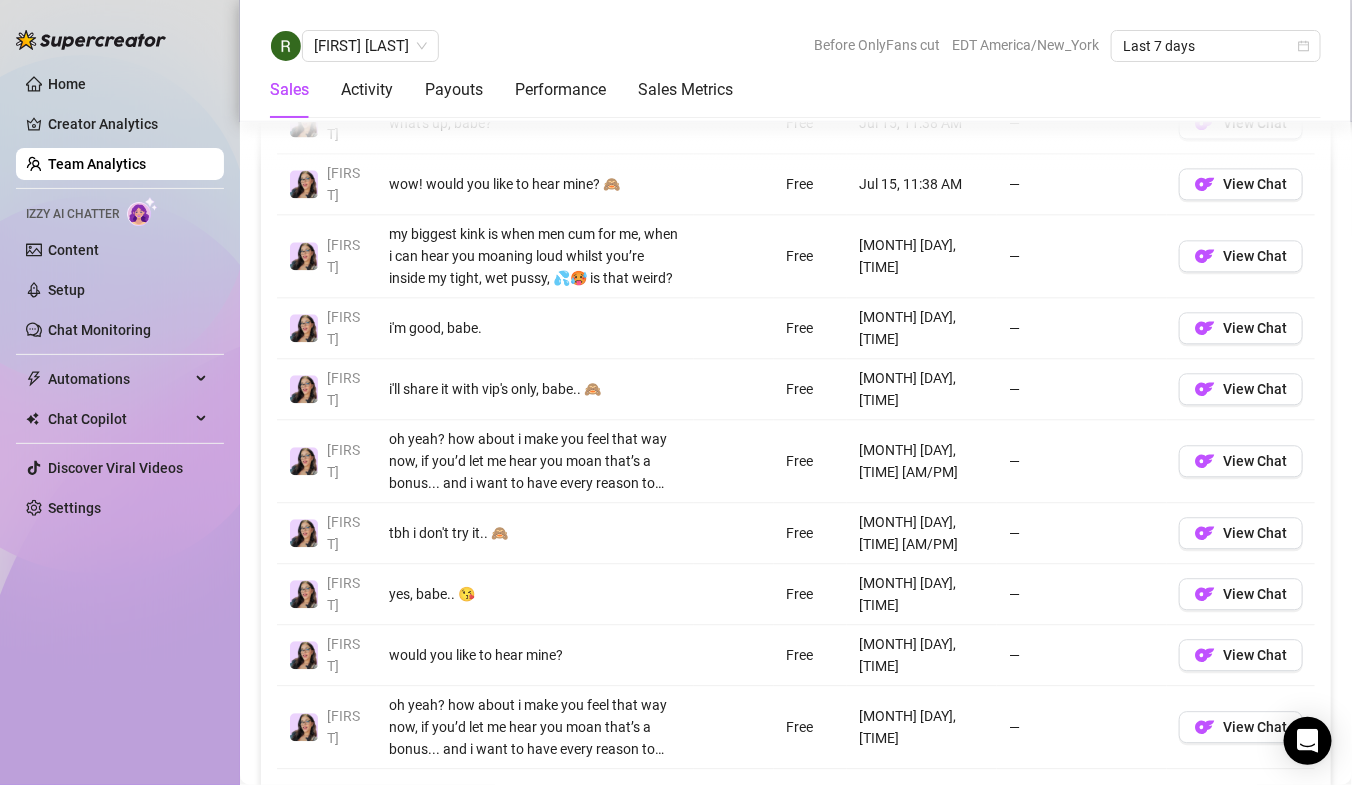 click on "2" at bounding box center (1137, 797) 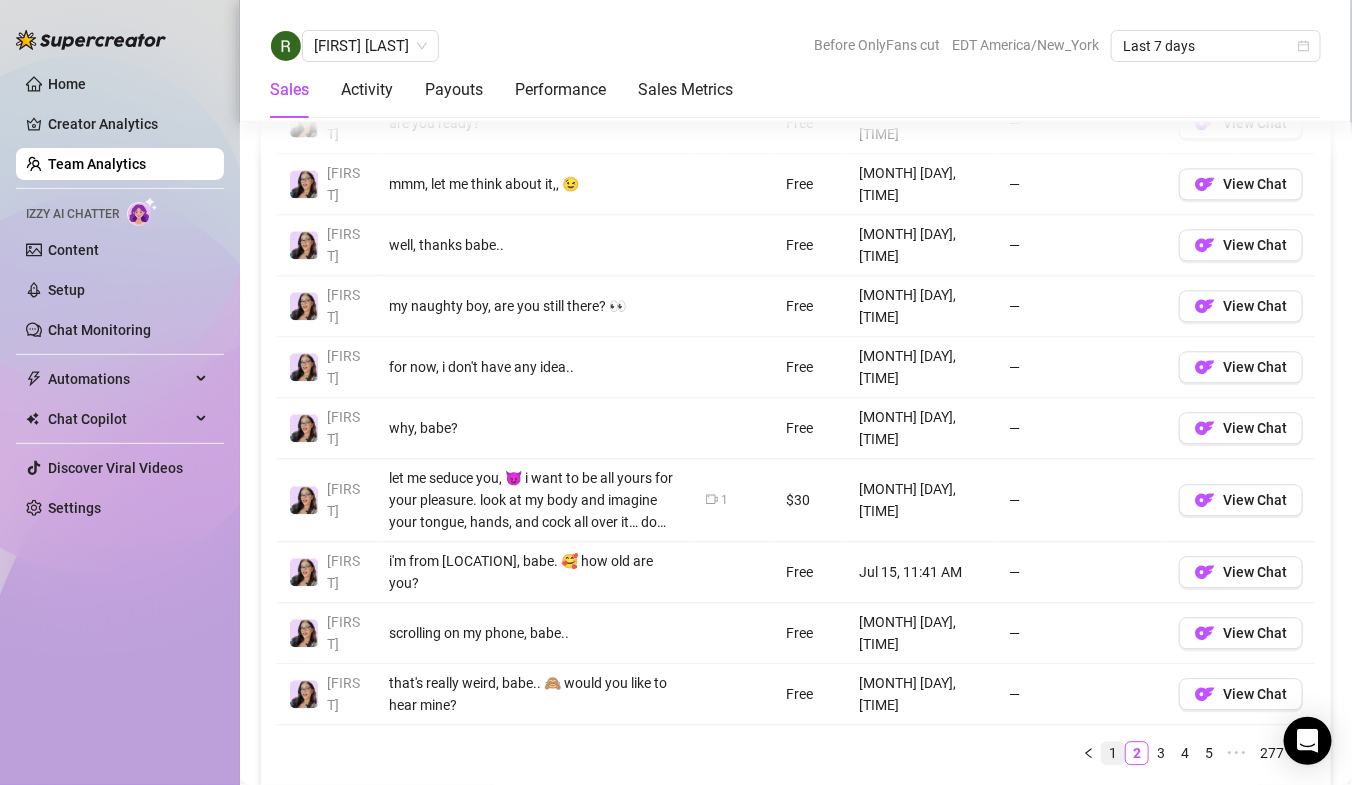 click on "1" at bounding box center [1113, 753] 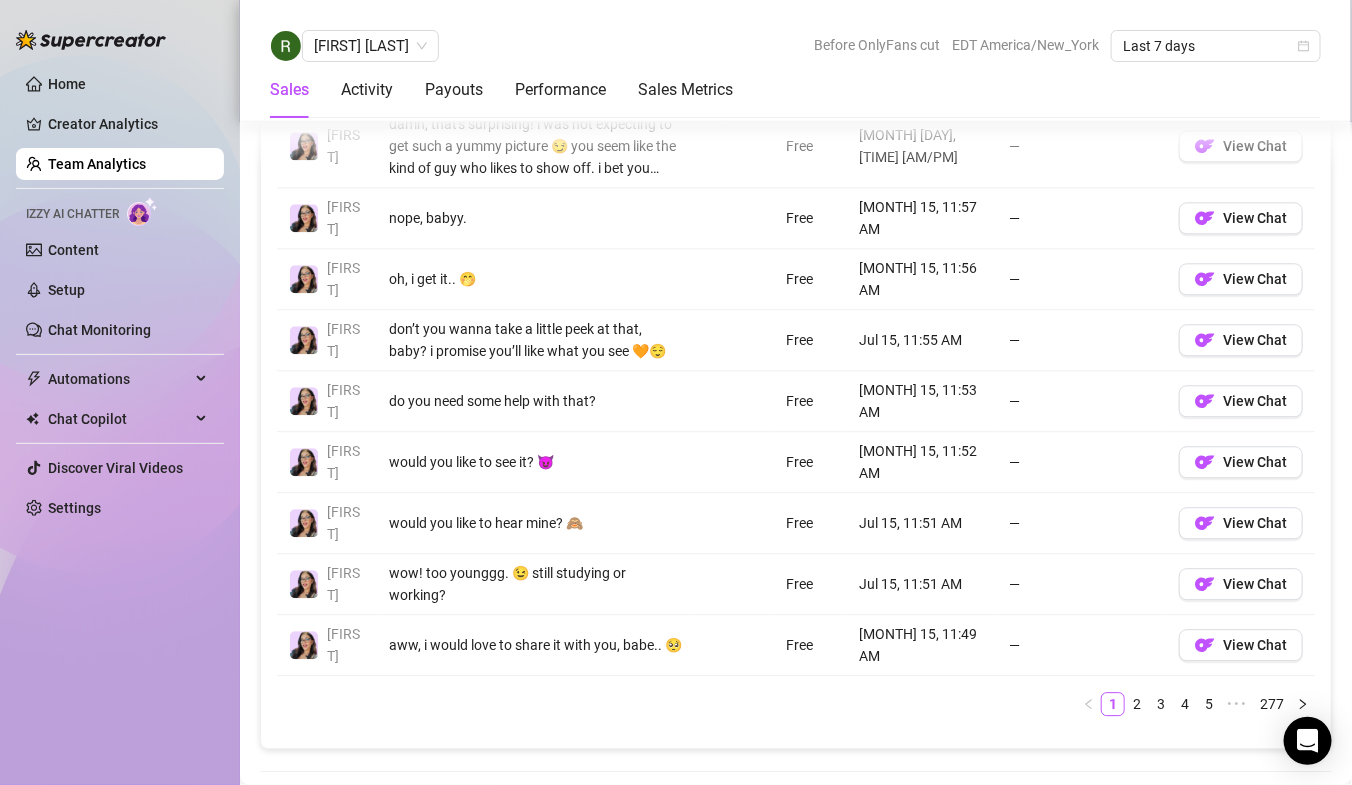 scroll, scrollTop: 1622, scrollLeft: 0, axis: vertical 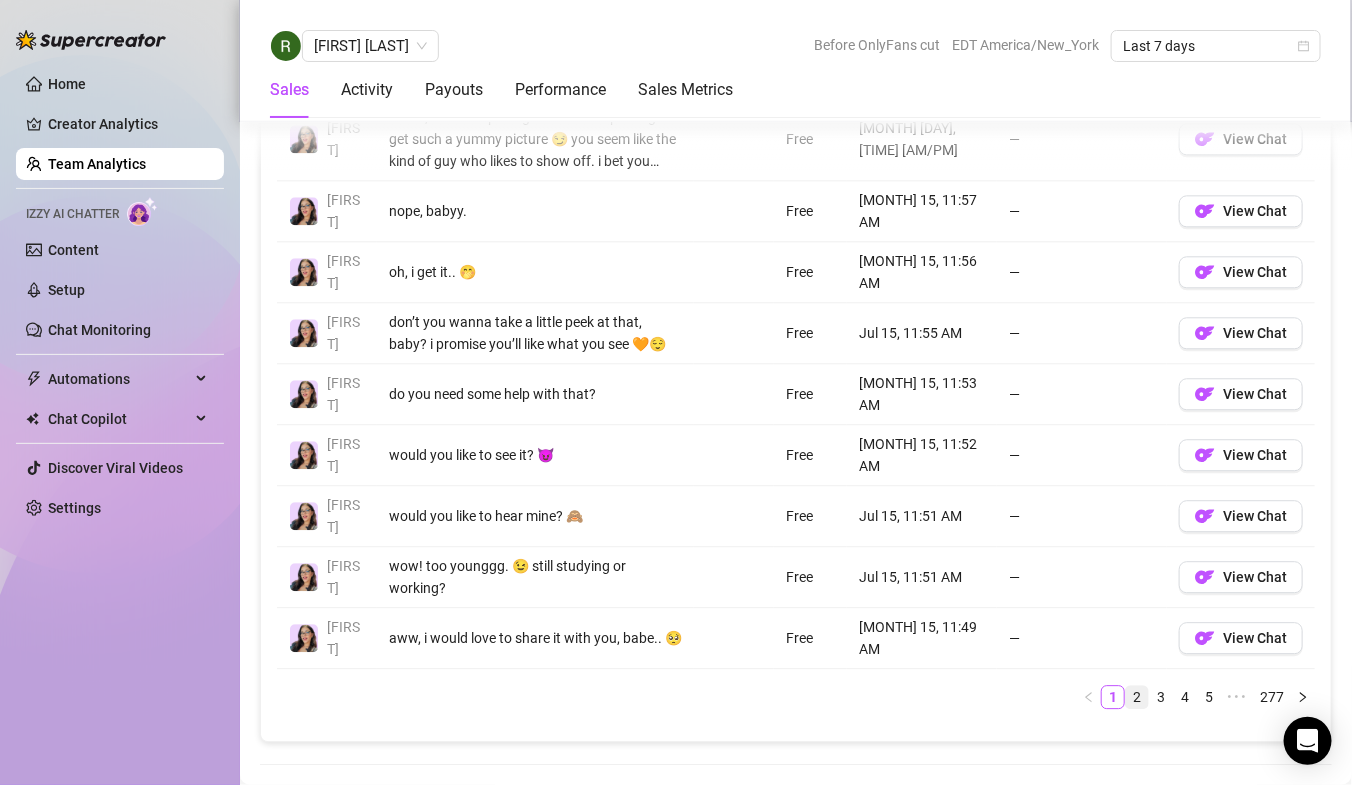 click on "2" at bounding box center [1137, 697] 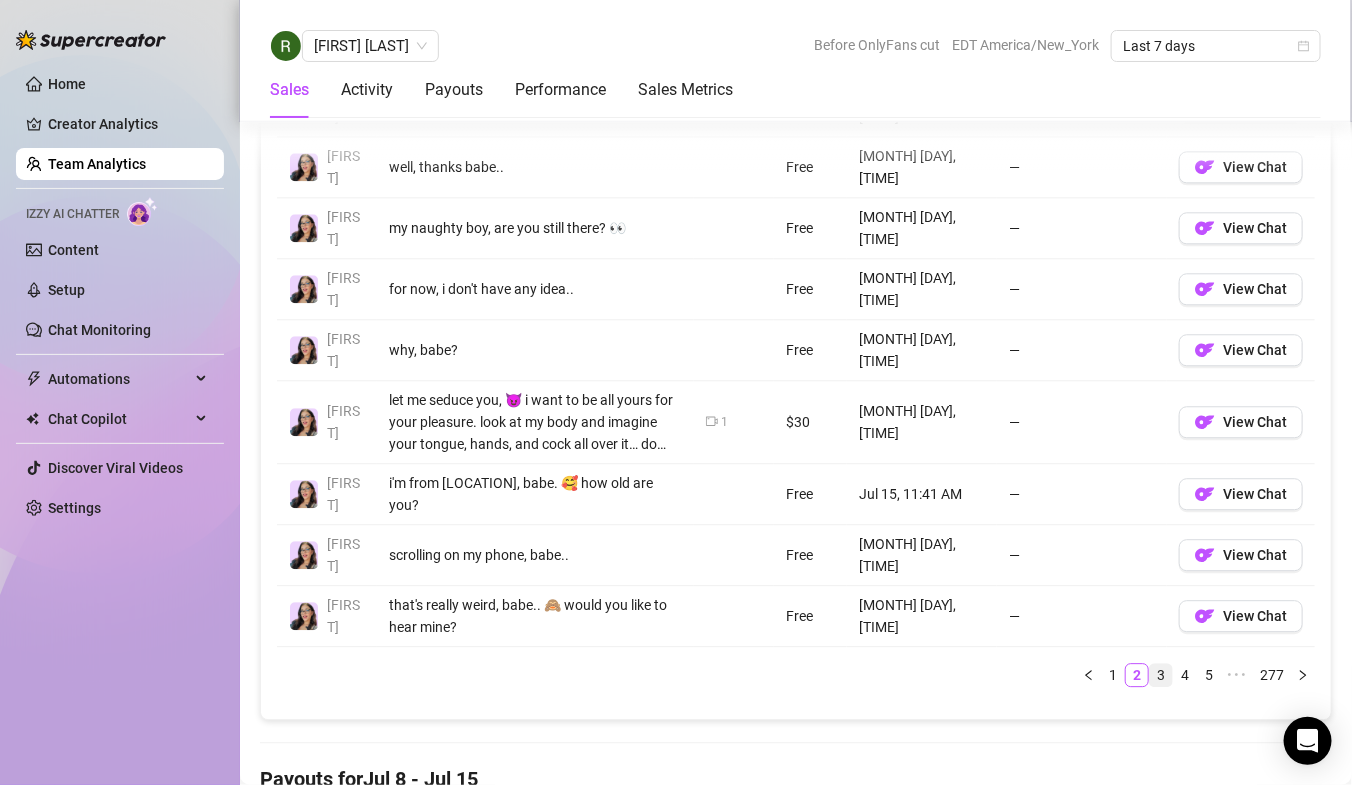 click on "3" at bounding box center [1161, 675] 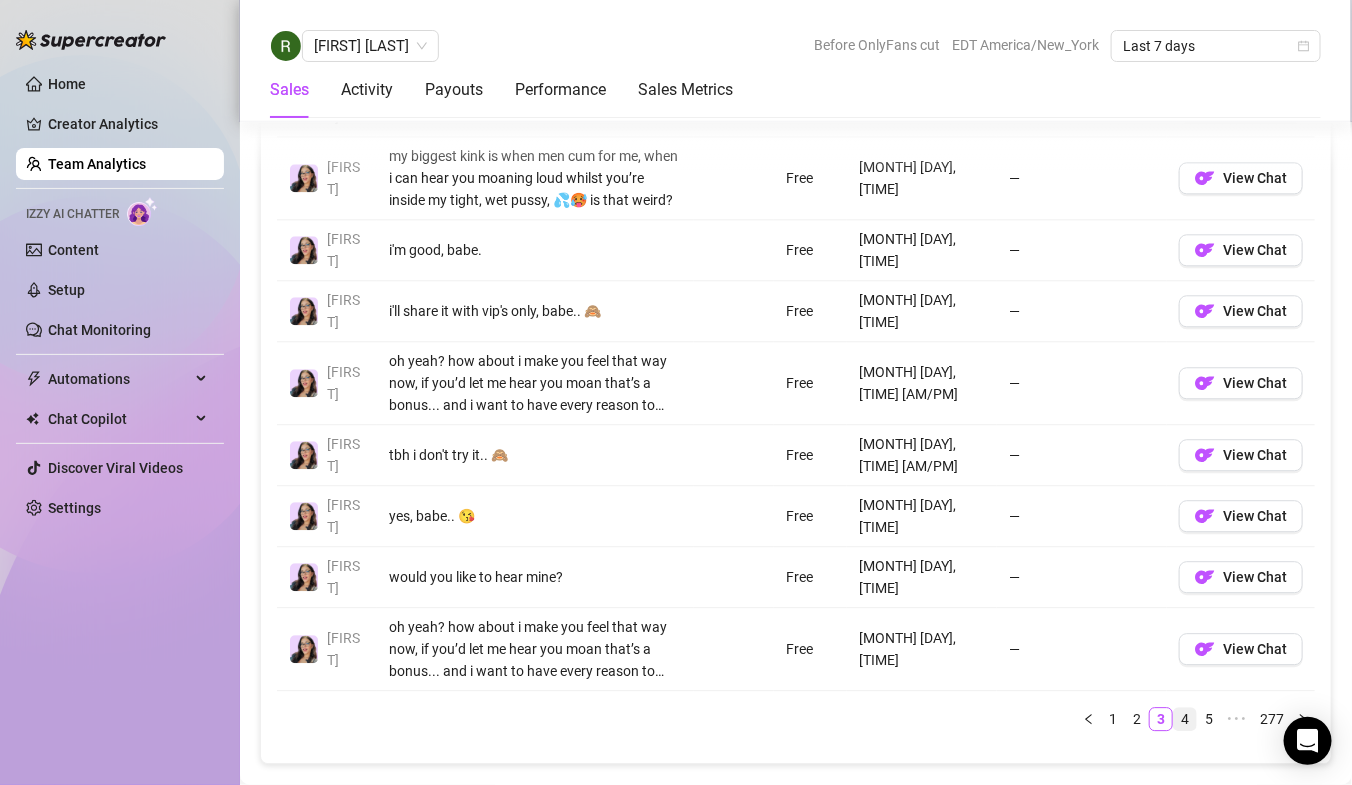 click on "4" at bounding box center [1185, 719] 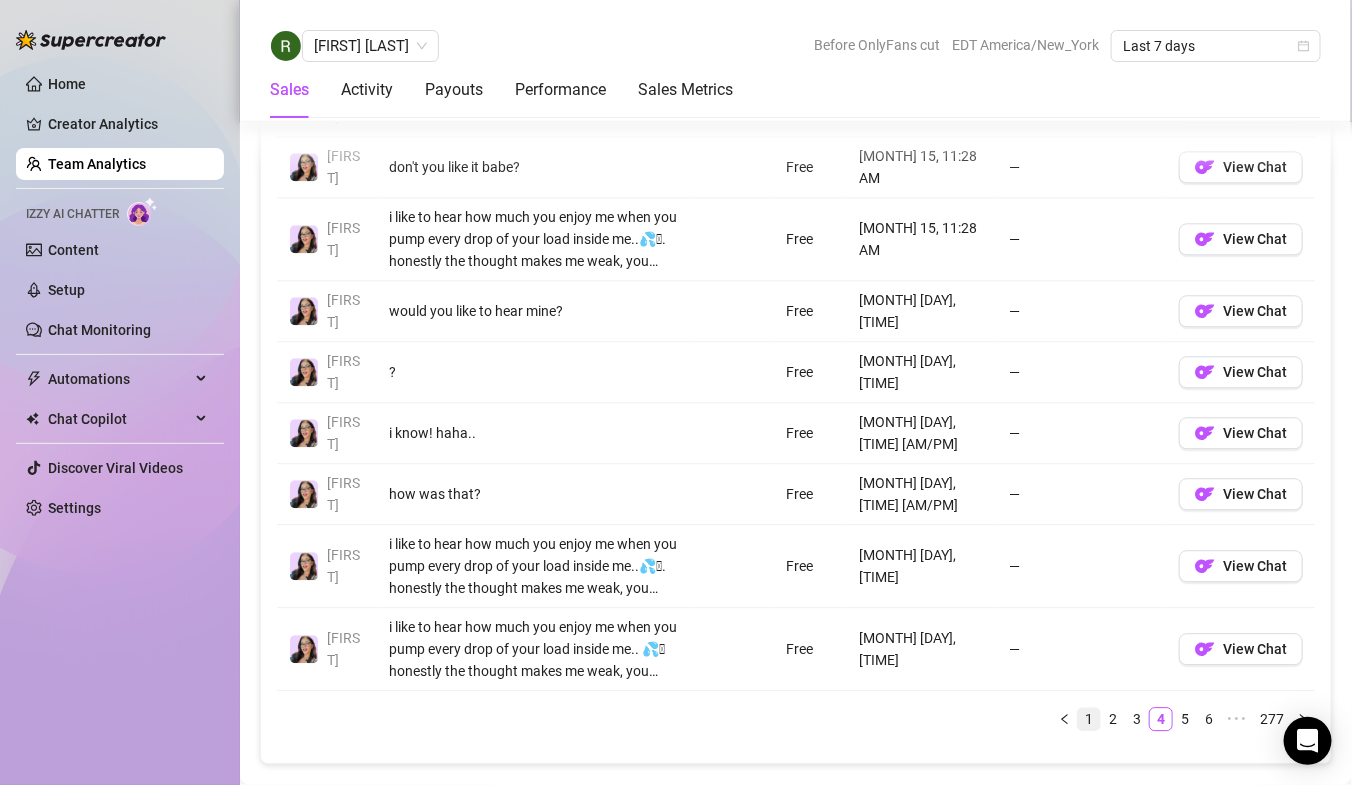 click on "1" at bounding box center (1089, 719) 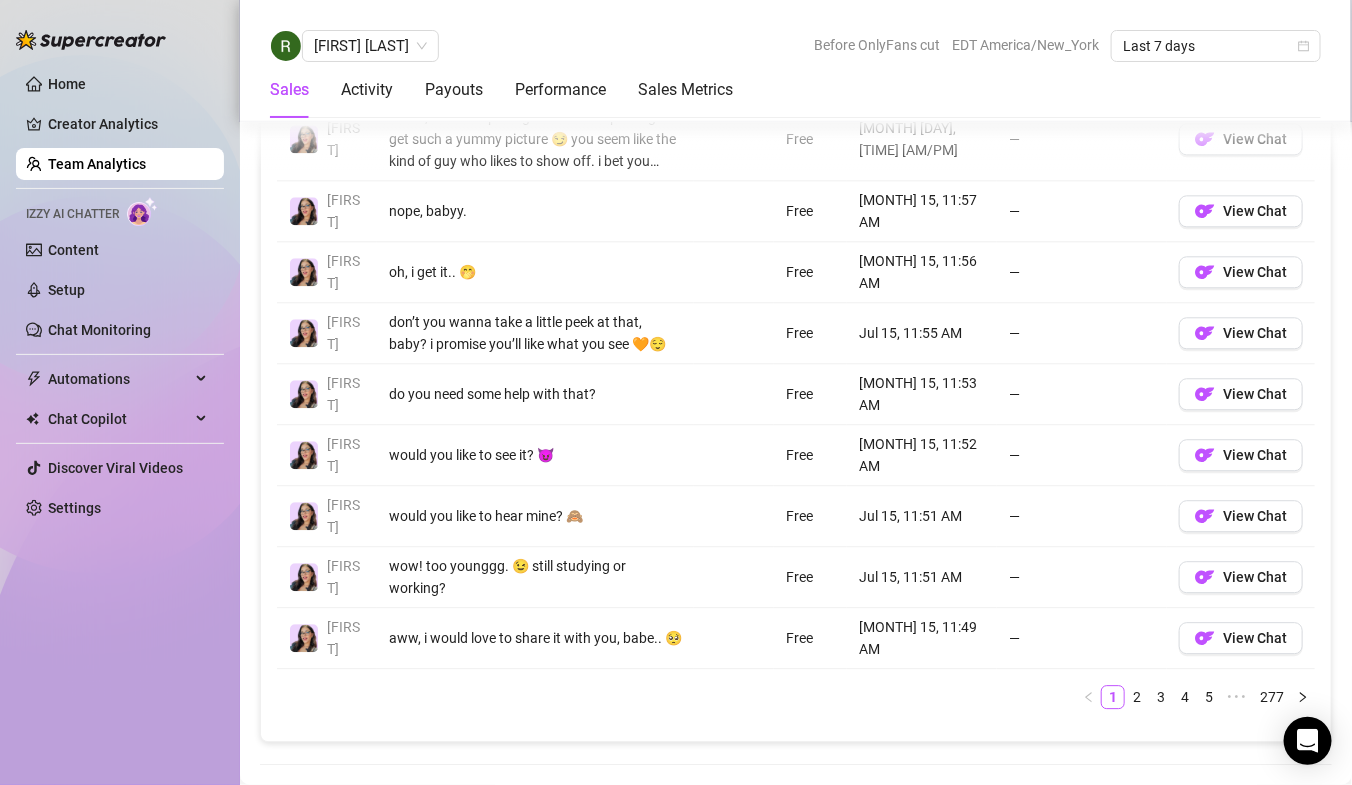click on "would you like to hear mine? 🙈" at bounding box center [535, 516] 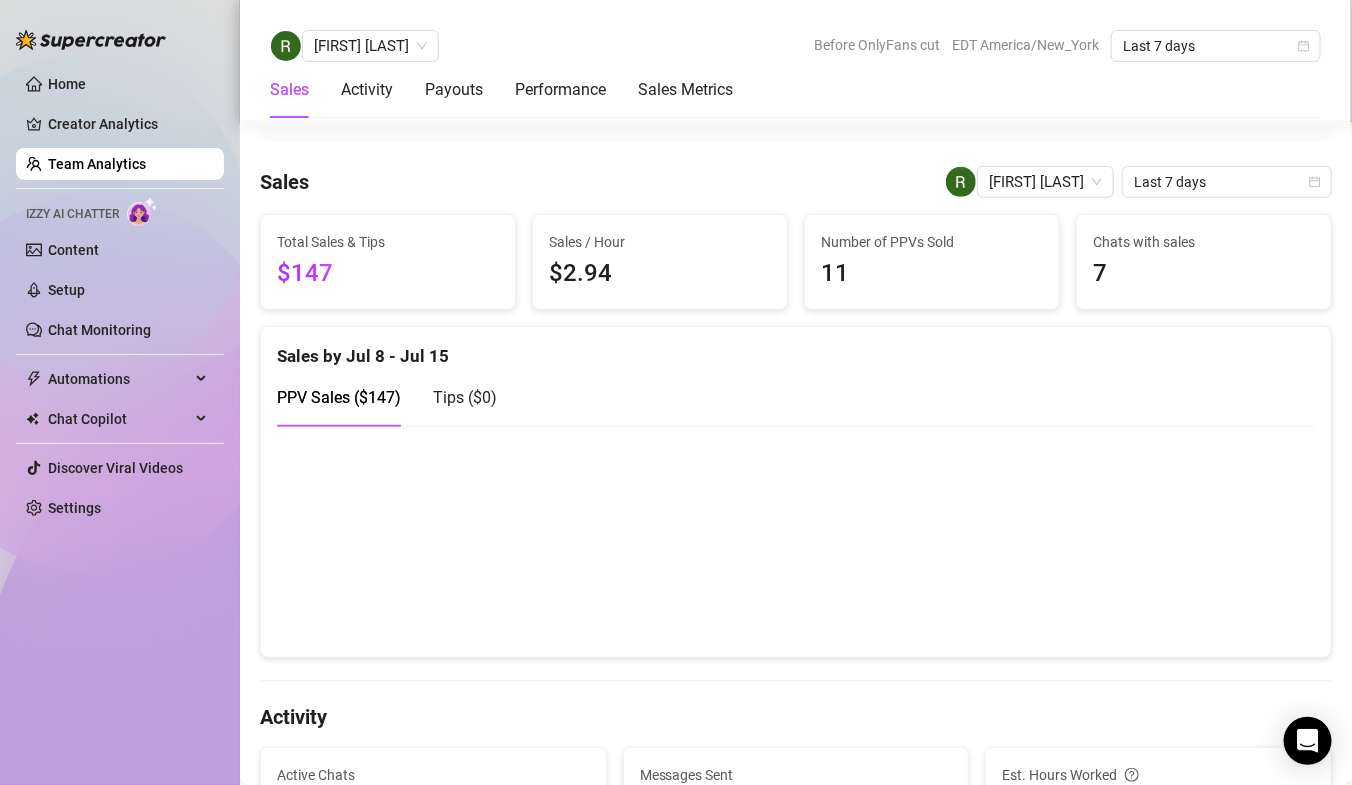 scroll, scrollTop: 0, scrollLeft: 0, axis: both 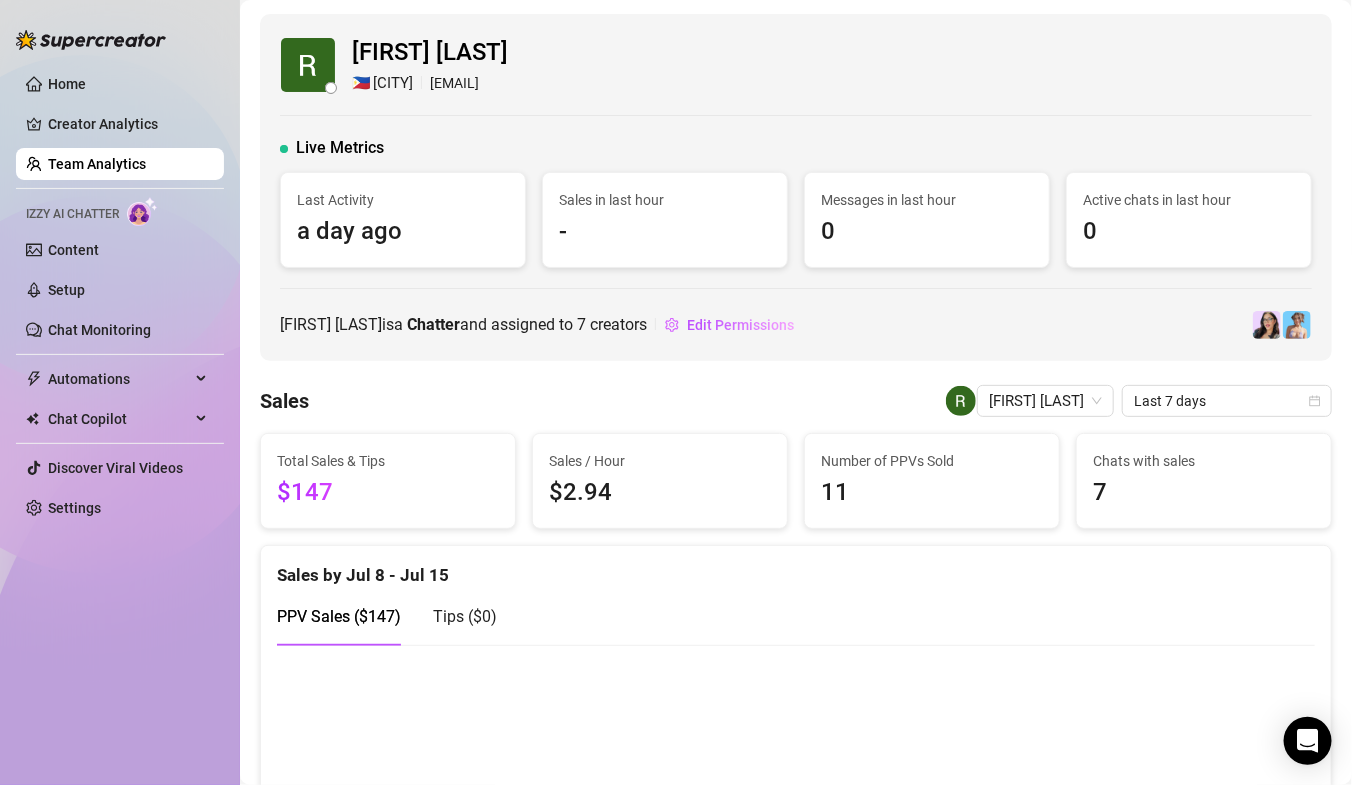 click on "🇵🇭 Manila [USERNAME]@[DOMAIN]" at bounding box center [430, 84] 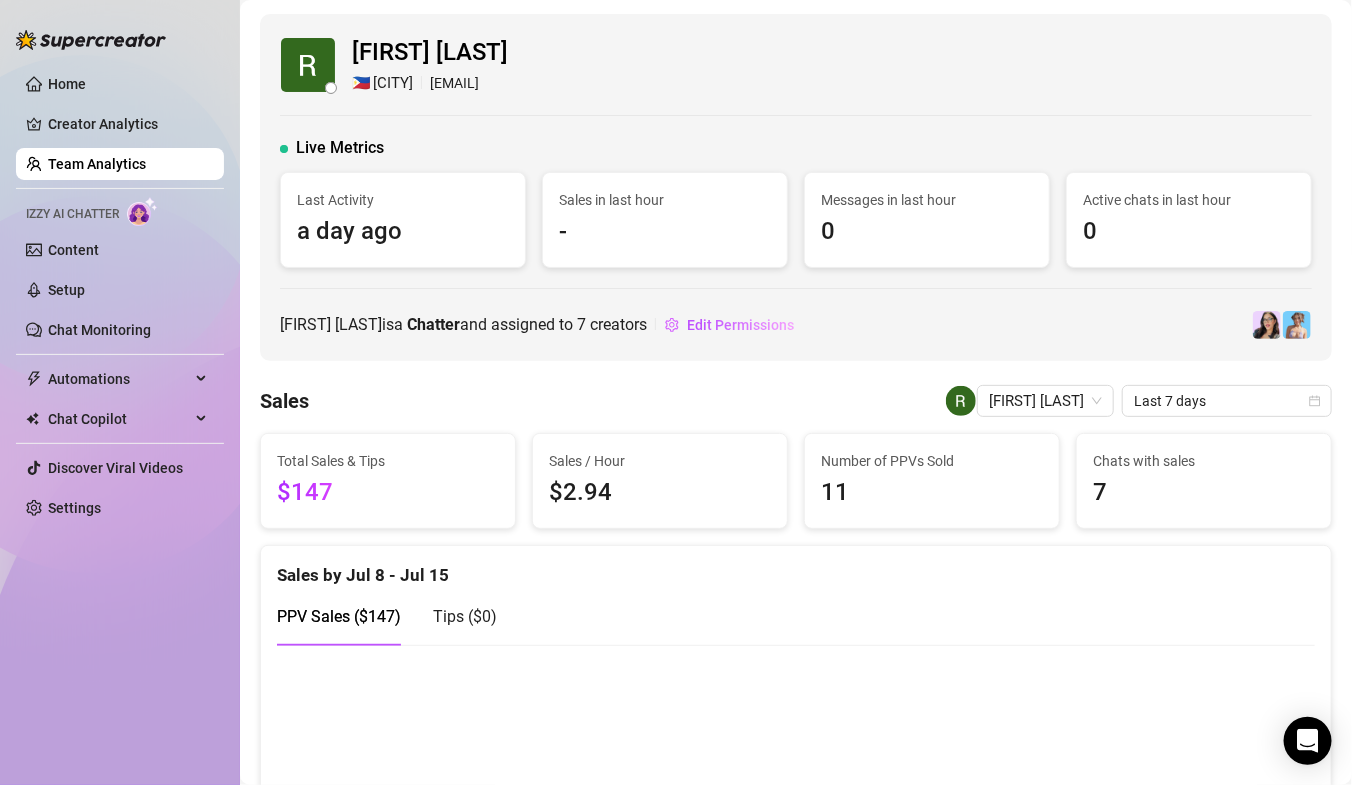 click on "Team Analytics" at bounding box center (97, 164) 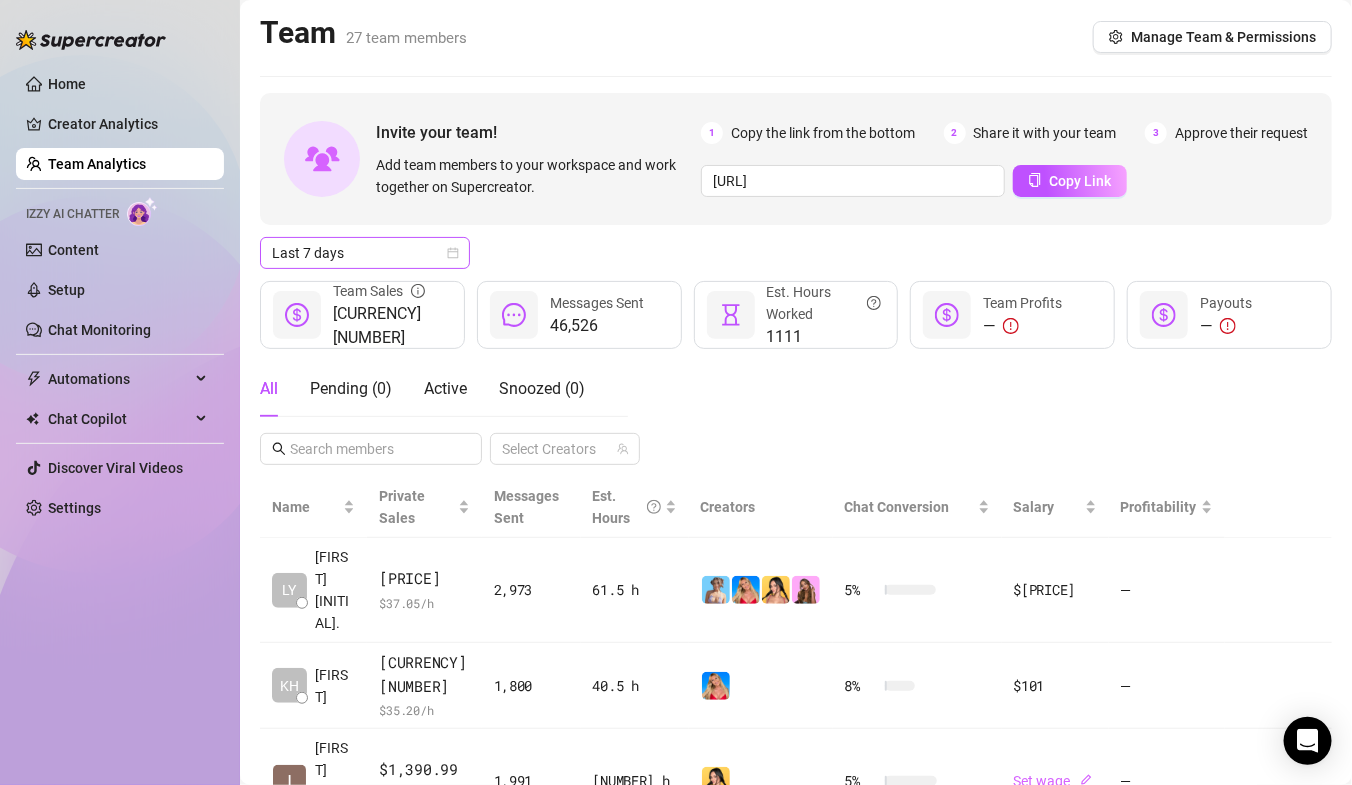 click on "Last 7 days" at bounding box center [365, 253] 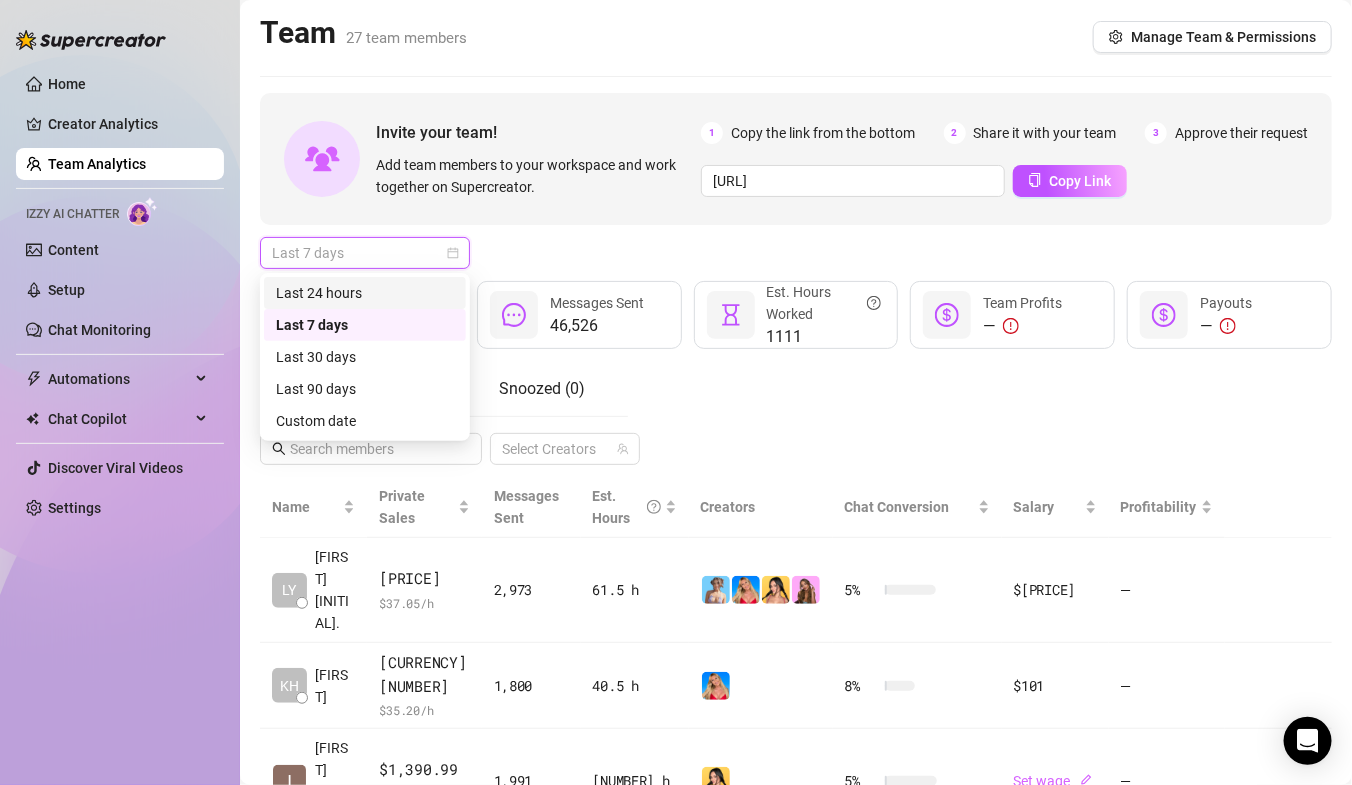 click on "Invite your team! Add team members to your workspace and work together on Supercreator. 1 Copy the link from the bottom 2 Share it with your team 3 Approve their request [URL] Last 7 days $15,517 Team Sales 46,526 Messages Sent 1111 Est. Hours Worked — Team Profits — Payouts All Pending ( 0 ) Active Snoozed ( 0 ) Select Creators Name Private Sales Messages Sent Est. Hours Creators Chat Conversion Salary Profitability [NAME] [NAME] $2,278.38 $ 37.05 /h 2,973 61.5 h 5 % $154 — [NAME] [NAME] $1,425.66 $ 35.20 /h 1,800 40.5 h 8 % $101 — [NAME] [NAME] $1,390.99 $ 26.00 /h 1,991 53.5 h 5 % Set wage — [NAME] [NAME] $1,270 $ 24.42 /h 3,145 52.0 h 8 % Set wage — [NAME] [NAME] $983.73 $ 19.67 /h 2,153 50.0 h 4 % Set wage — [NAME] [NAME] $982 $ 15.59 /h 3,357 63.0 h 5 % $158 — [NAME] [NAME] $790.98 $ 17.20 /h 3,168 46.0 h 5 % Set wage — [NAME] [NAME] $745 $ 17.95 /h 743 41.5 h 5 % Set wage $" at bounding box center [796, 774] 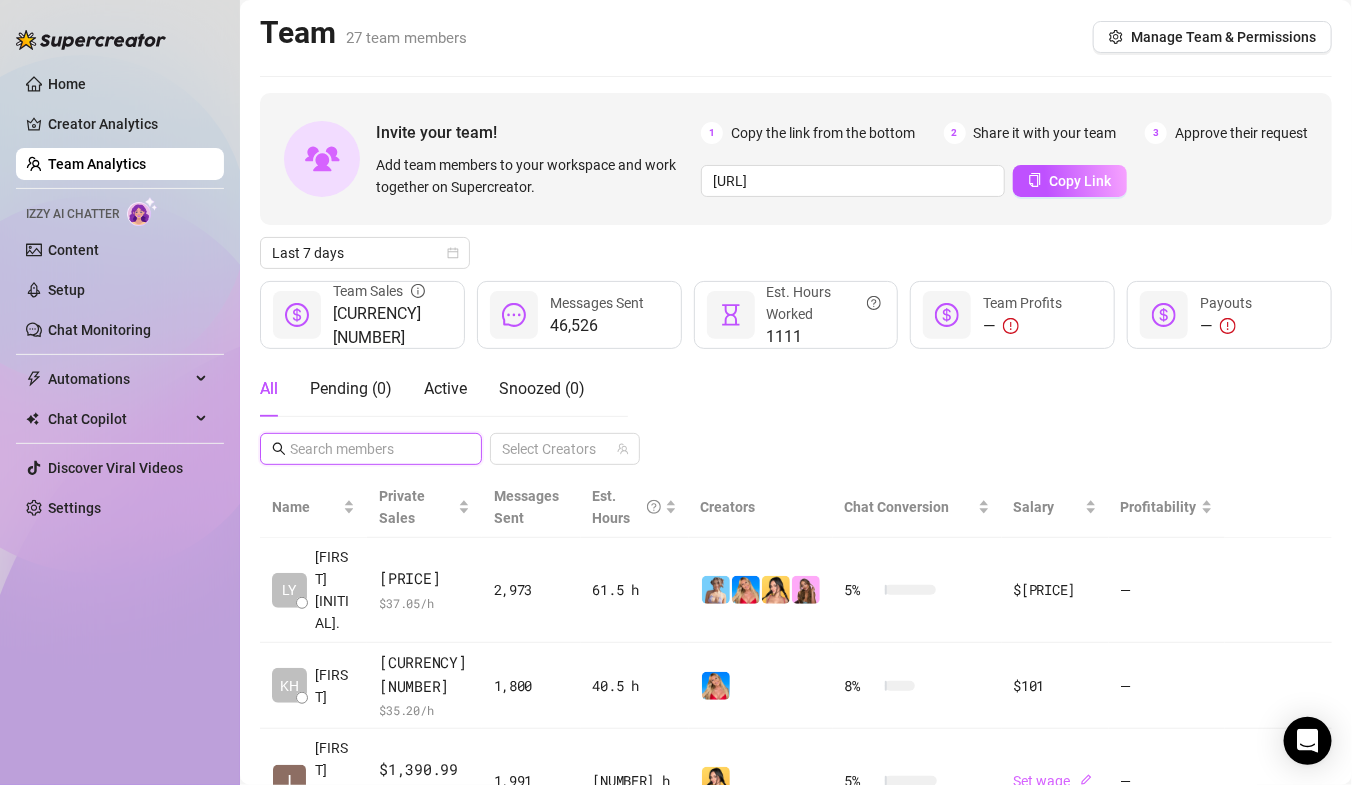 click at bounding box center (372, 449) 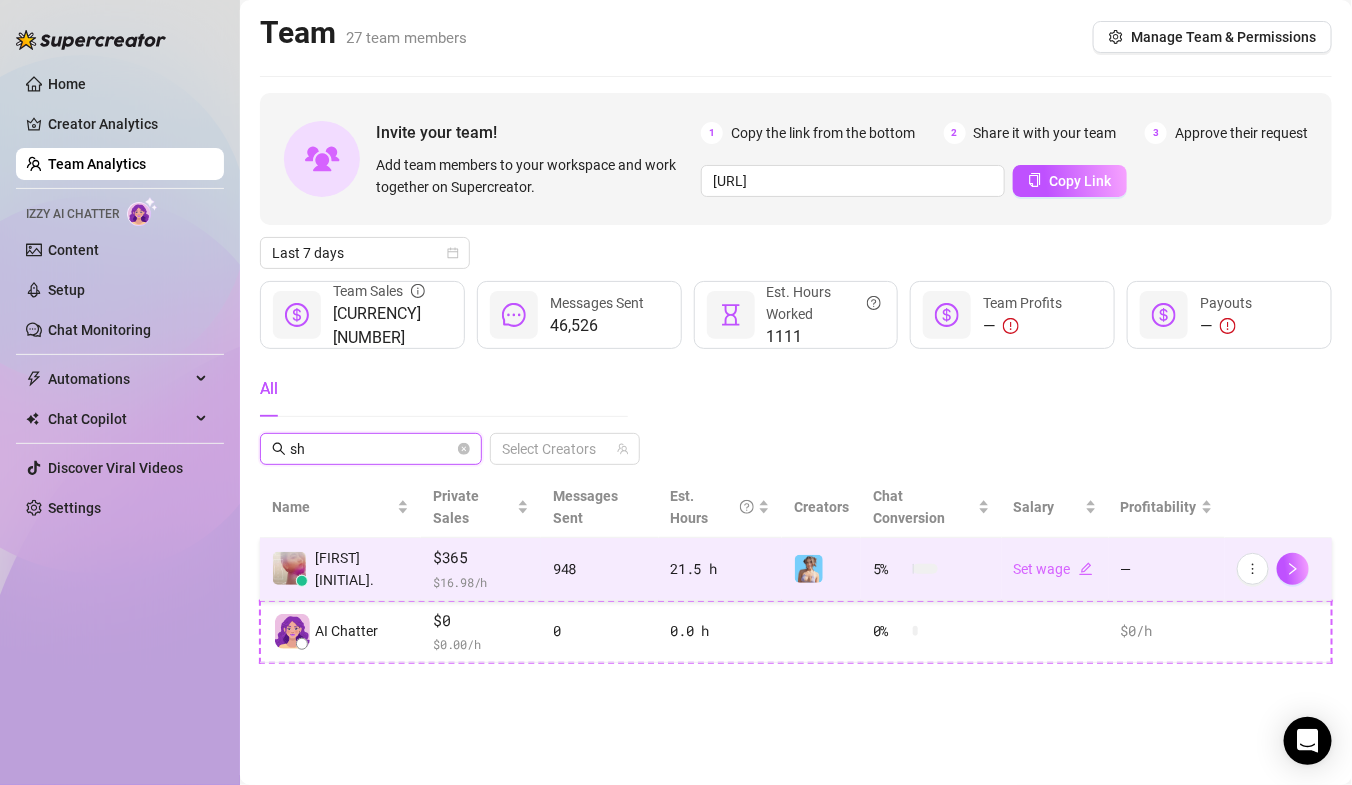 type on "sh" 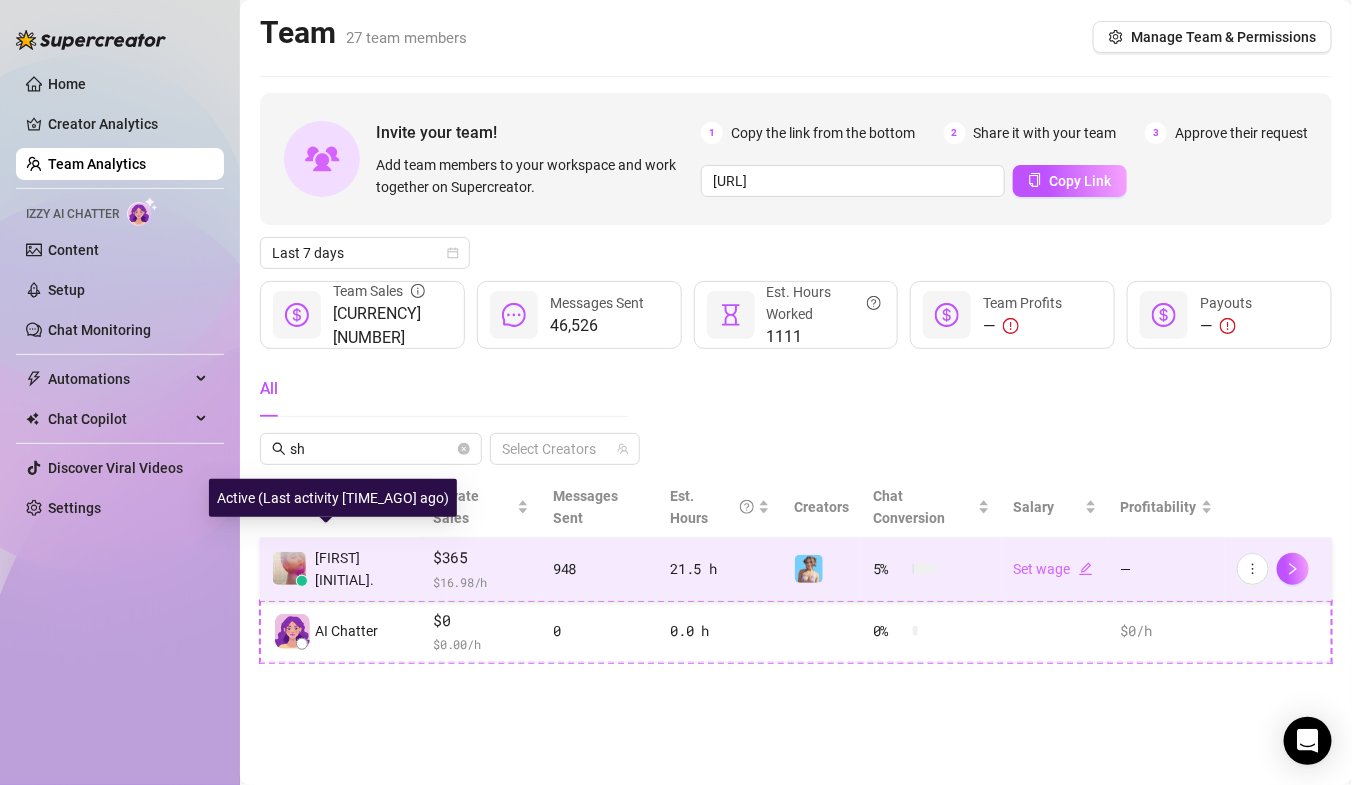 click on "[FIRST] [INITIAL]." at bounding box center [362, 569] 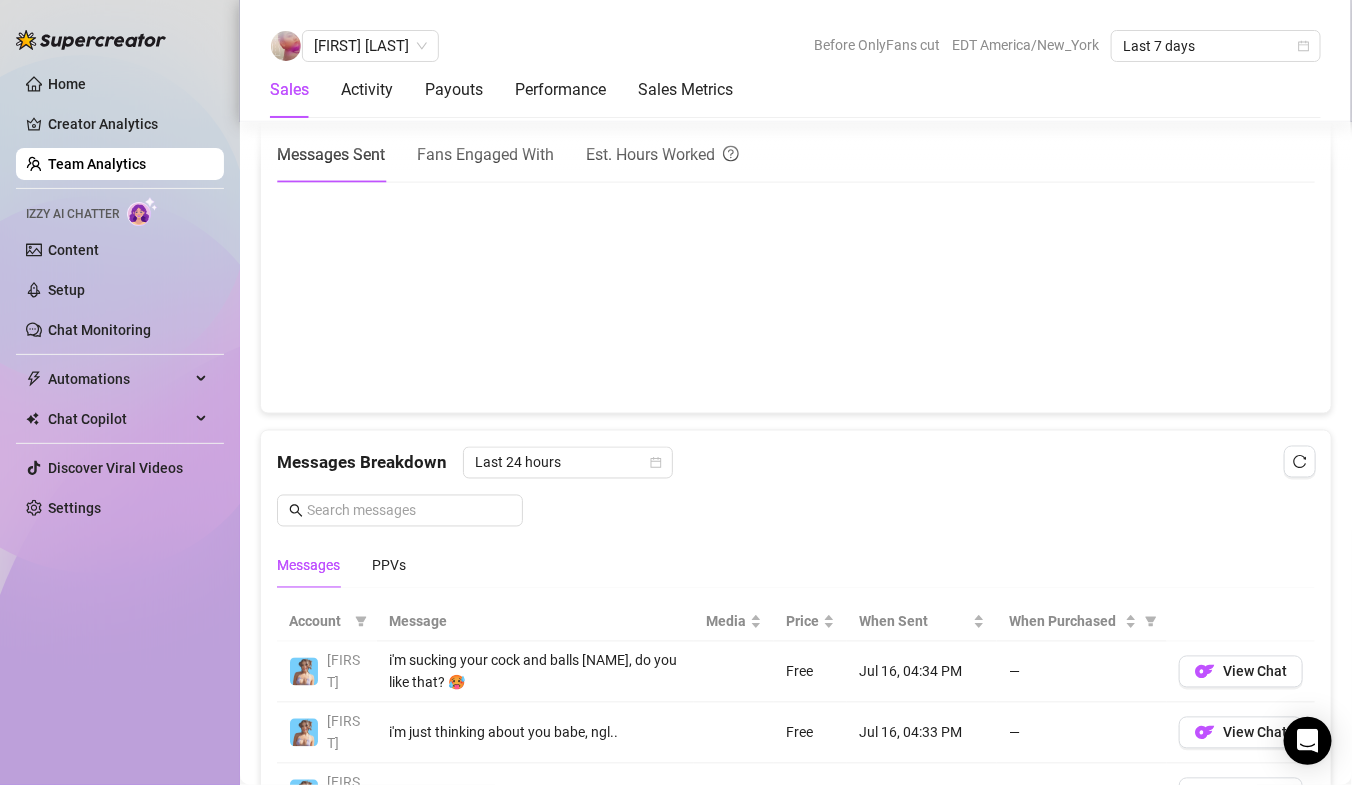 scroll, scrollTop: 940, scrollLeft: 0, axis: vertical 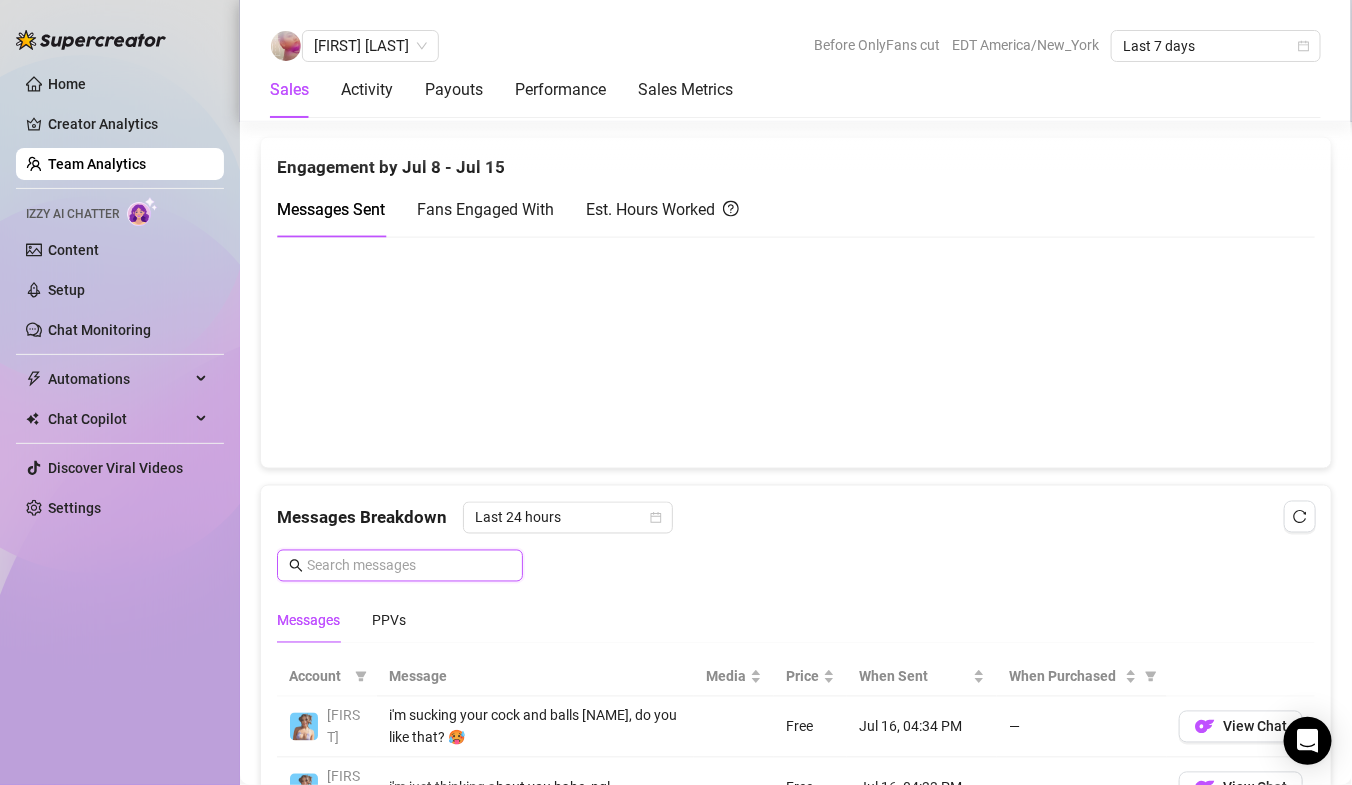 click at bounding box center [409, 566] 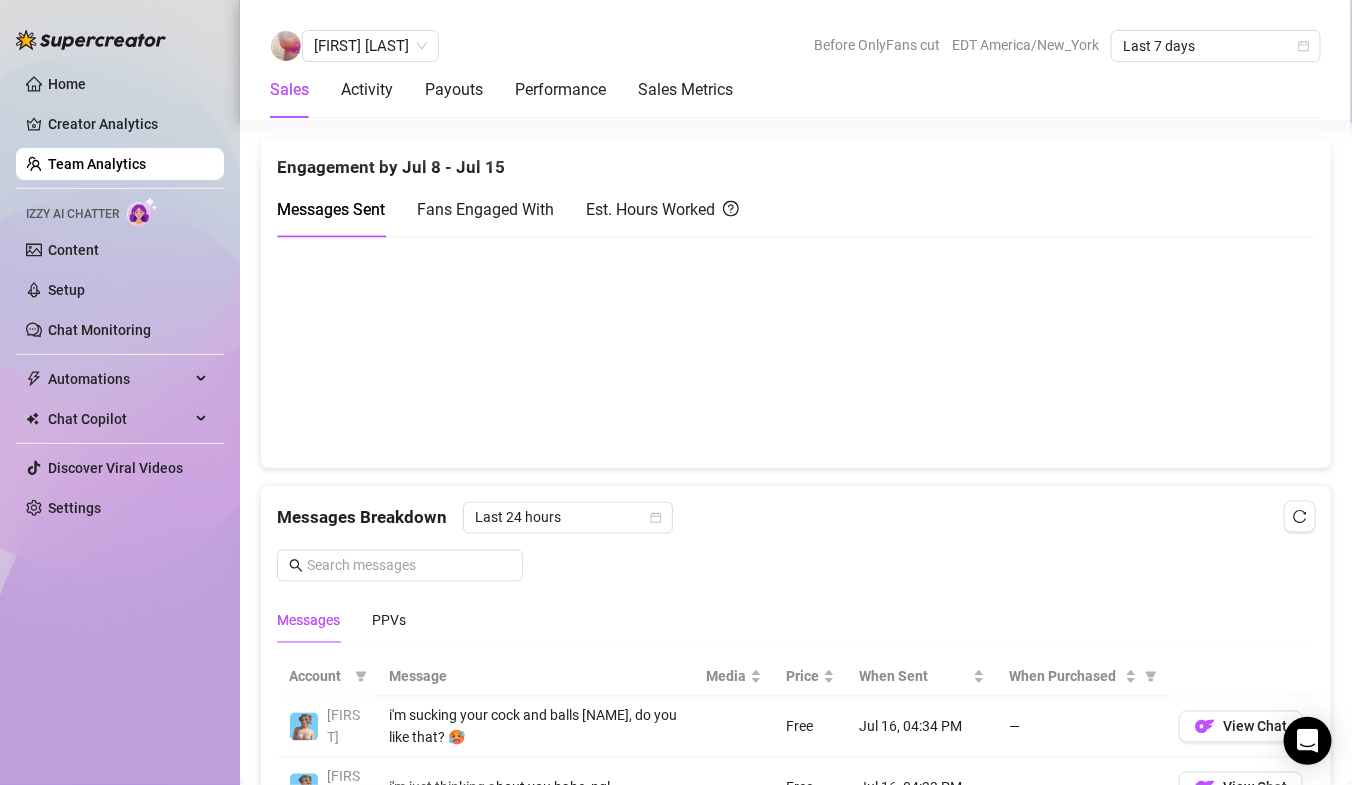 click on "Team Analytics" at bounding box center (97, 164) 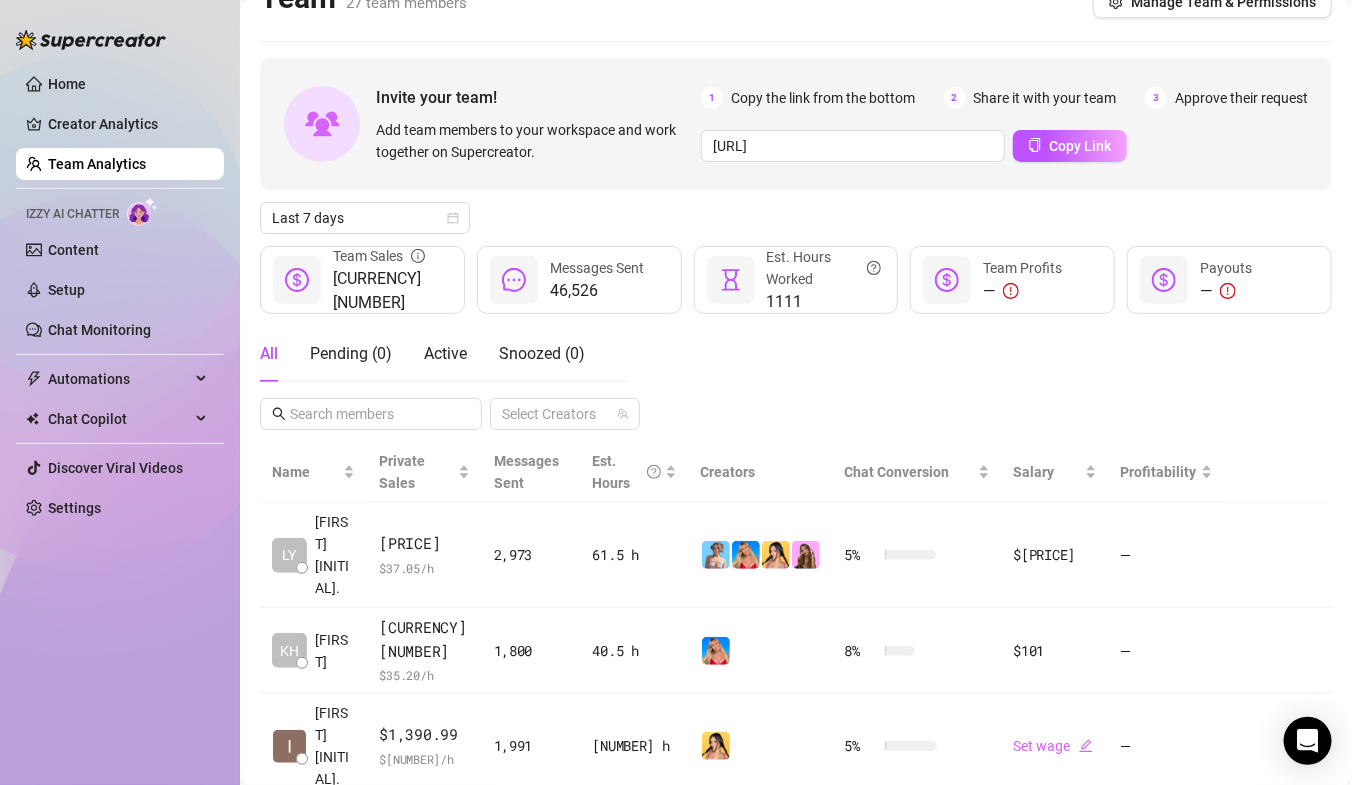 scroll, scrollTop: 0, scrollLeft: 0, axis: both 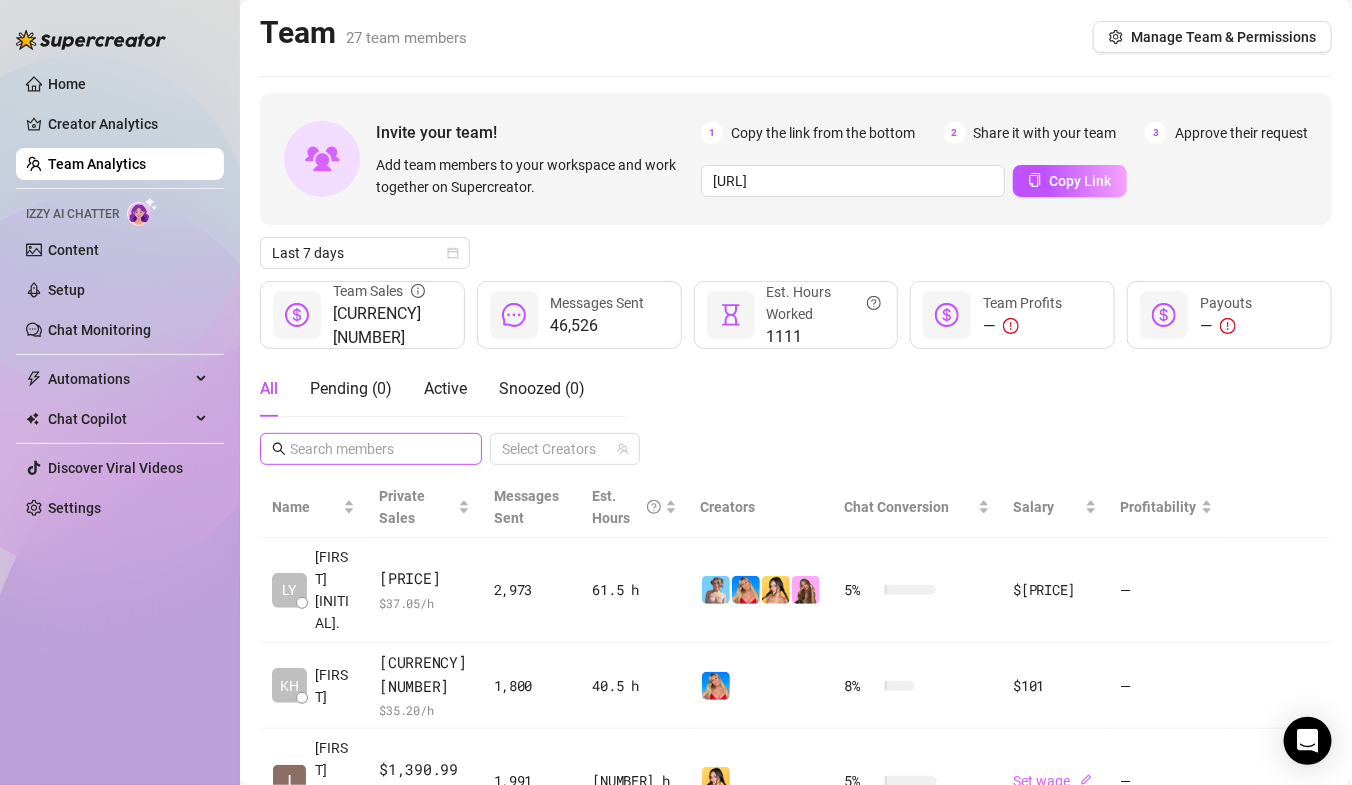 click at bounding box center [371, 449] 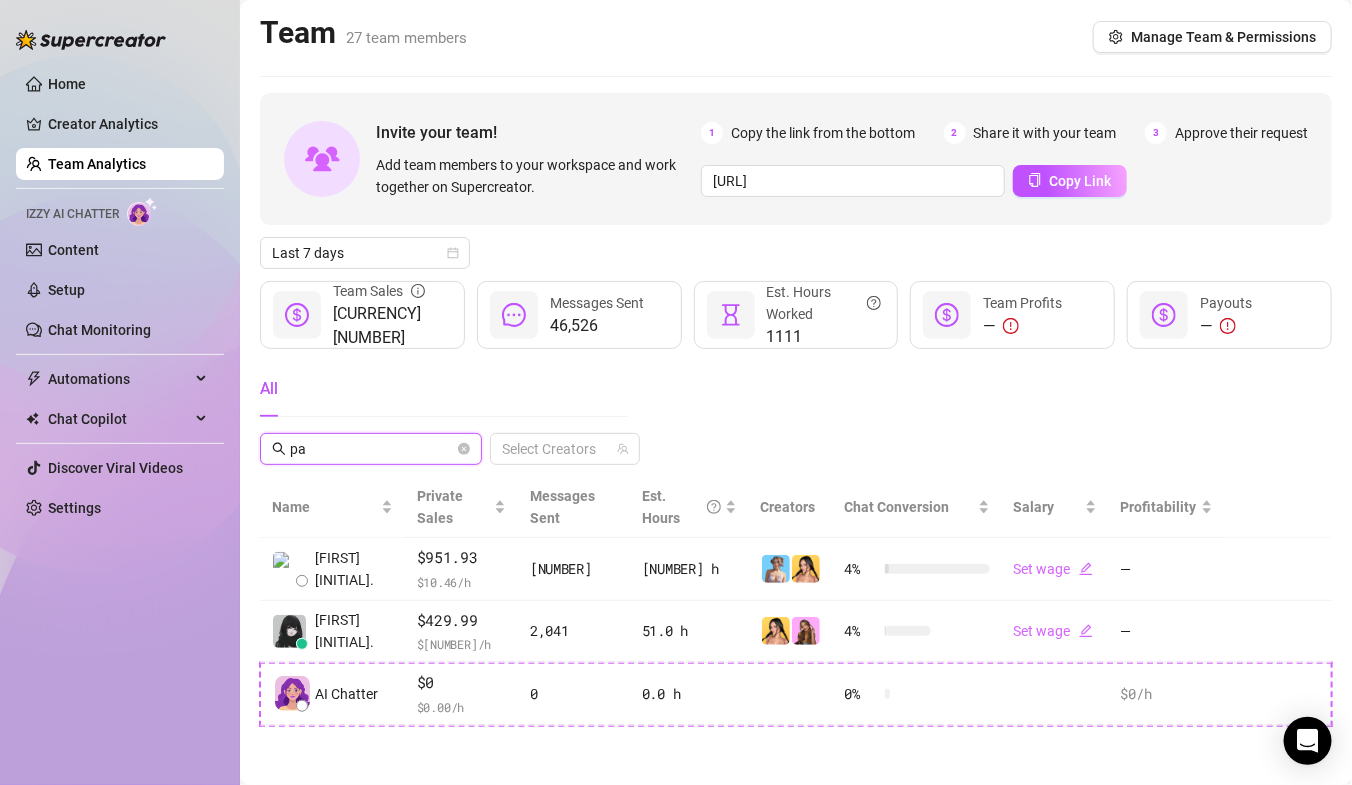 type on "p" 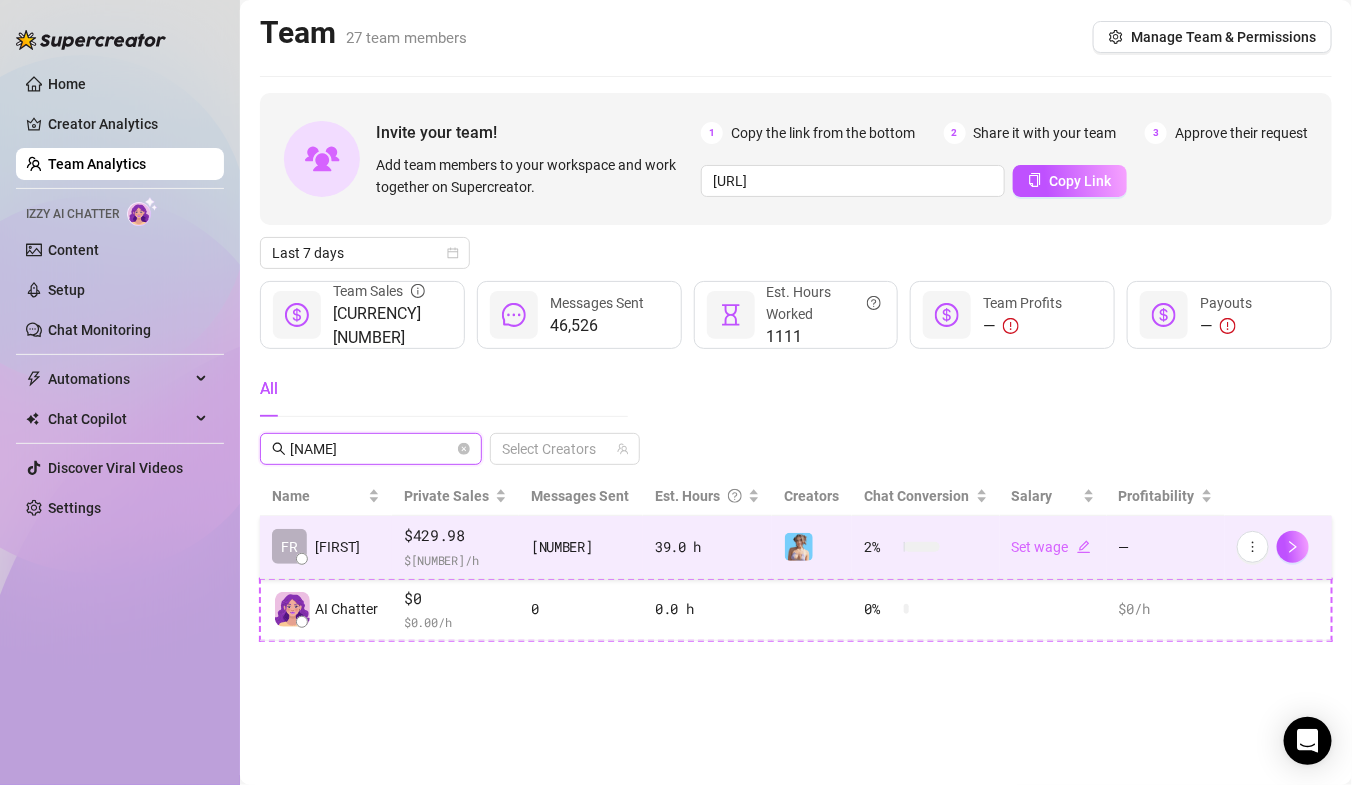 type on "[NAME]" 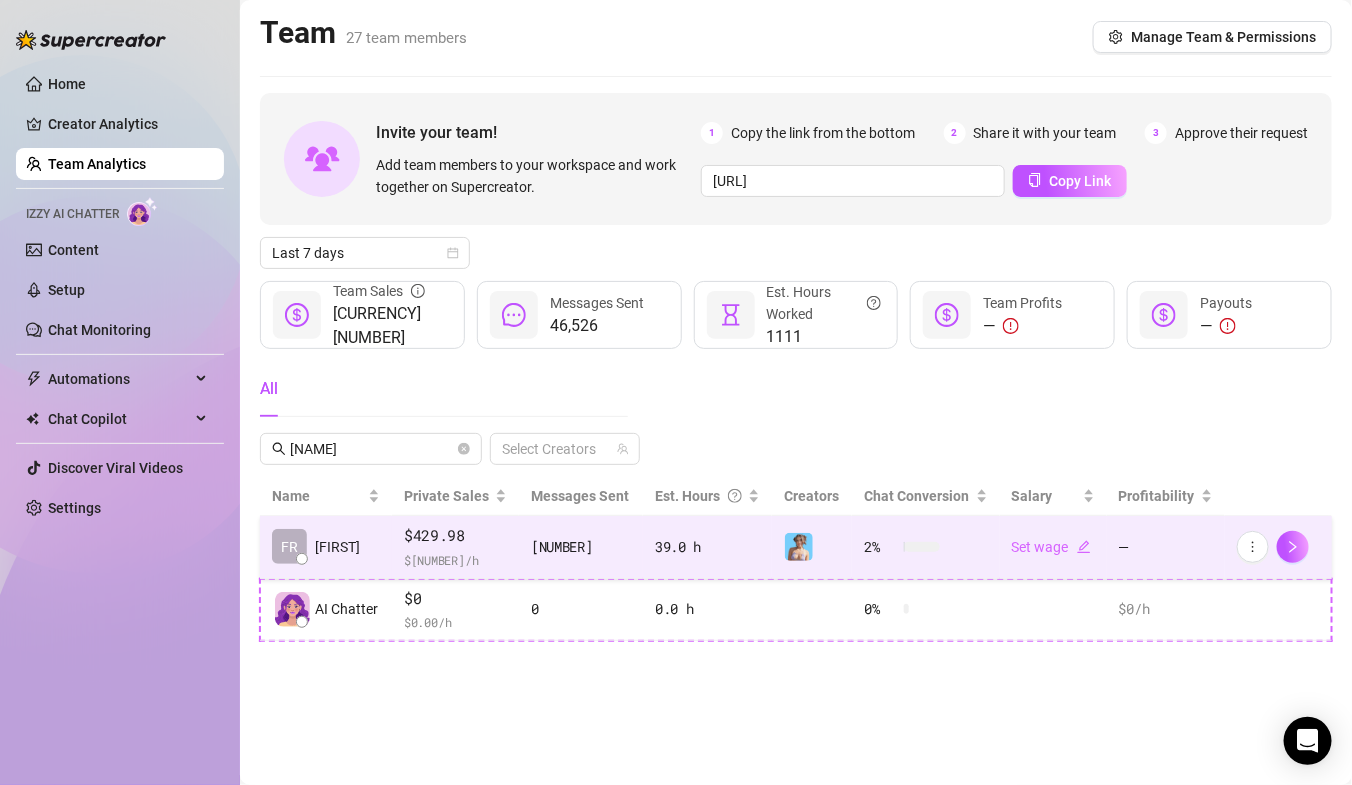 click on "[CURRENCY][NUMBER] /h" at bounding box center [455, 547] 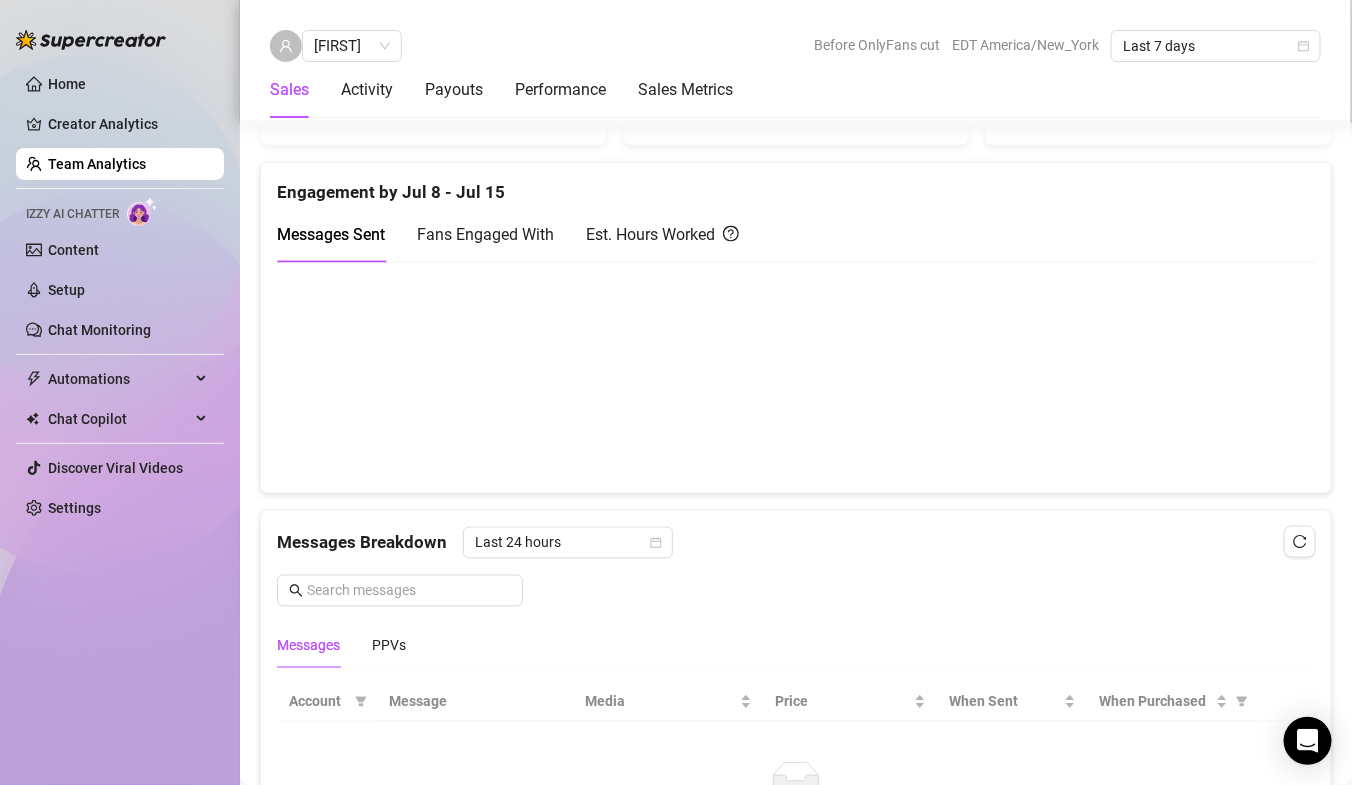 scroll, scrollTop: 926, scrollLeft: 0, axis: vertical 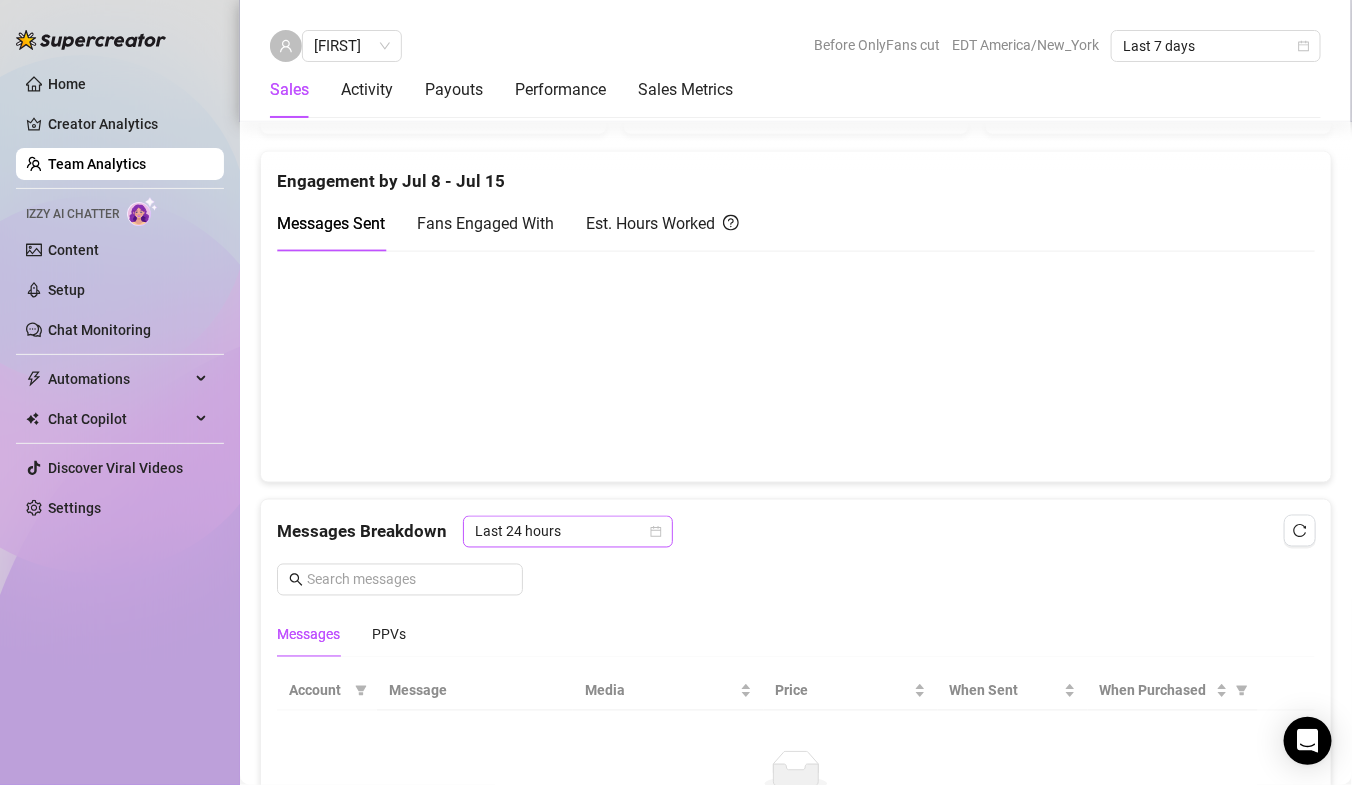 click on "Last 24 hours" at bounding box center (568, 532) 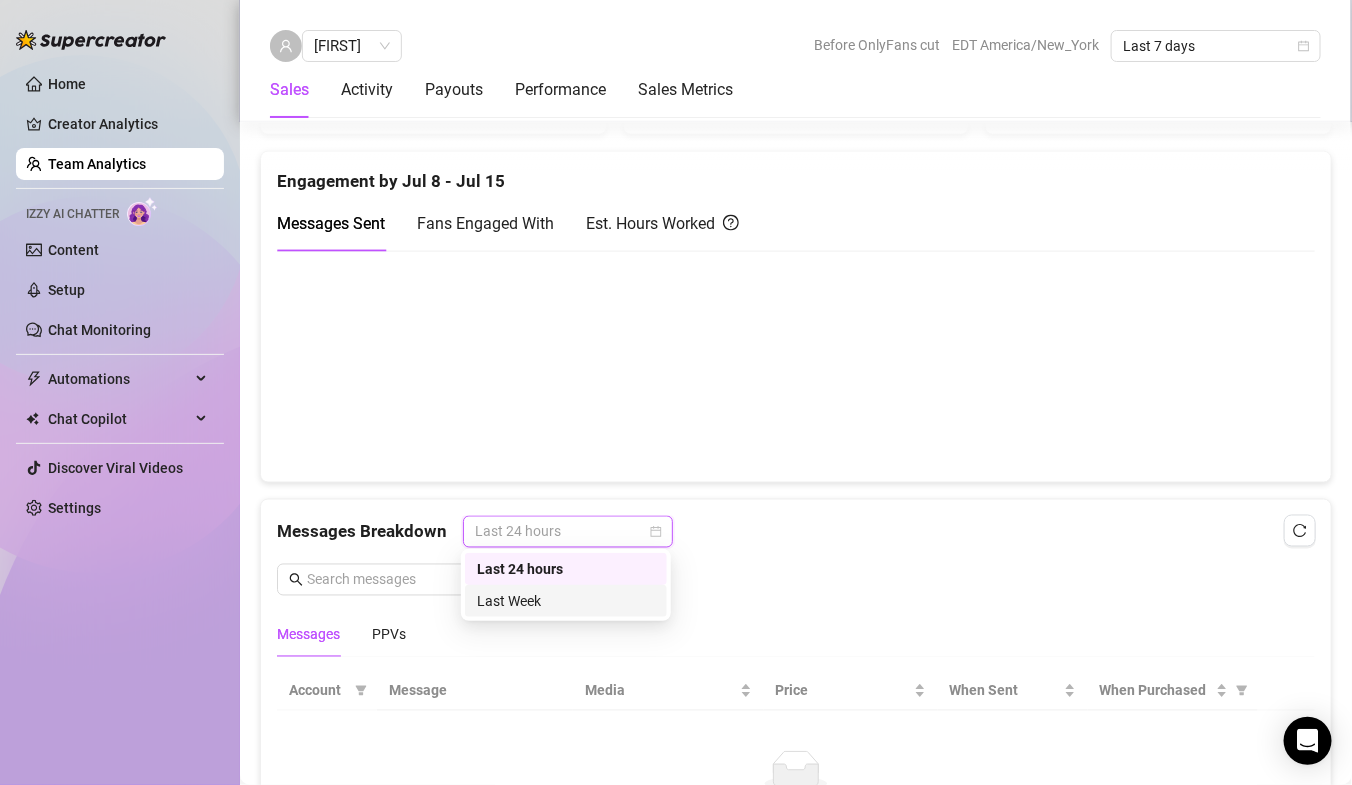 click on "Last Week" at bounding box center [566, 601] 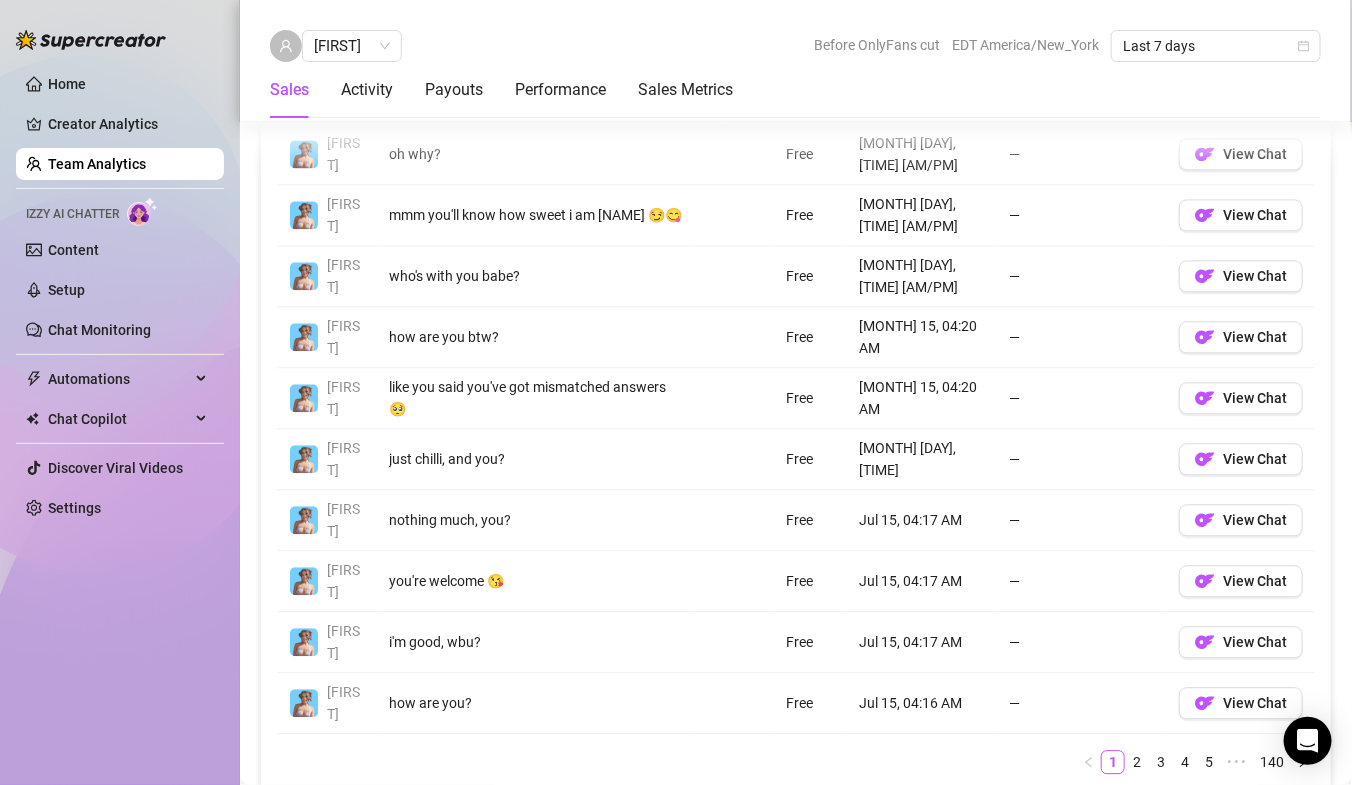 scroll, scrollTop: 1607, scrollLeft: 0, axis: vertical 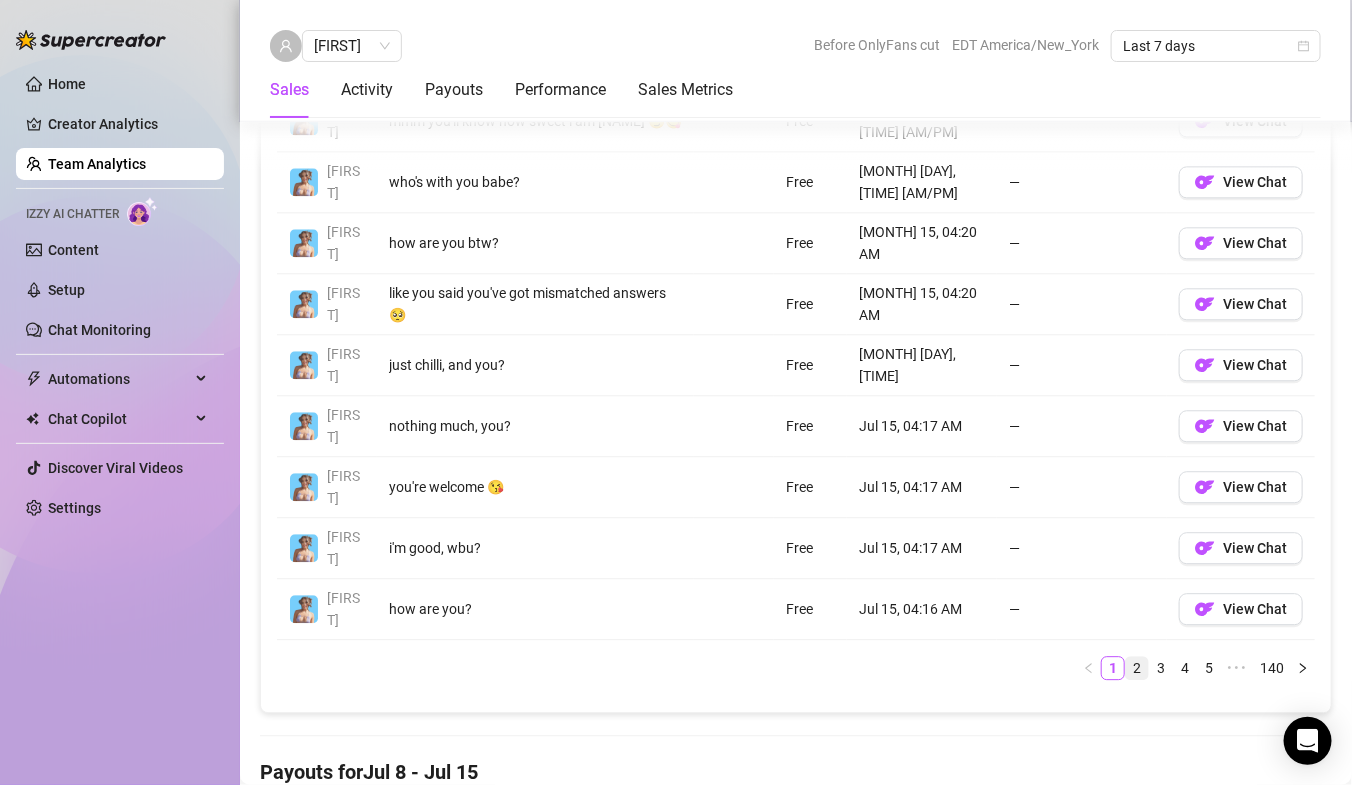 click on "2" at bounding box center (1137, 668) 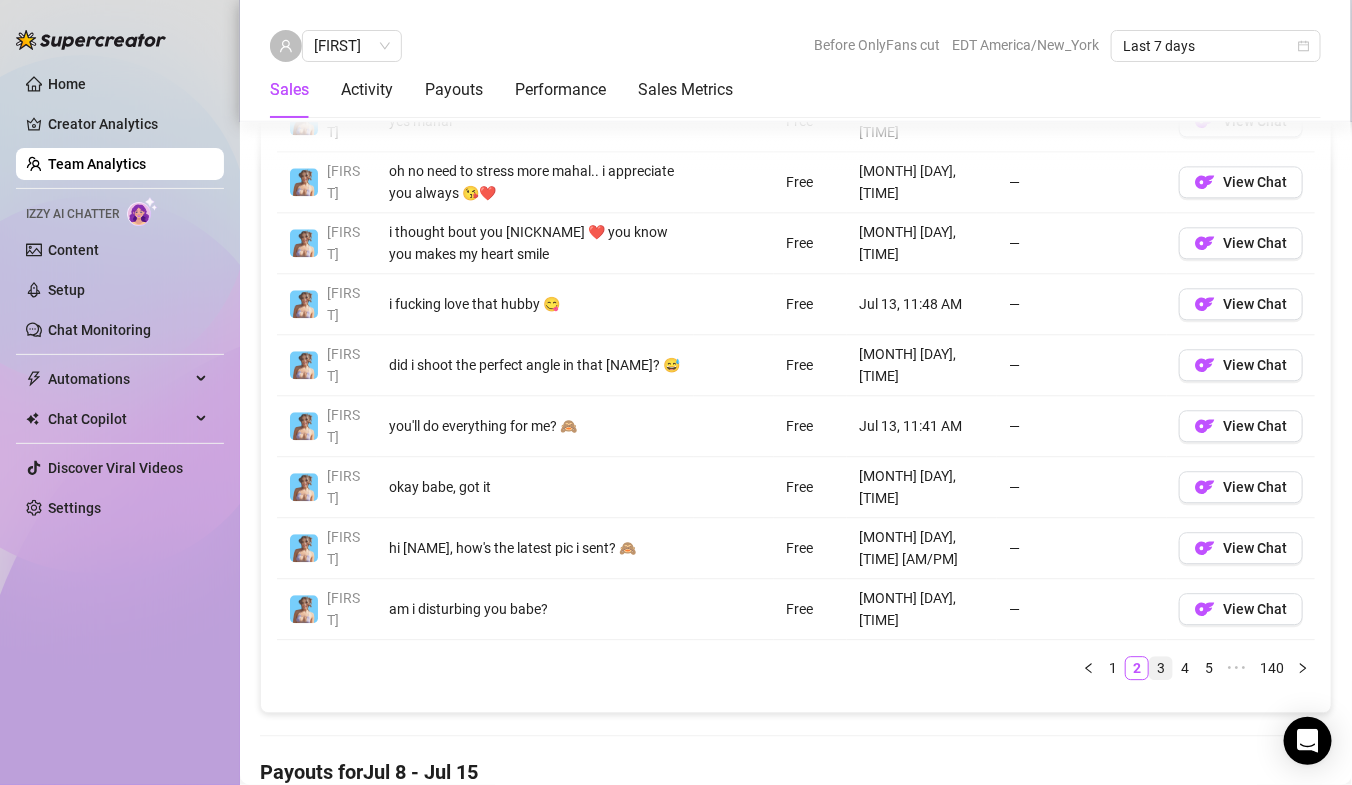 click on "3" at bounding box center [1161, 668] 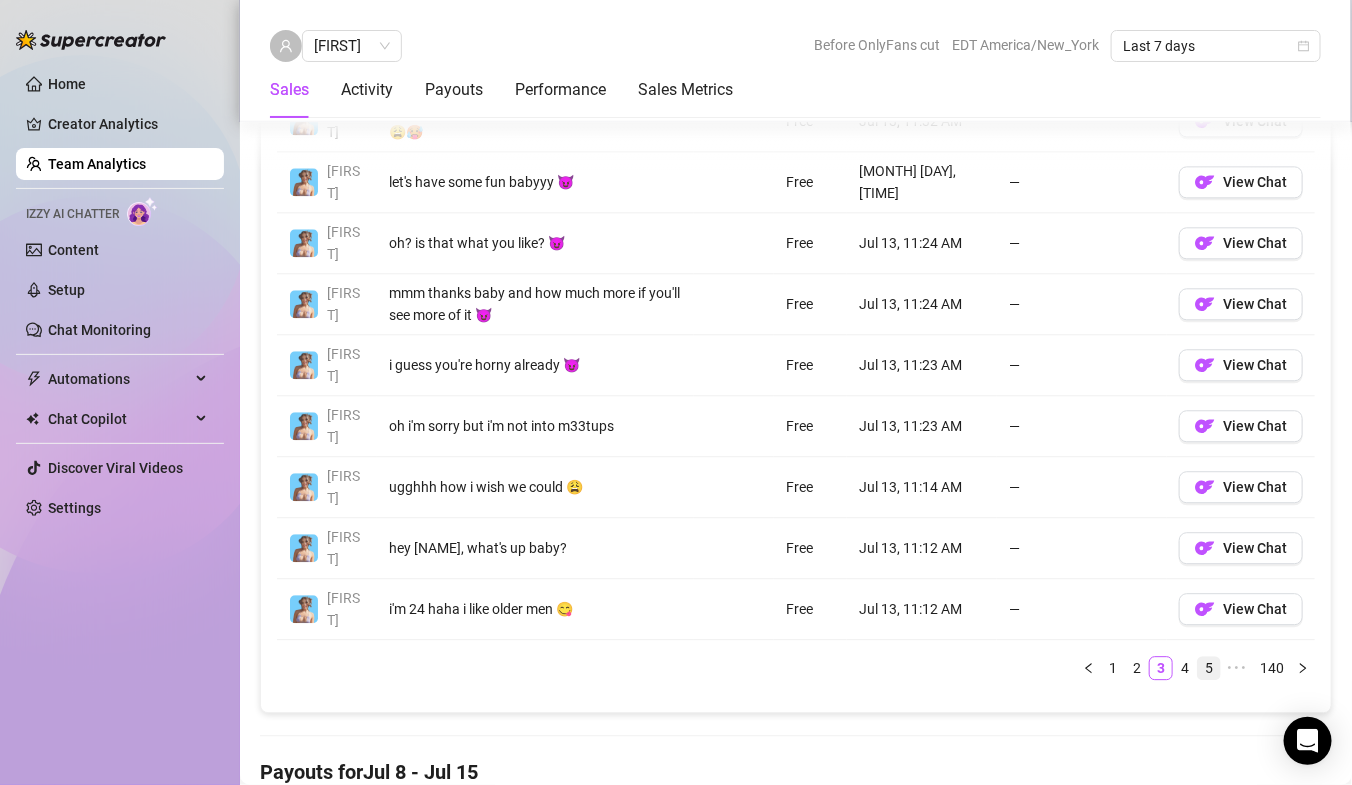 click on "4" at bounding box center (1185, 668) 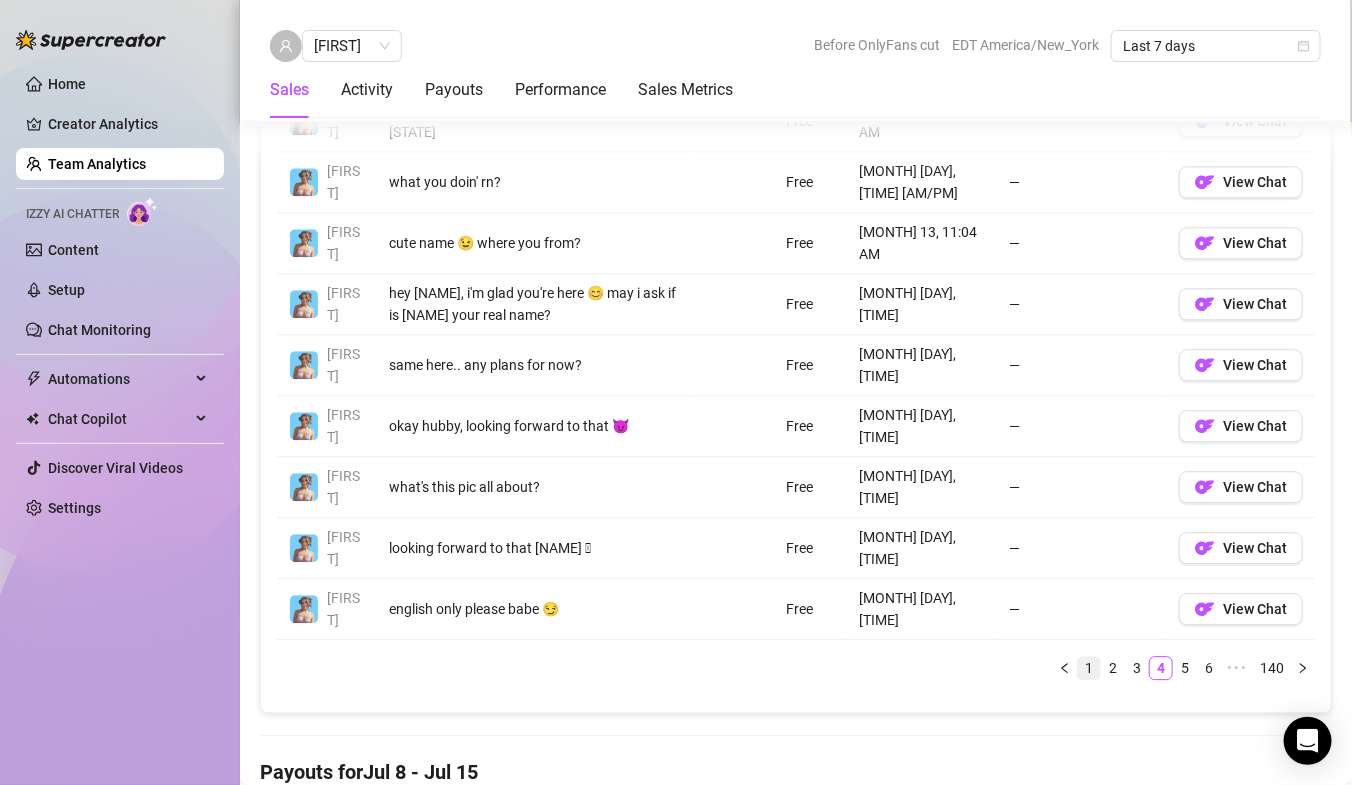 click on "1" at bounding box center (1089, 668) 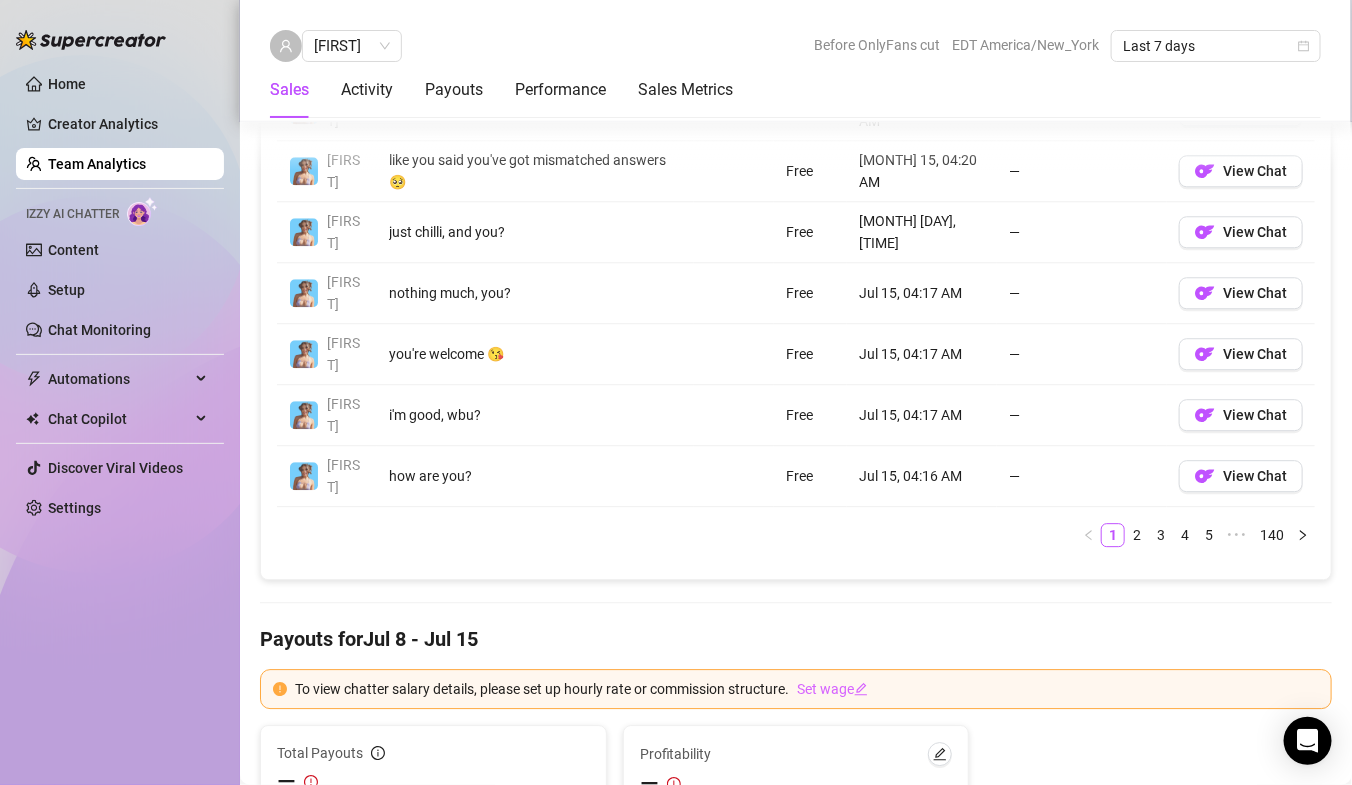 scroll, scrollTop: 1741, scrollLeft: 0, axis: vertical 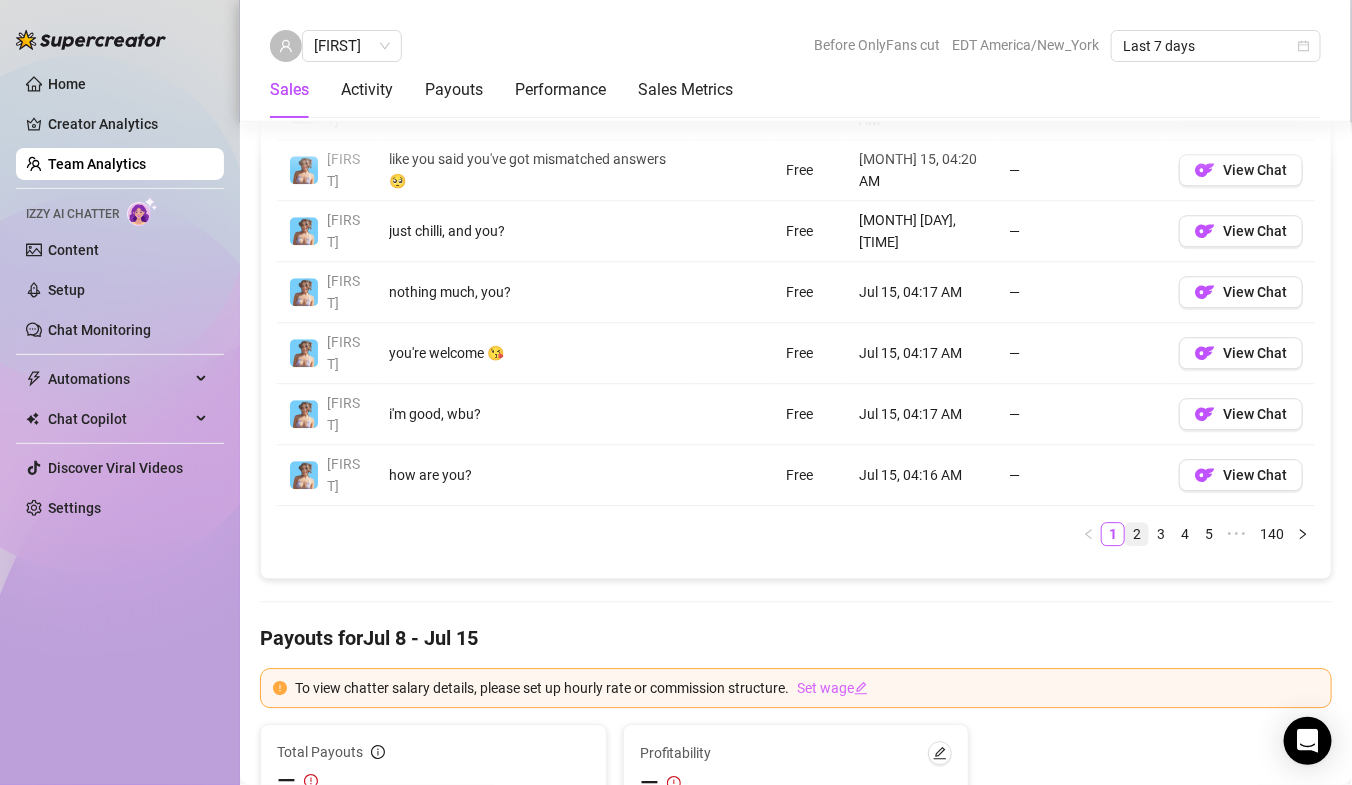 click on "2" at bounding box center (1137, 534) 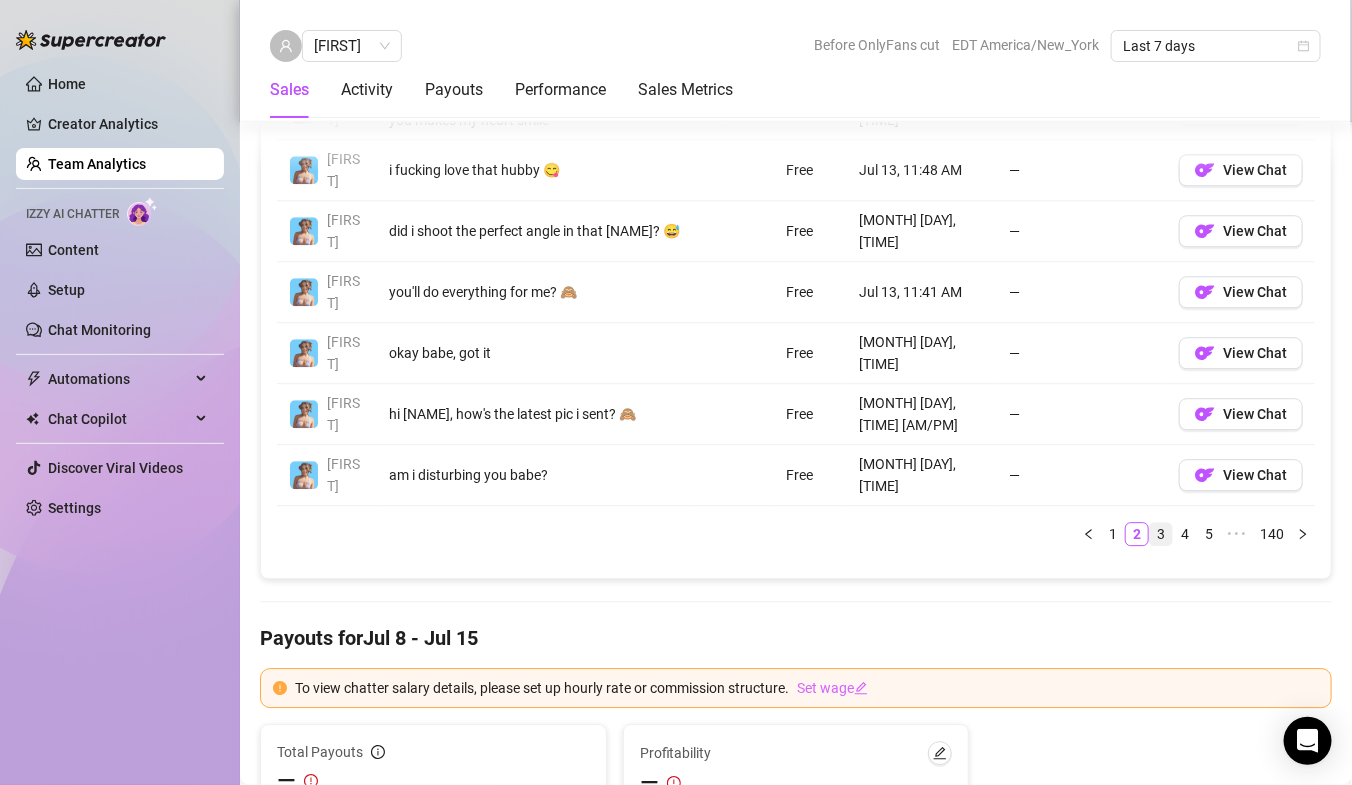 click on "3" at bounding box center [1161, 534] 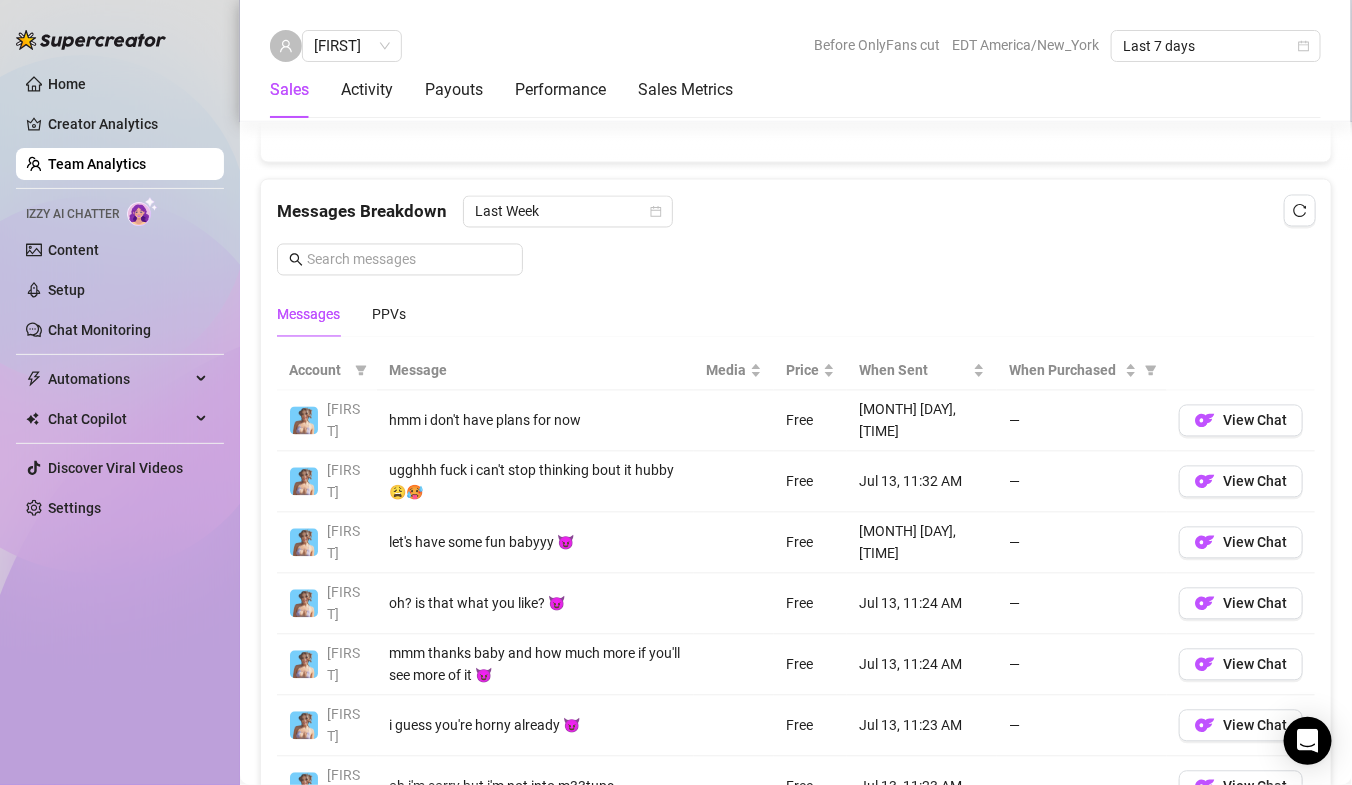 scroll, scrollTop: 1199, scrollLeft: 0, axis: vertical 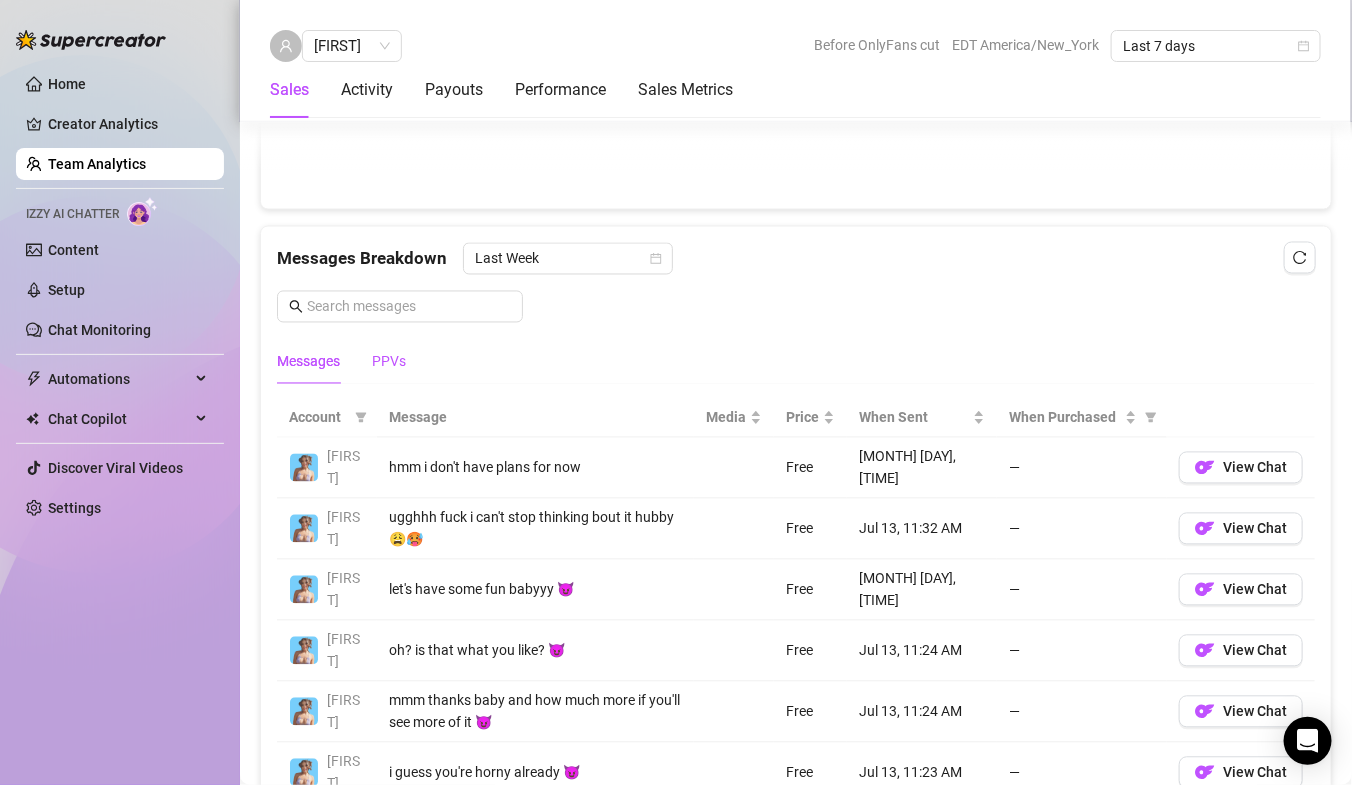 click on "PPVs" at bounding box center (389, 362) 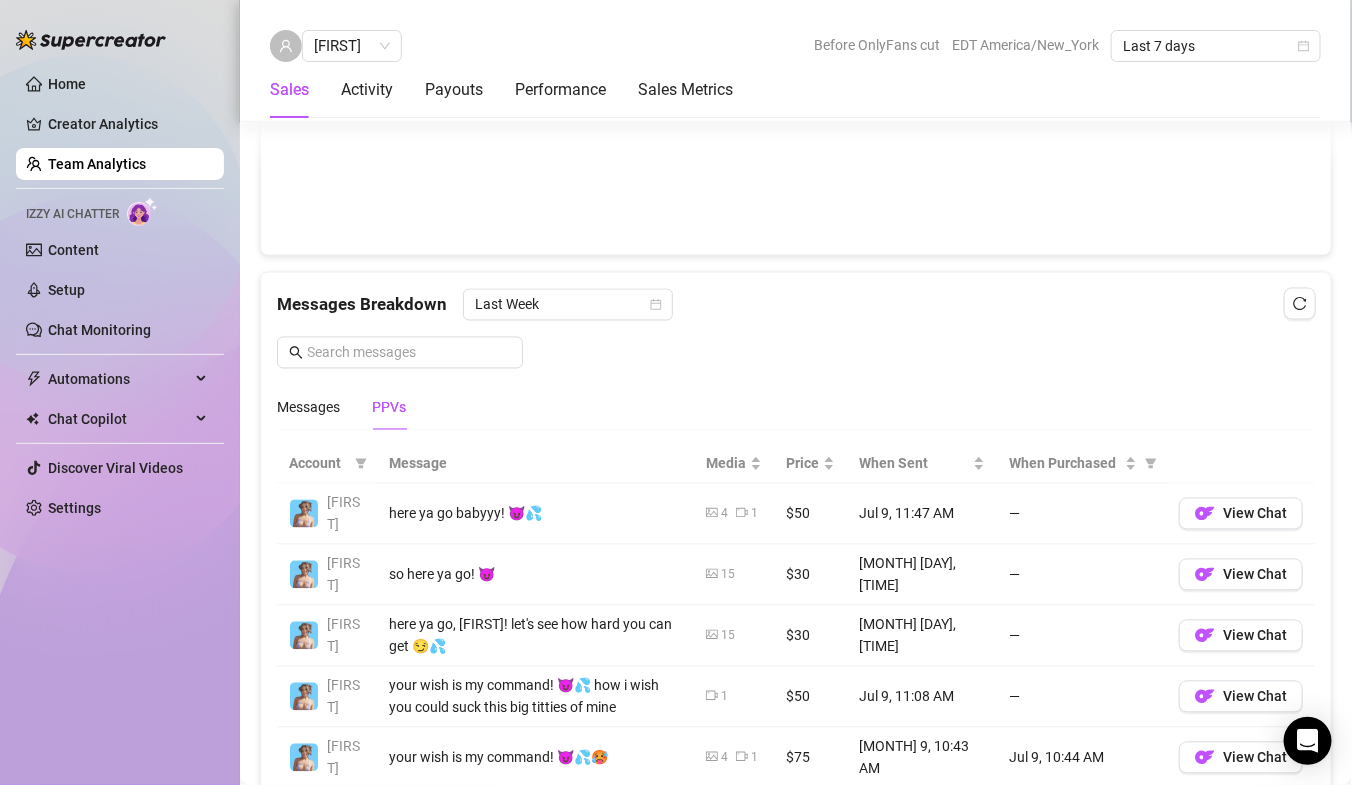 scroll, scrollTop: 1080, scrollLeft: 0, axis: vertical 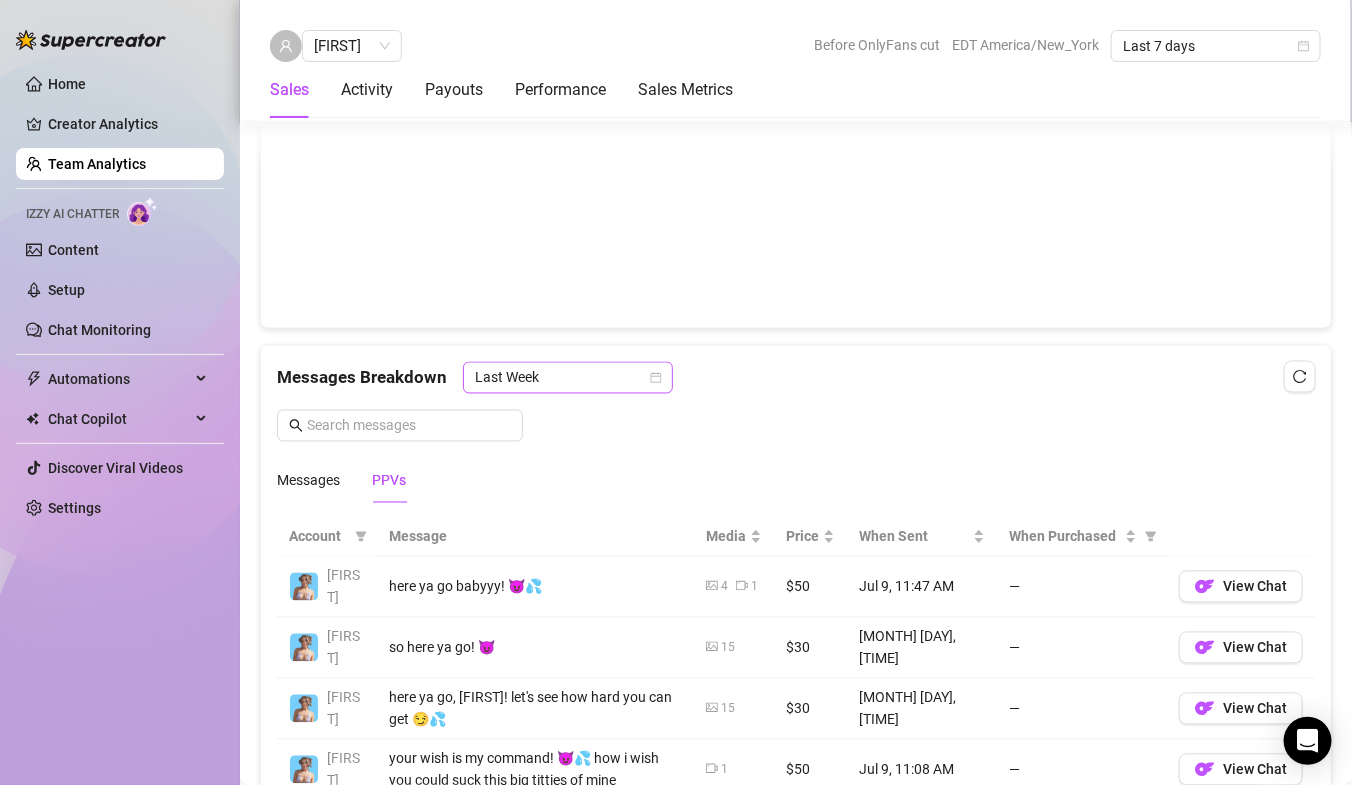click on "Last Week" at bounding box center (568, 378) 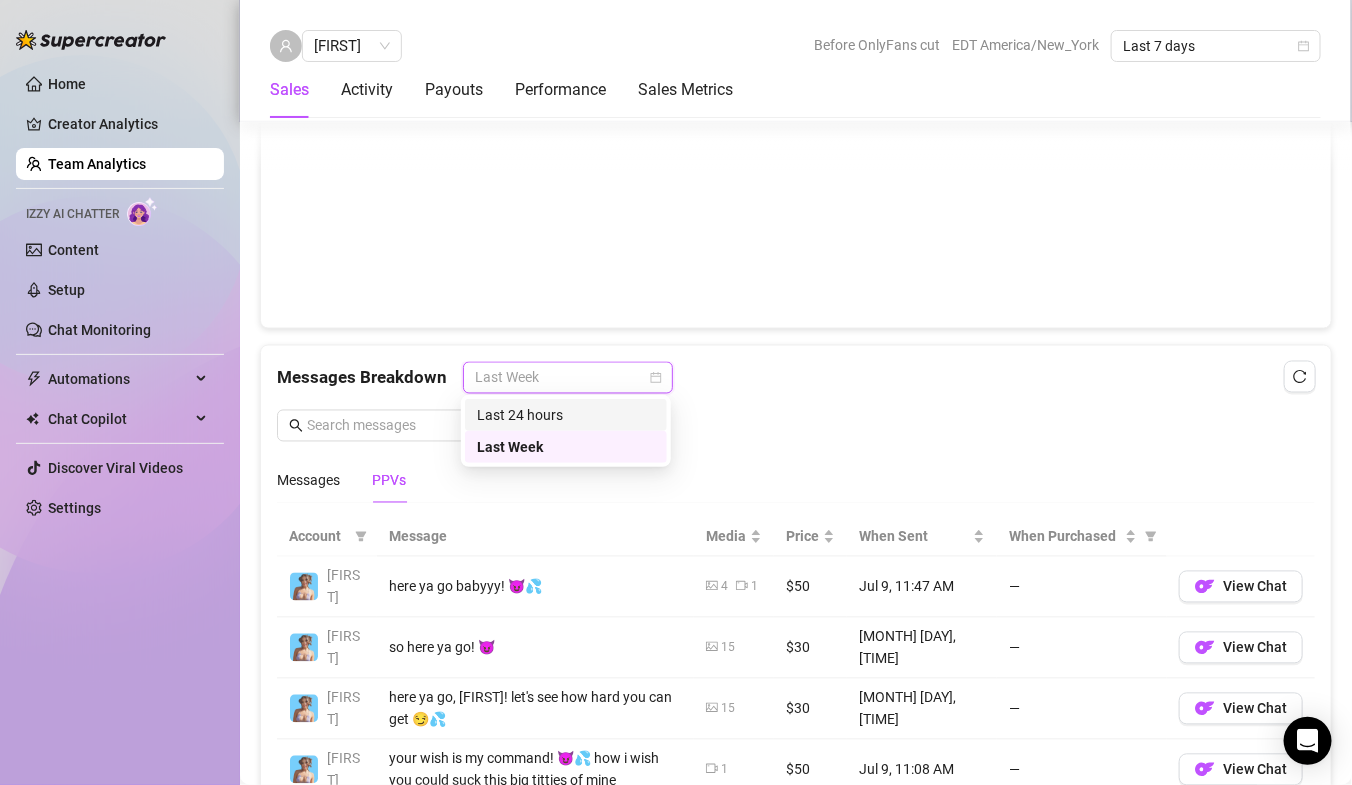 click on "Last 24 hours" at bounding box center [566, 415] 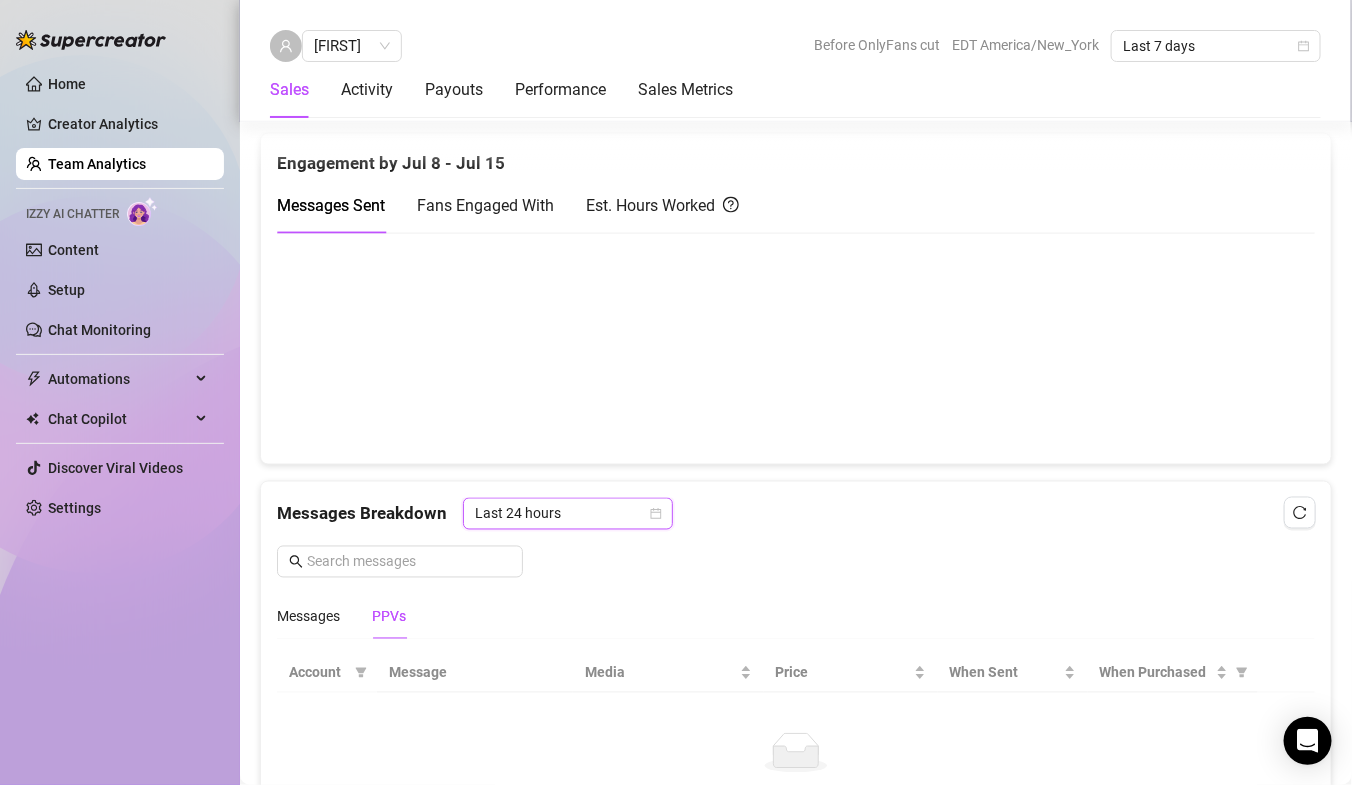 scroll, scrollTop: 947, scrollLeft: 0, axis: vertical 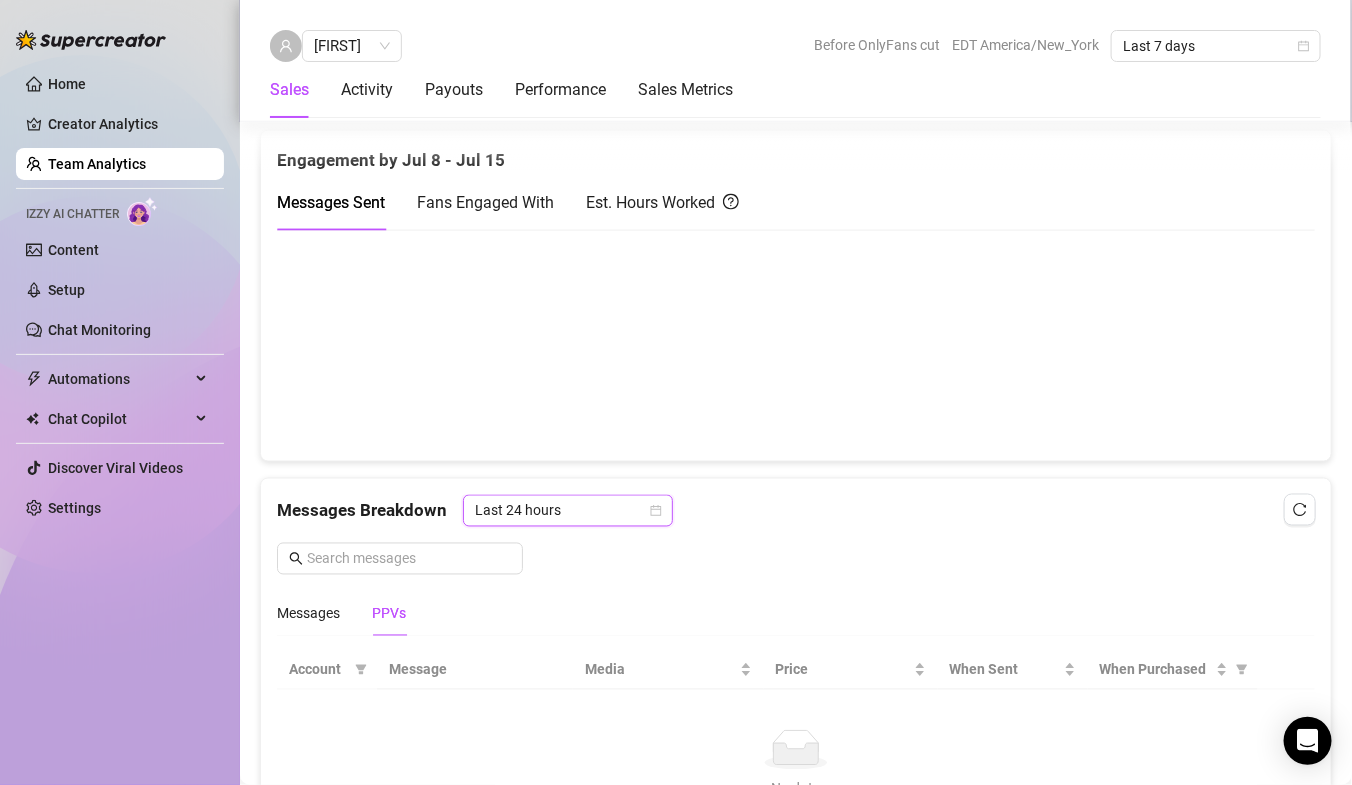 click on "Last 24 hours" at bounding box center (568, 511) 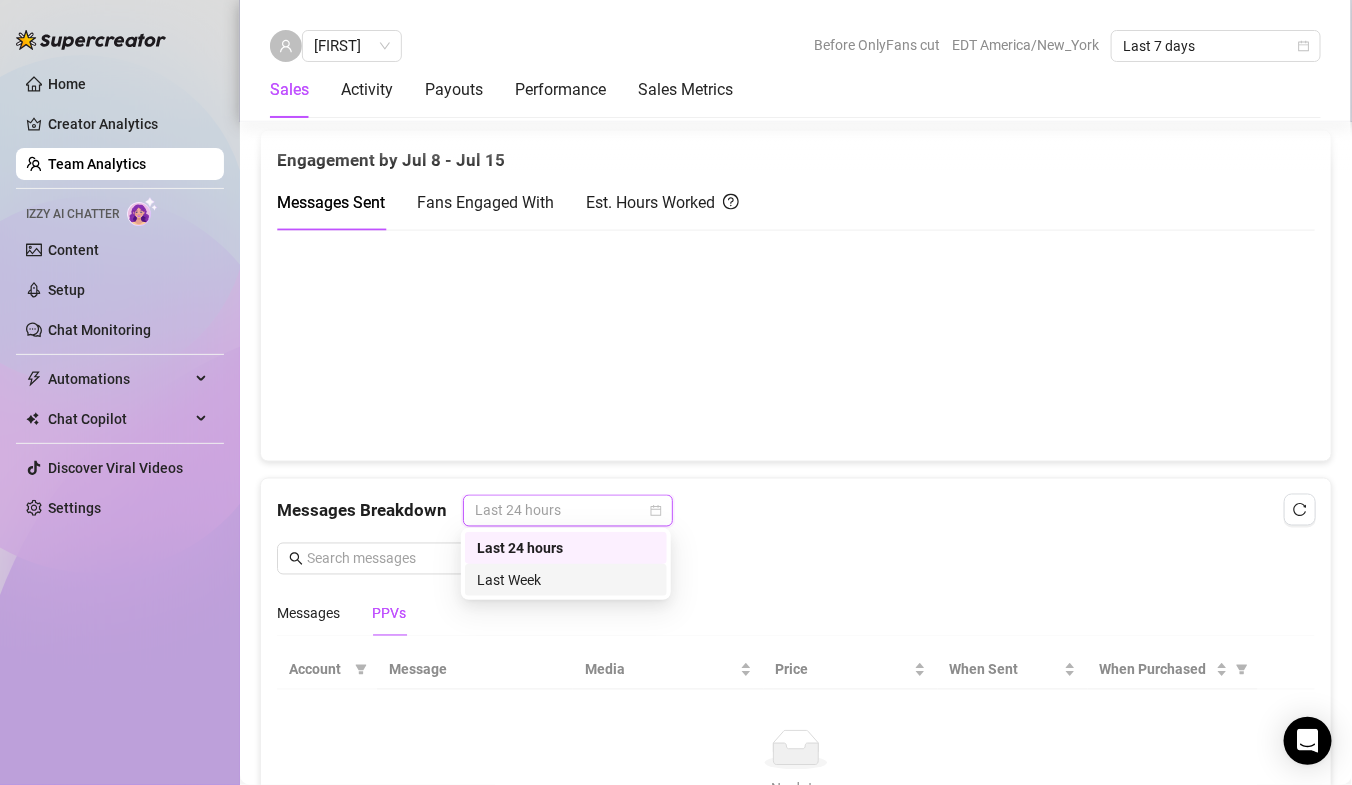 click on "Last Week" at bounding box center (566, 580) 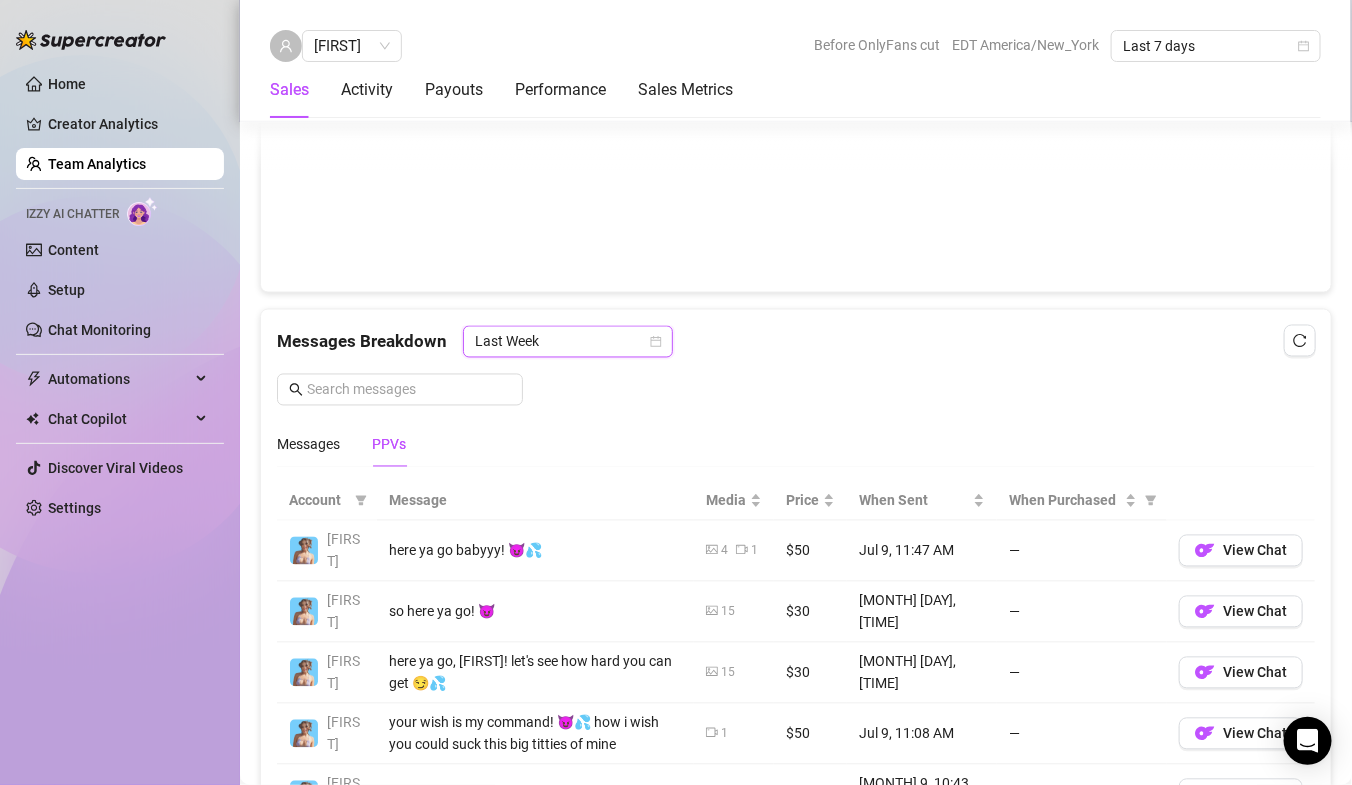 scroll, scrollTop: 1046, scrollLeft: 0, axis: vertical 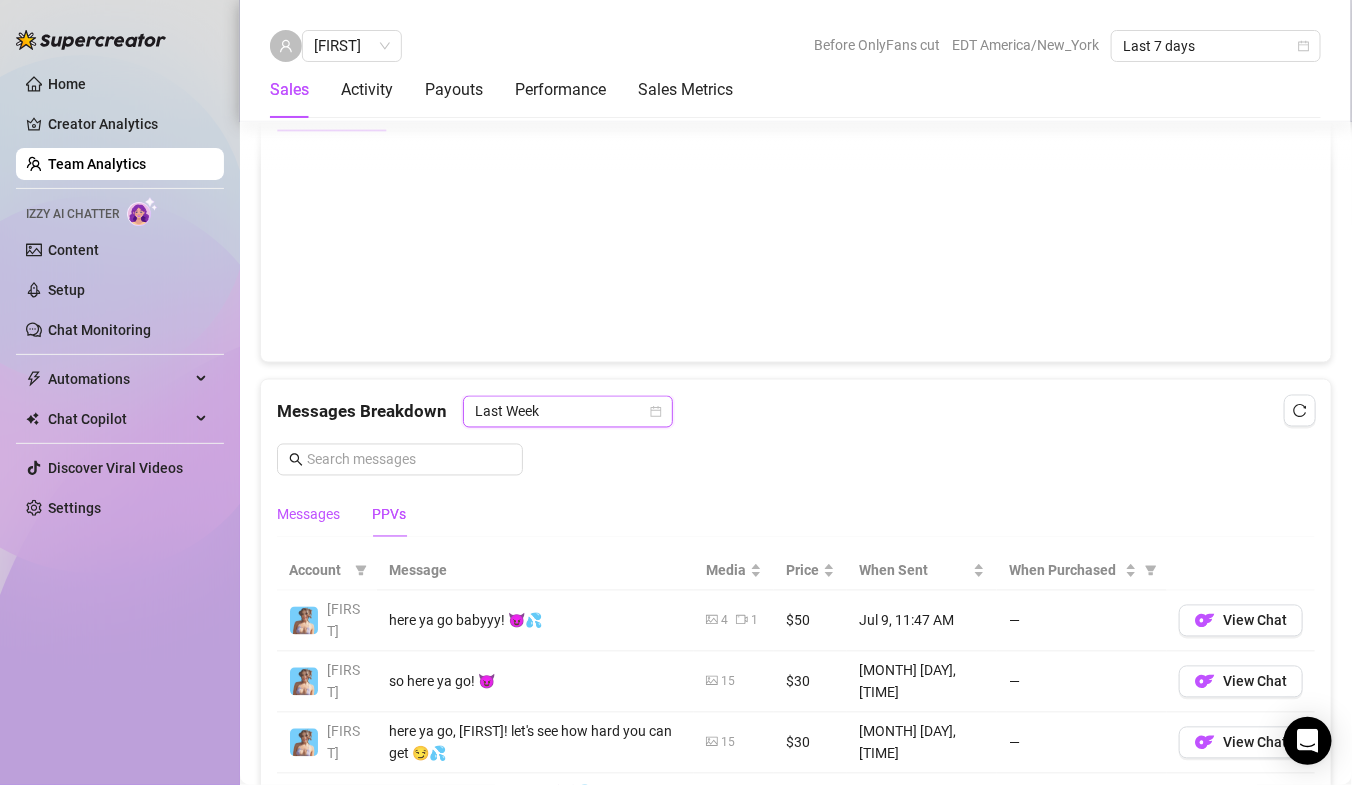 click on "Messages" at bounding box center [308, 515] 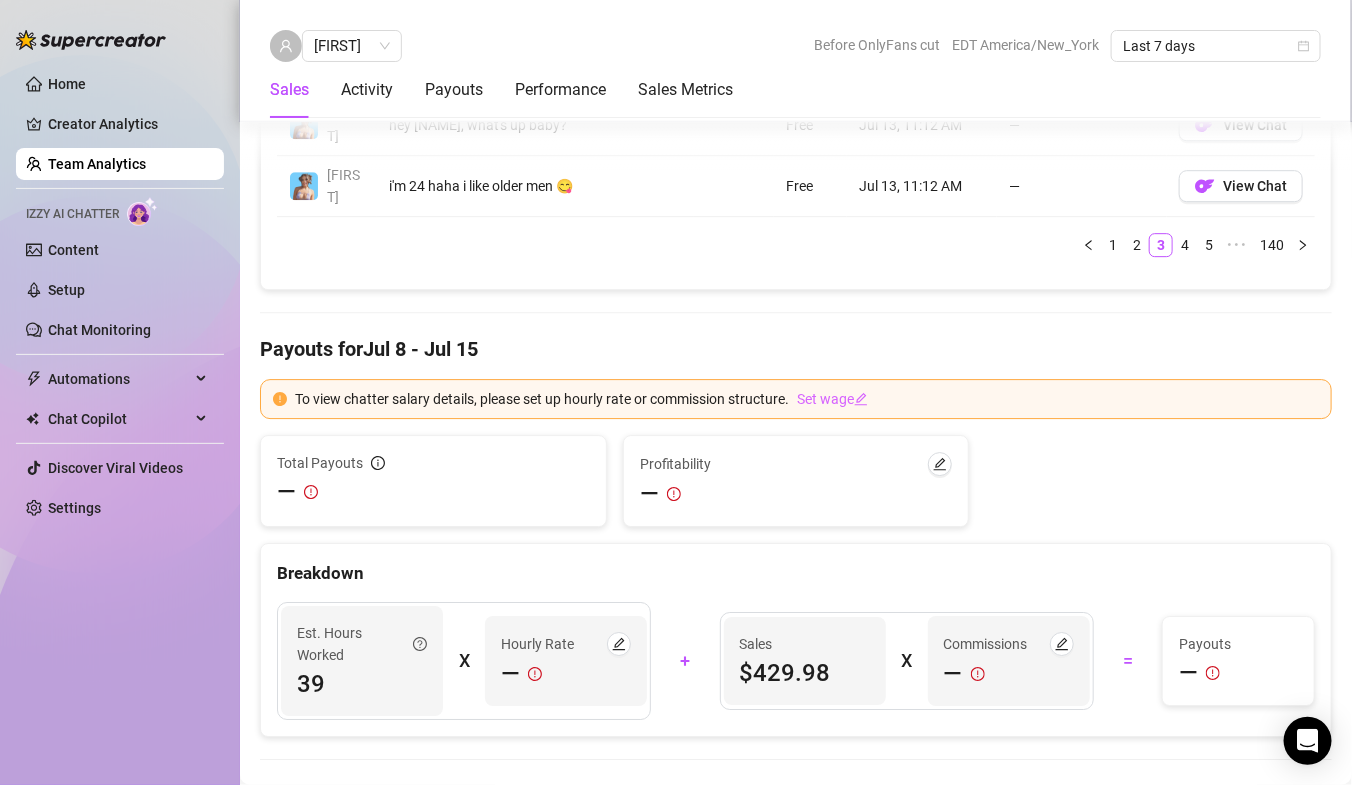 scroll, scrollTop: 2034, scrollLeft: 0, axis: vertical 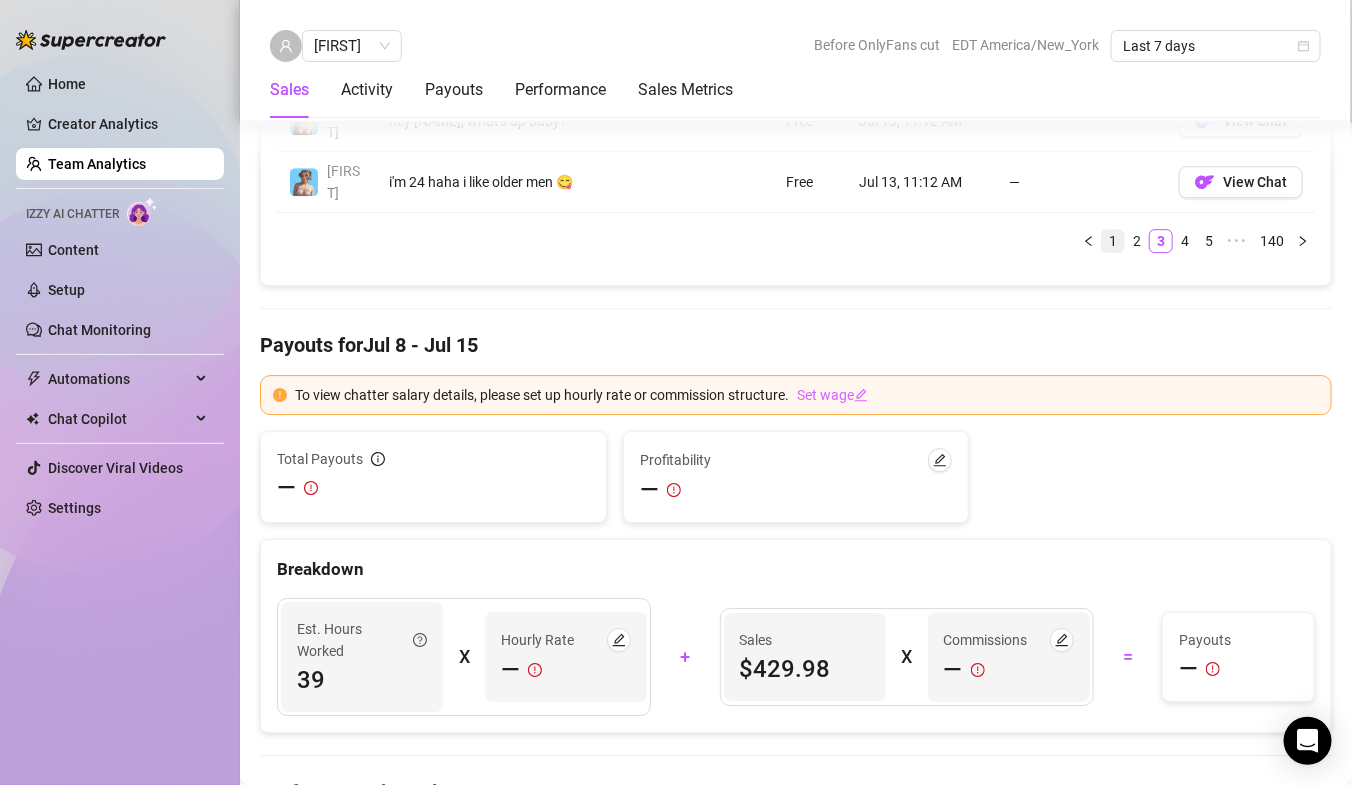 click on "1" at bounding box center (1113, 241) 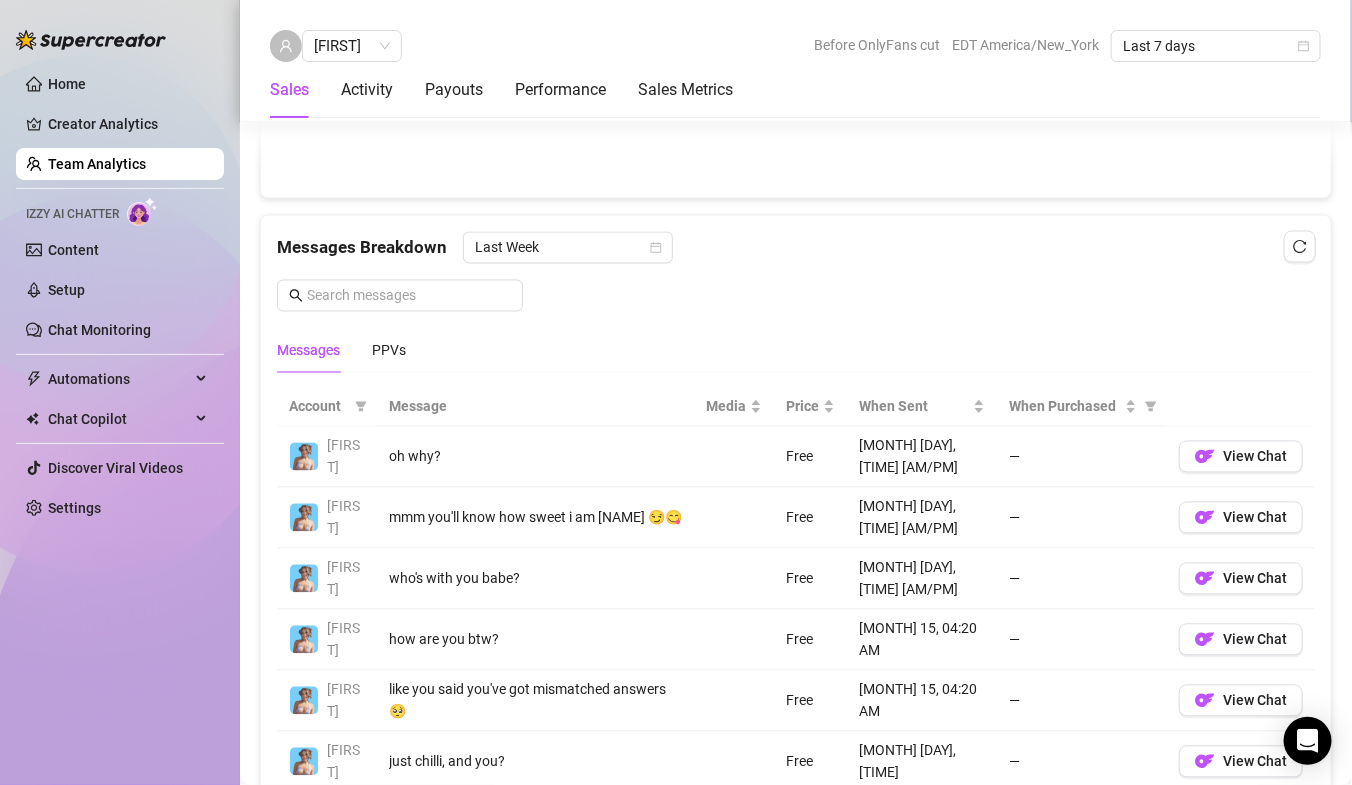 scroll, scrollTop: 1170, scrollLeft: 0, axis: vertical 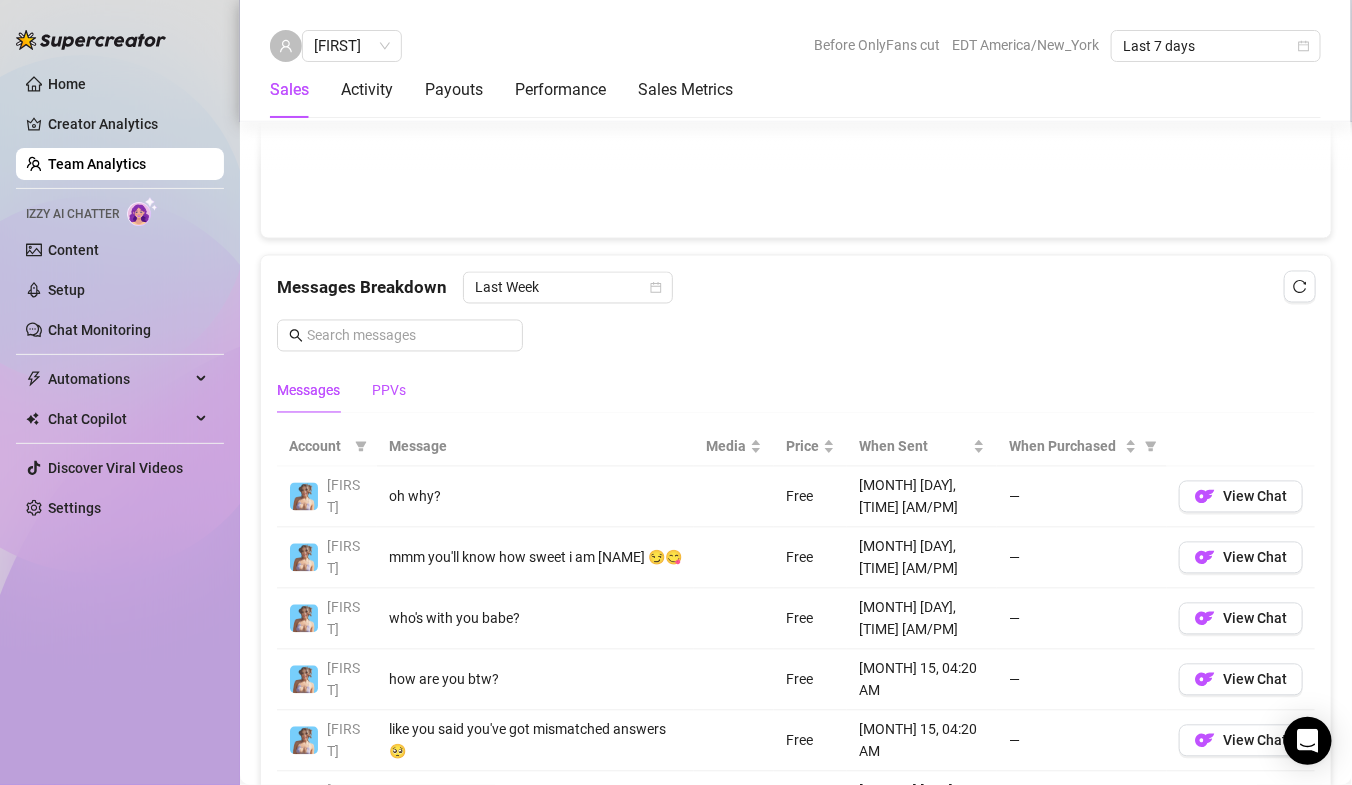 click on "PPVs" at bounding box center (389, 391) 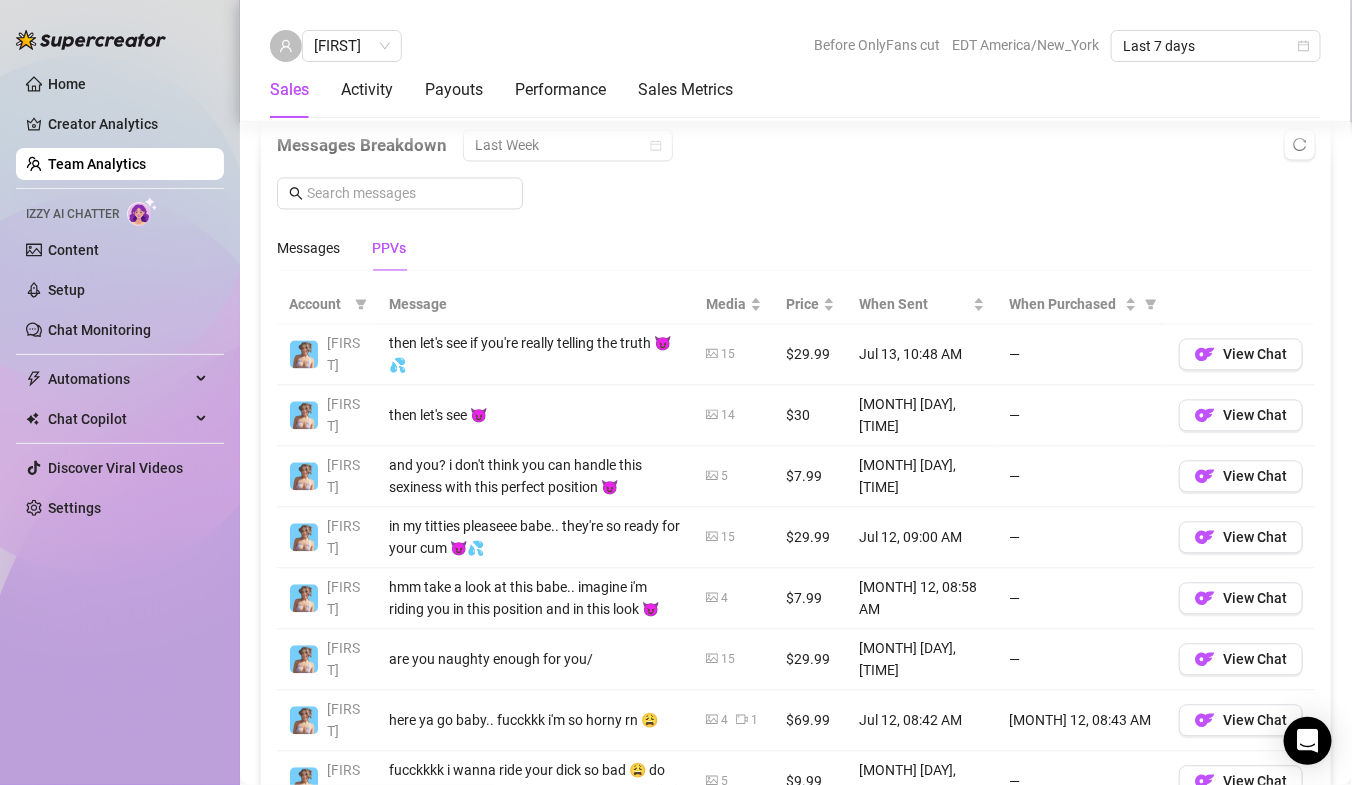 scroll, scrollTop: 1308, scrollLeft: 0, axis: vertical 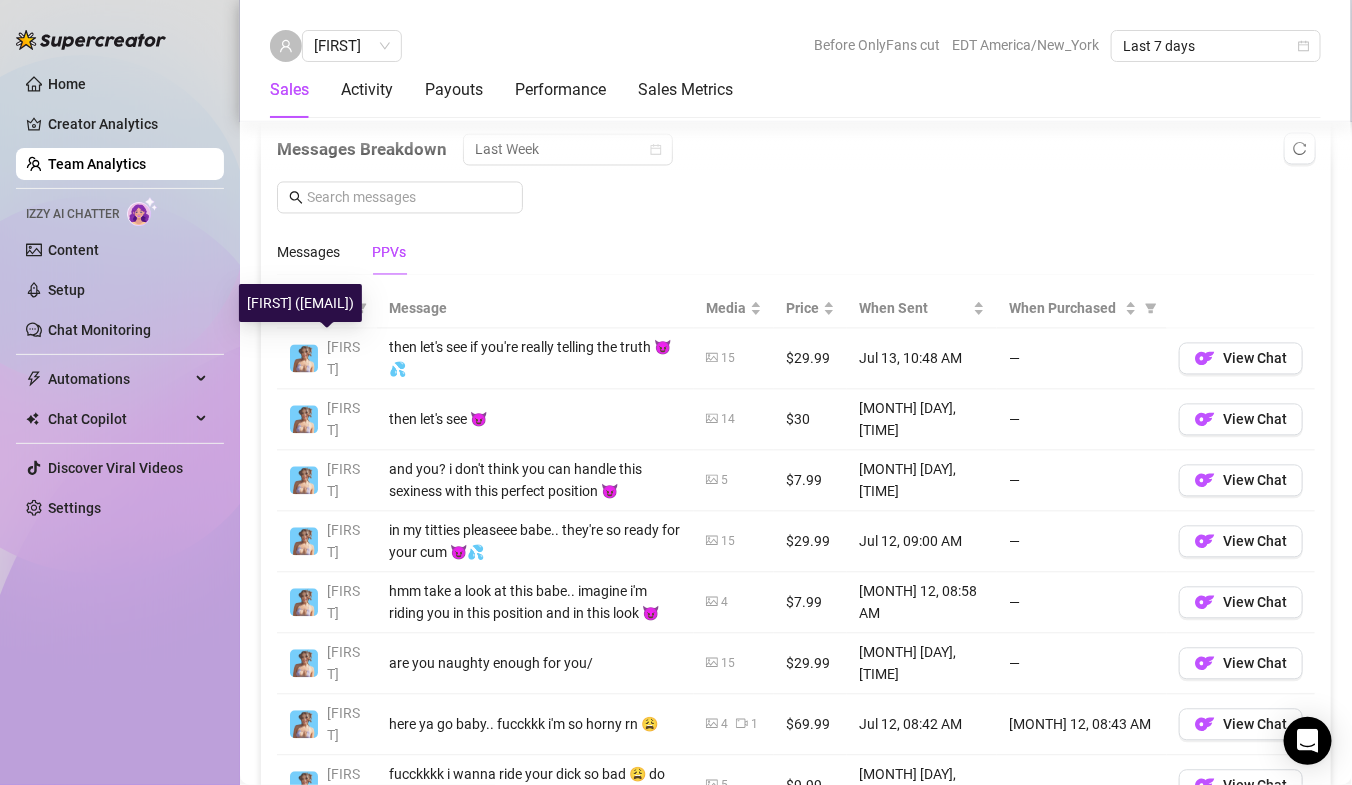 click on "[FIRST] ([EMAIL])" at bounding box center (300, 303) 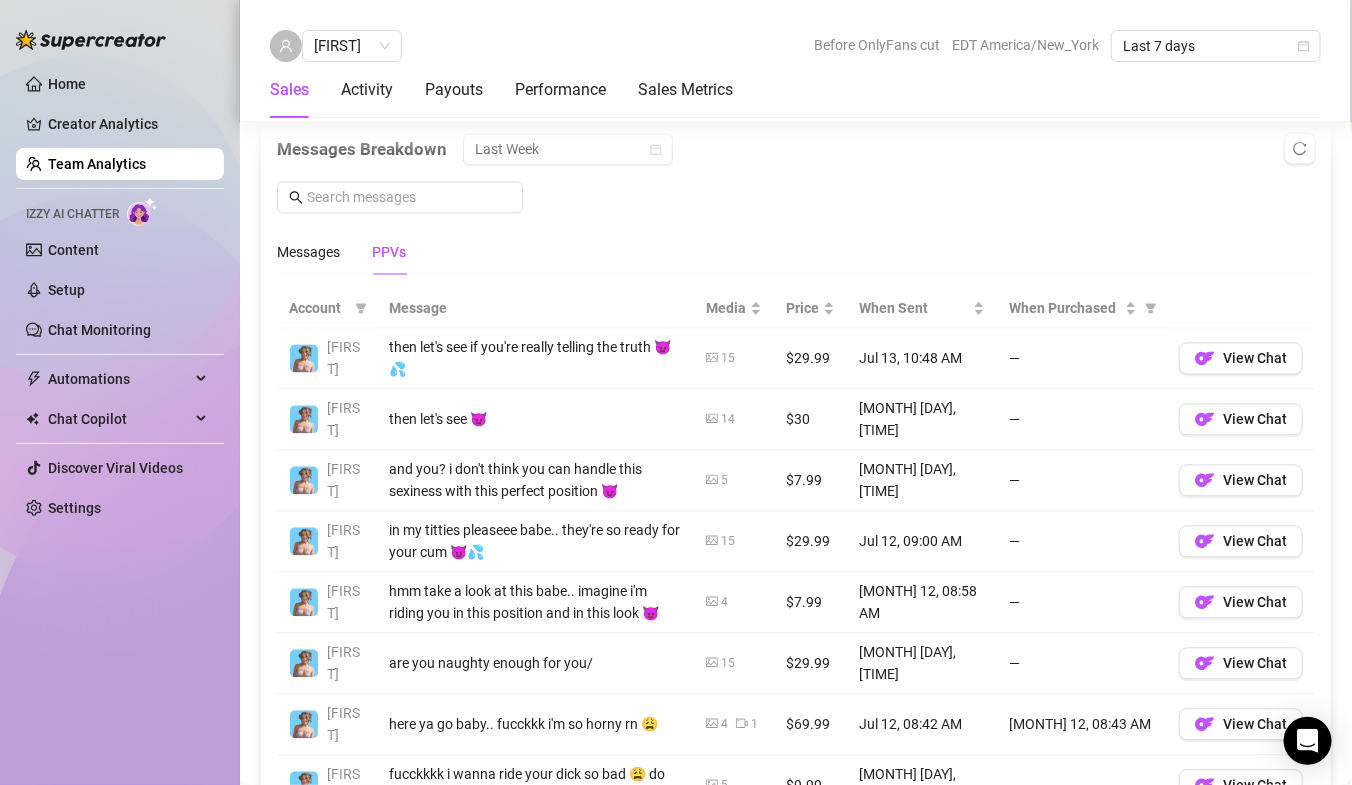 click on "Account" at bounding box center [318, 309] 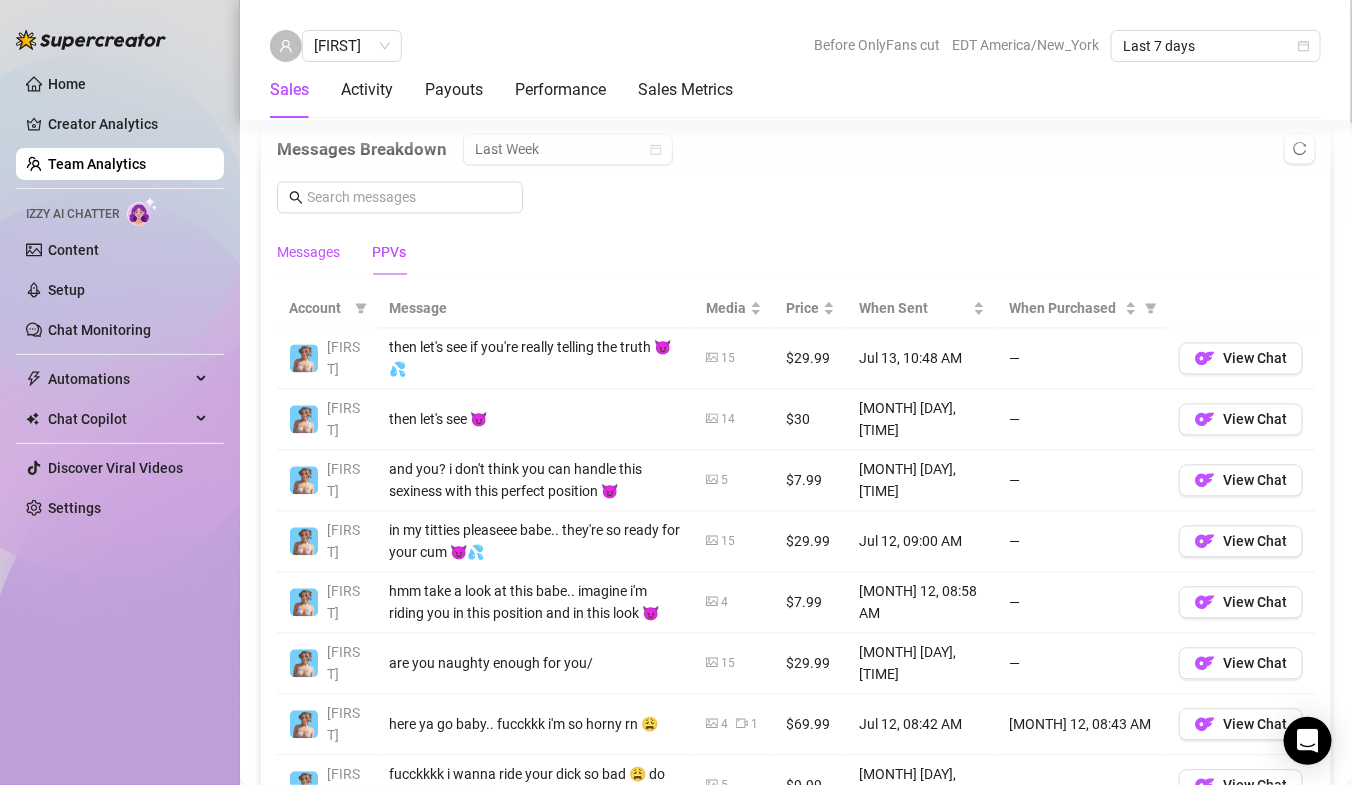 click on "Messages" at bounding box center [308, 253] 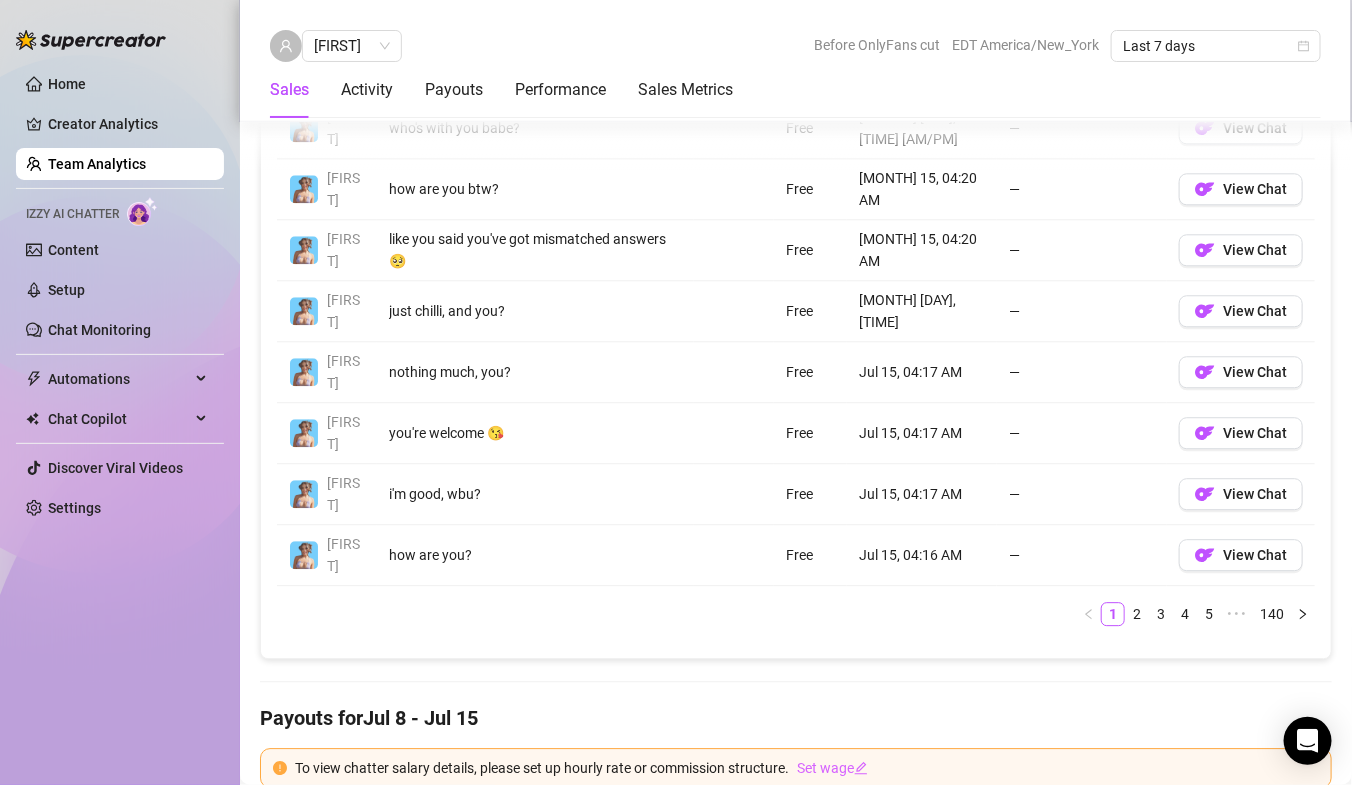 scroll, scrollTop: 1669, scrollLeft: 0, axis: vertical 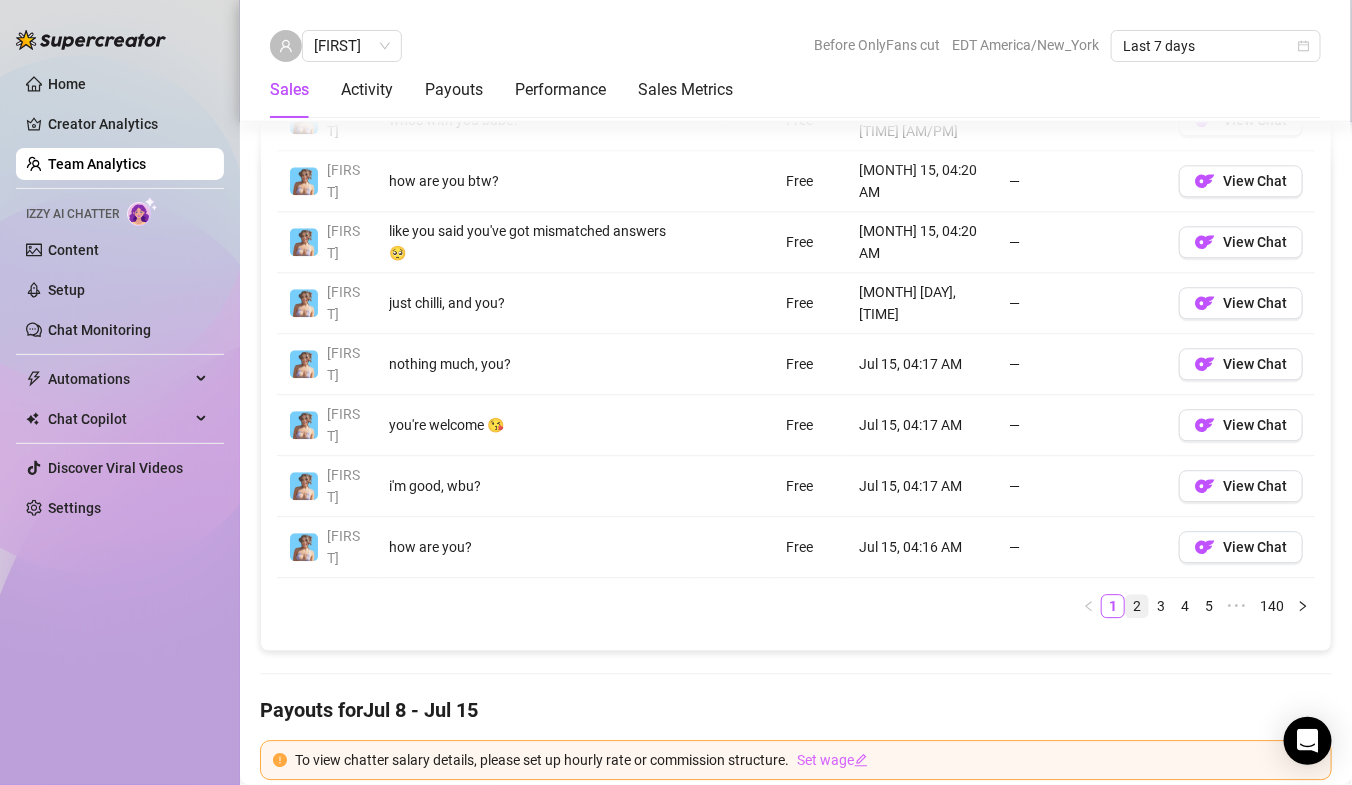 click on "2" at bounding box center [1137, 606] 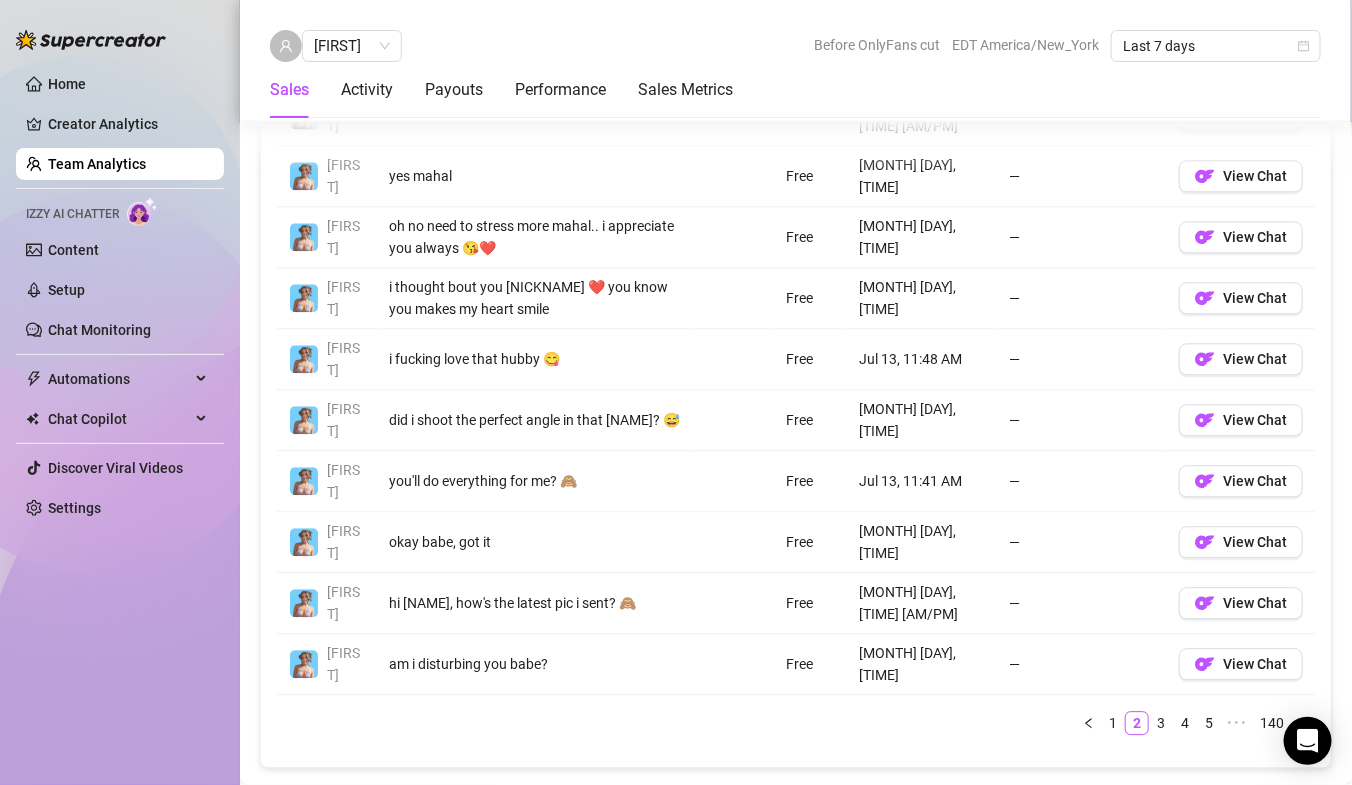 scroll, scrollTop: 1555, scrollLeft: 0, axis: vertical 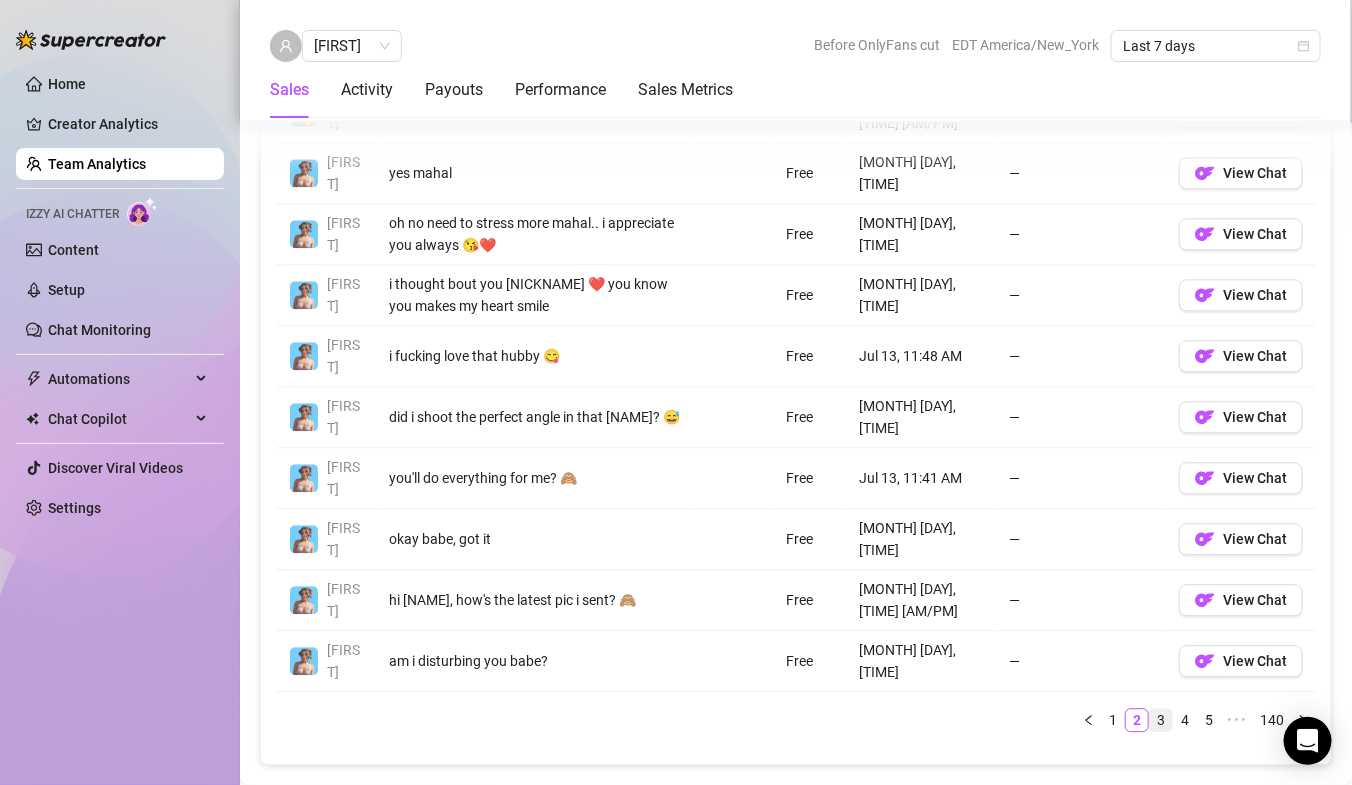 click on "3" at bounding box center [1161, 720] 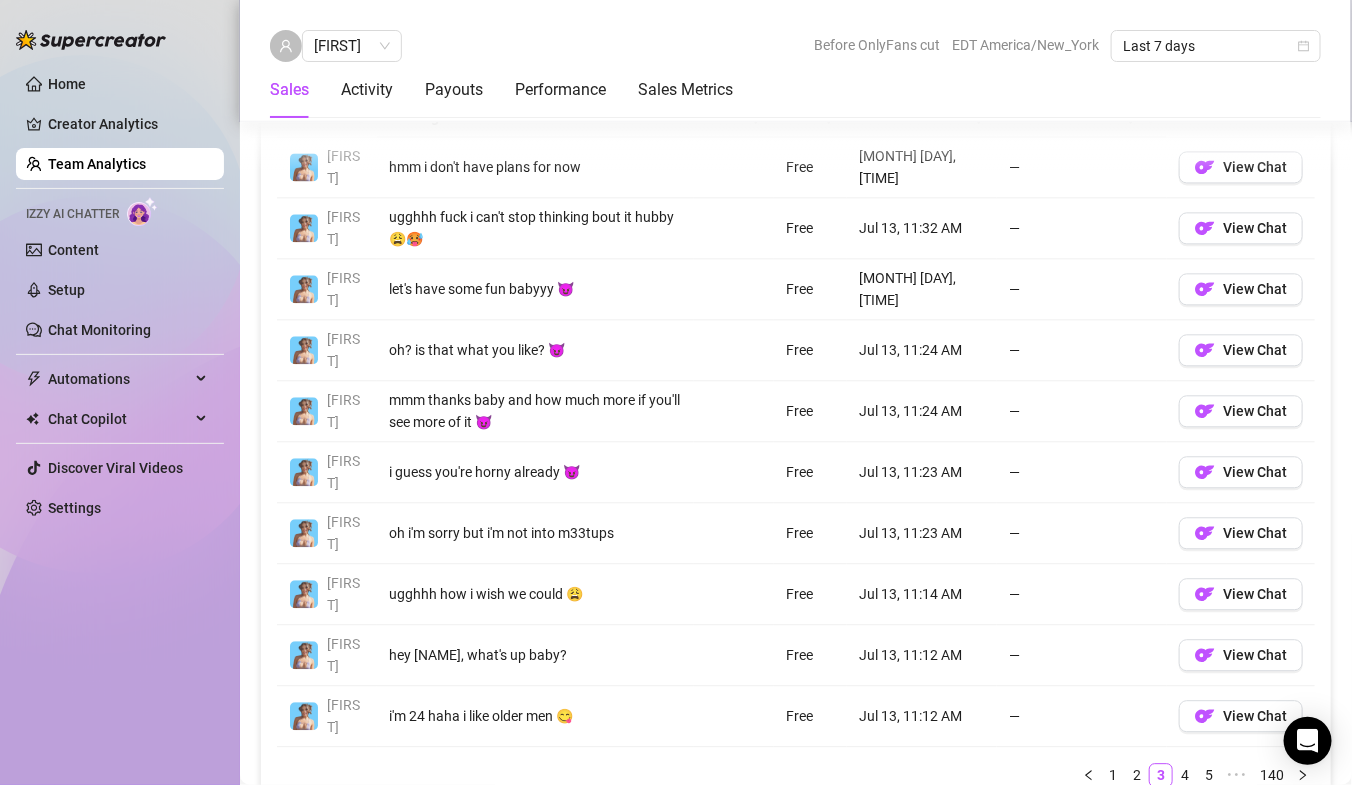 scroll, scrollTop: 1505, scrollLeft: 0, axis: vertical 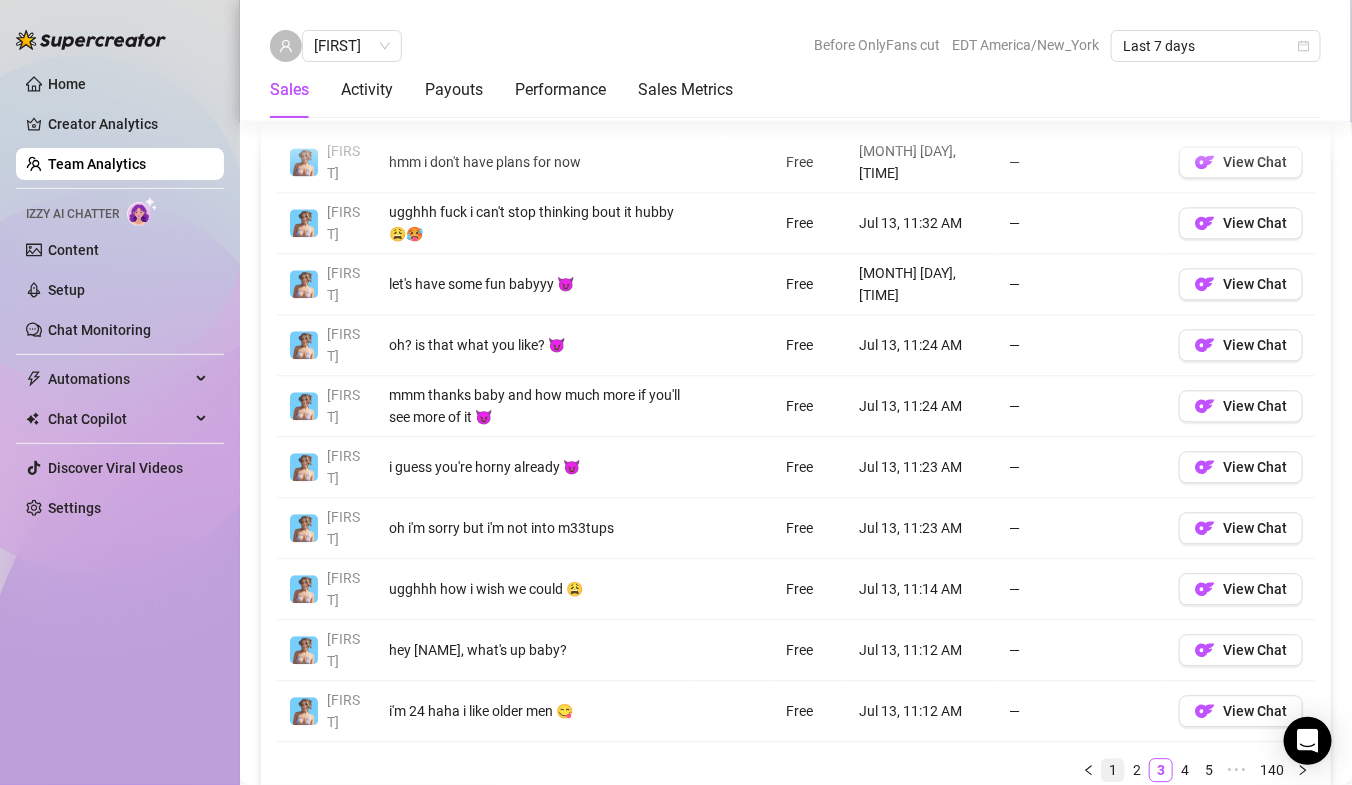 click on "1" at bounding box center [1113, 770] 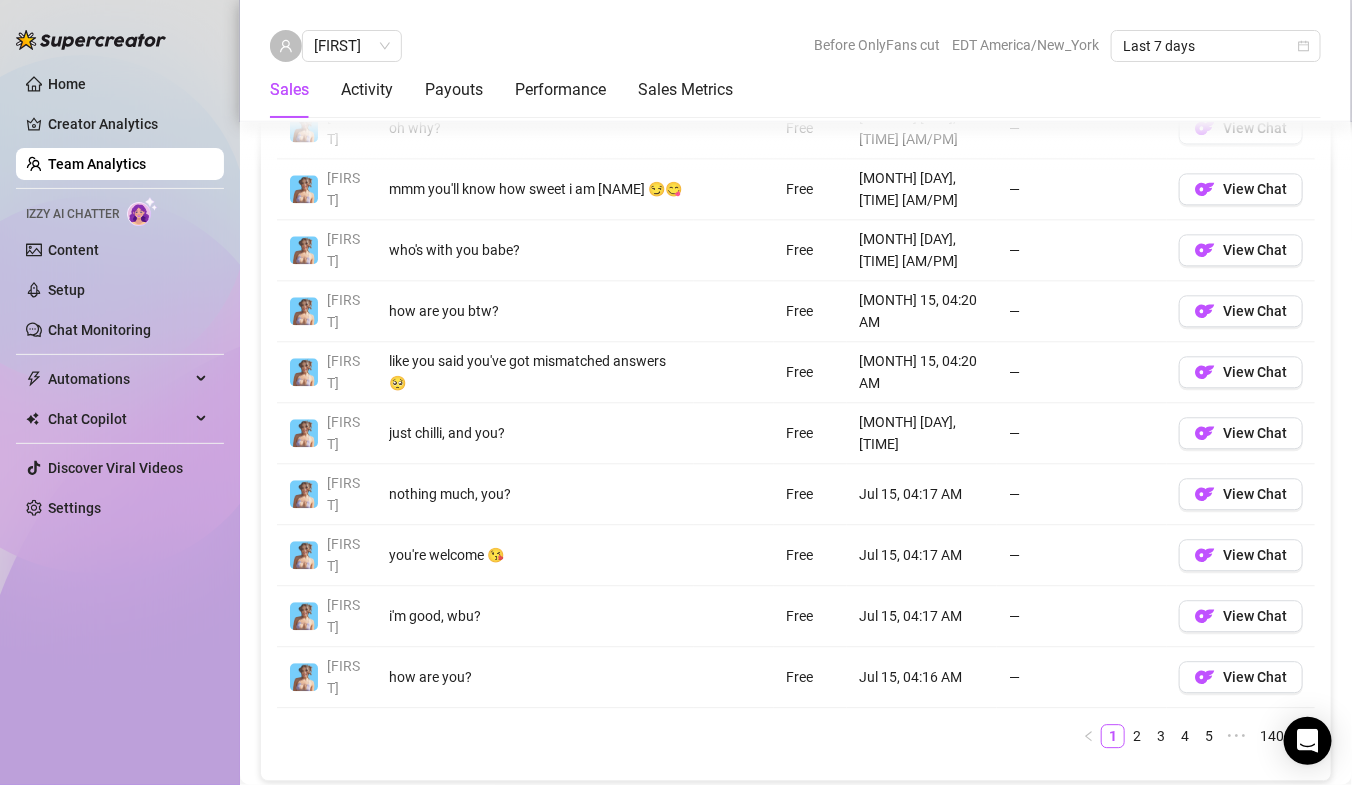 scroll, scrollTop: 1546, scrollLeft: 0, axis: vertical 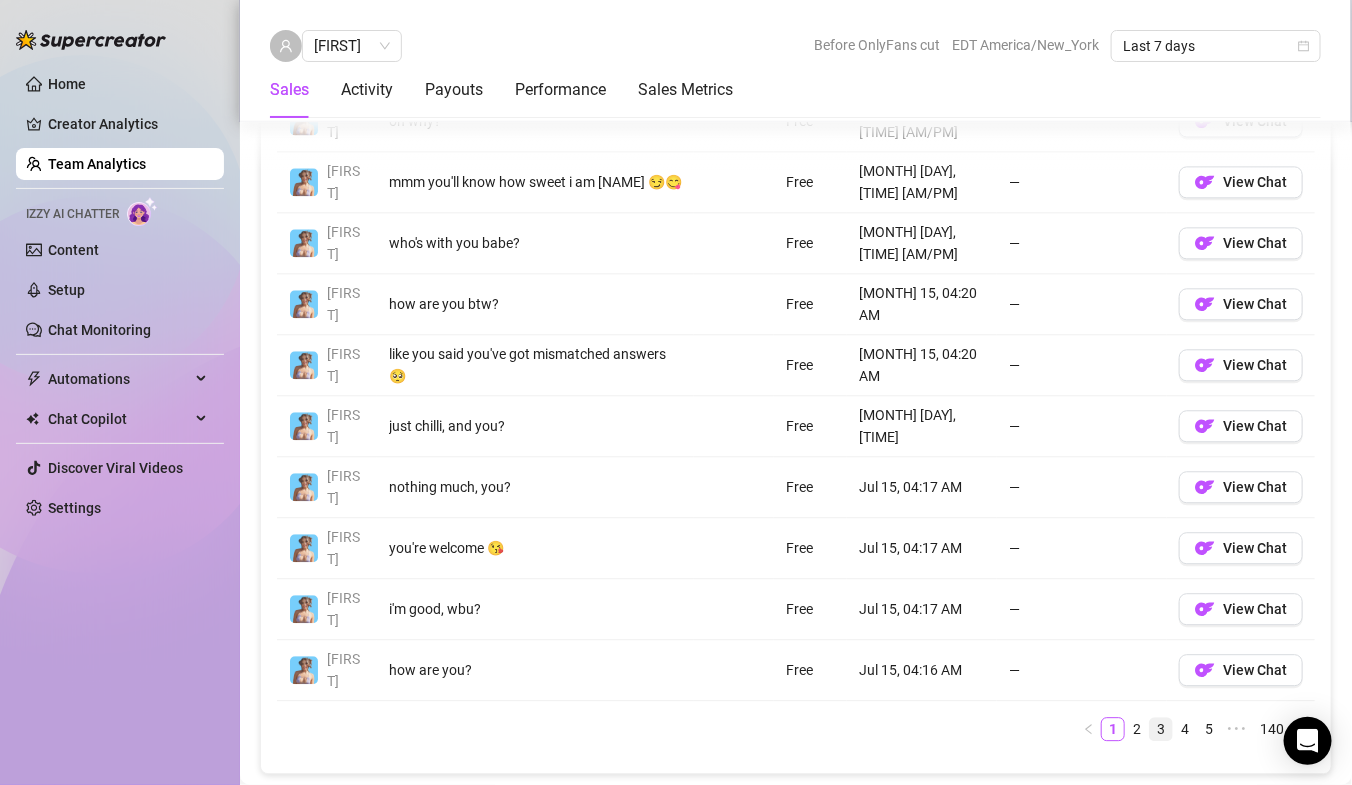 click on "3" at bounding box center [1161, 729] 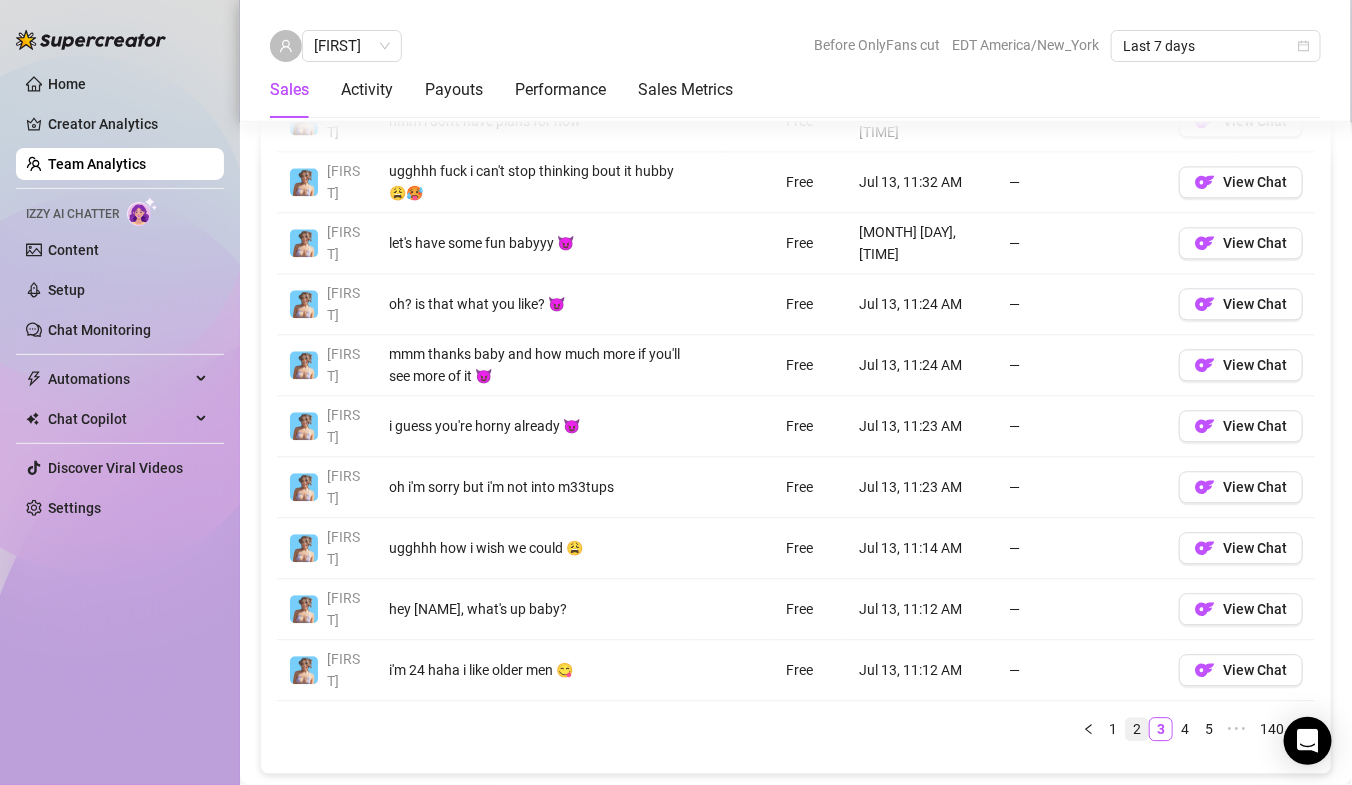 click on "2" at bounding box center (1137, 729) 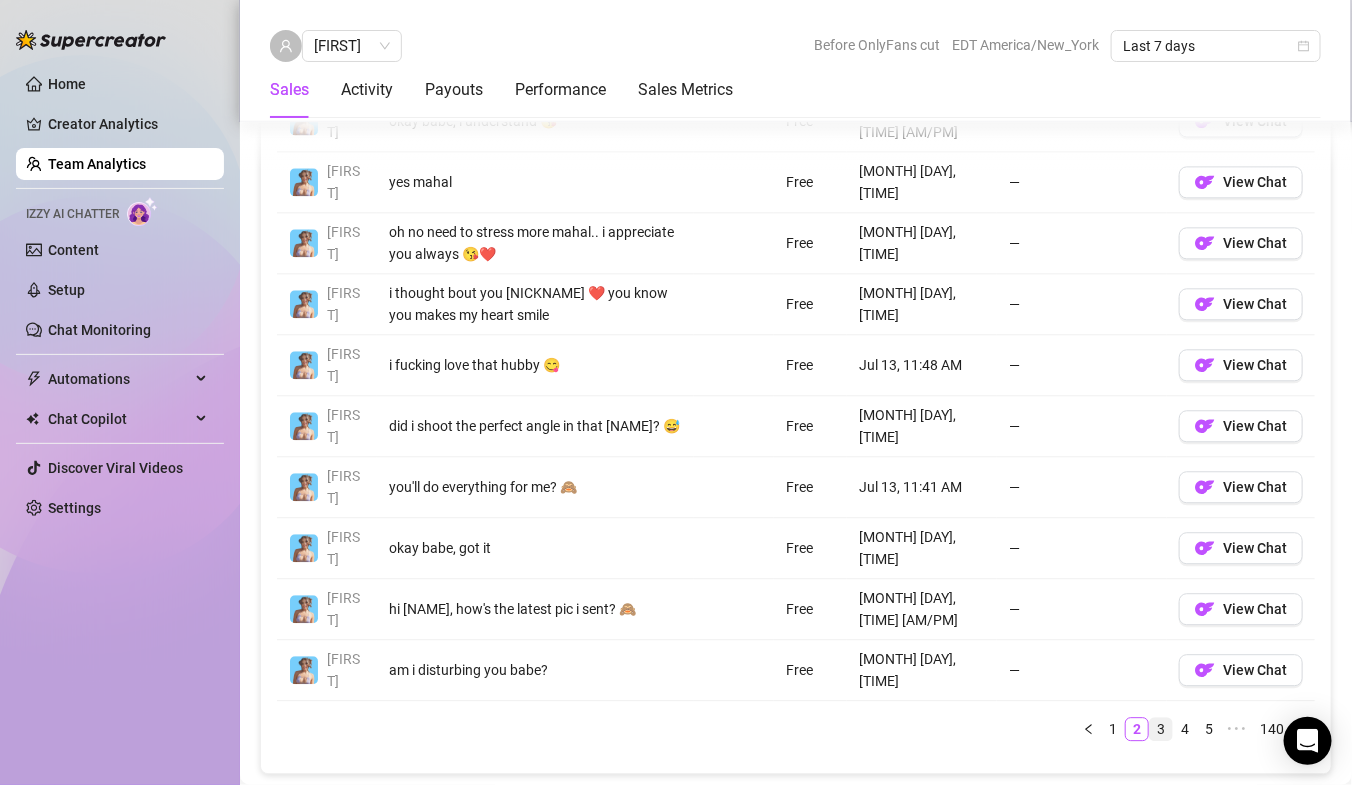 click on "3" at bounding box center [1161, 729] 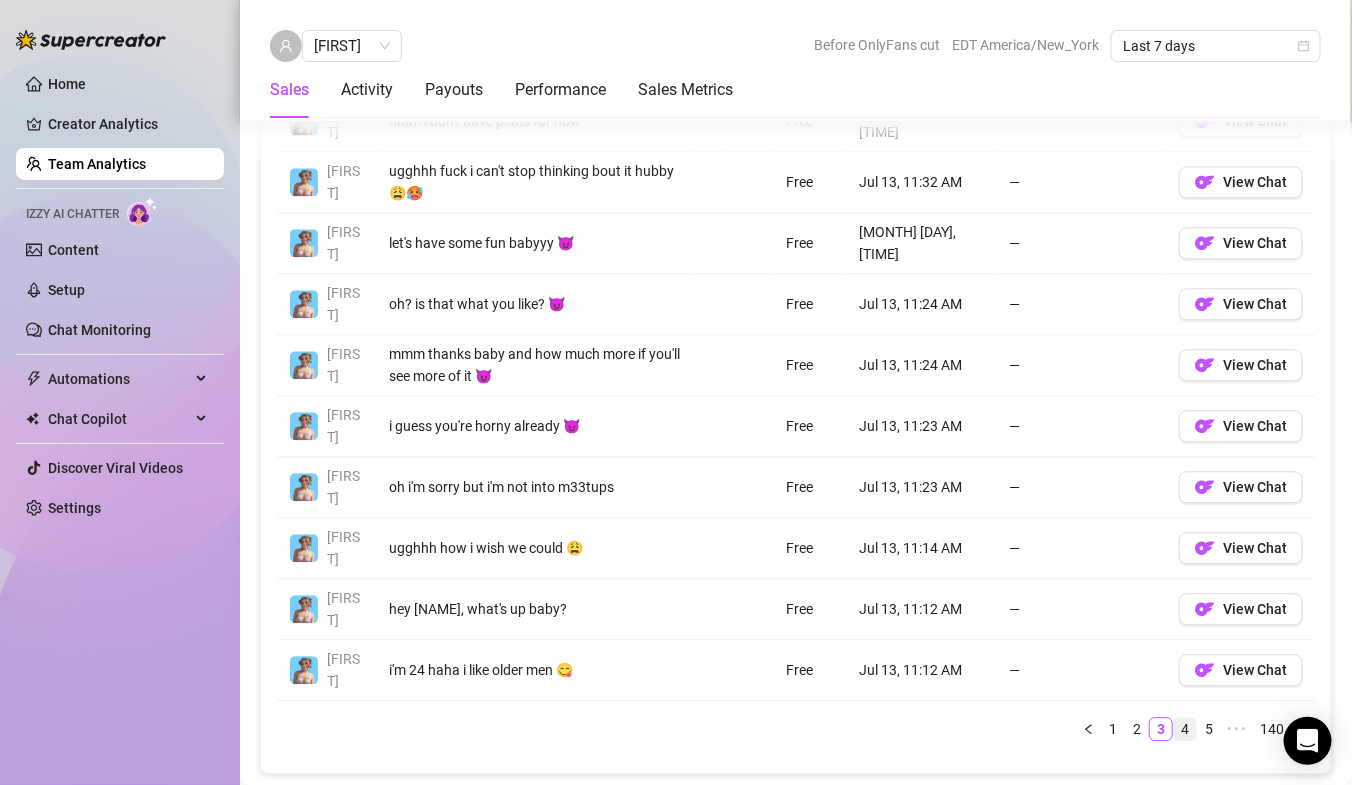 click on "4" at bounding box center [1185, 729] 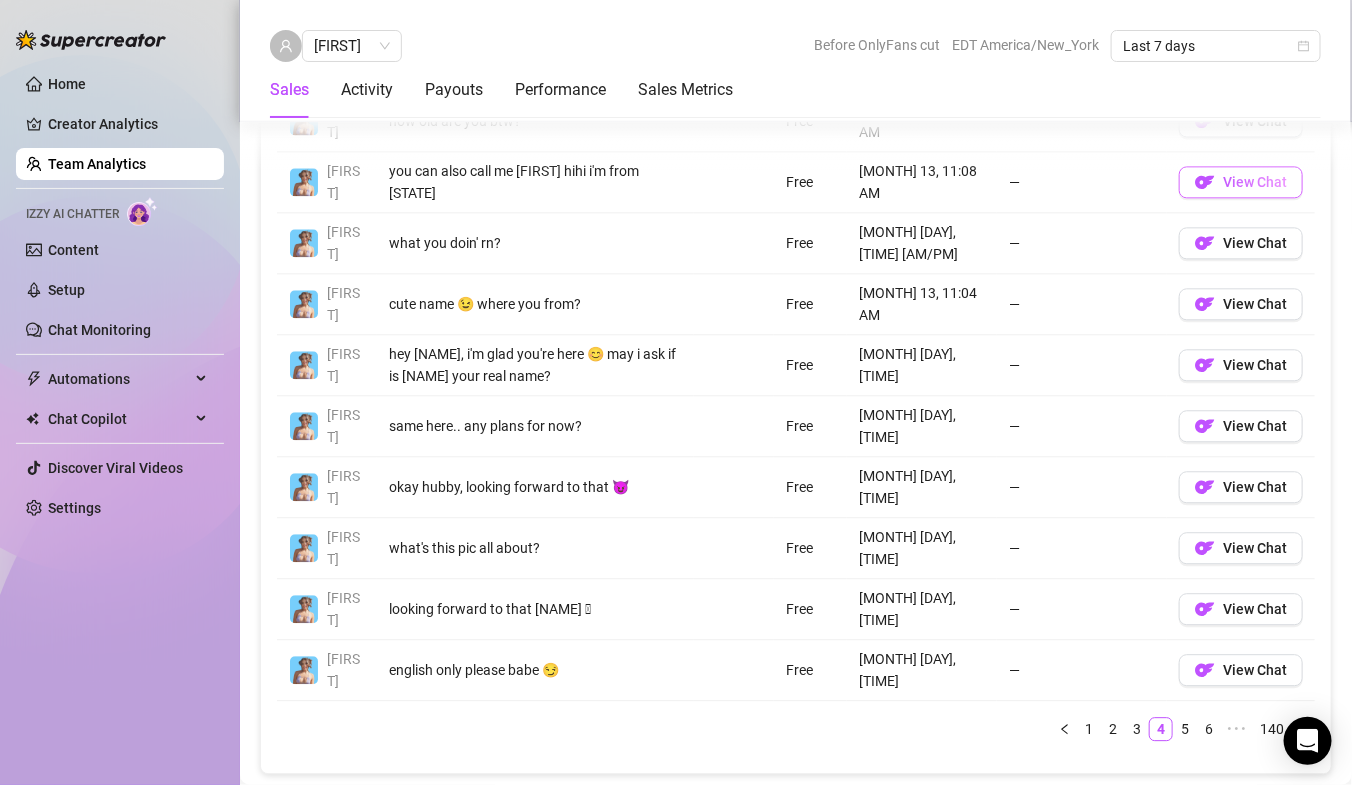 click at bounding box center (1205, 182) 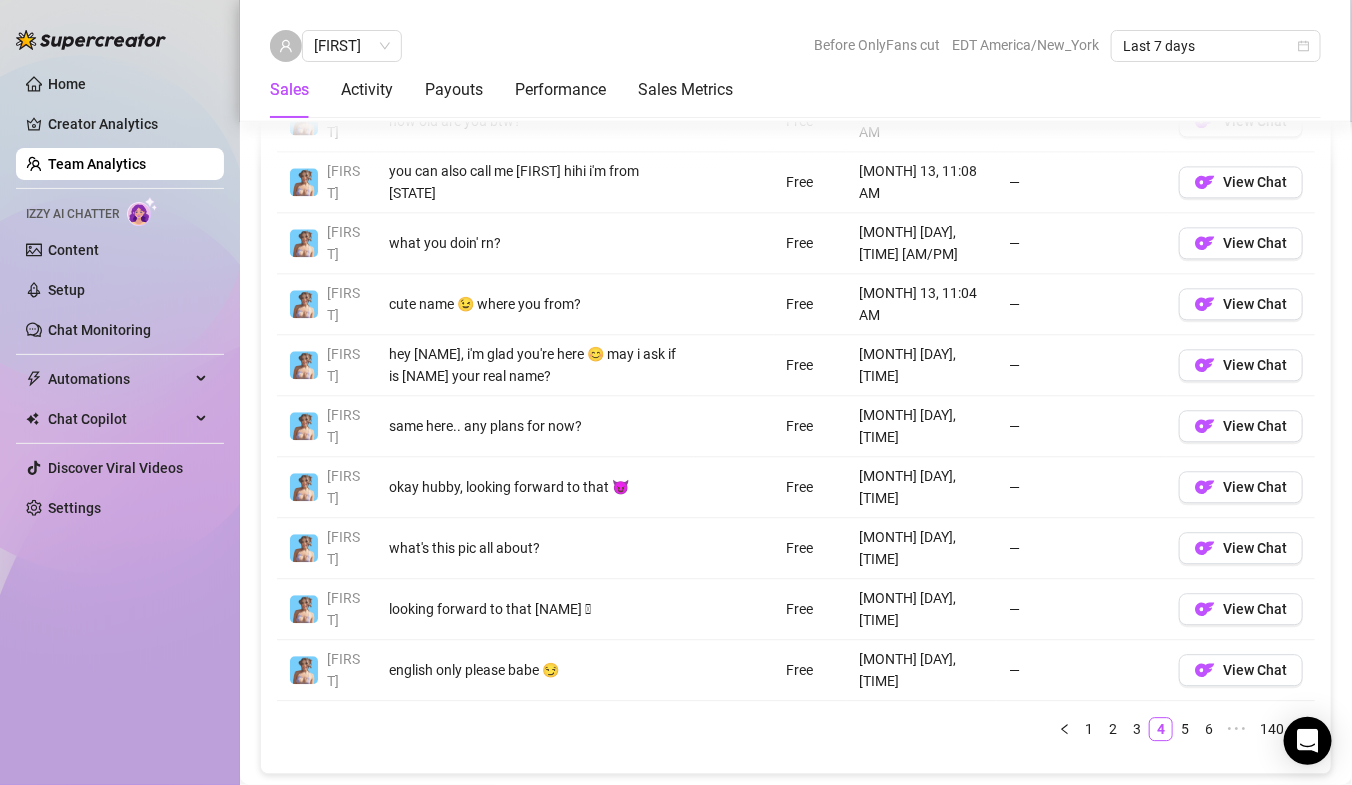 click on "Team Analytics" at bounding box center (97, 164) 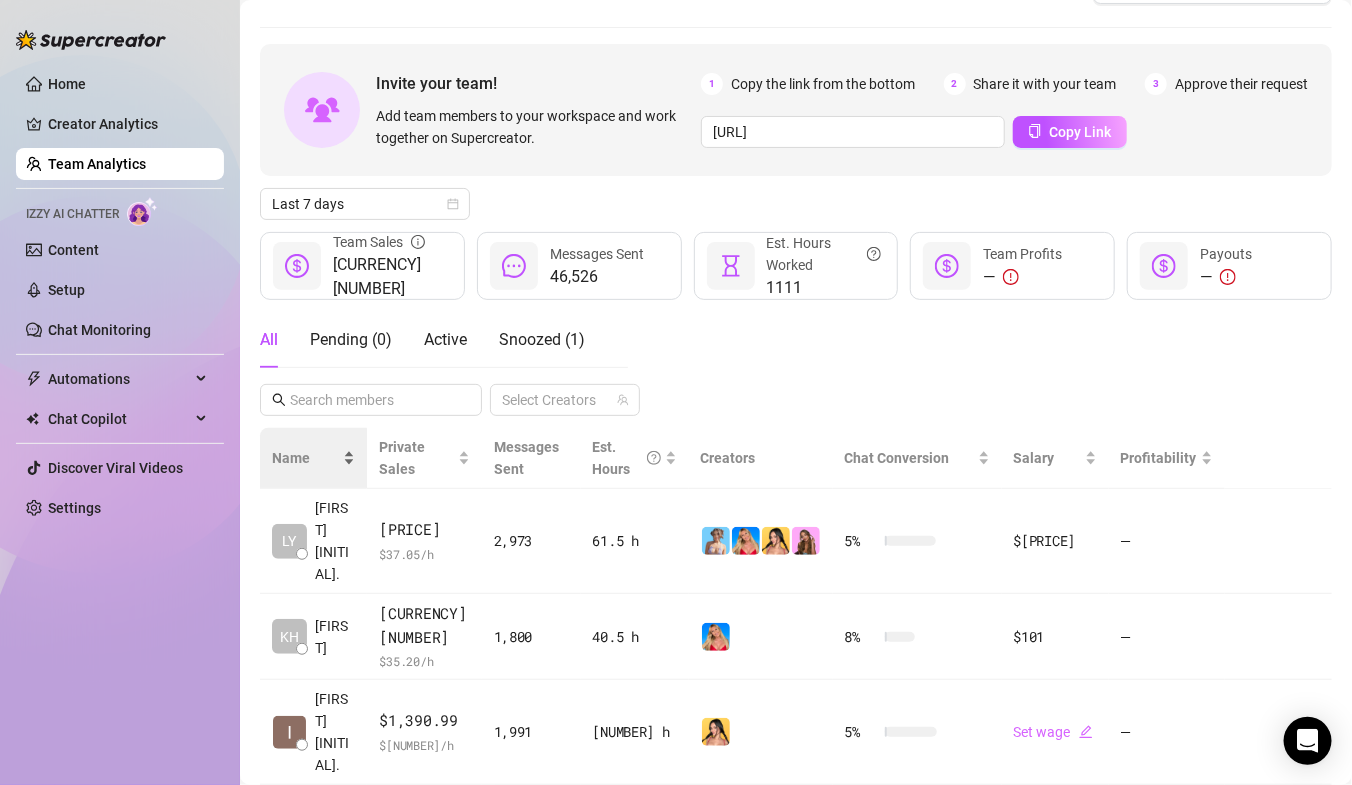 scroll, scrollTop: 50, scrollLeft: 0, axis: vertical 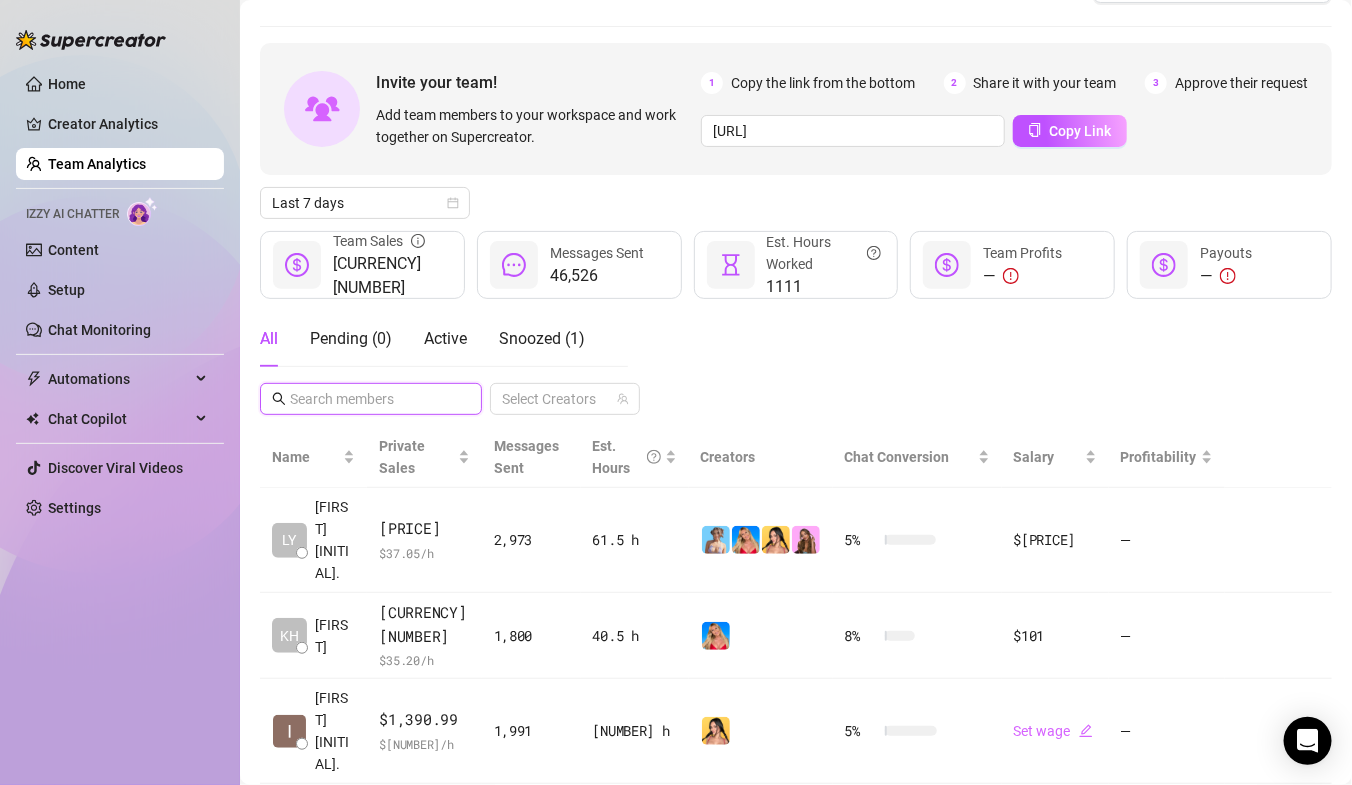 click at bounding box center (372, 399) 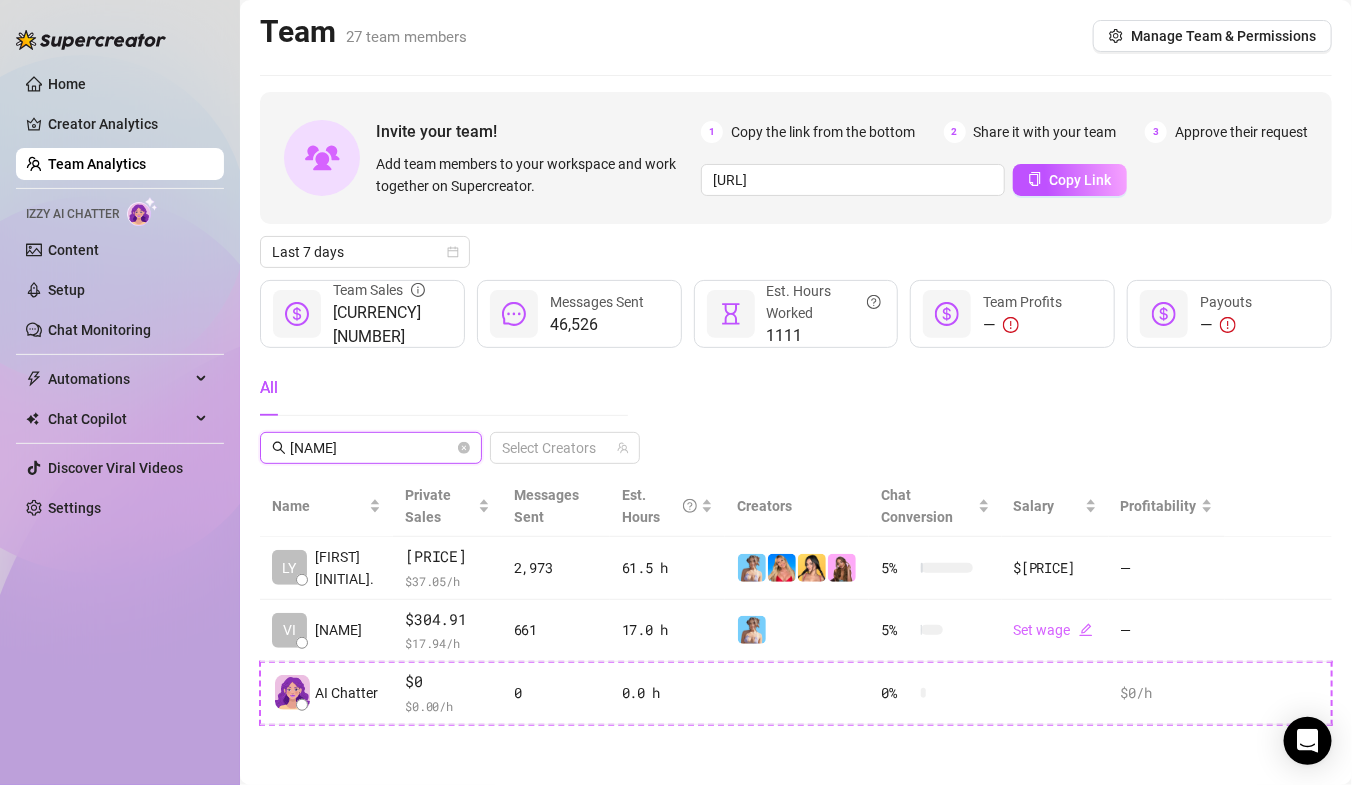 scroll, scrollTop: 0, scrollLeft: 0, axis: both 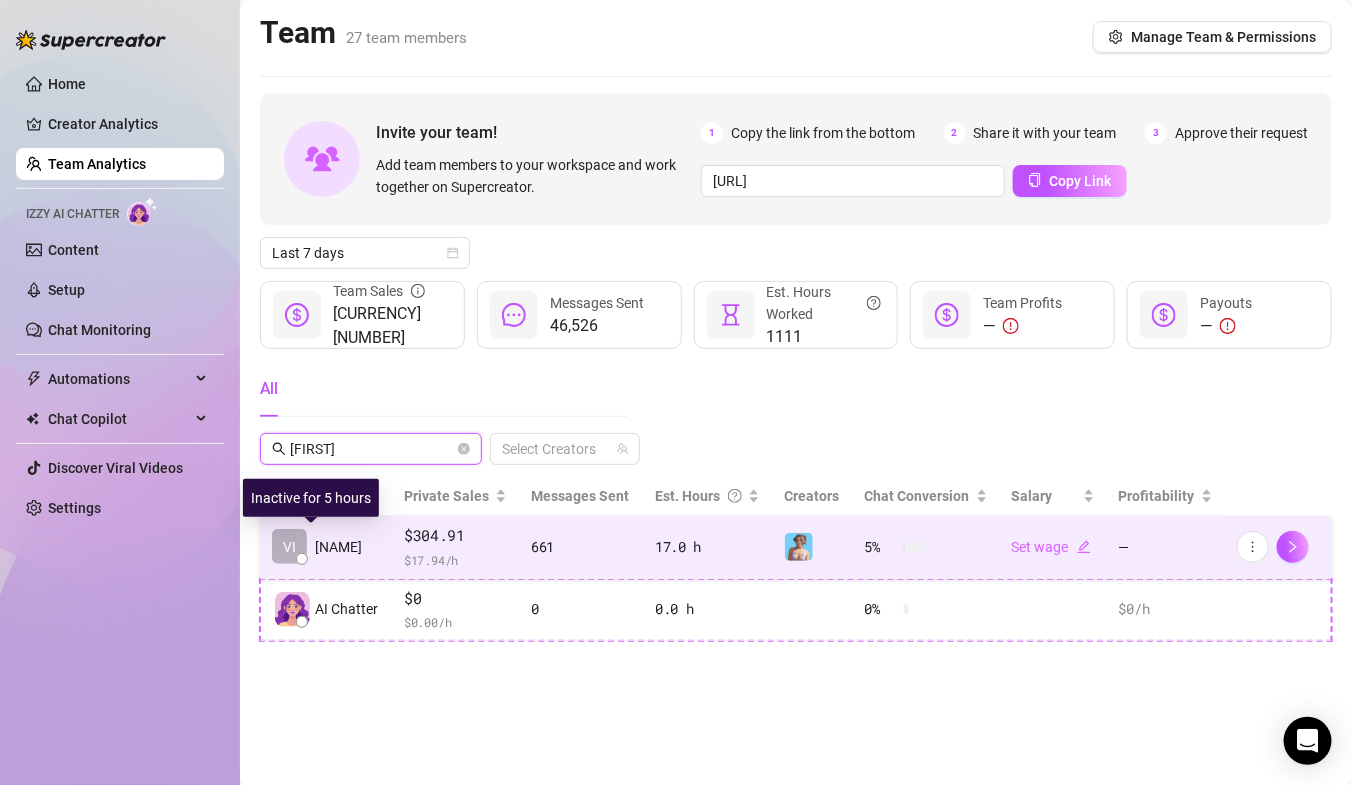type on "[FIRST]" 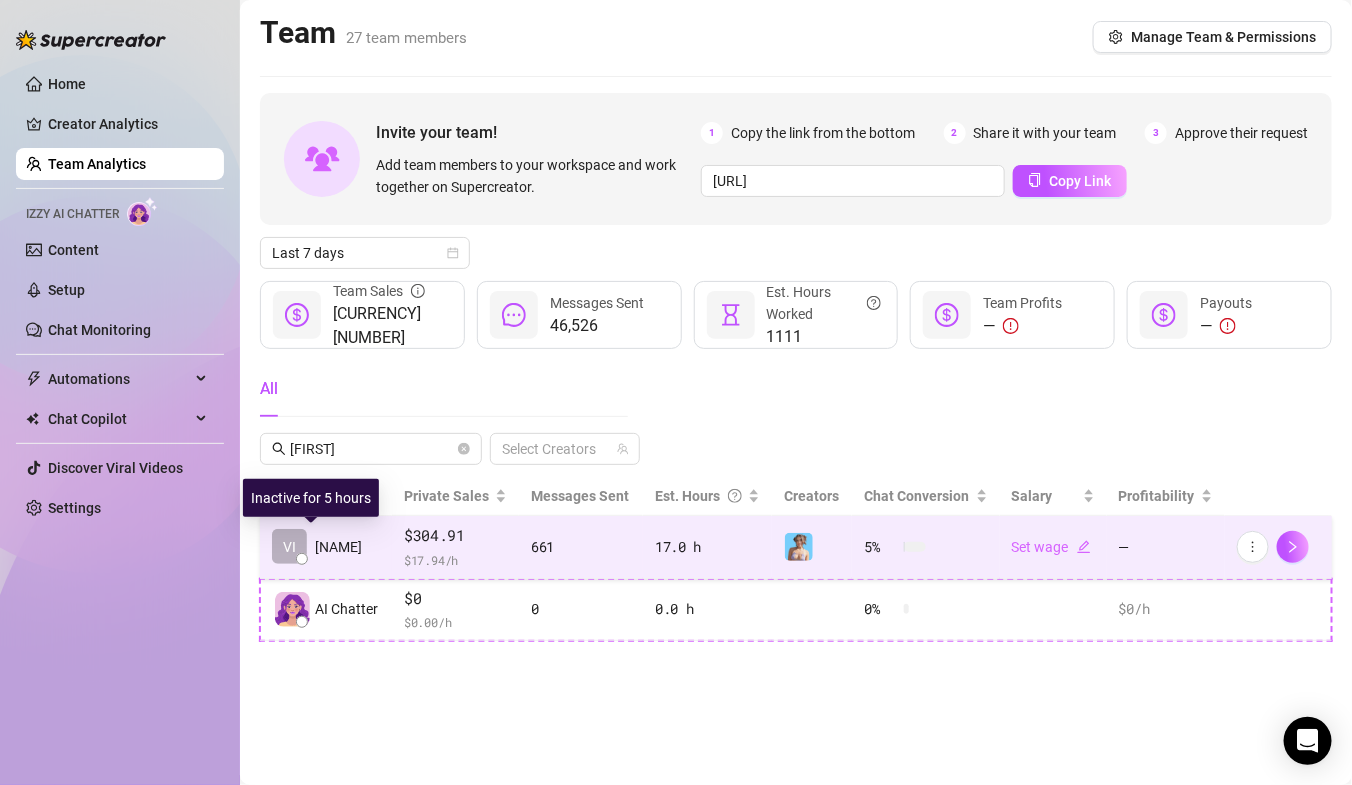 click on "VI" at bounding box center (289, 546) 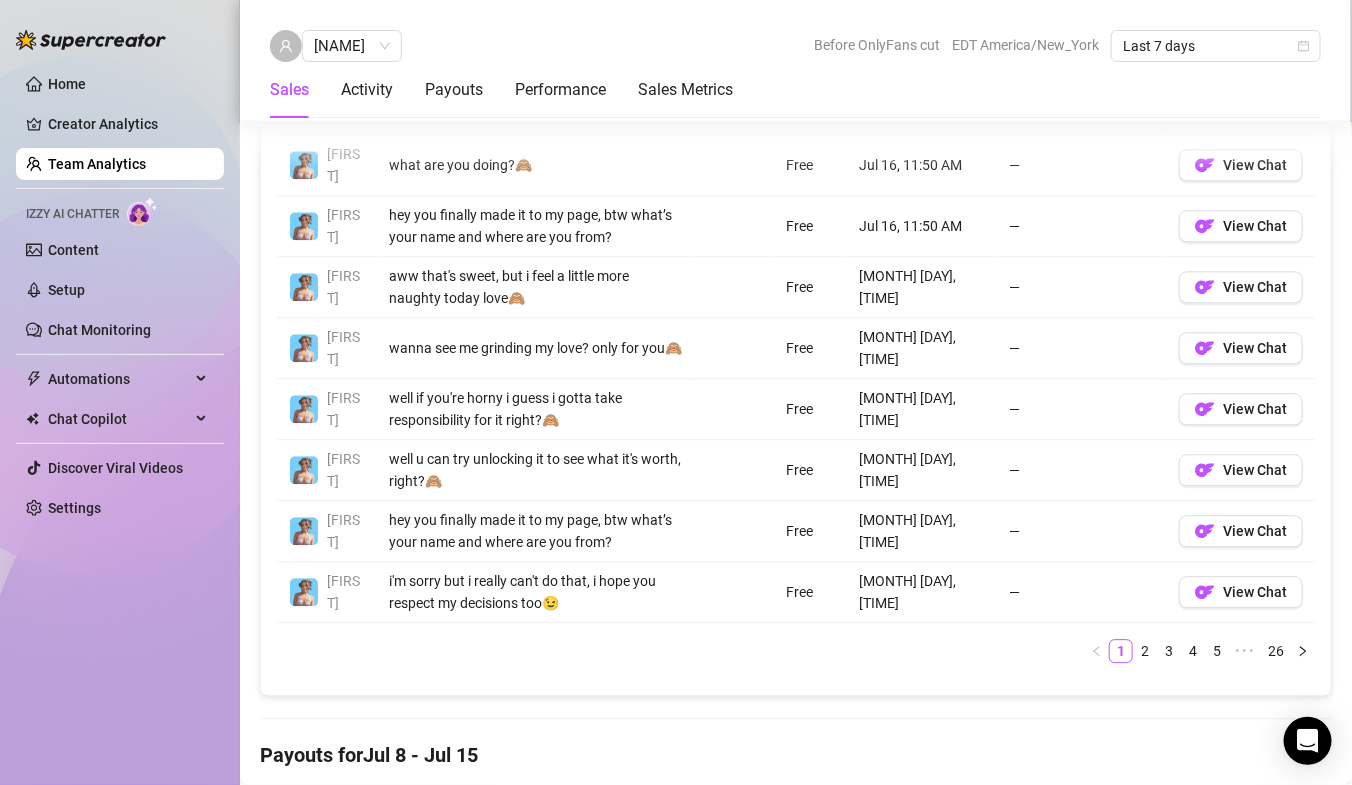 scroll, scrollTop: 1650, scrollLeft: 0, axis: vertical 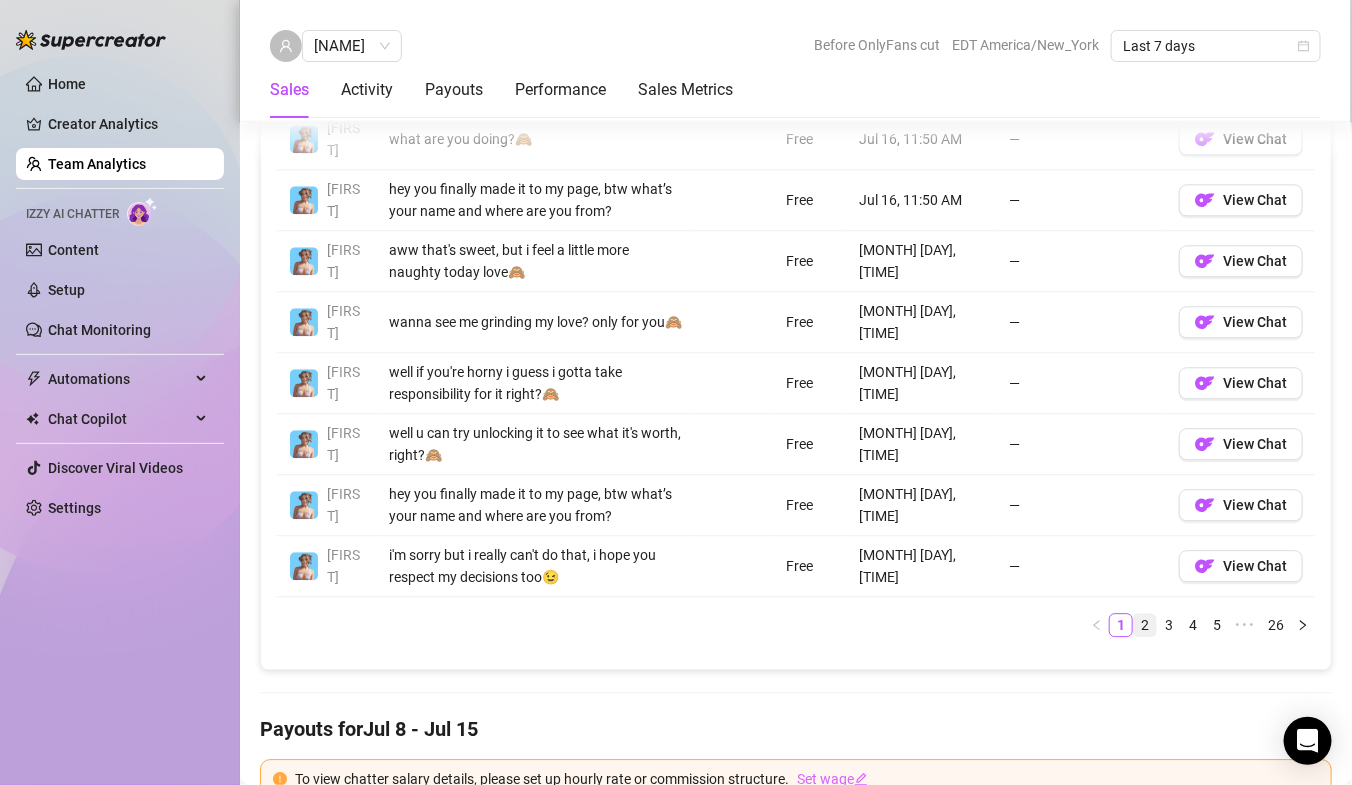 click on "2" at bounding box center (1145, 625) 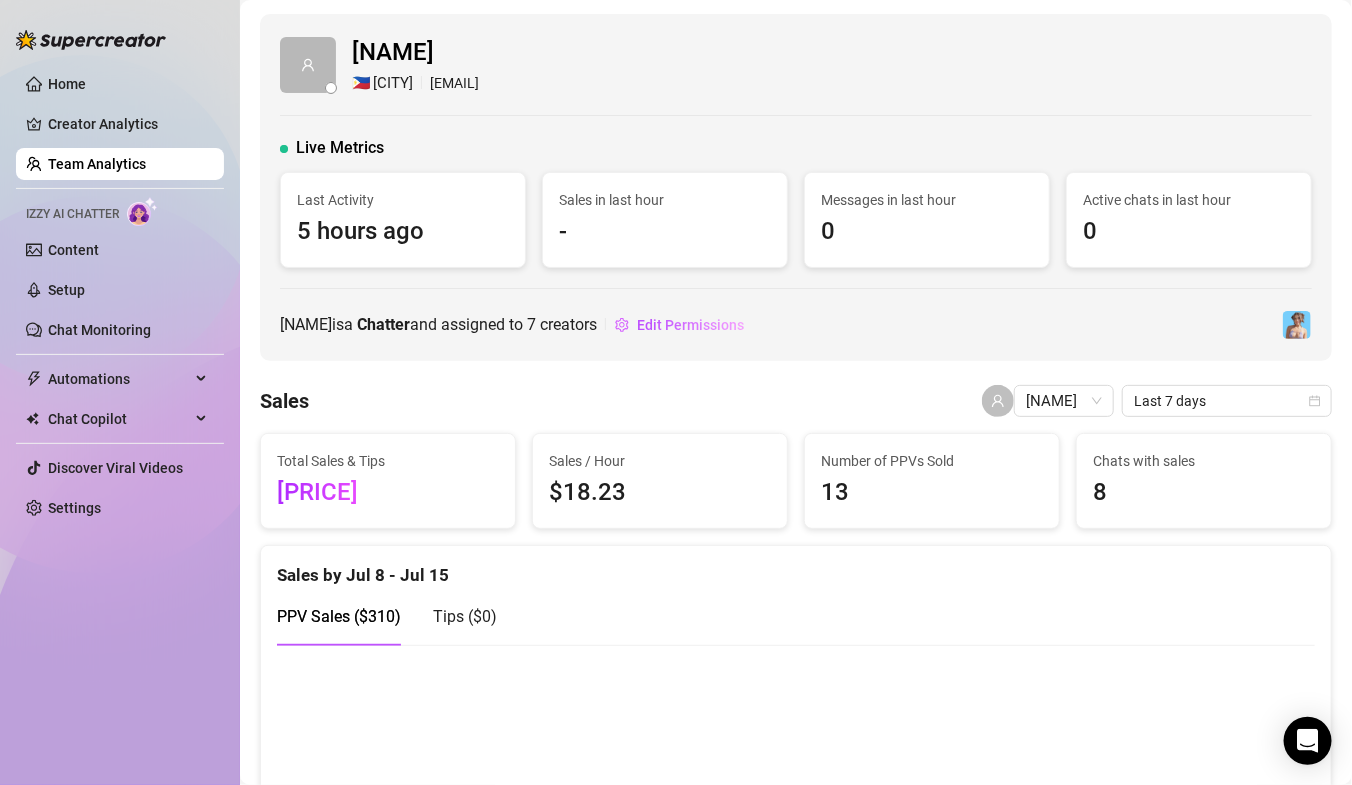scroll, scrollTop: 3, scrollLeft: 0, axis: vertical 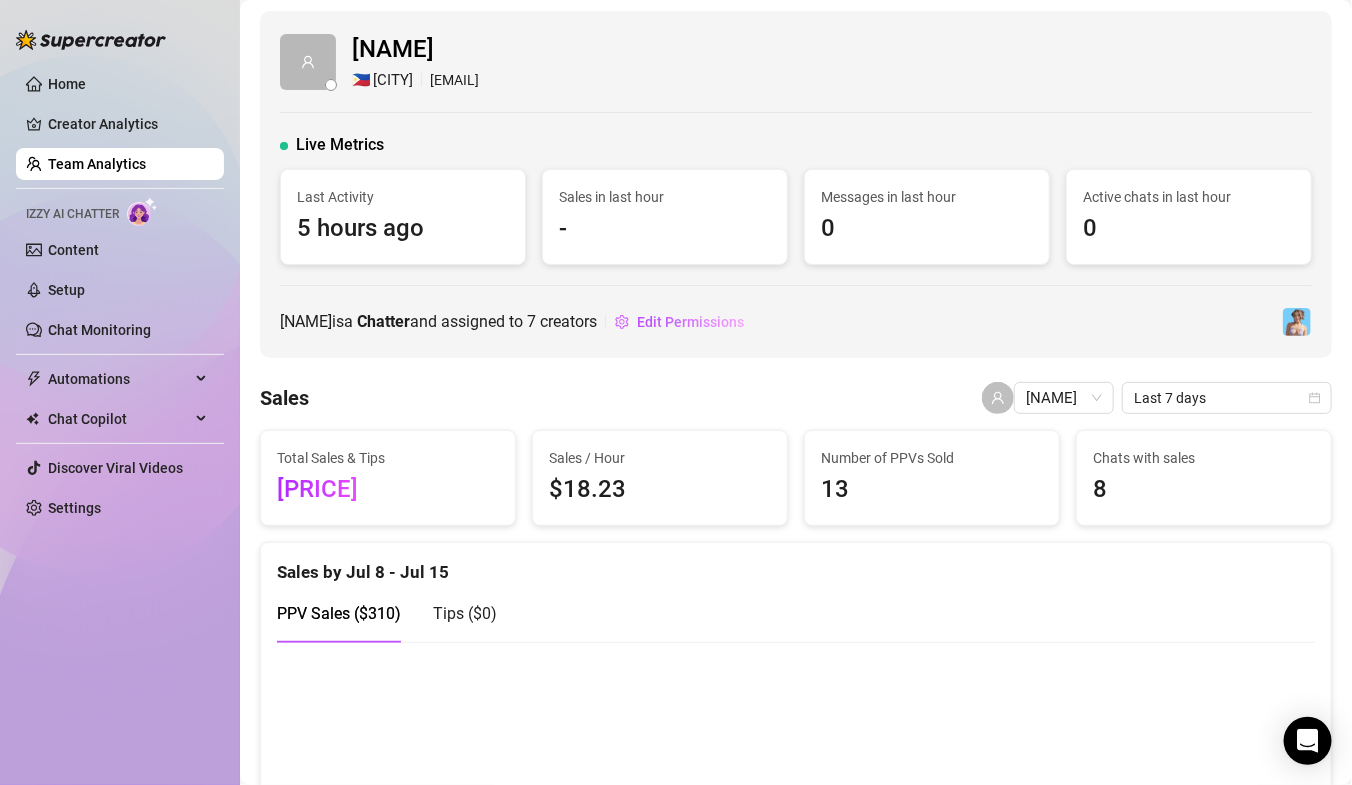 click on "Team Analytics" at bounding box center [97, 164] 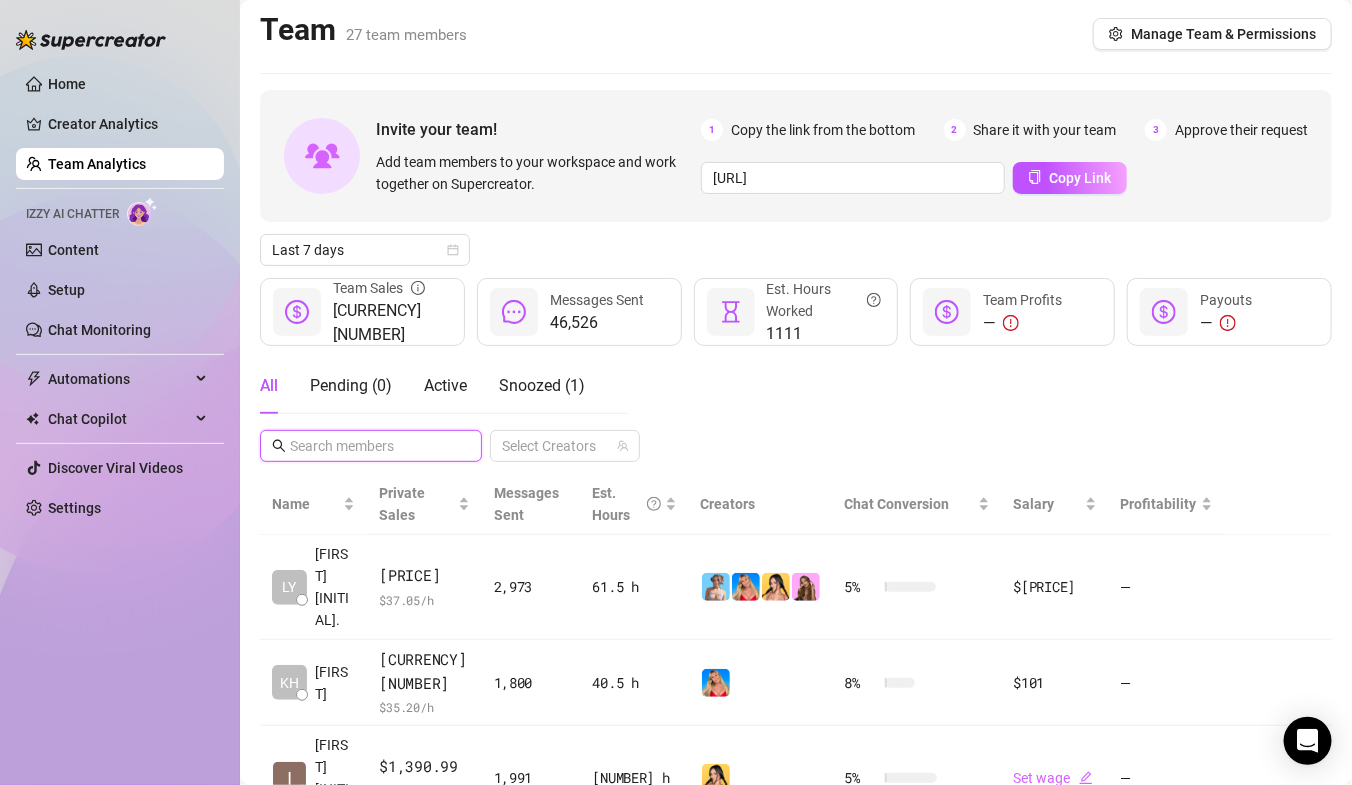 click at bounding box center (372, 446) 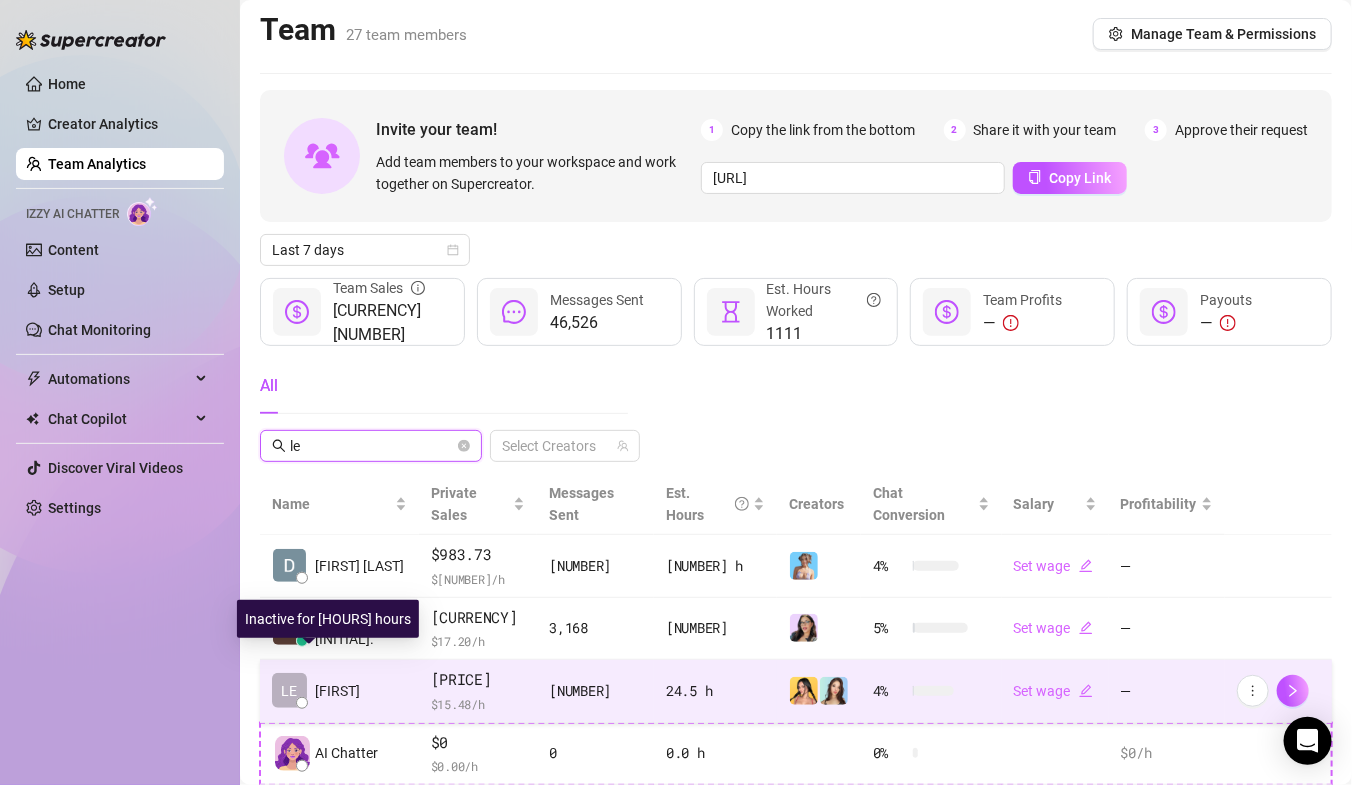 type on "le" 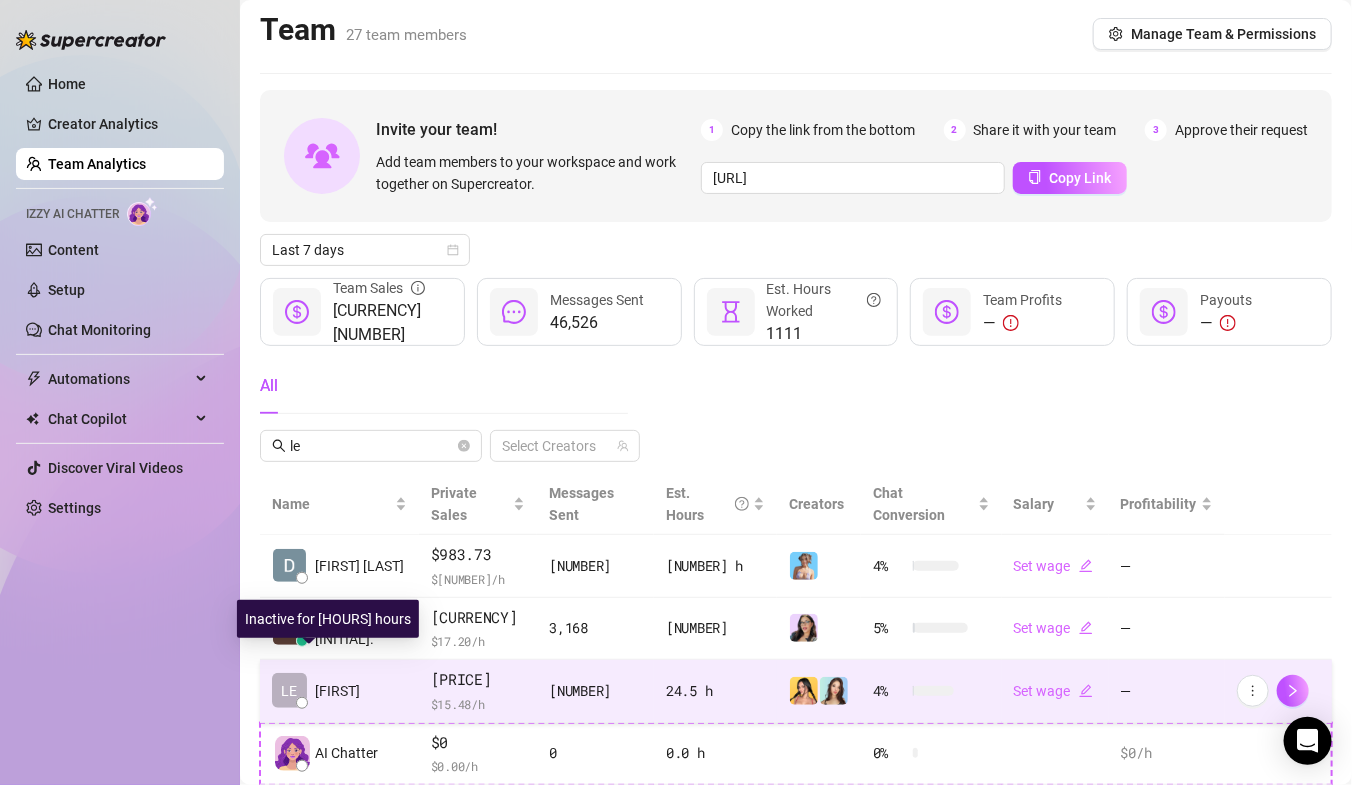 click on "[FIRST] [LAST]" at bounding box center (316, 690) 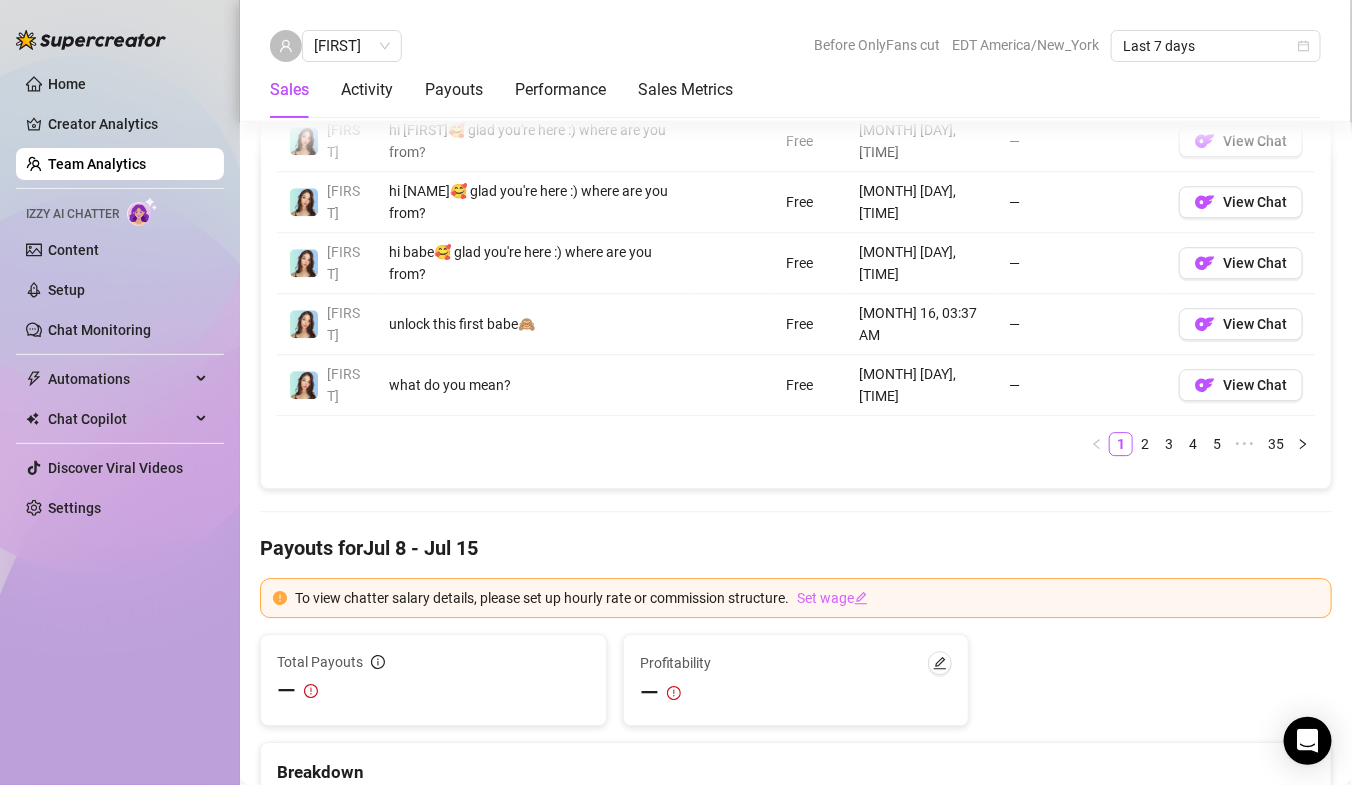 scroll, scrollTop: 1928, scrollLeft: 0, axis: vertical 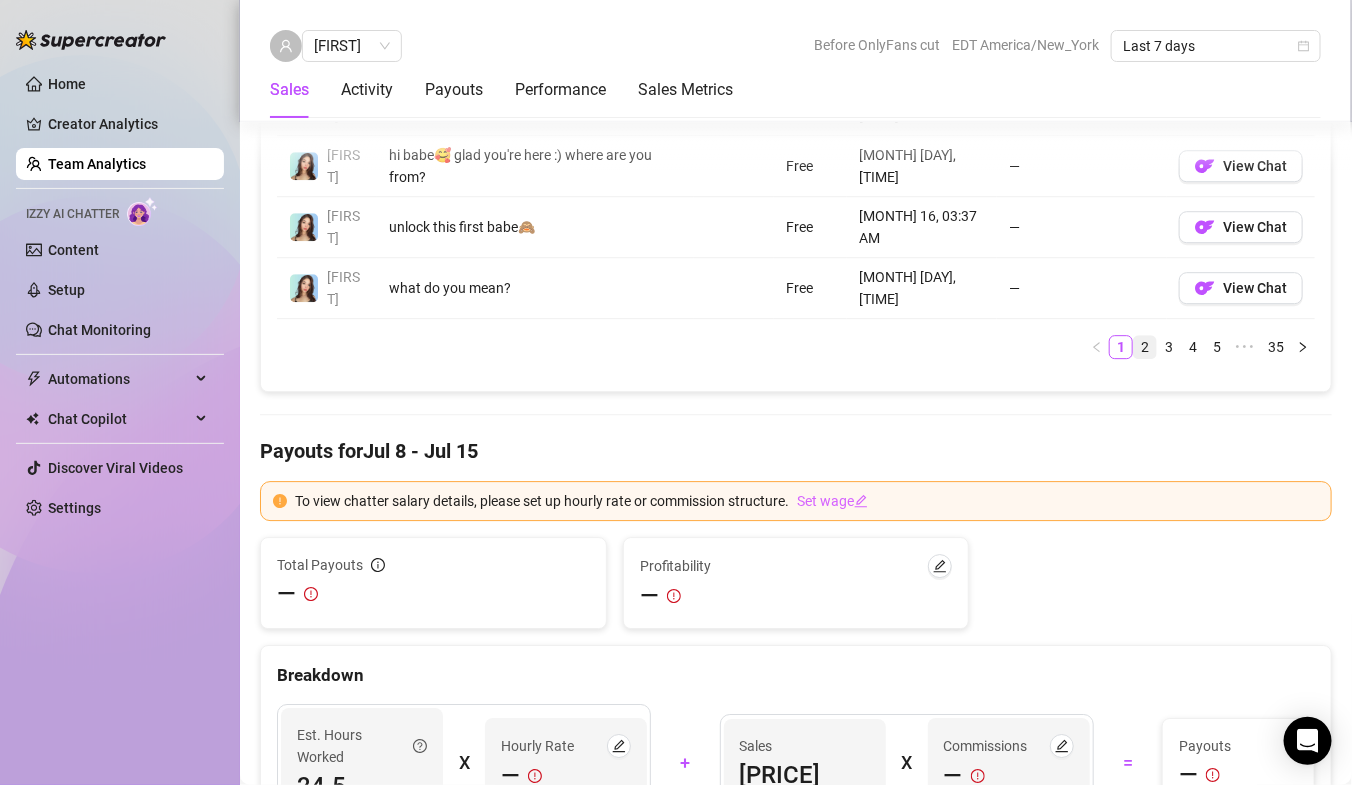 click on "2" at bounding box center (1145, 347) 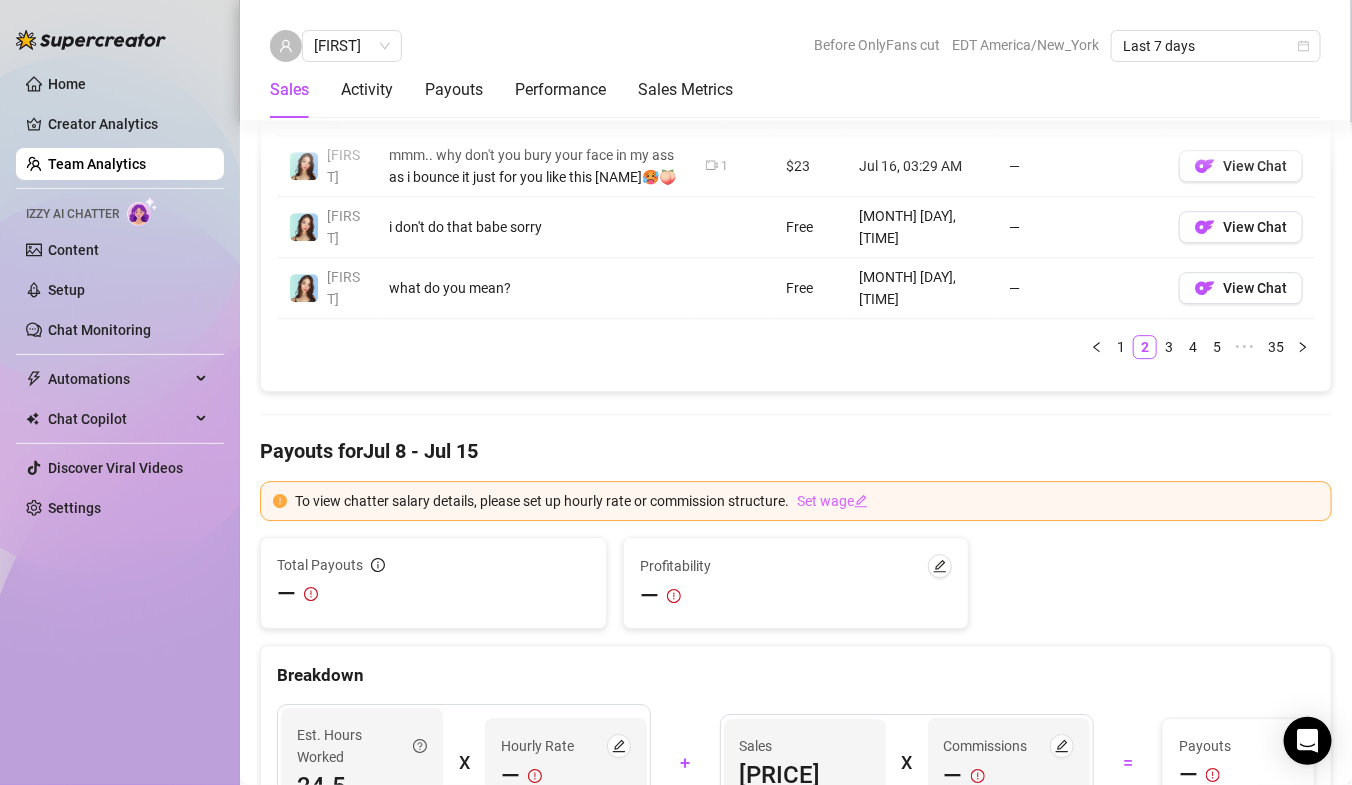 click on "3" at bounding box center [1169, 347] 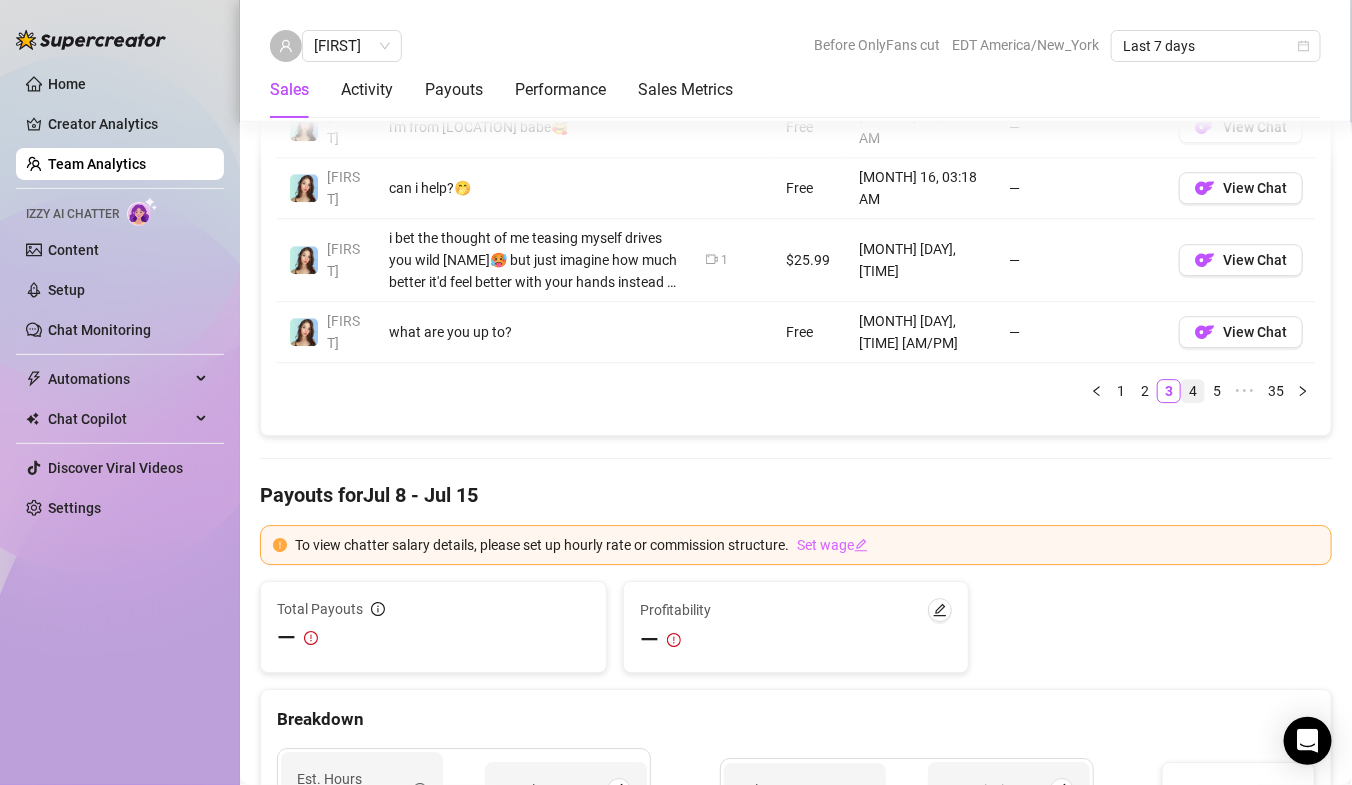 click on "4" at bounding box center [1193, 391] 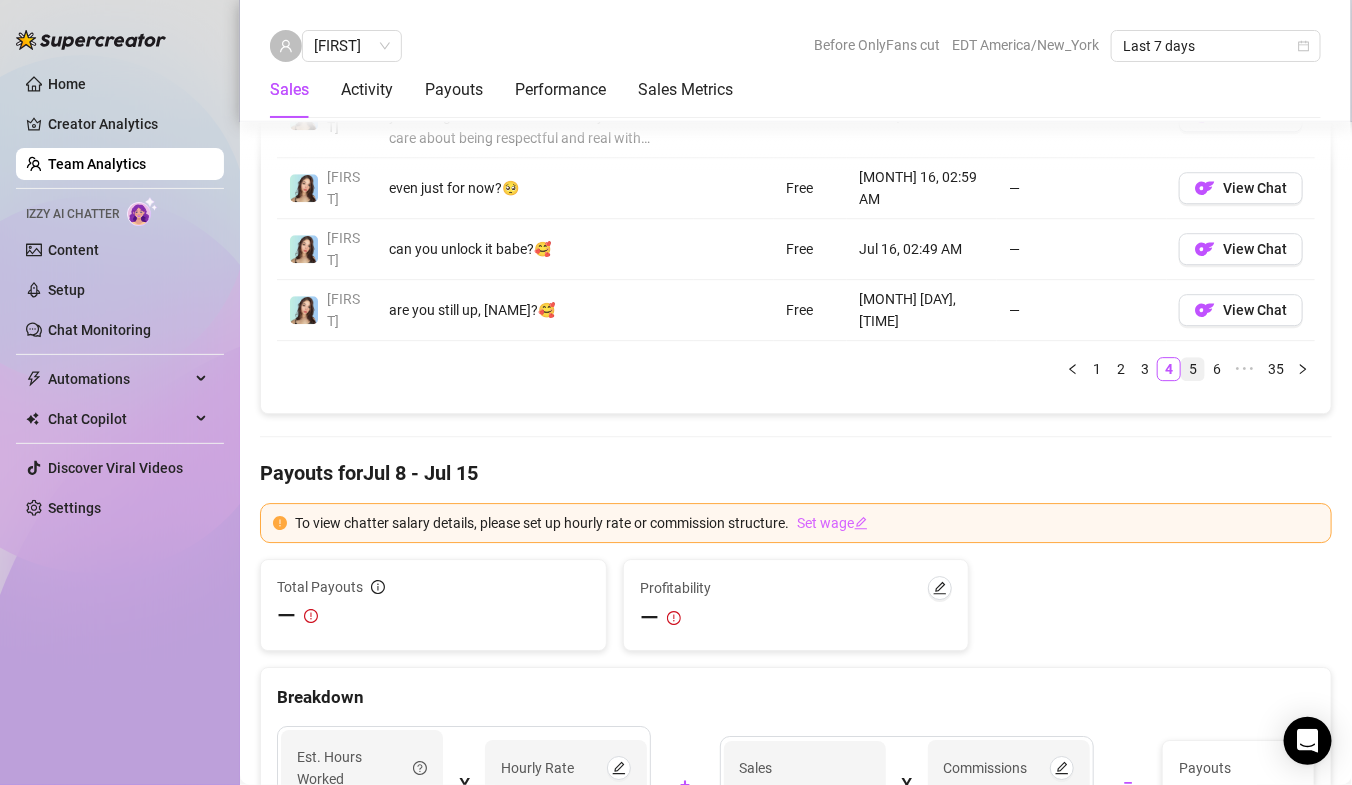 click on "5" at bounding box center (1193, 369) 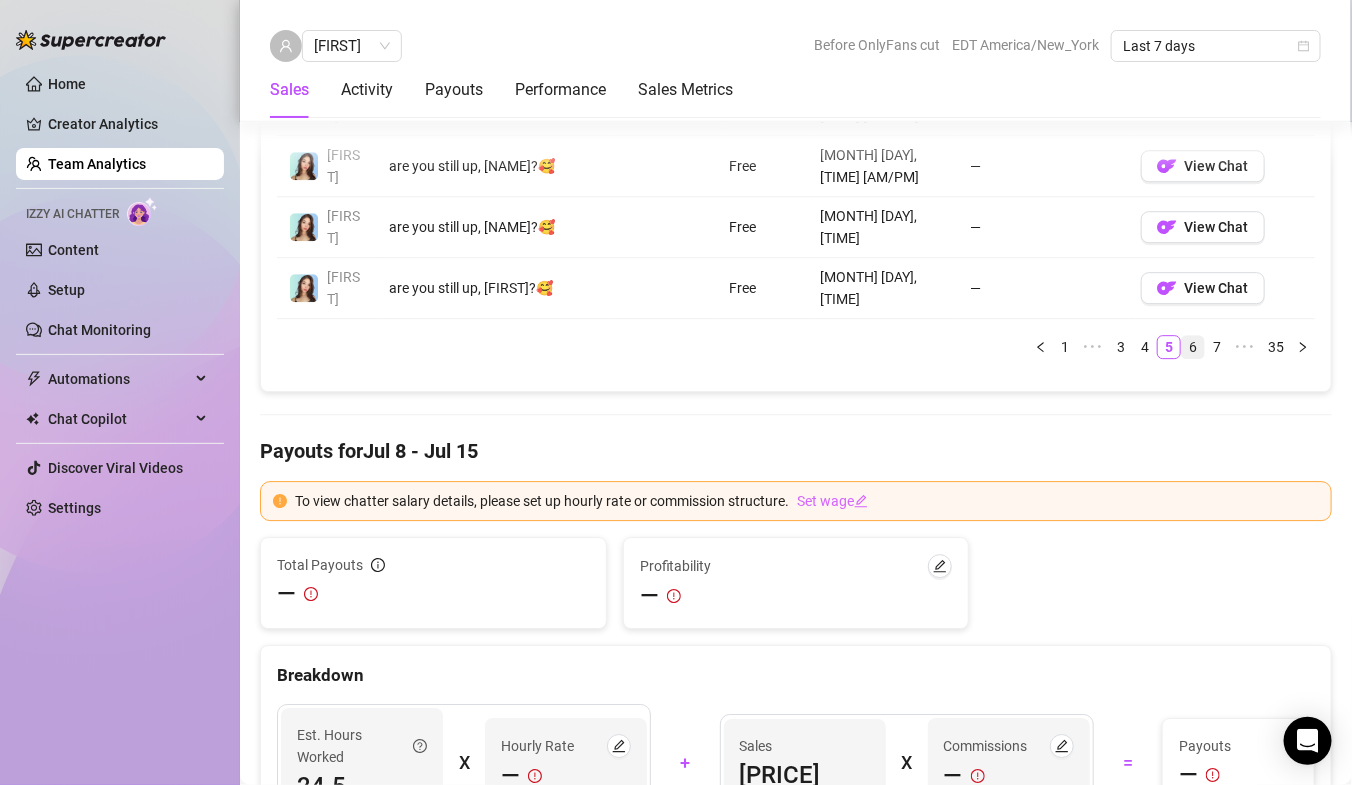 click on "6" at bounding box center (1193, 347) 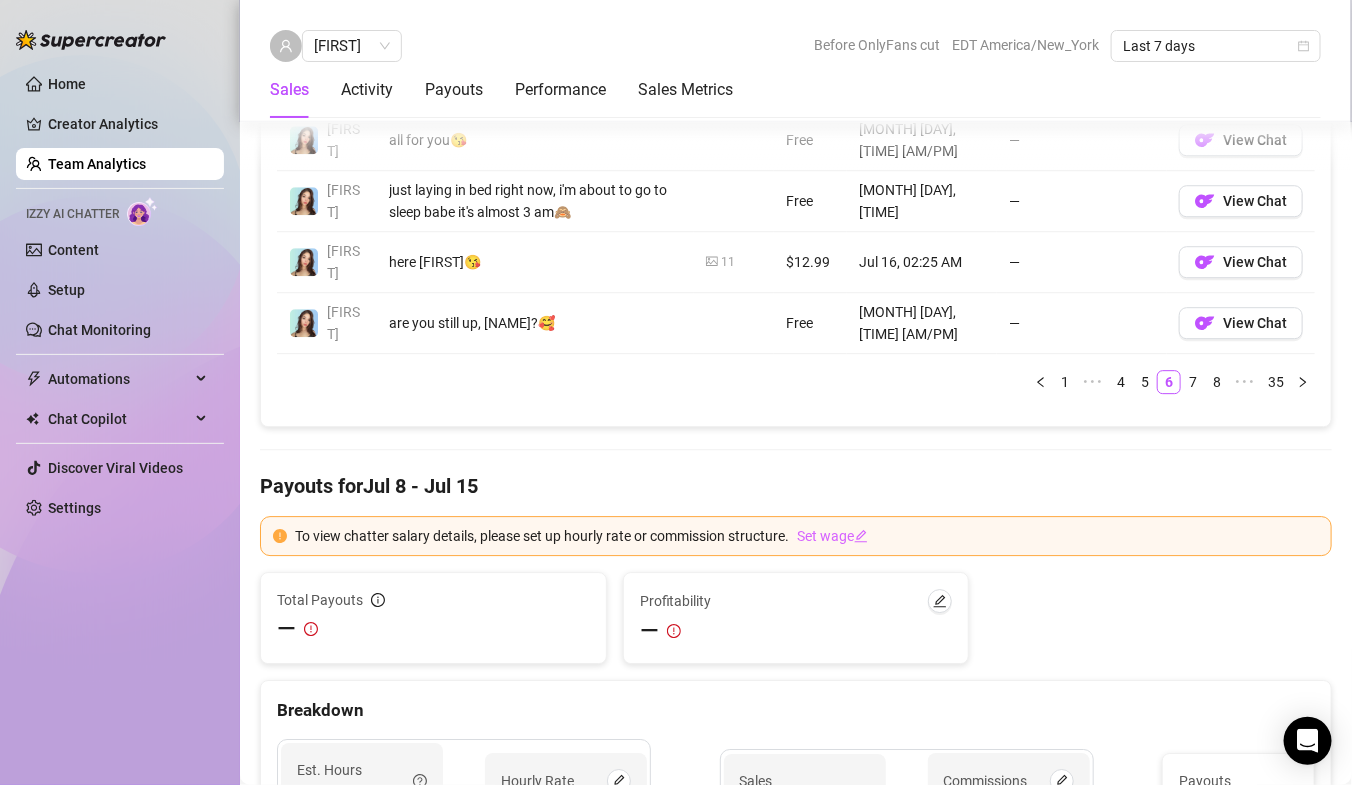 scroll, scrollTop: 1899, scrollLeft: 0, axis: vertical 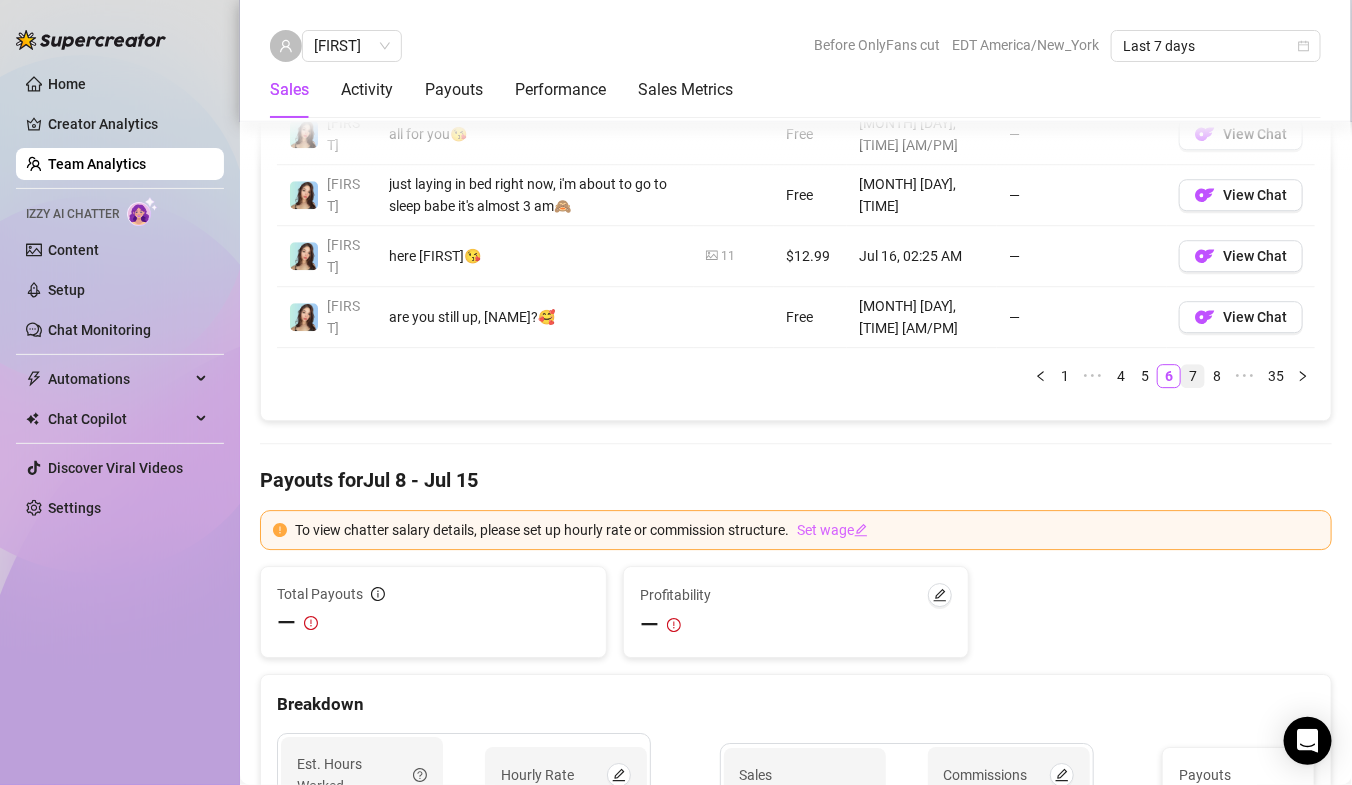 click on "7" at bounding box center (1193, 376) 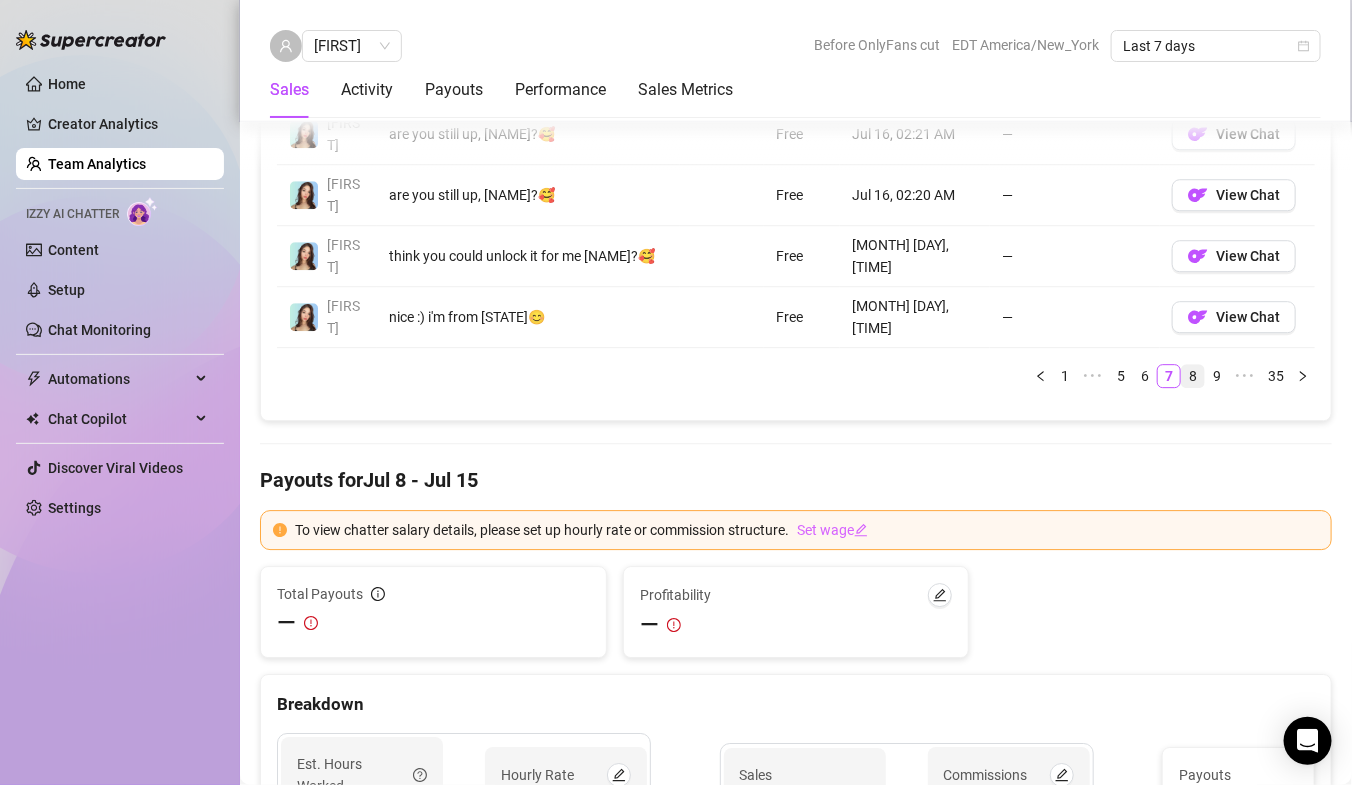 click on "8" at bounding box center (1193, 376) 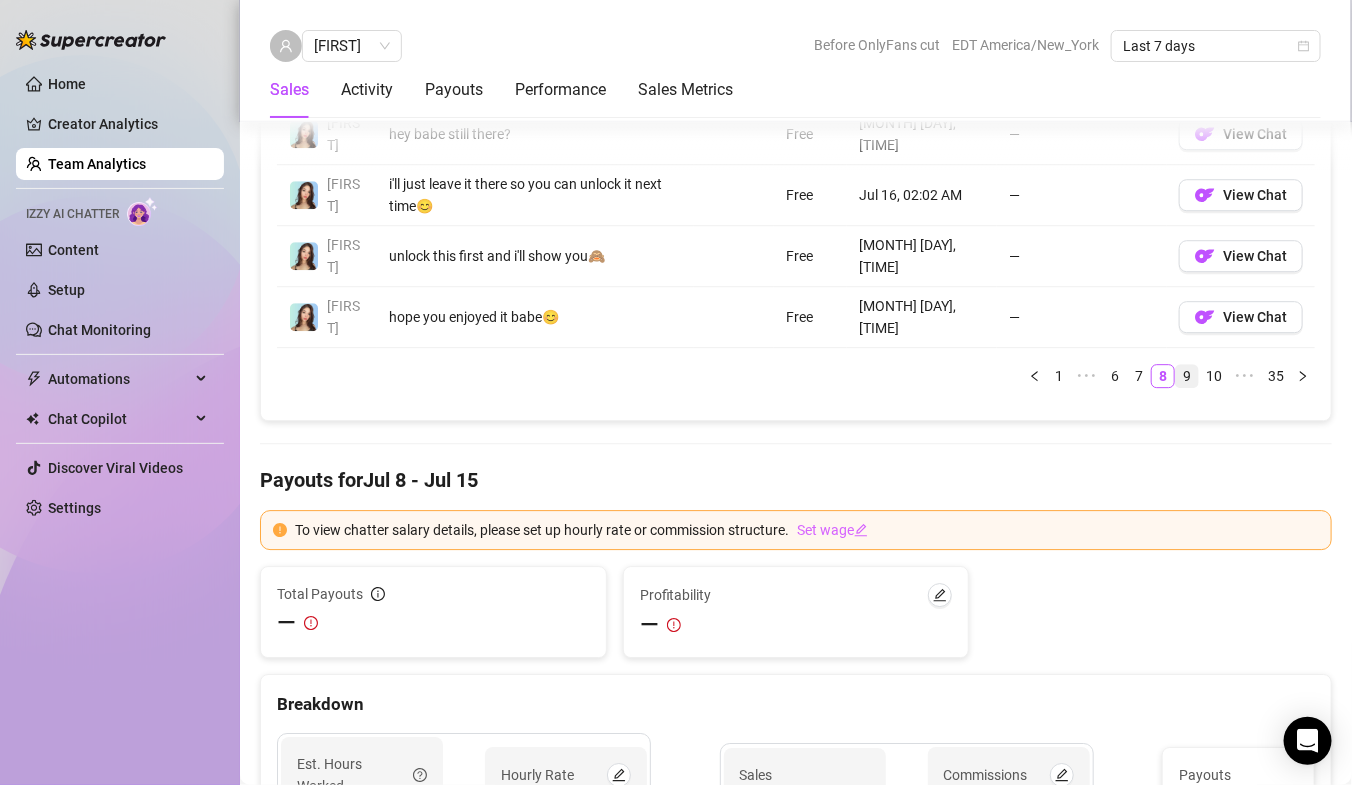 click on "9" at bounding box center [1187, 376] 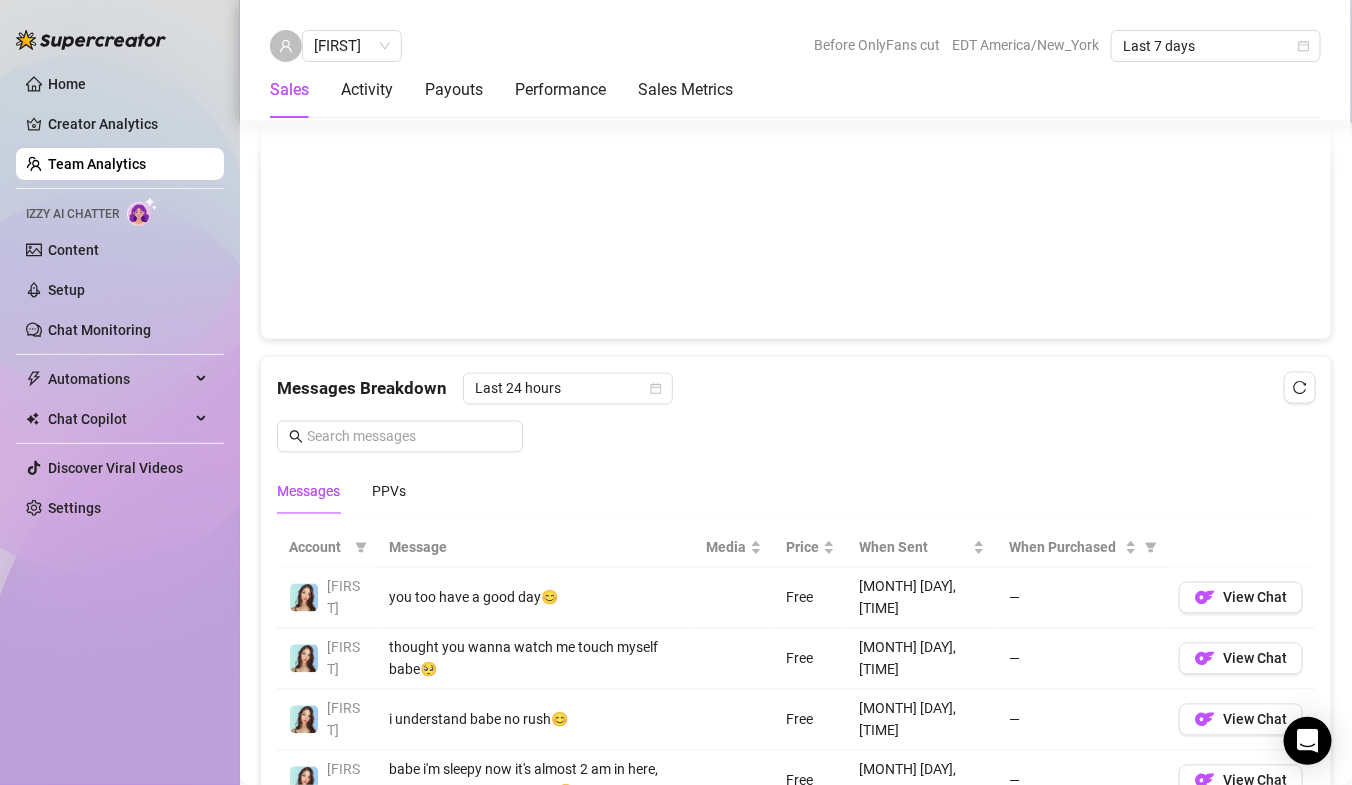 scroll, scrollTop: 1075, scrollLeft: 0, axis: vertical 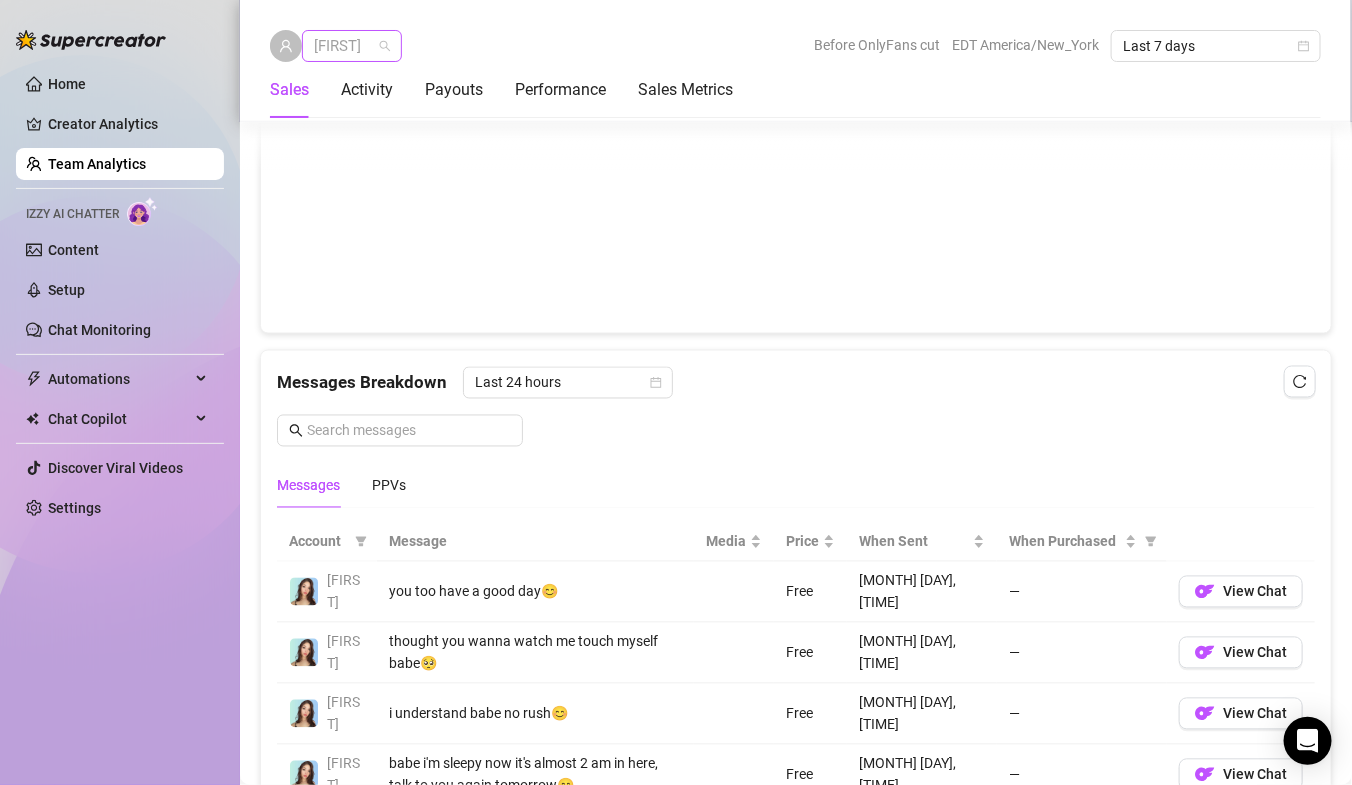 click on "[FIRST]" at bounding box center (352, 46) 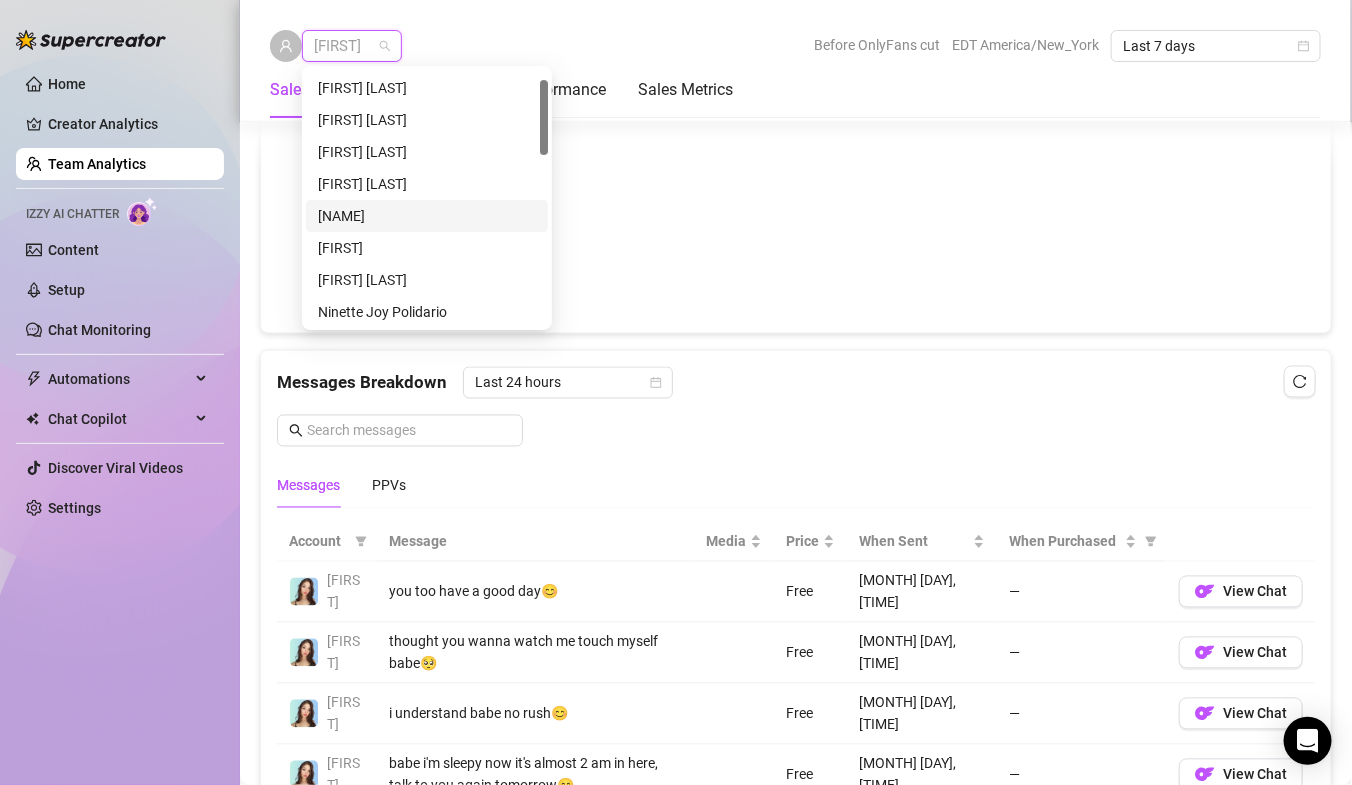 scroll, scrollTop: 0, scrollLeft: 0, axis: both 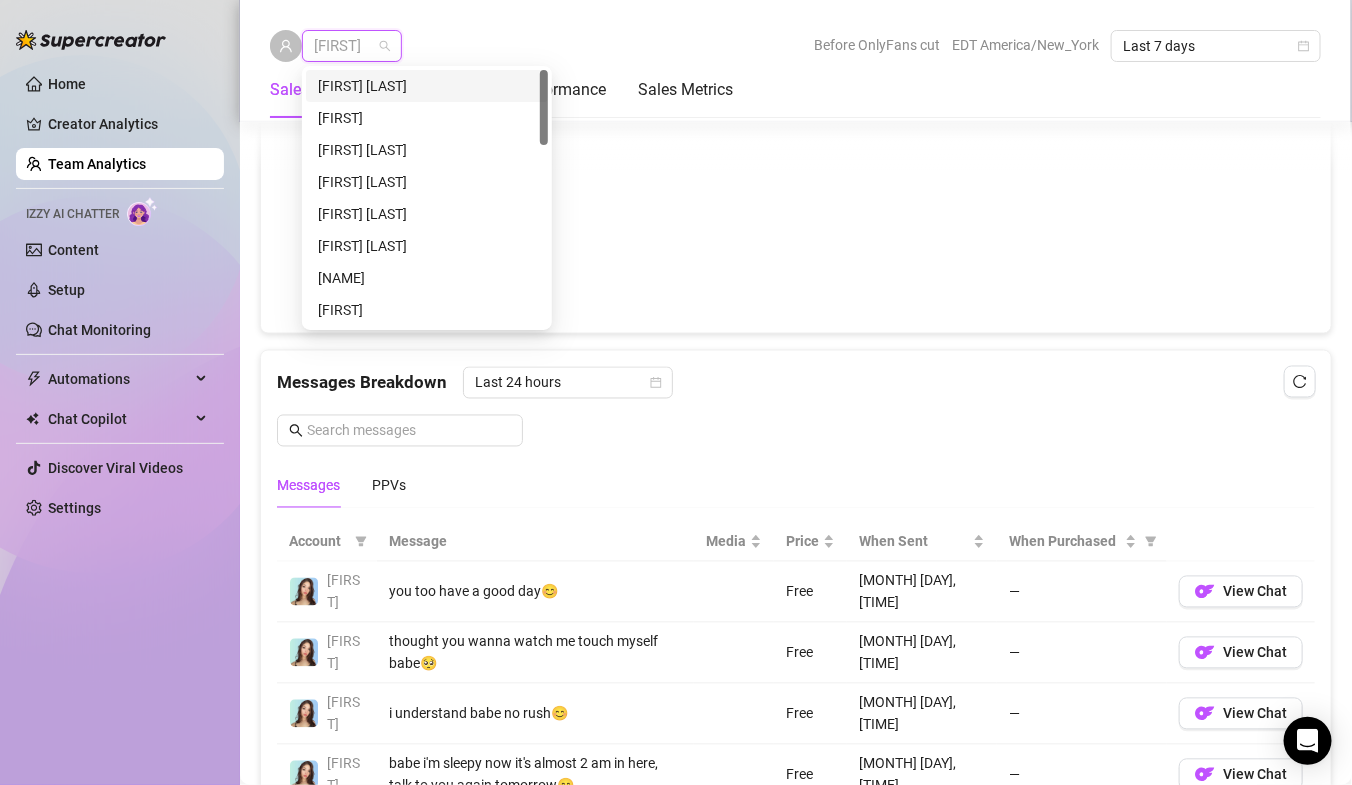 click on "[FIRST] [LAST]" at bounding box center (427, 86) 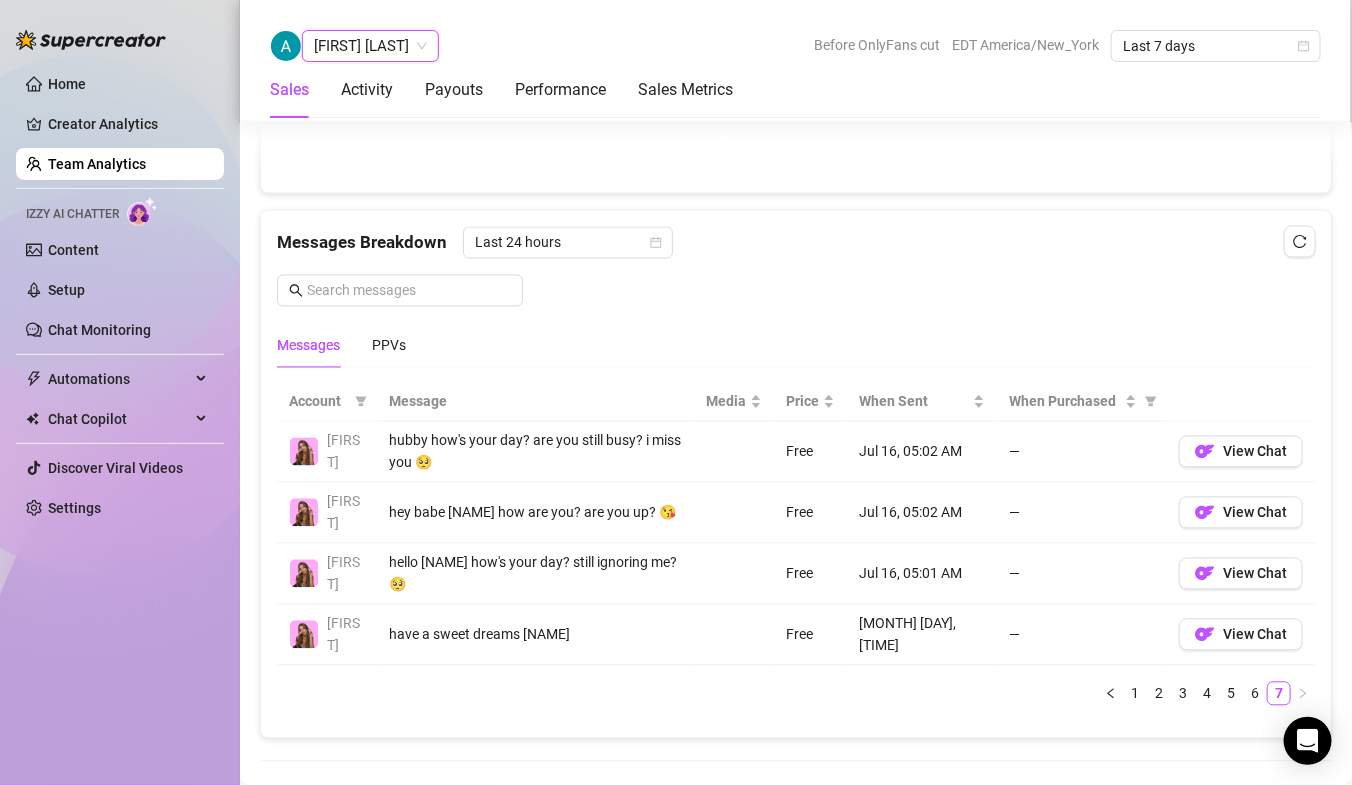 scroll, scrollTop: 1228, scrollLeft: 0, axis: vertical 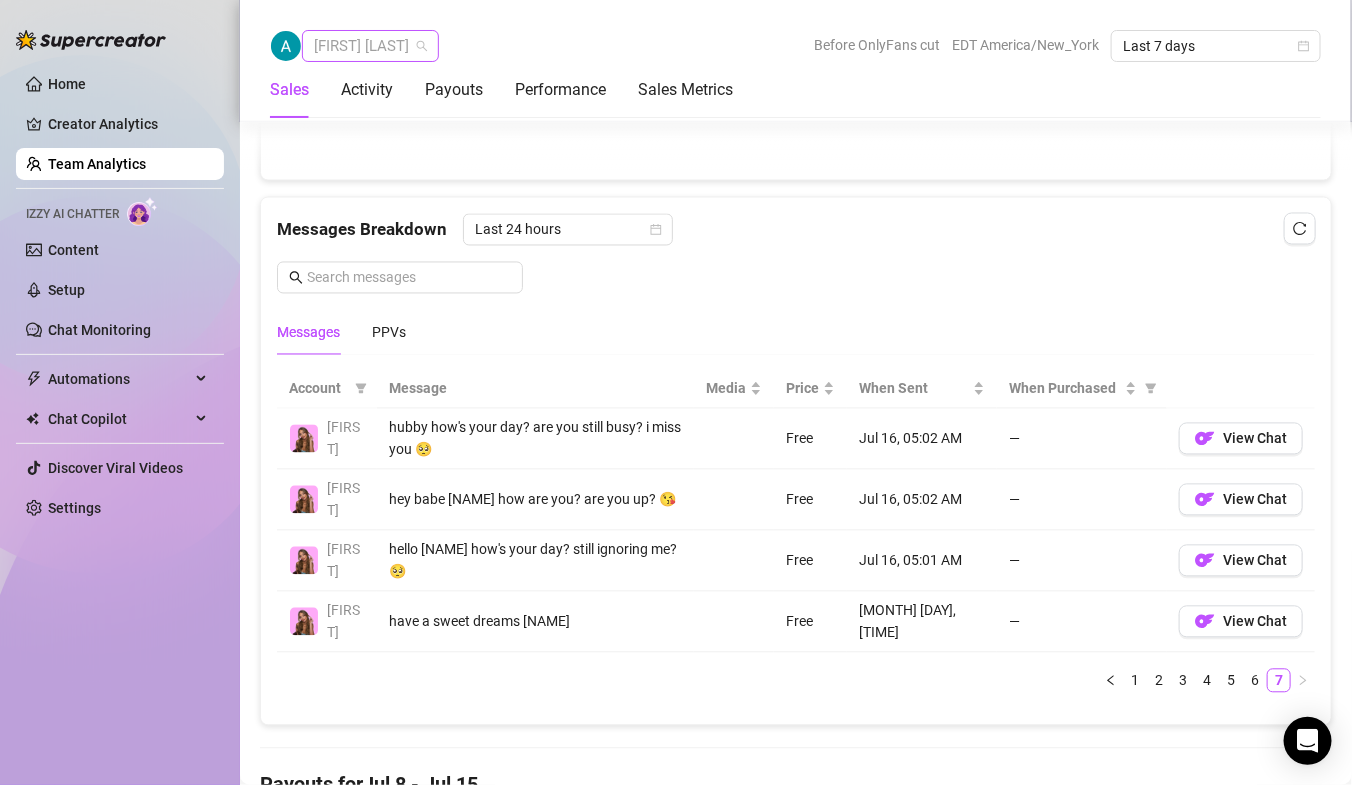 click on "[FIRST] [LAST]" at bounding box center (370, 46) 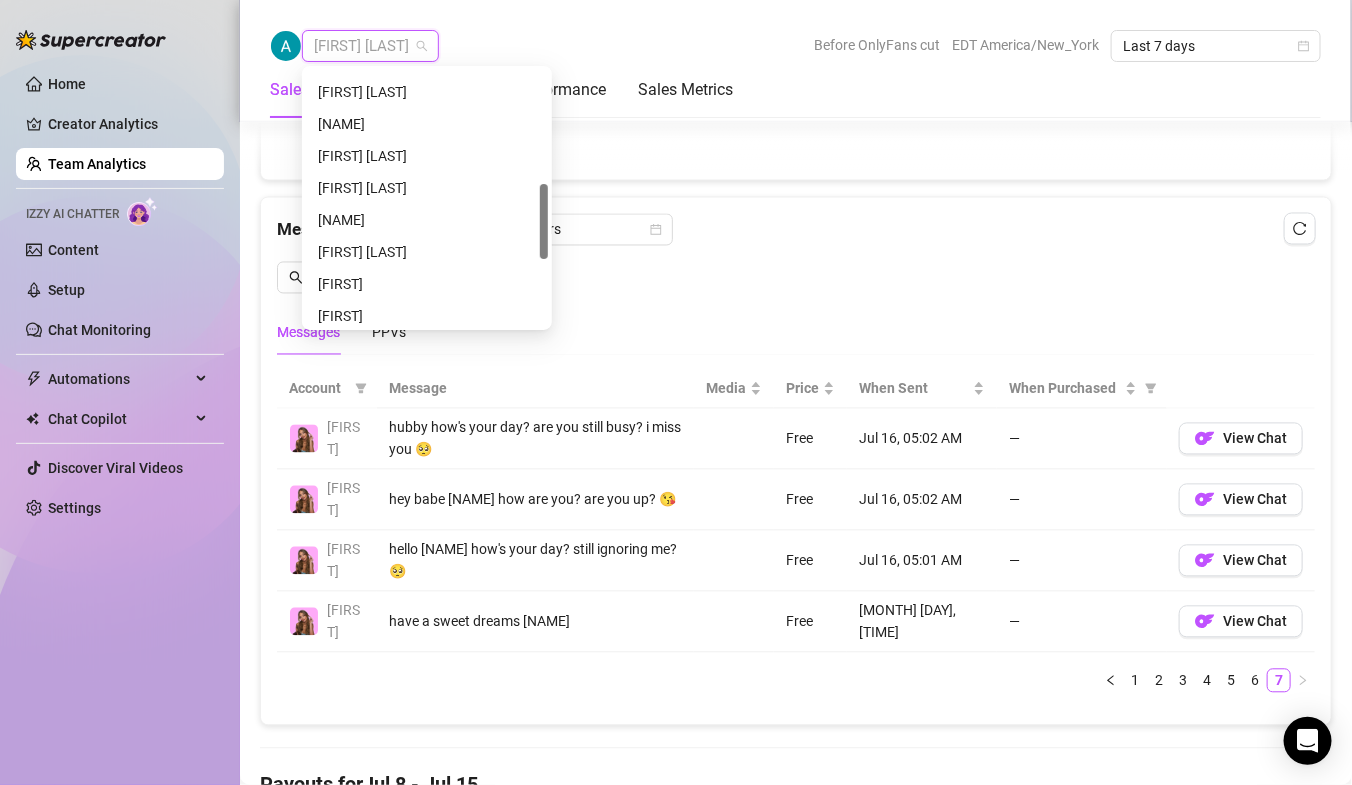 scroll, scrollTop: 375, scrollLeft: 0, axis: vertical 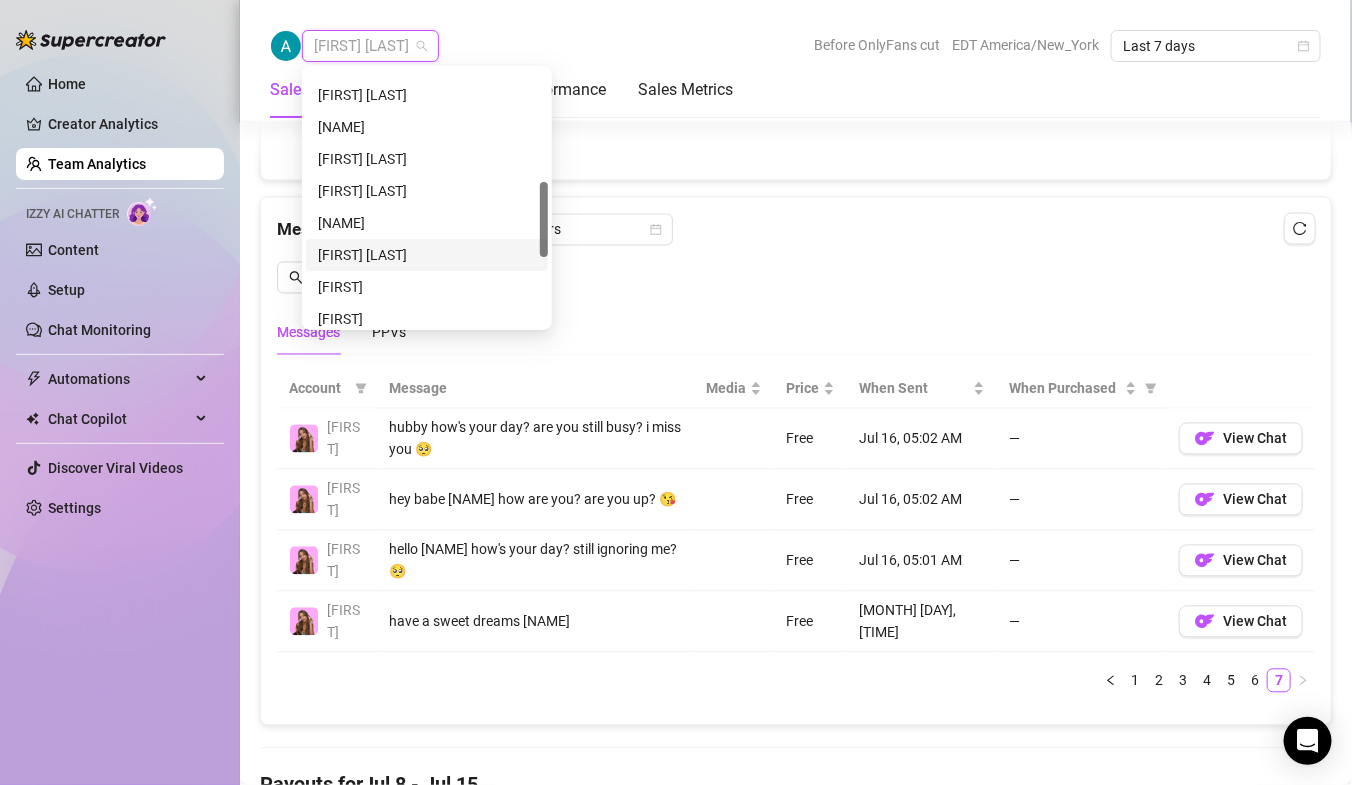 click on "[NAME]" at bounding box center [427, 223] 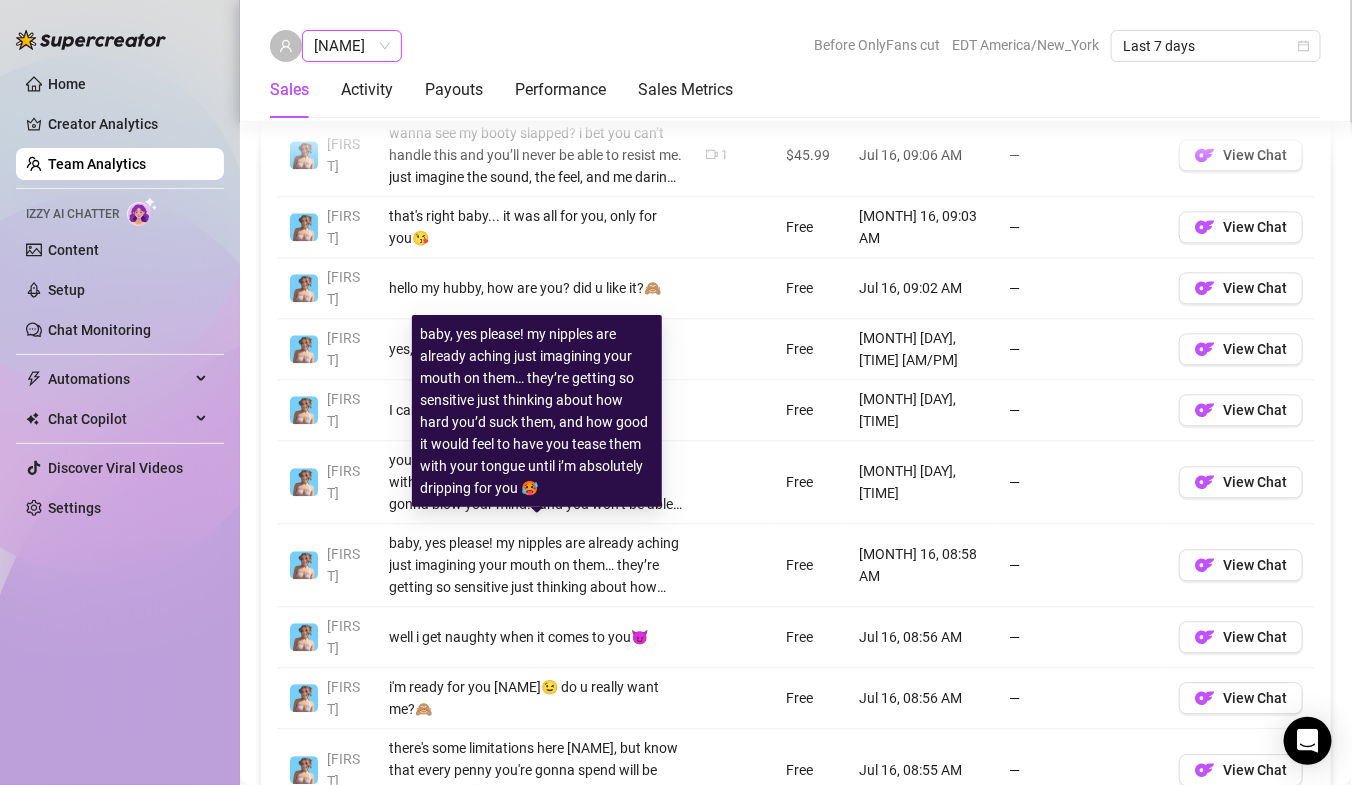 scroll, scrollTop: 1543, scrollLeft: 0, axis: vertical 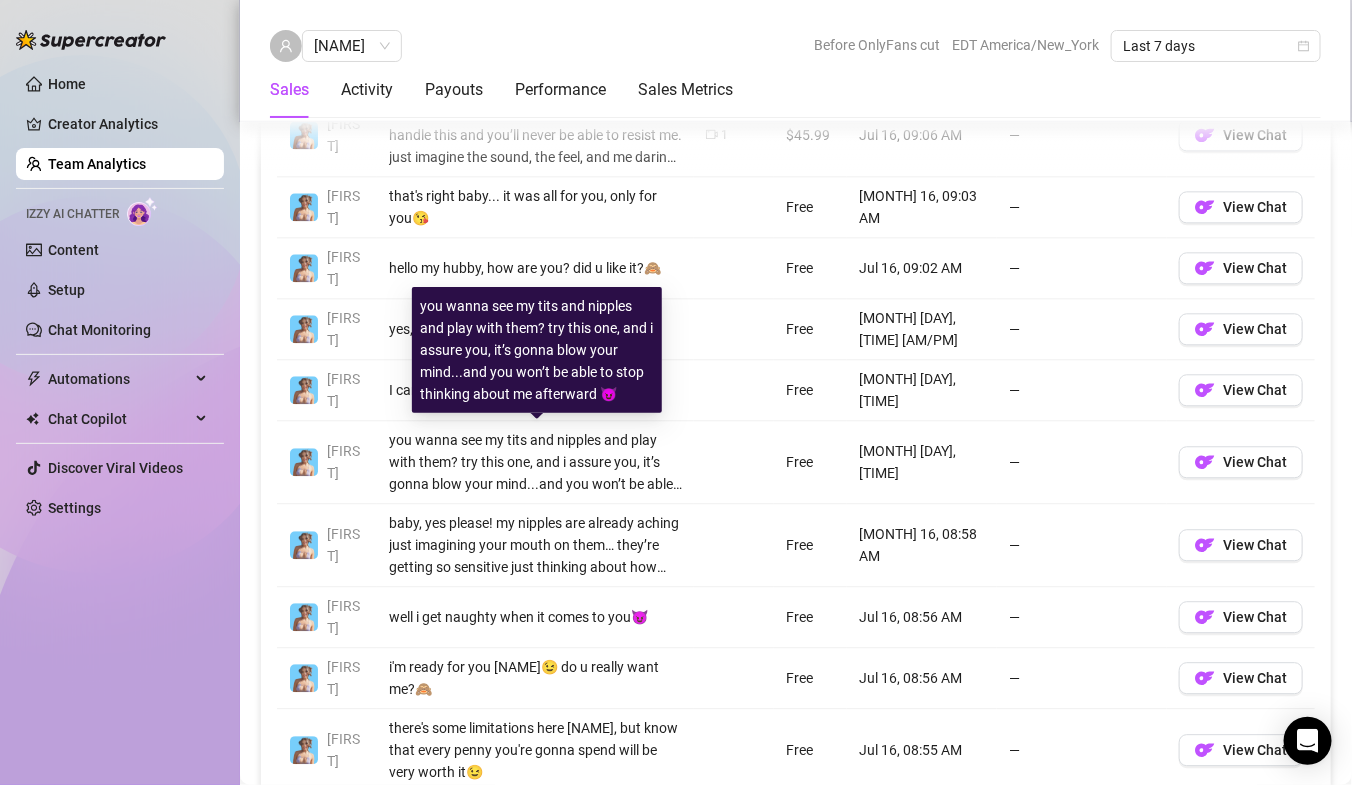 click on "you wanna see my tits and nipples and play with them? try this one, and i assure you, it’s gonna blow your mind...and you won’t be able to stop thinking about me afterward 😈" at bounding box center (535, 462) 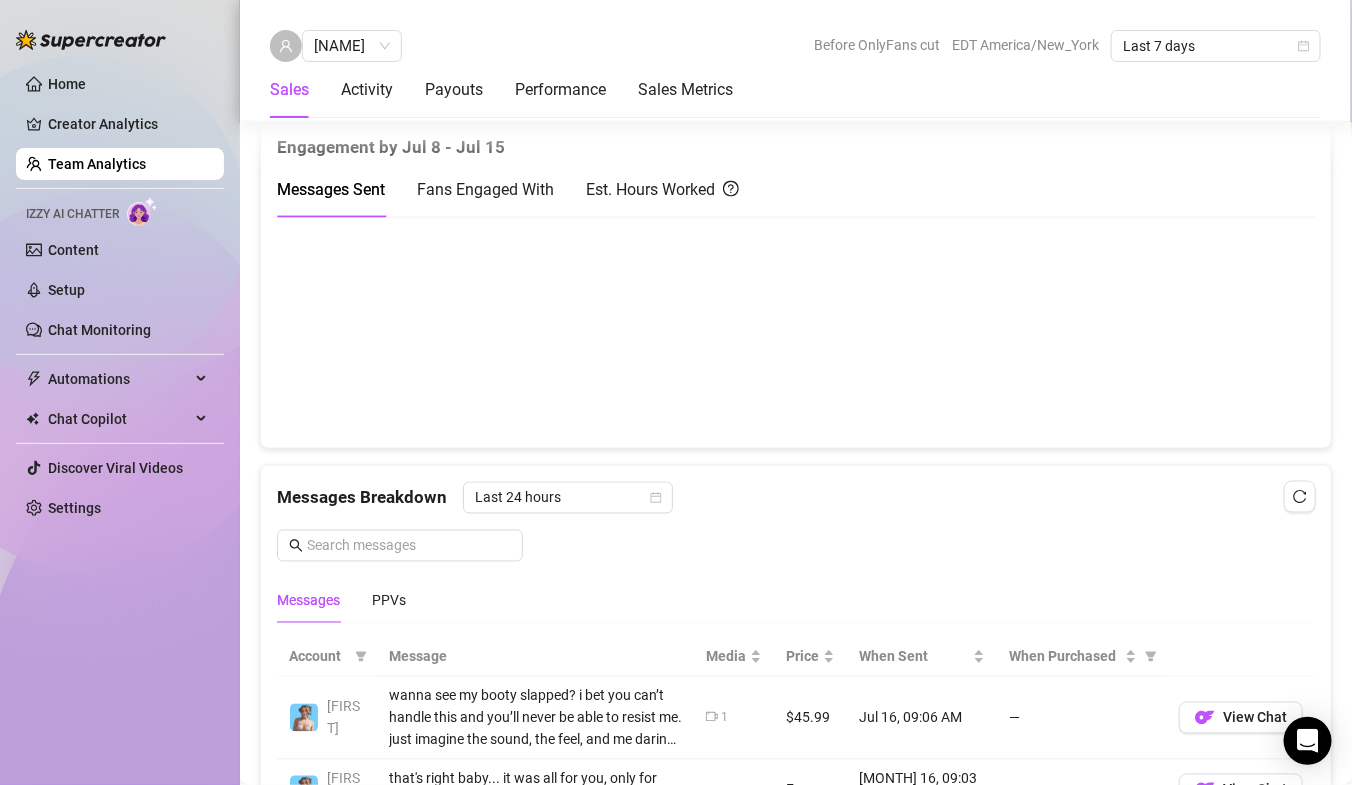 scroll, scrollTop: 962, scrollLeft: 0, axis: vertical 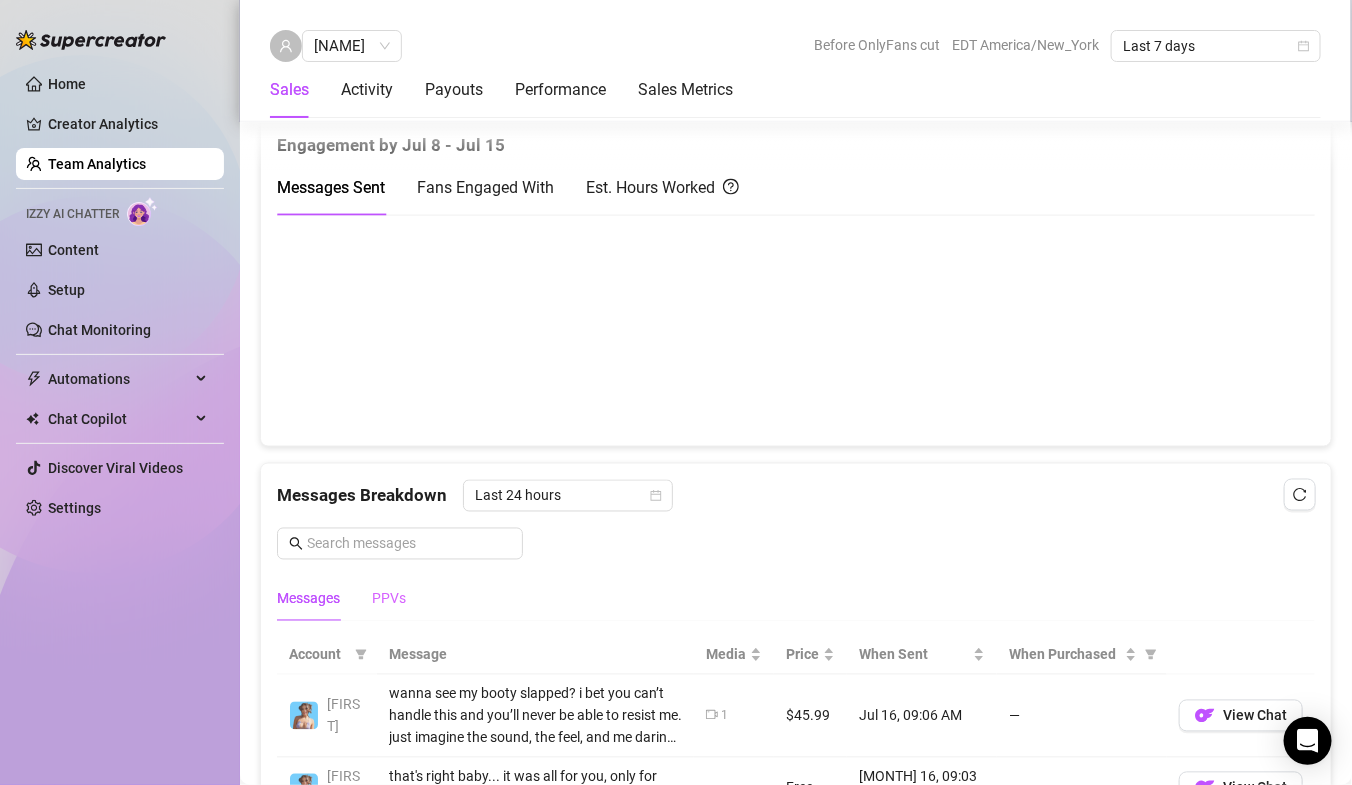 click on "PPVs" at bounding box center [389, 599] 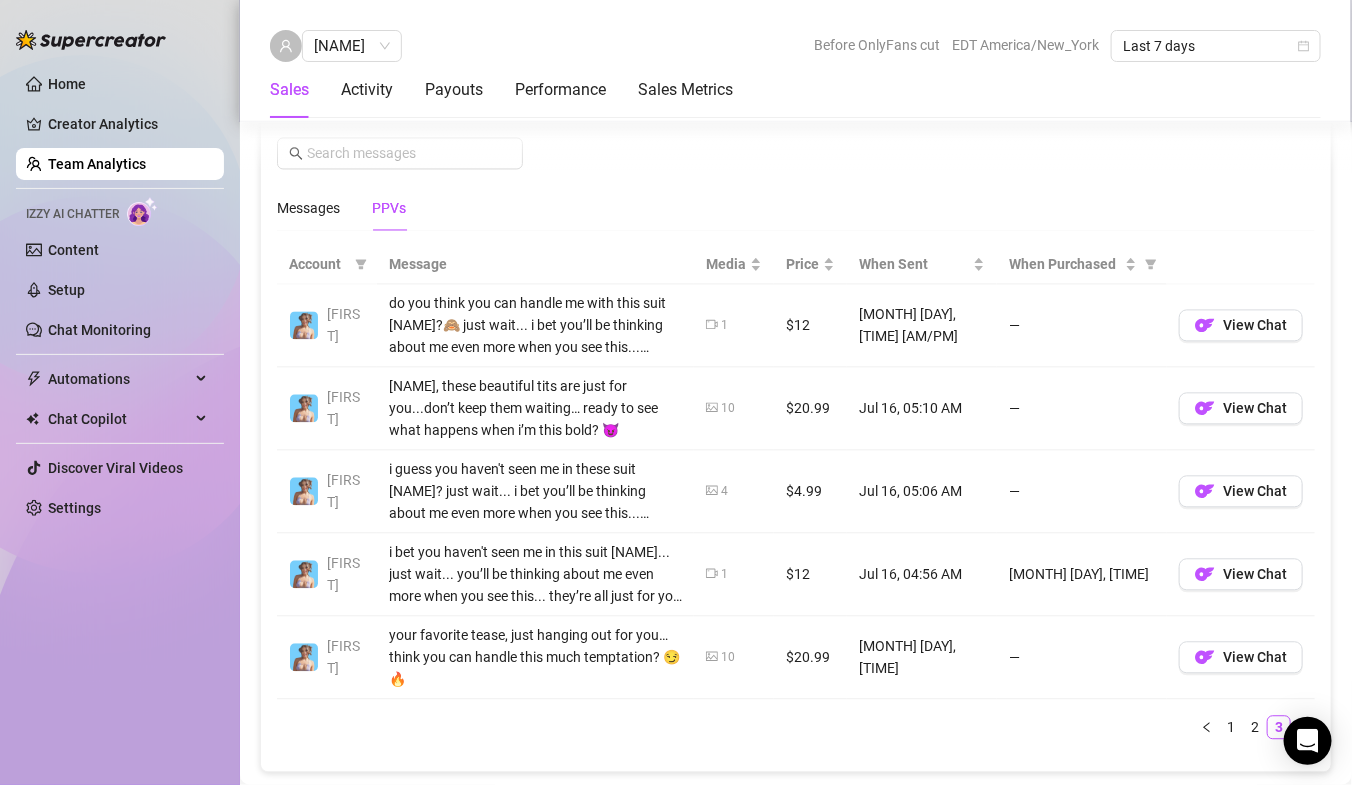 scroll, scrollTop: 1355, scrollLeft: 0, axis: vertical 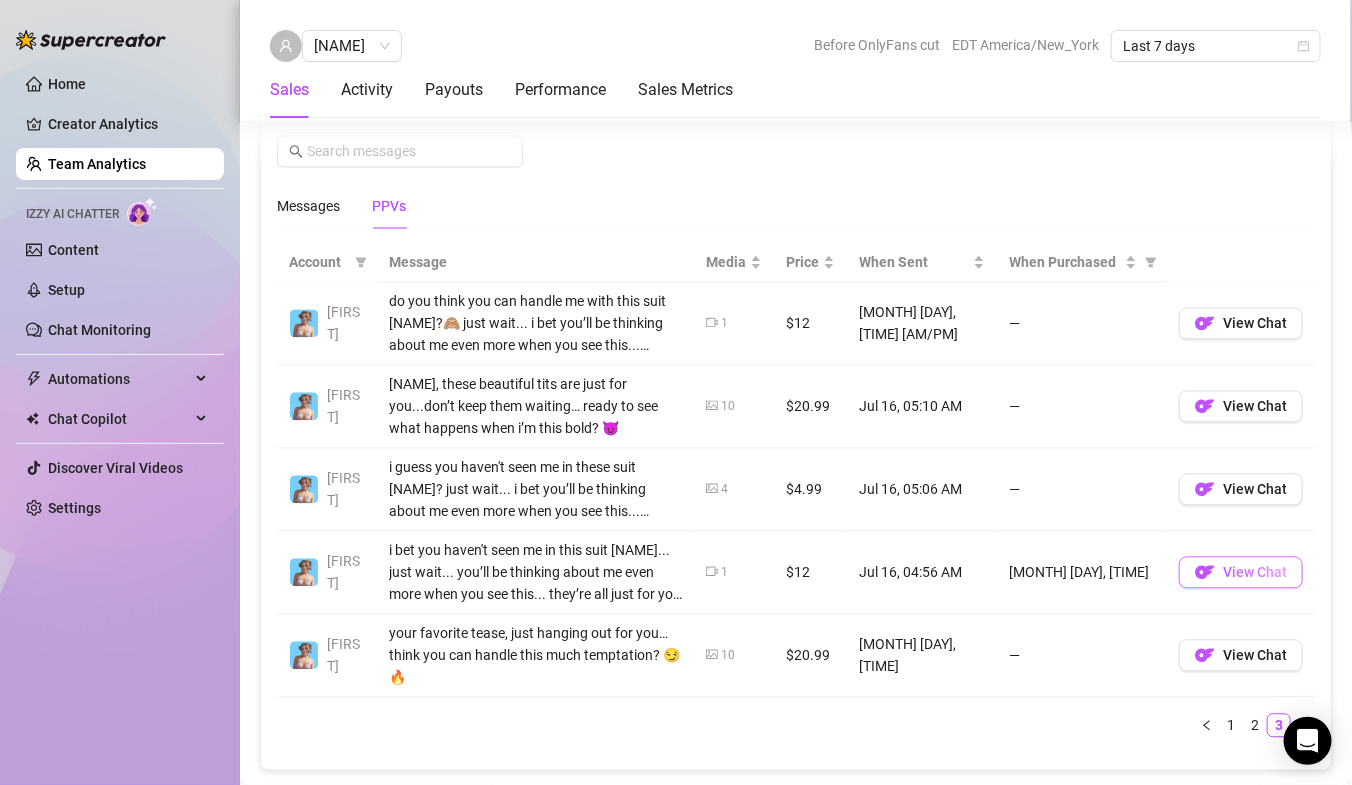 click on "View Chat" at bounding box center (1241, 572) 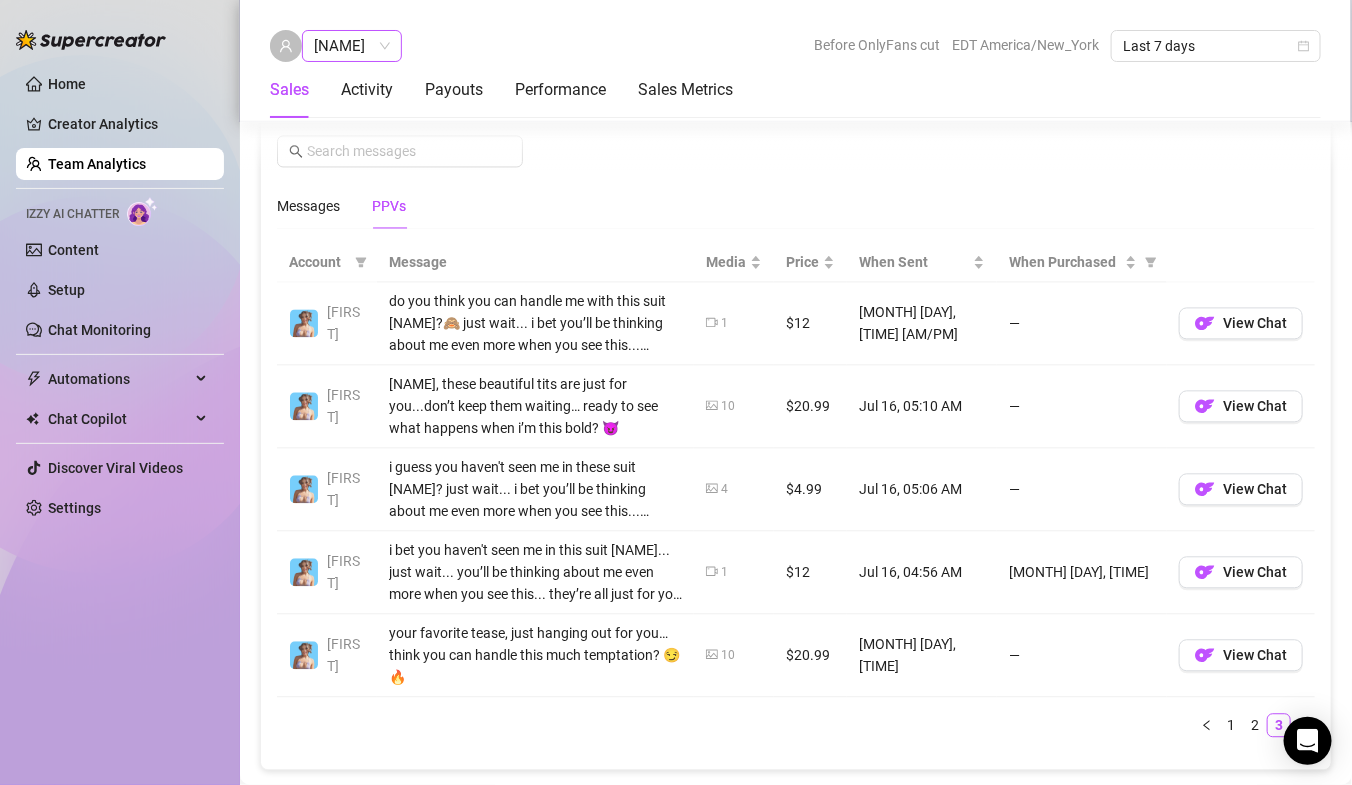 click on "[NAME]" at bounding box center [352, 46] 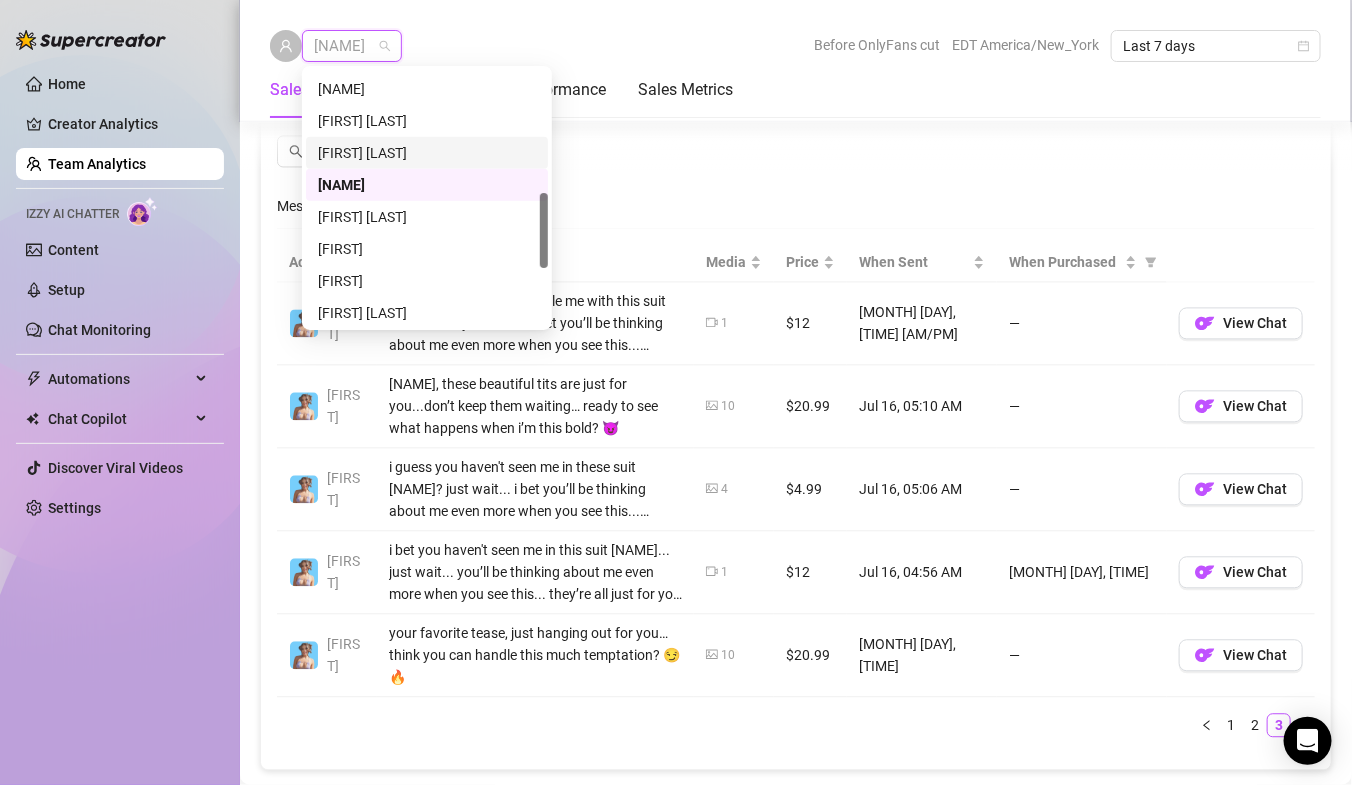 scroll, scrollTop: 412, scrollLeft: 0, axis: vertical 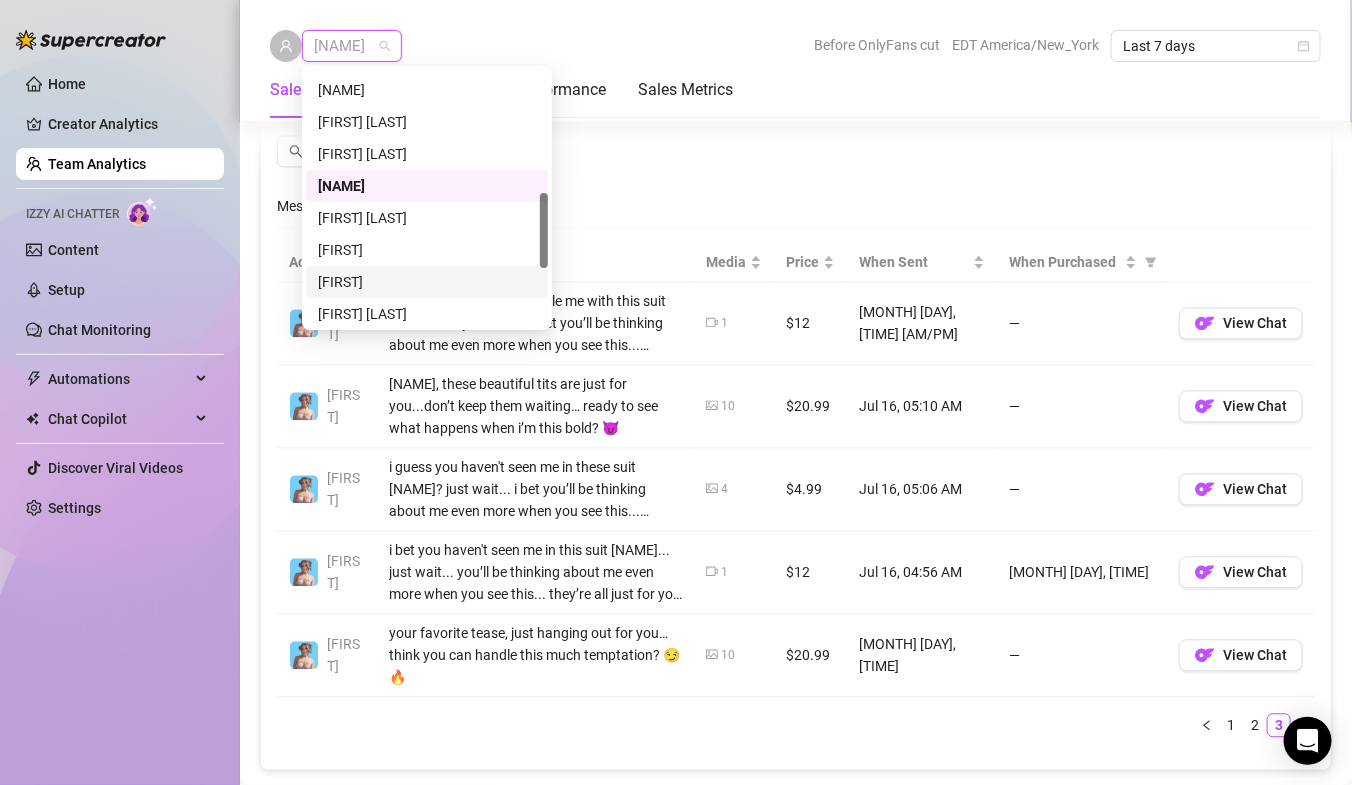 click on "[FIRST]" at bounding box center (427, 282) 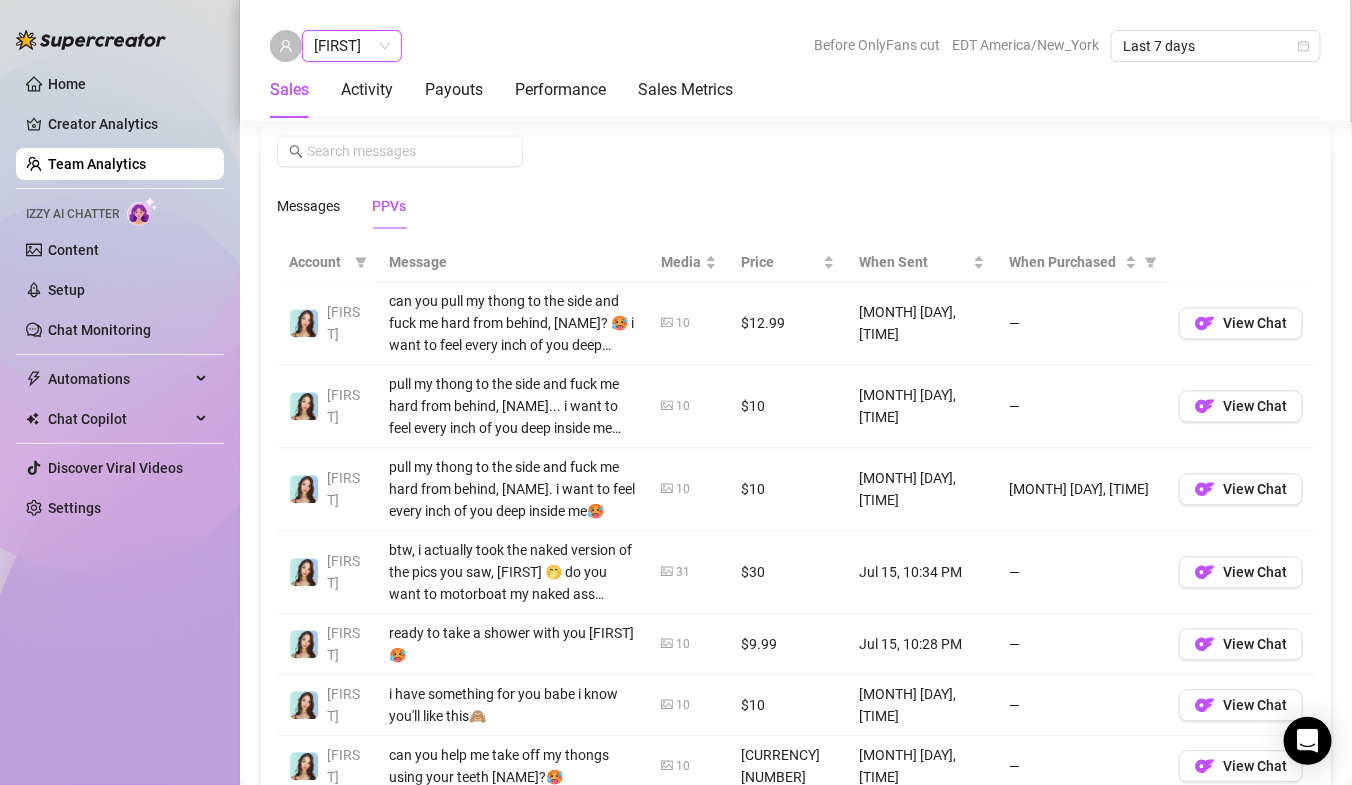 scroll, scrollTop: 1369, scrollLeft: 0, axis: vertical 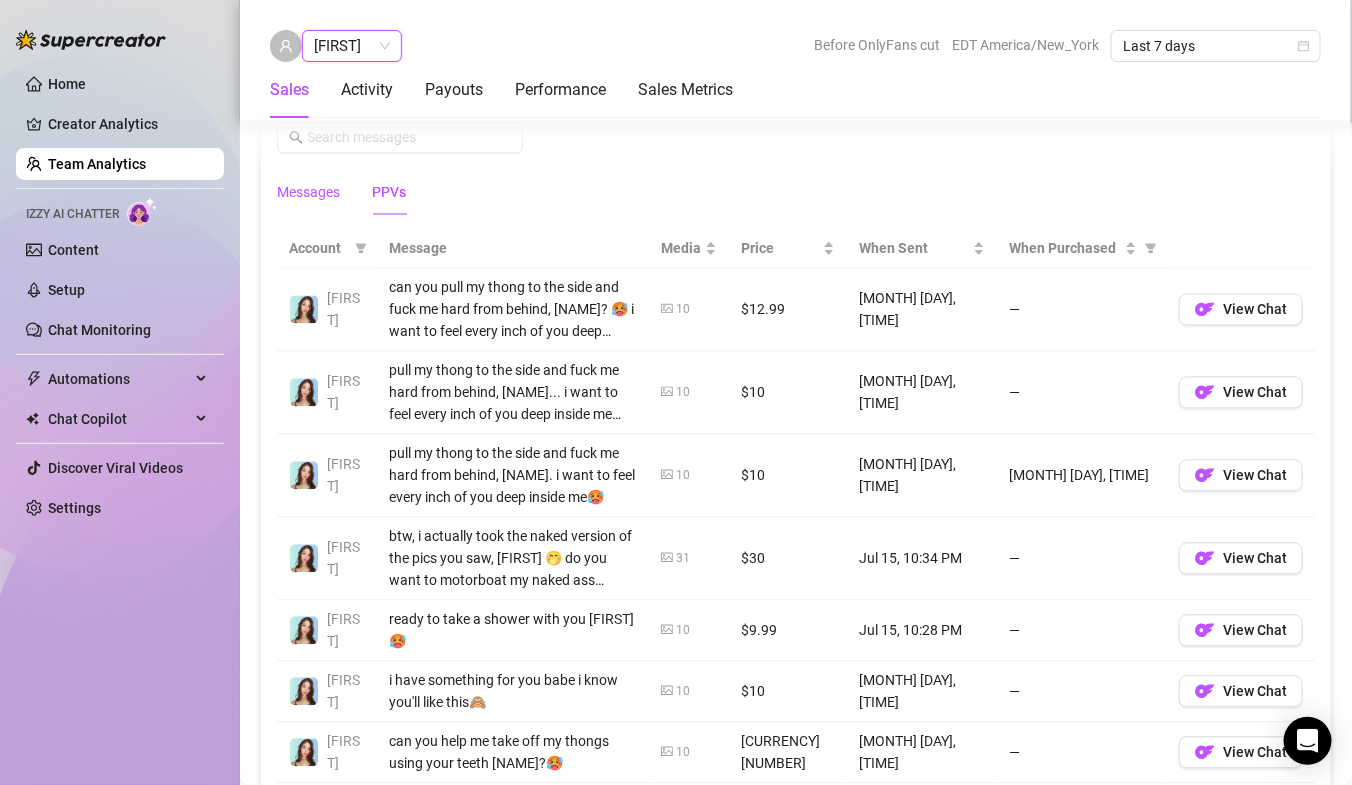 click on "Messages" at bounding box center (308, 192) 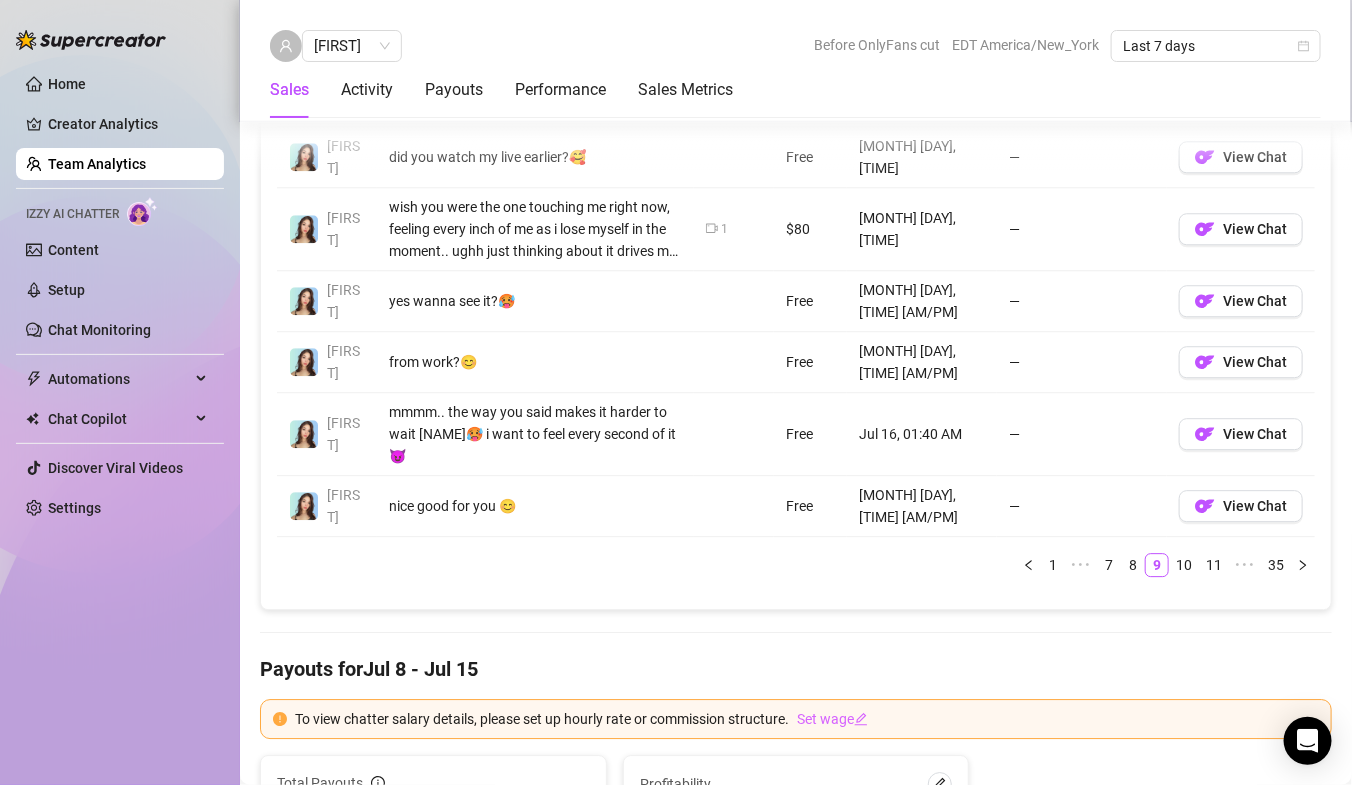 scroll, scrollTop: 1789, scrollLeft: 0, axis: vertical 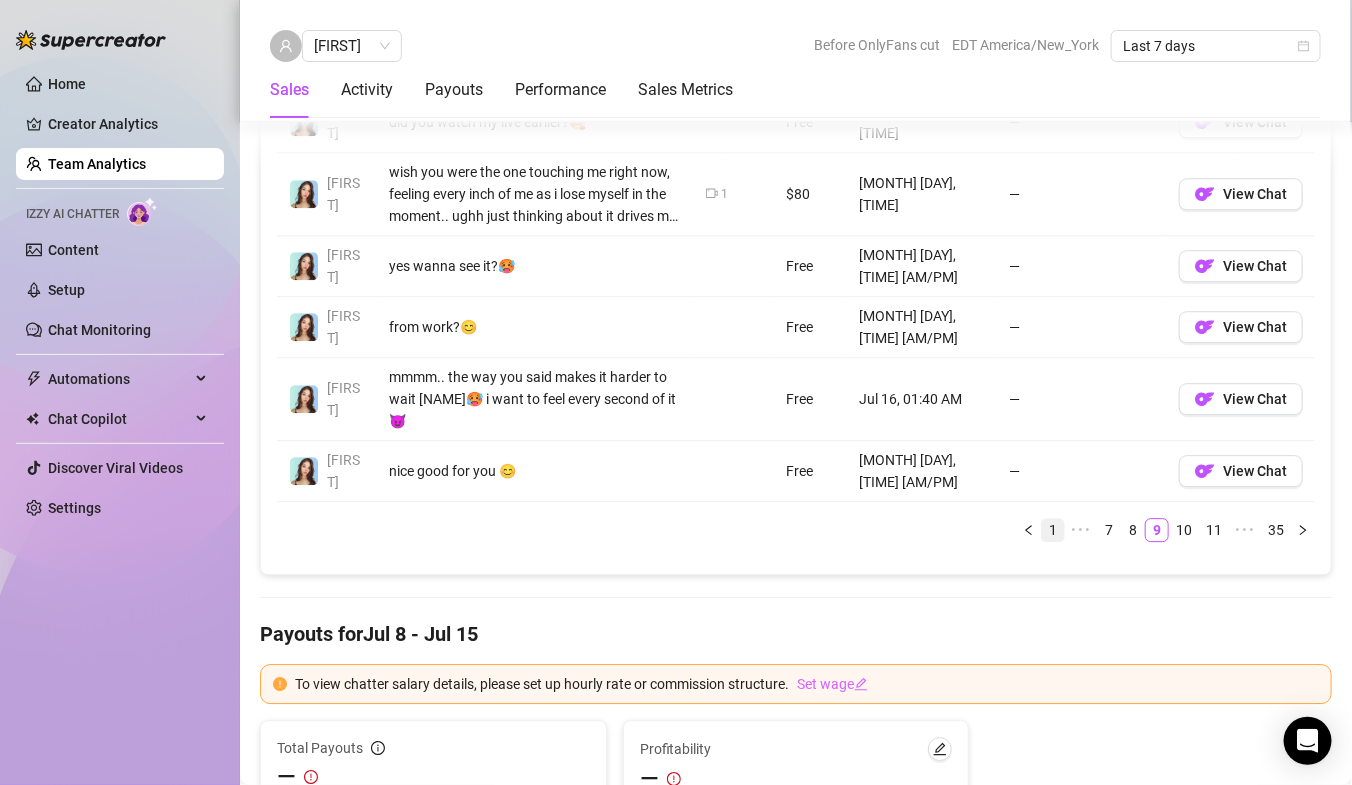 click on "1" at bounding box center [1053, 530] 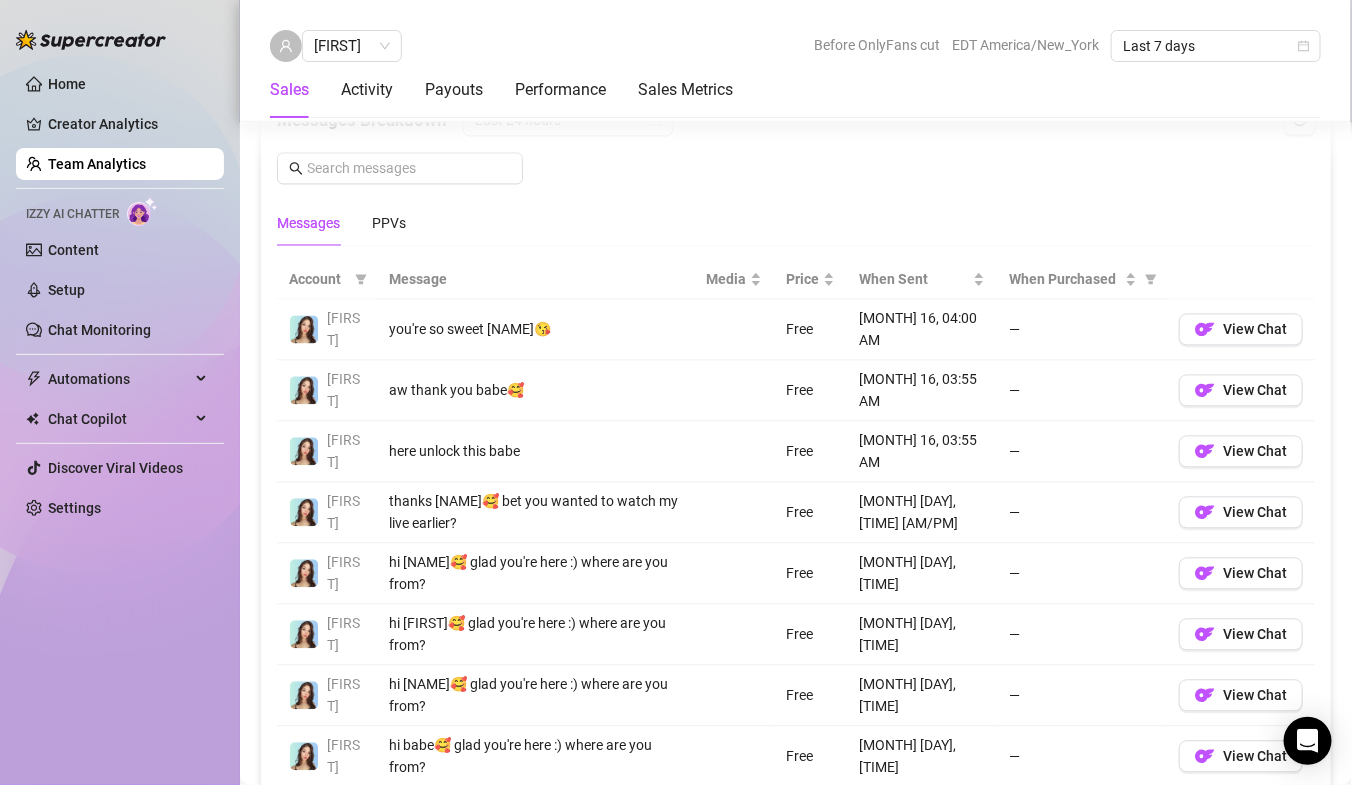 scroll, scrollTop: 1470, scrollLeft: 0, axis: vertical 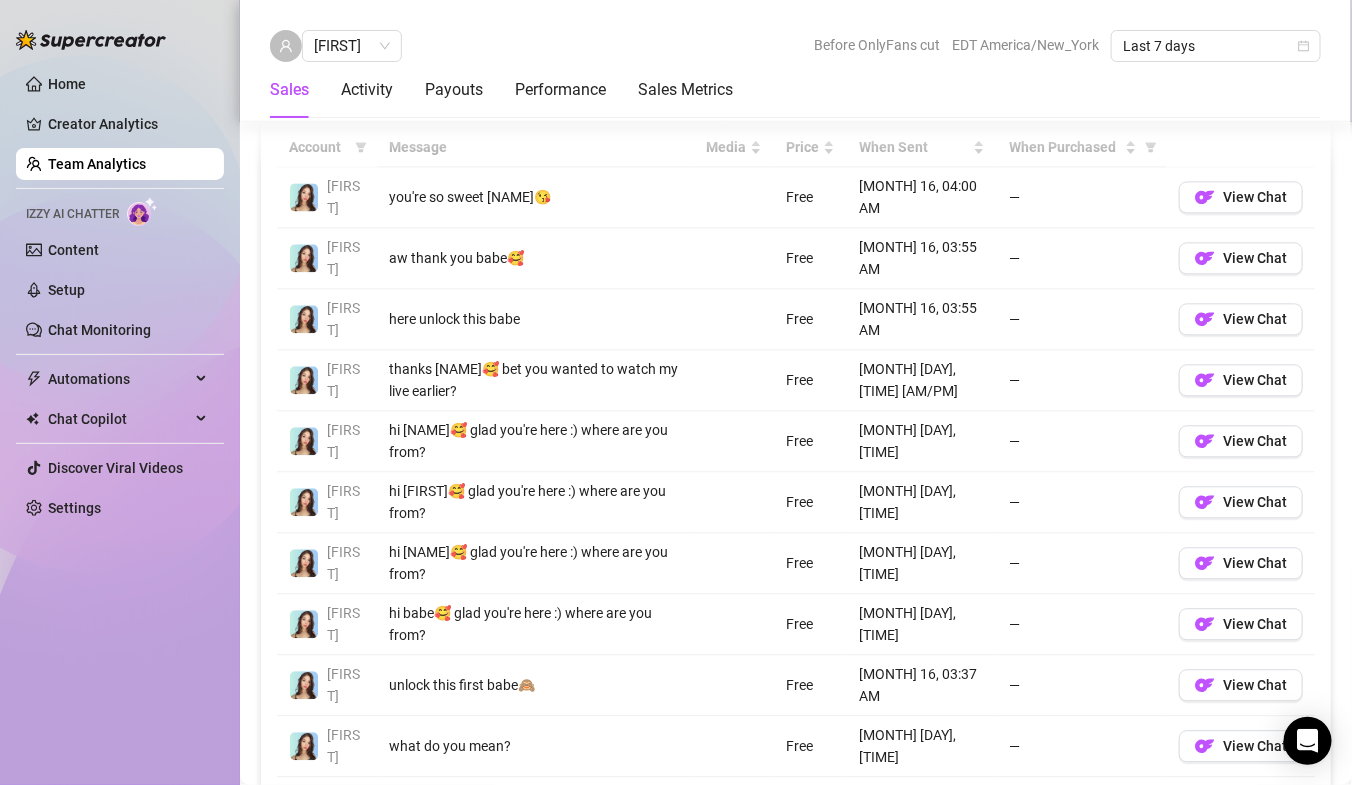 click on "Message" at bounding box center [535, 147] 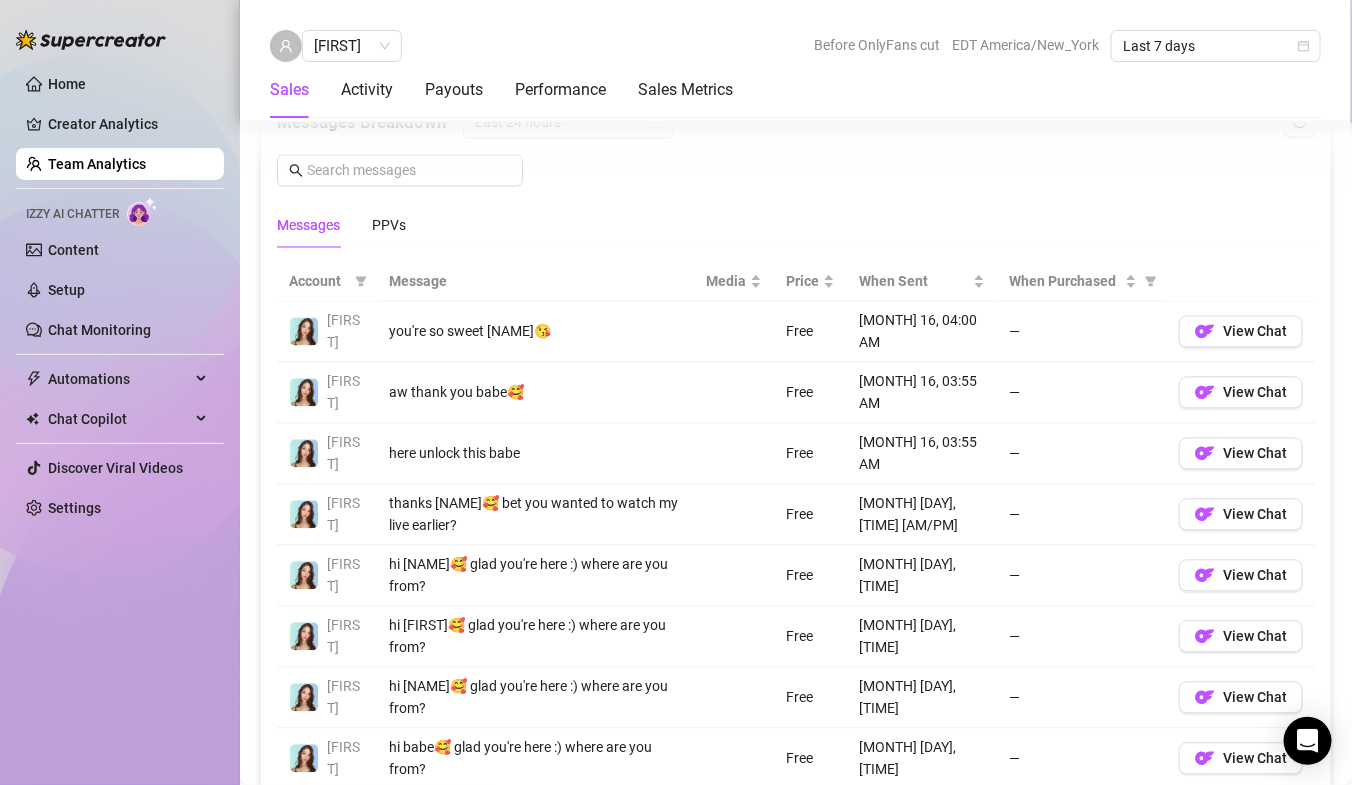 scroll, scrollTop: 1329, scrollLeft: 0, axis: vertical 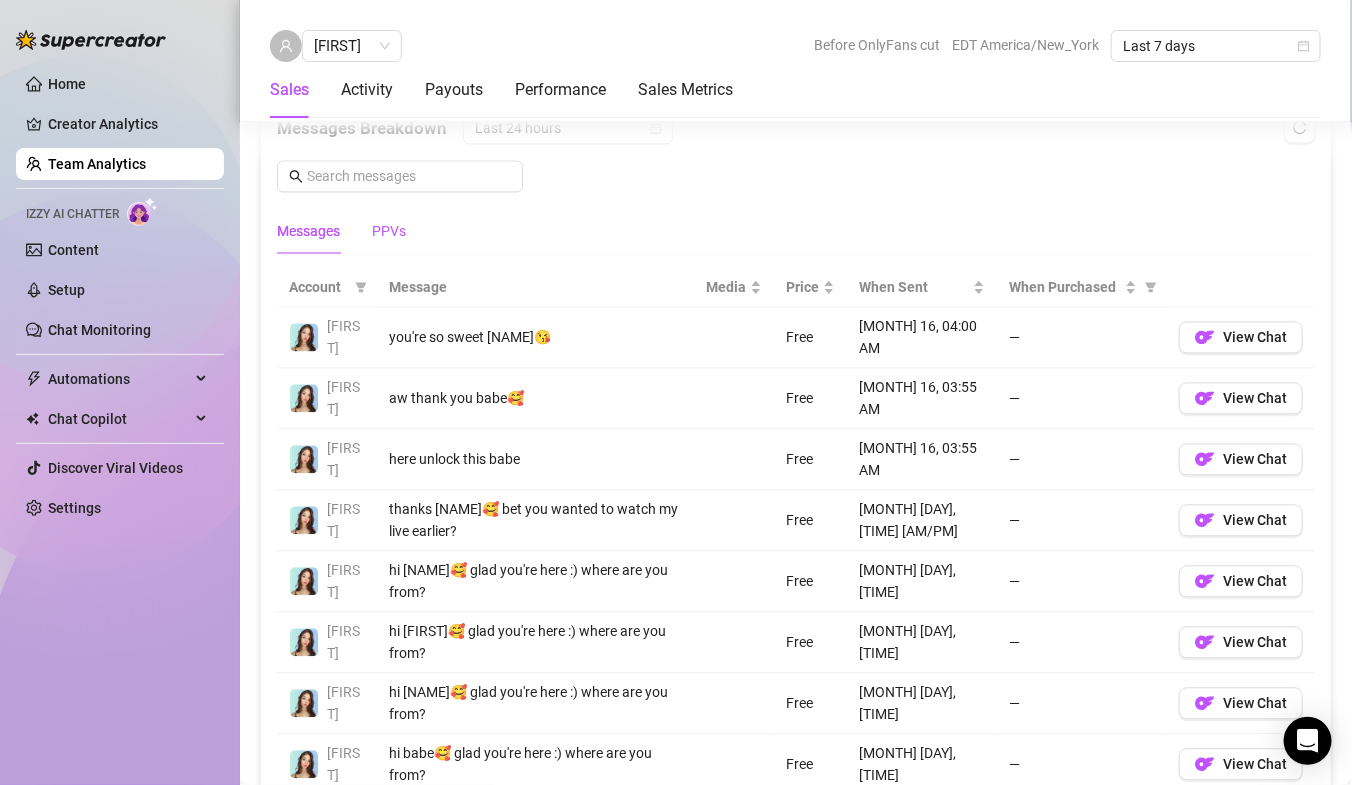 click on "PPVs" at bounding box center [389, 232] 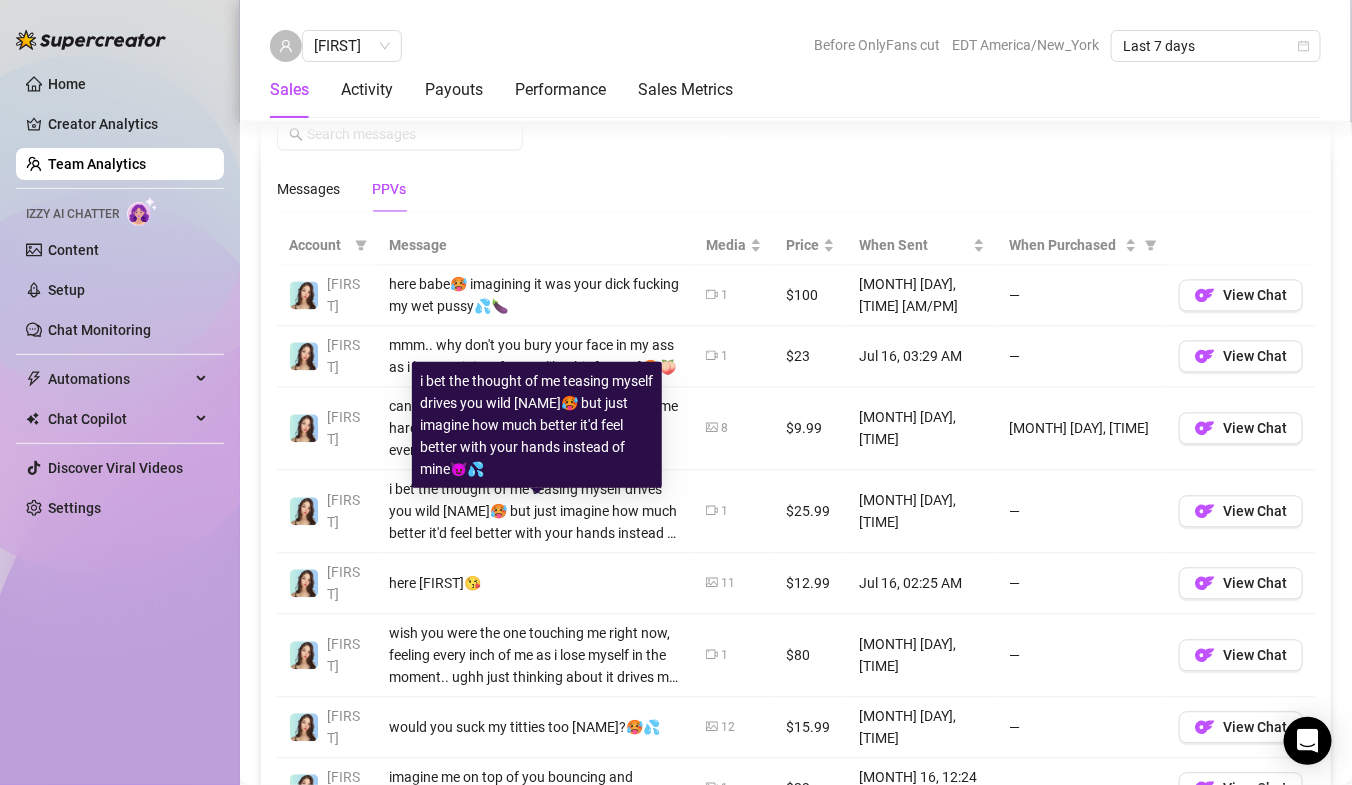 scroll, scrollTop: 1319, scrollLeft: 0, axis: vertical 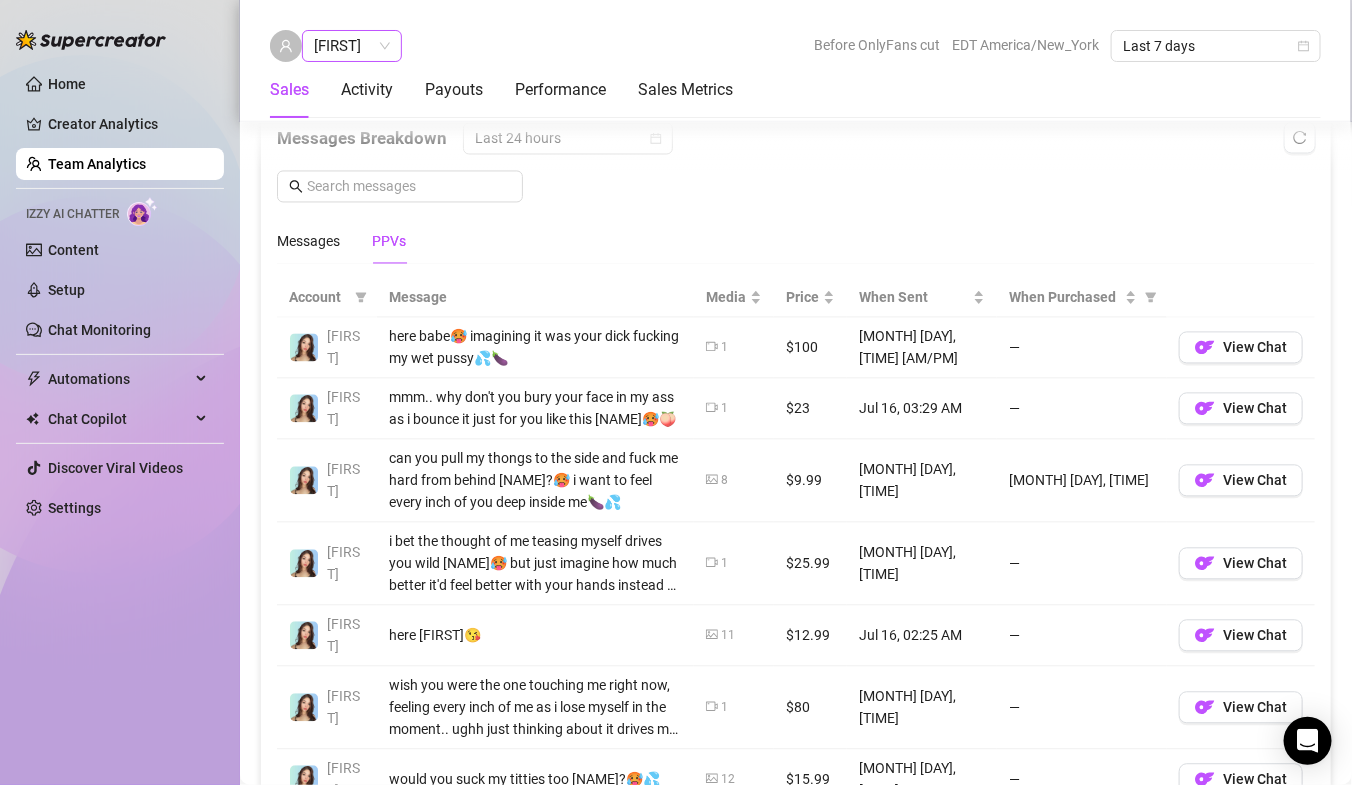 click on "[FIRST]" at bounding box center (352, 46) 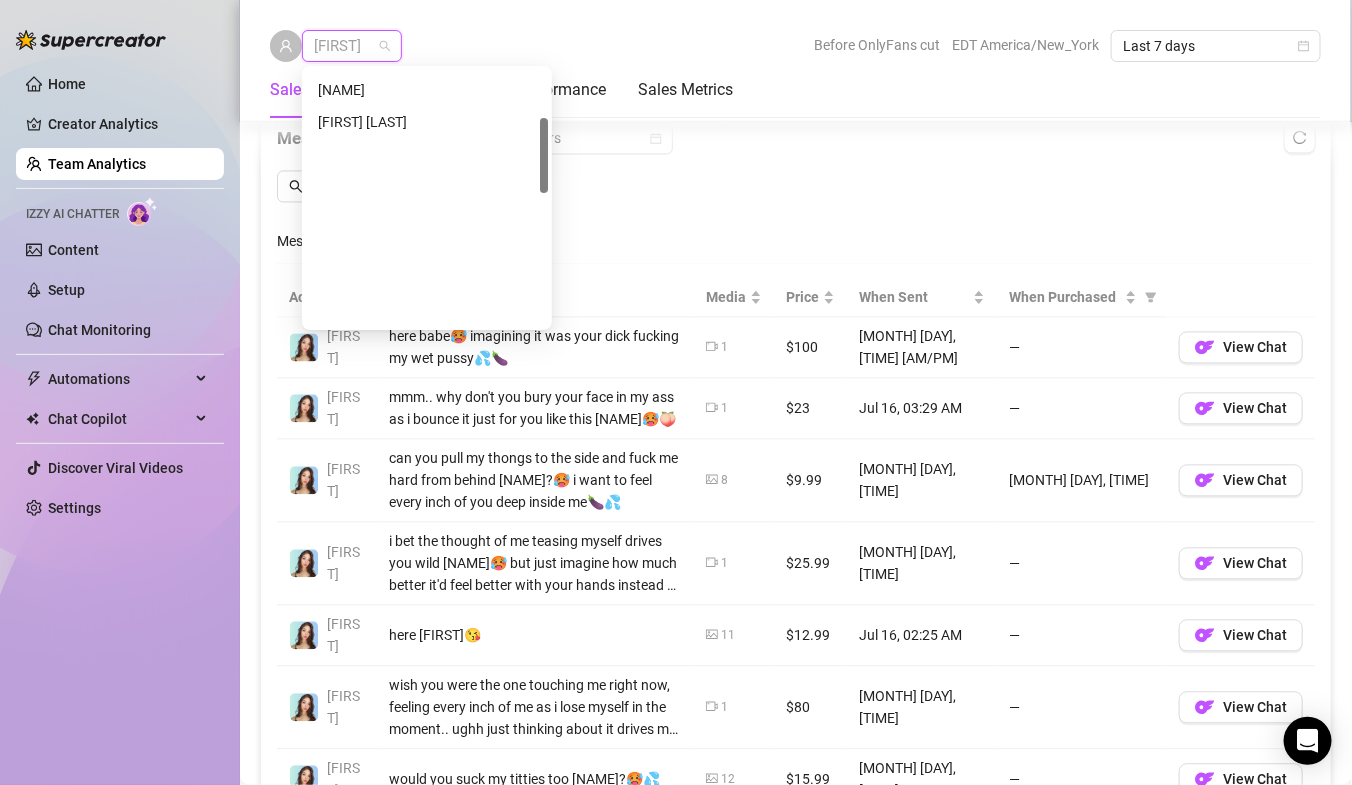scroll, scrollTop: 0, scrollLeft: 0, axis: both 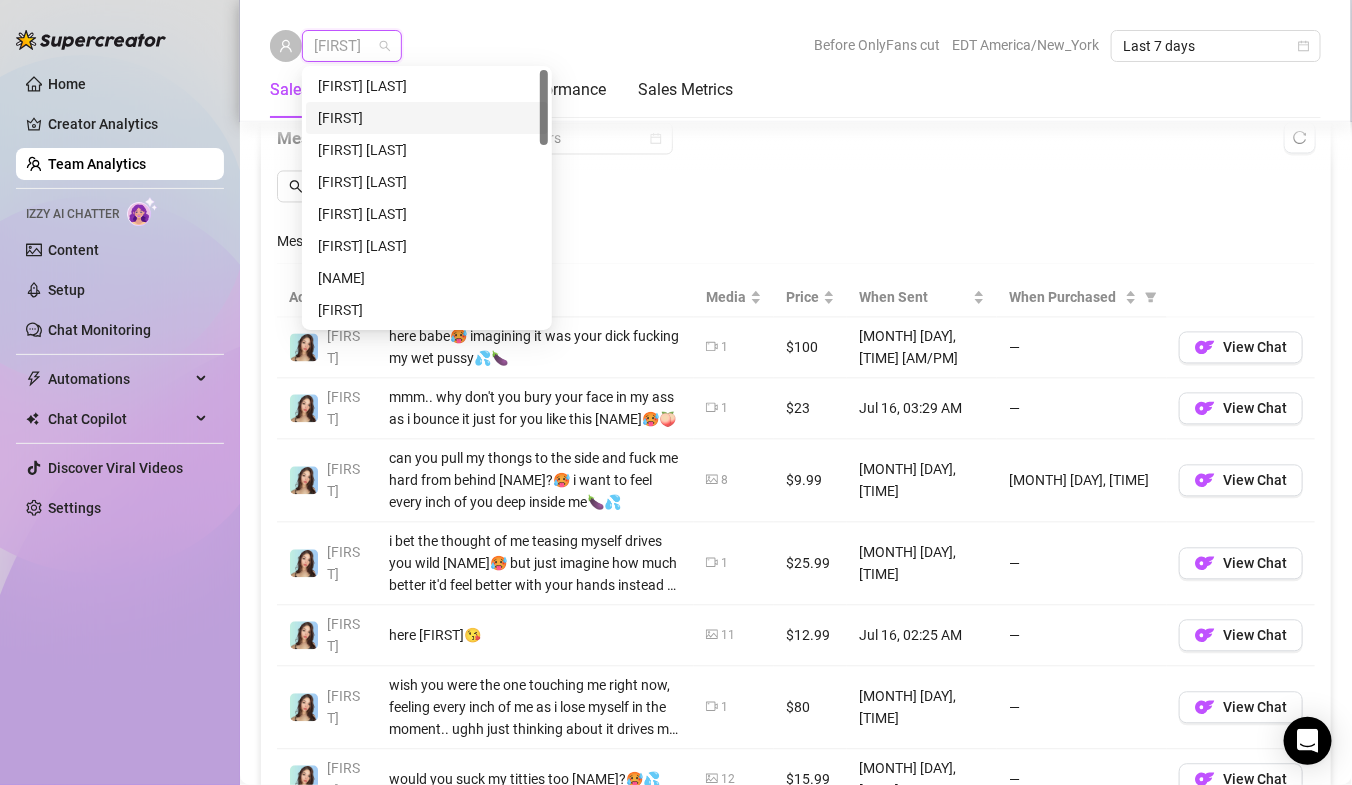 click on "[FIRST]" at bounding box center (427, 118) 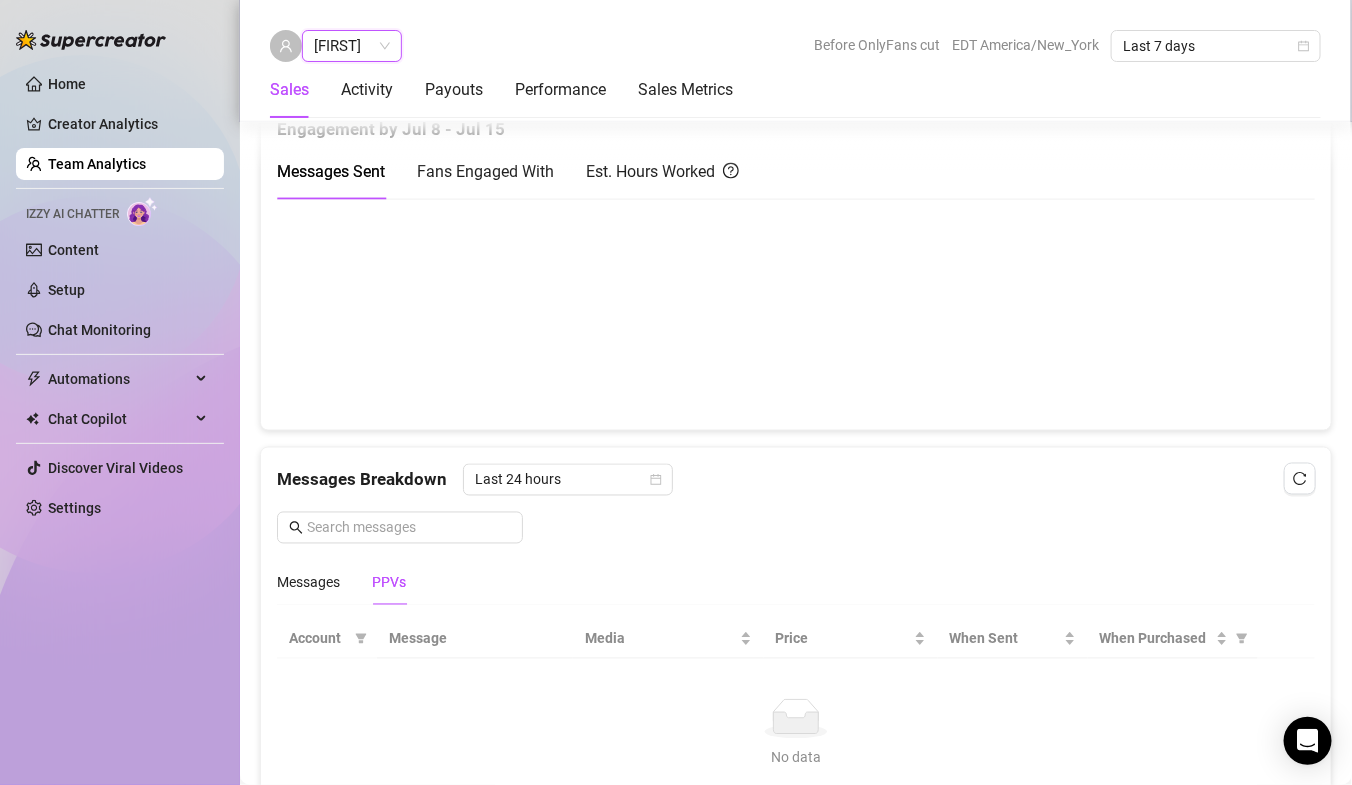 scroll, scrollTop: 997, scrollLeft: 0, axis: vertical 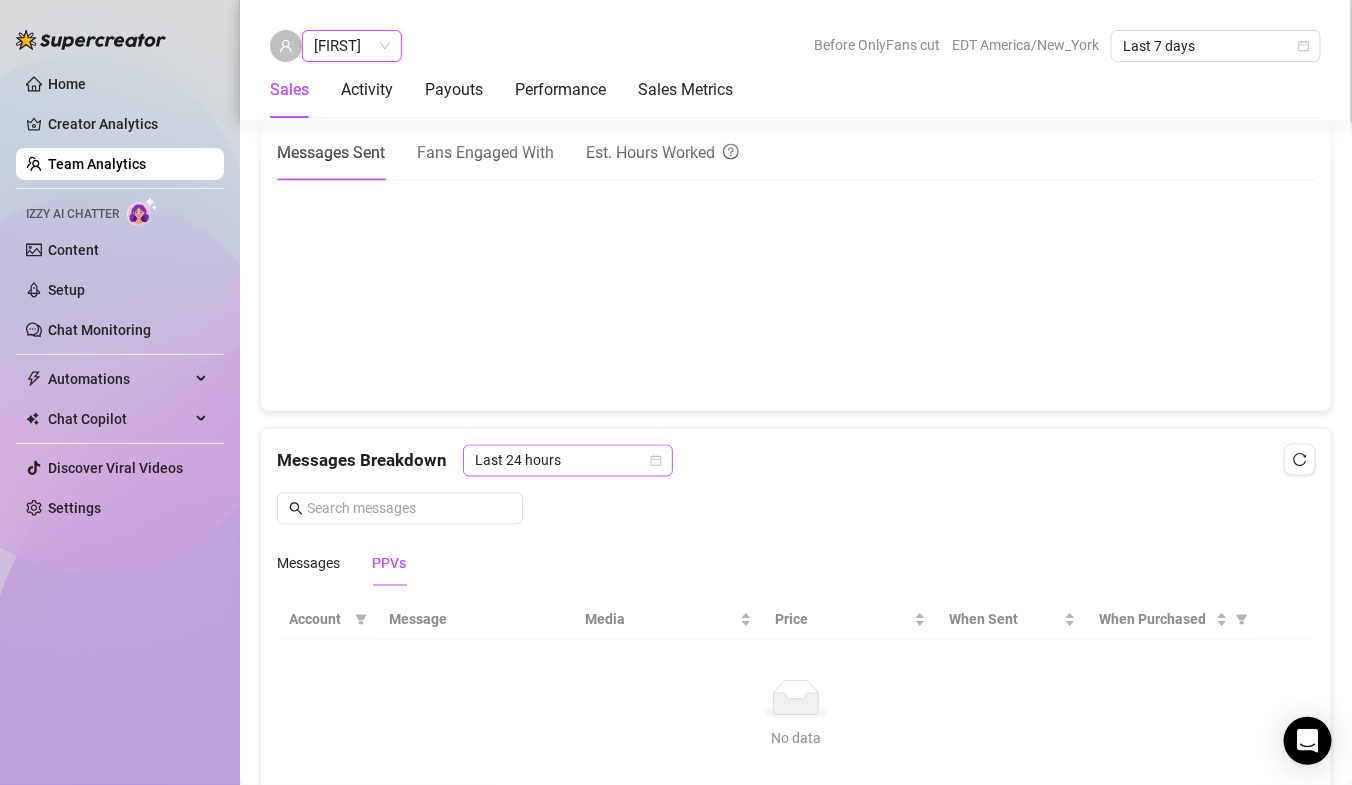click on "Last 24 hours" at bounding box center [568, 461] 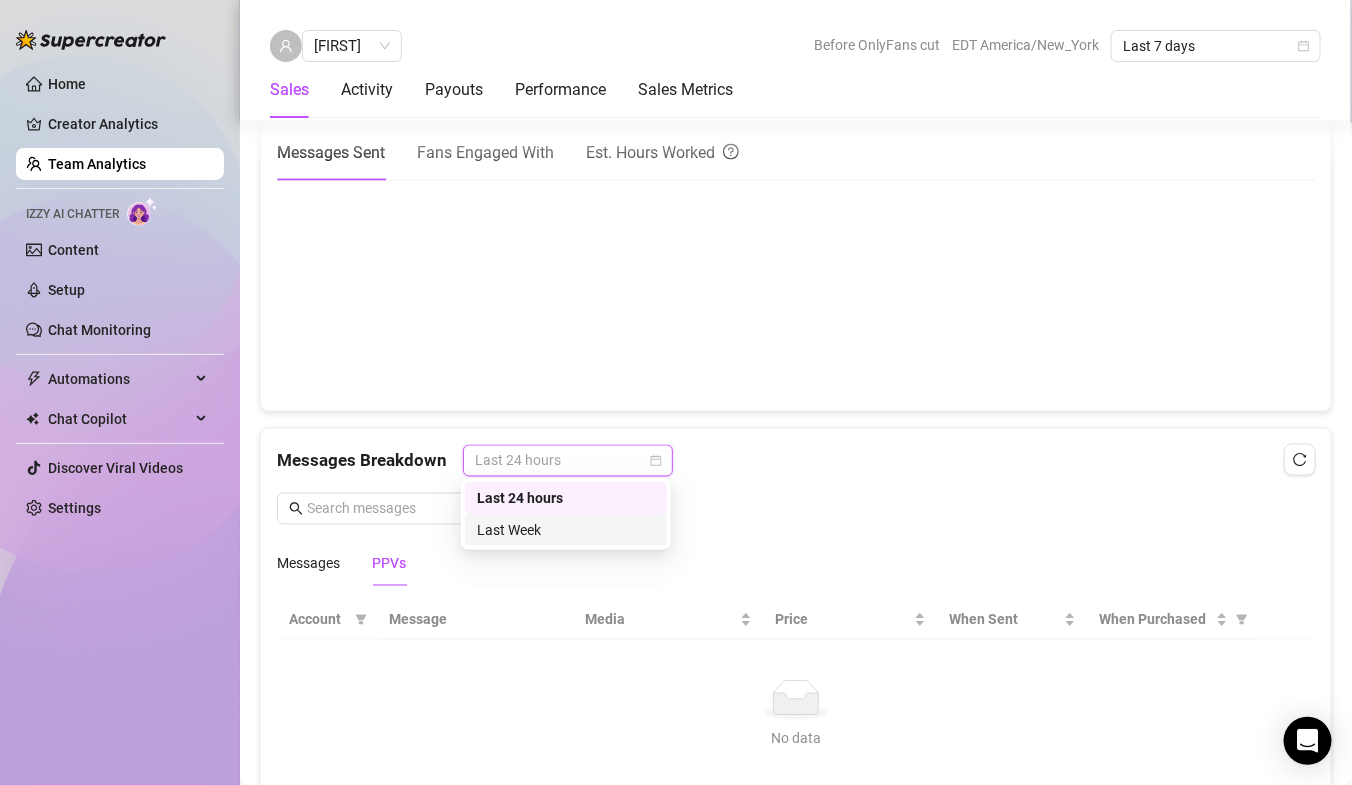 click on "Last Week" at bounding box center [566, 530] 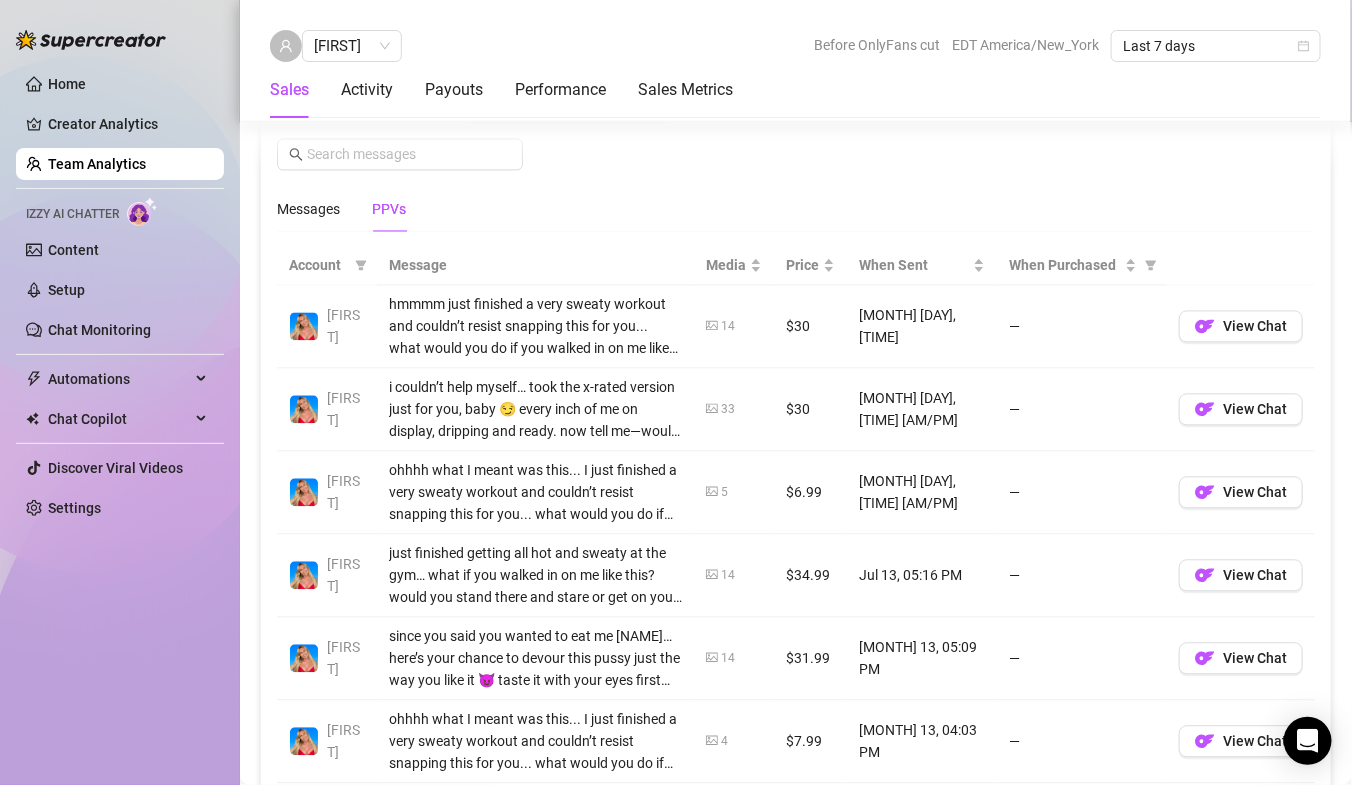 scroll, scrollTop: 1330, scrollLeft: 0, axis: vertical 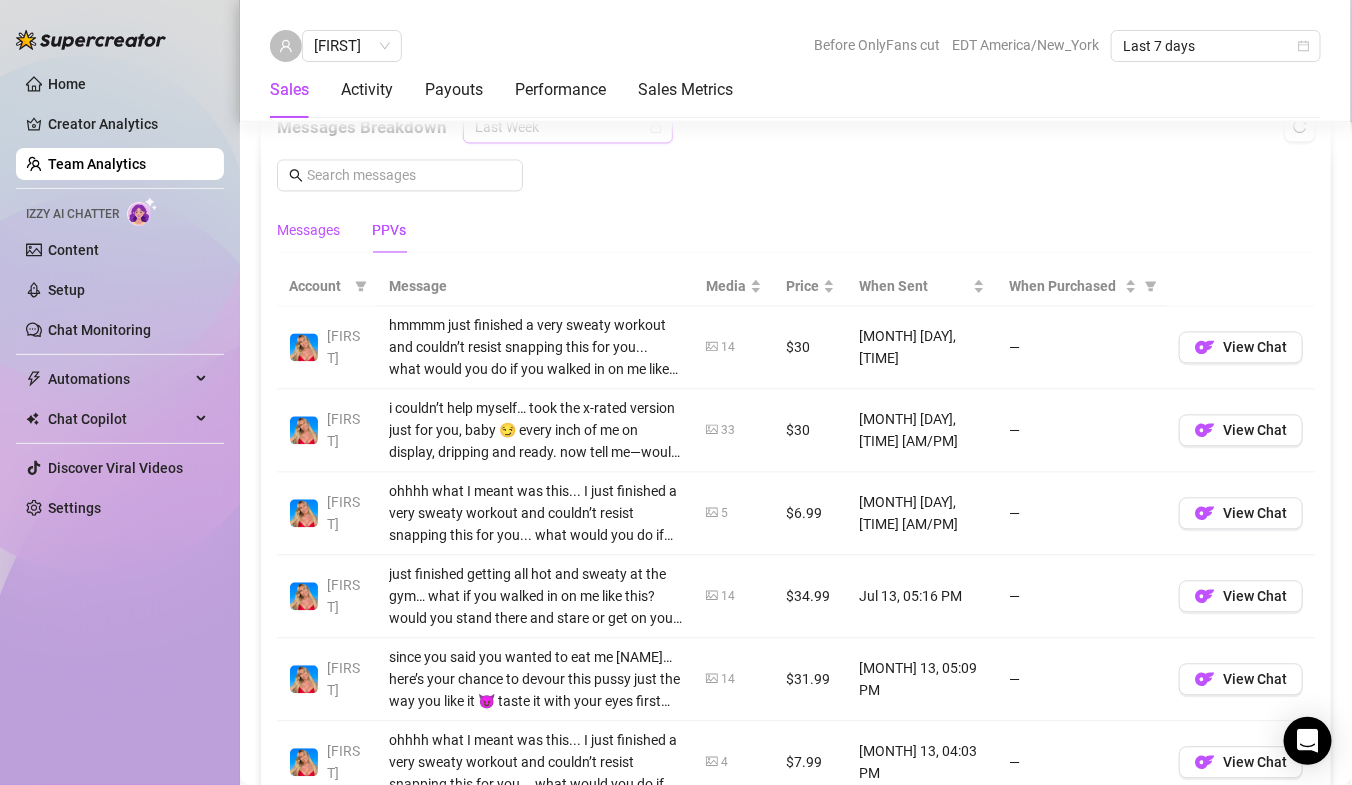 click on "Messages" at bounding box center (308, 231) 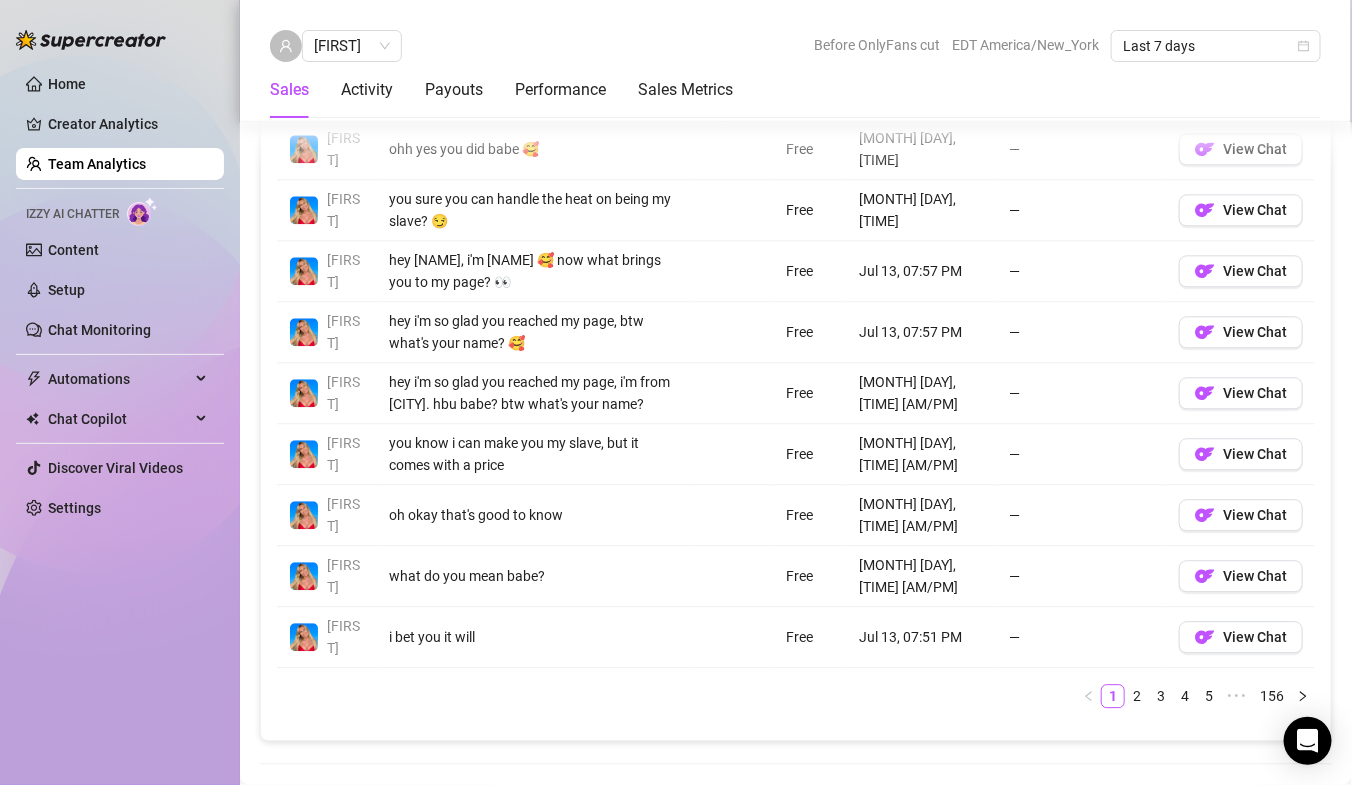 scroll, scrollTop: 1739, scrollLeft: 0, axis: vertical 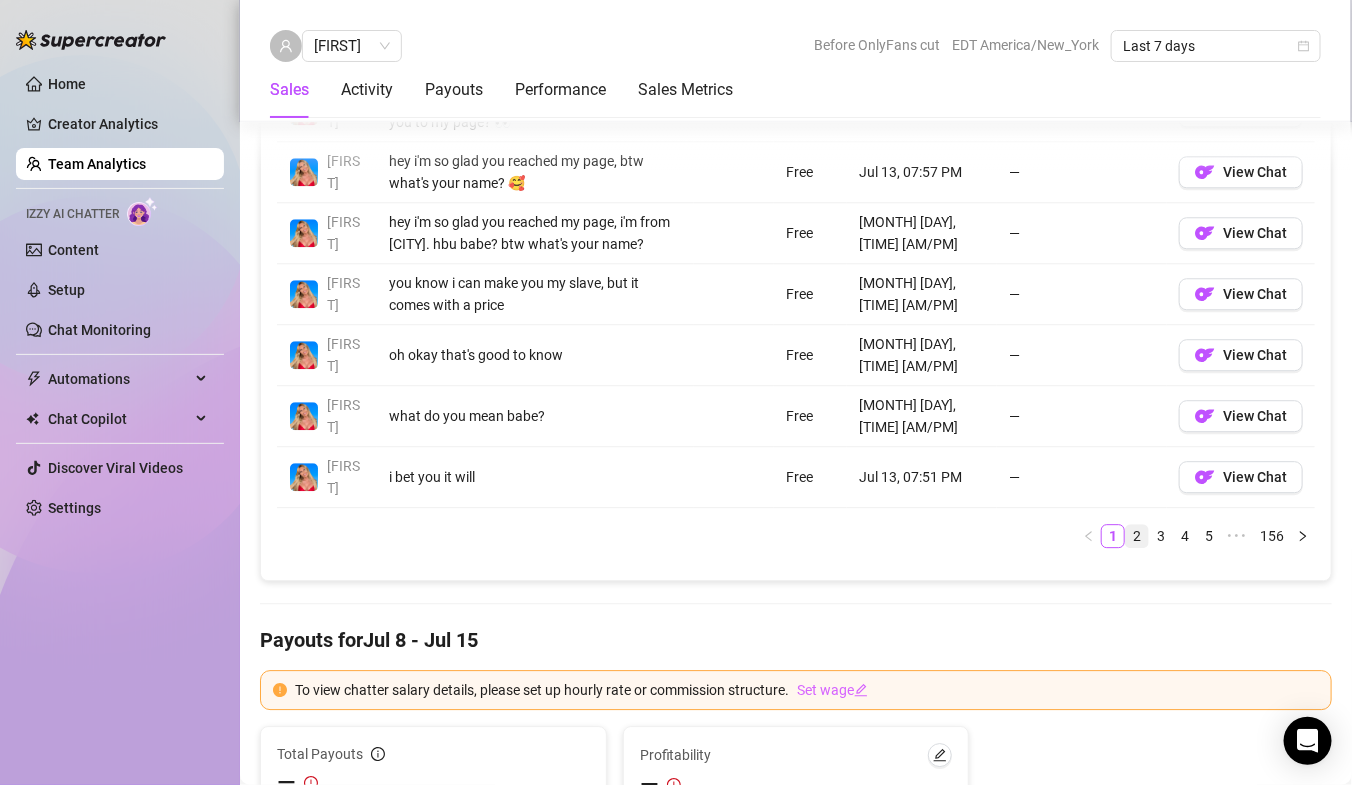 click on "2" at bounding box center [1137, 536] 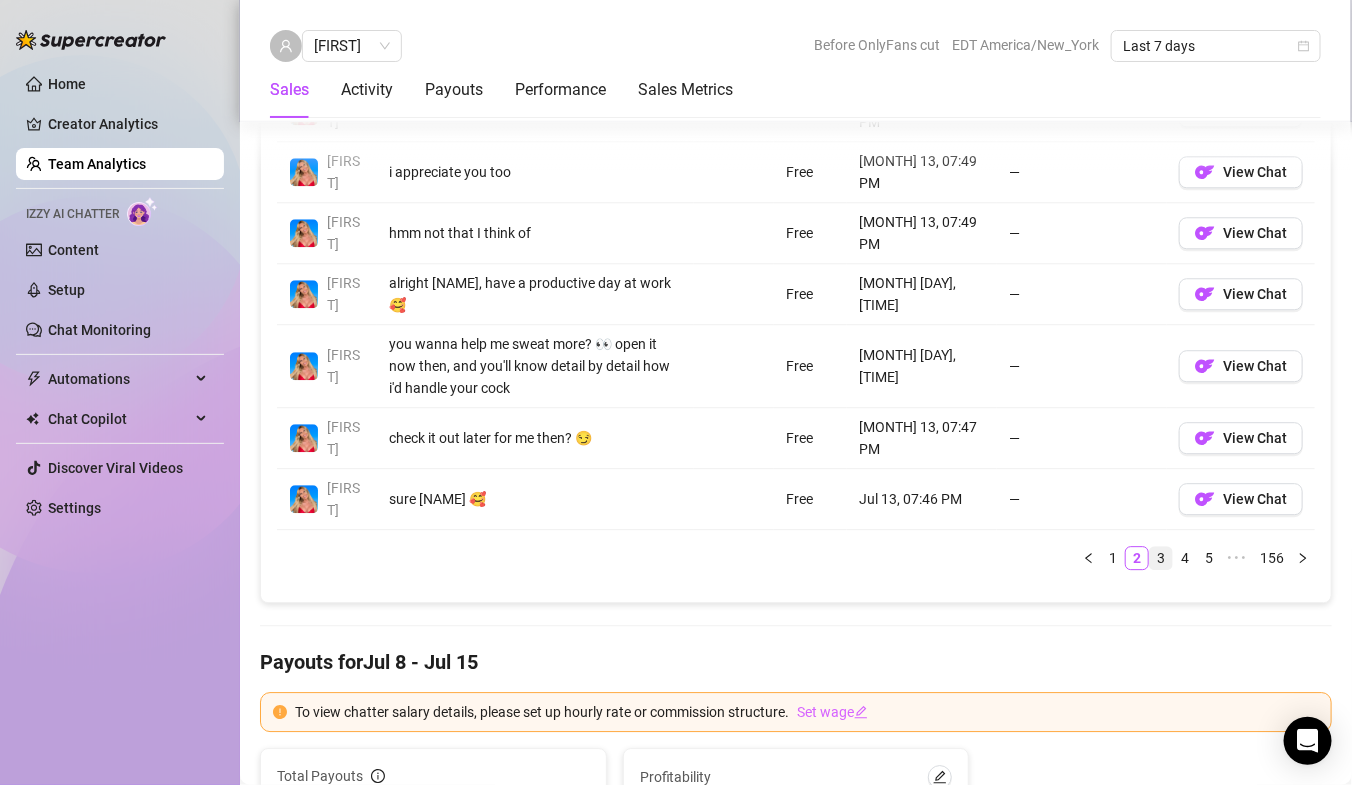 click on "3" at bounding box center [1161, 558] 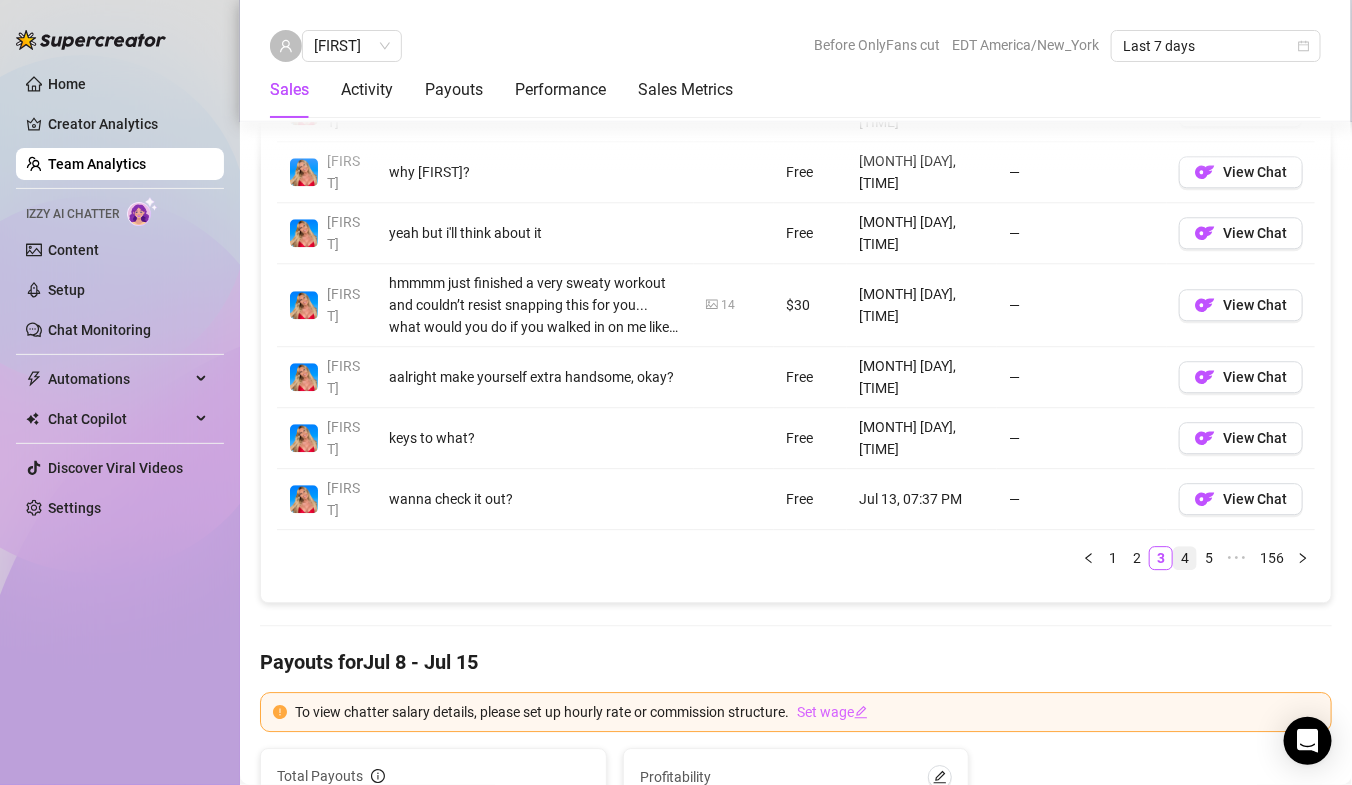 click on "4" at bounding box center (1185, 558) 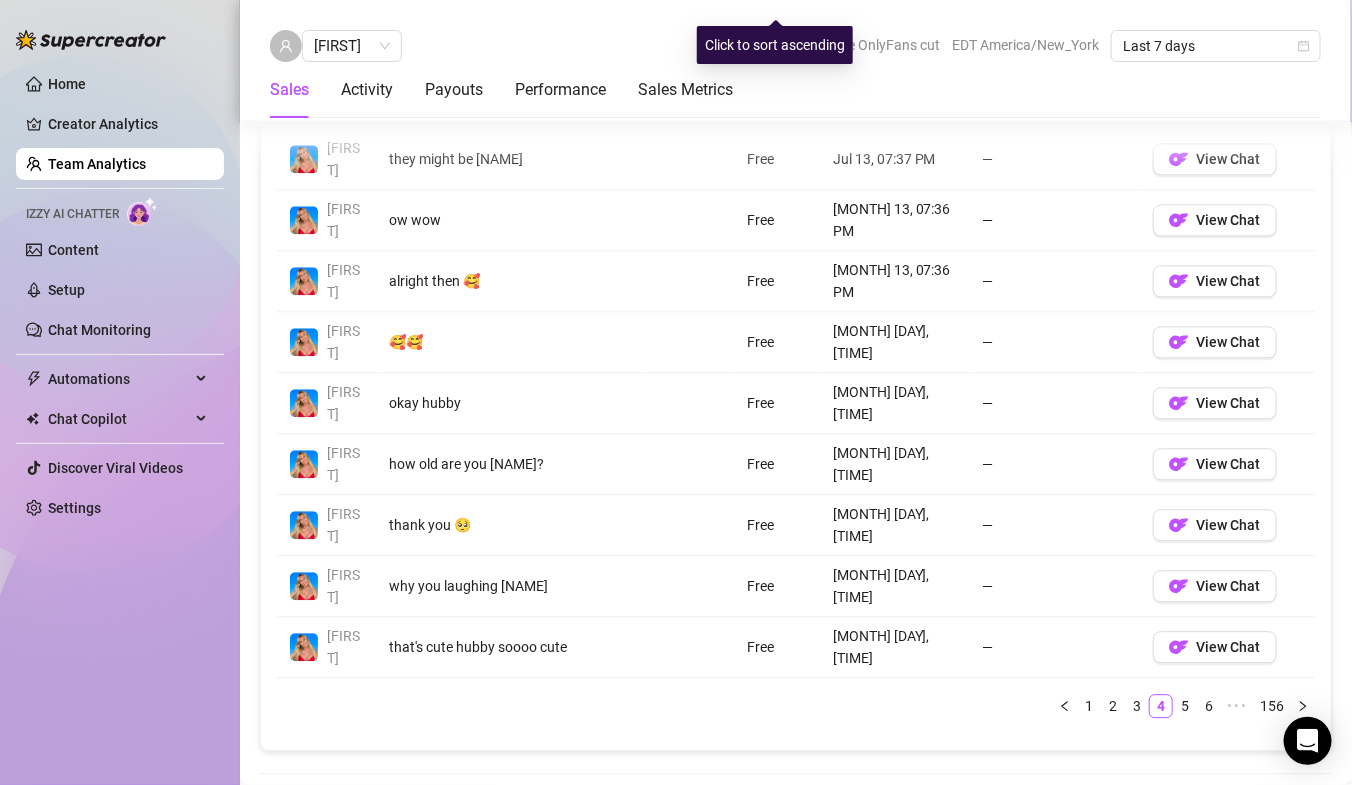 scroll, scrollTop: 1662, scrollLeft: 0, axis: vertical 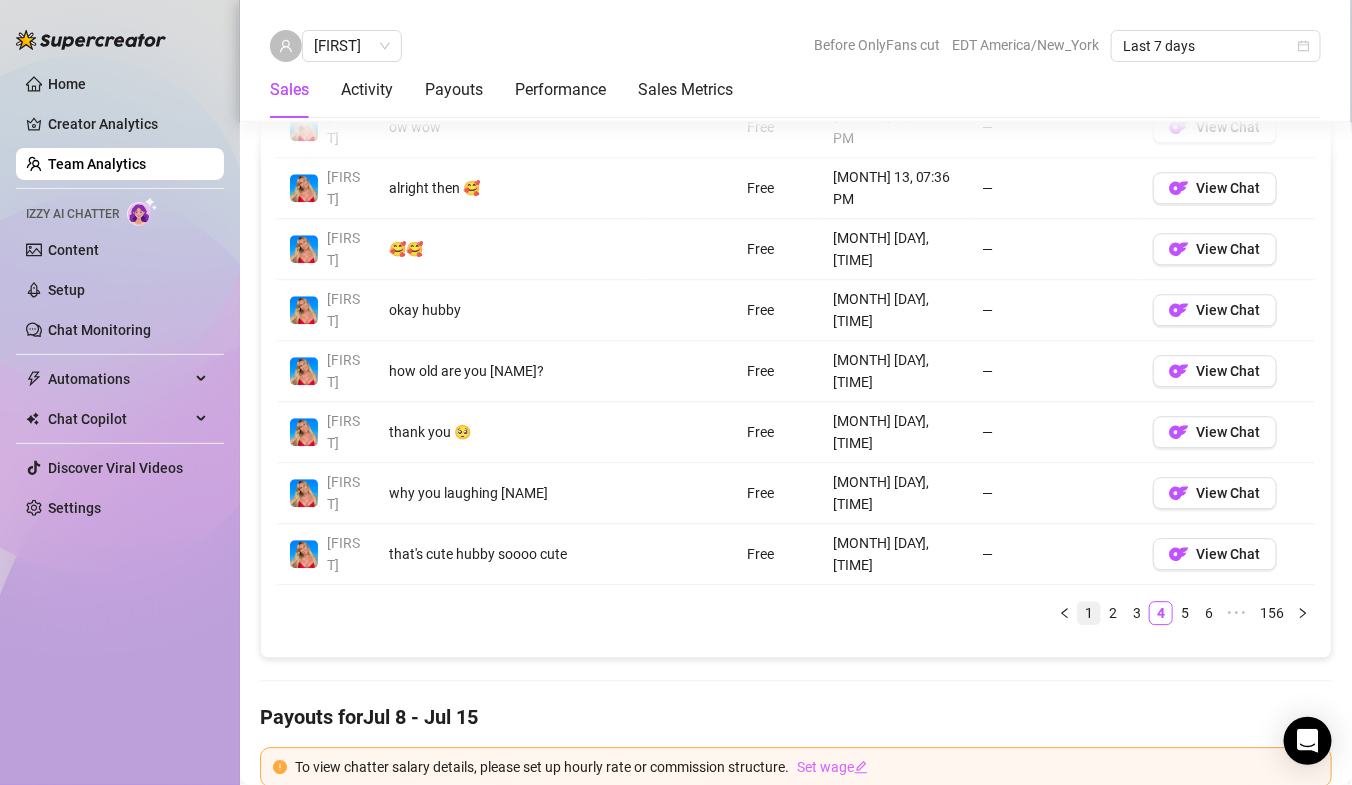click on "1" at bounding box center [1089, 613] 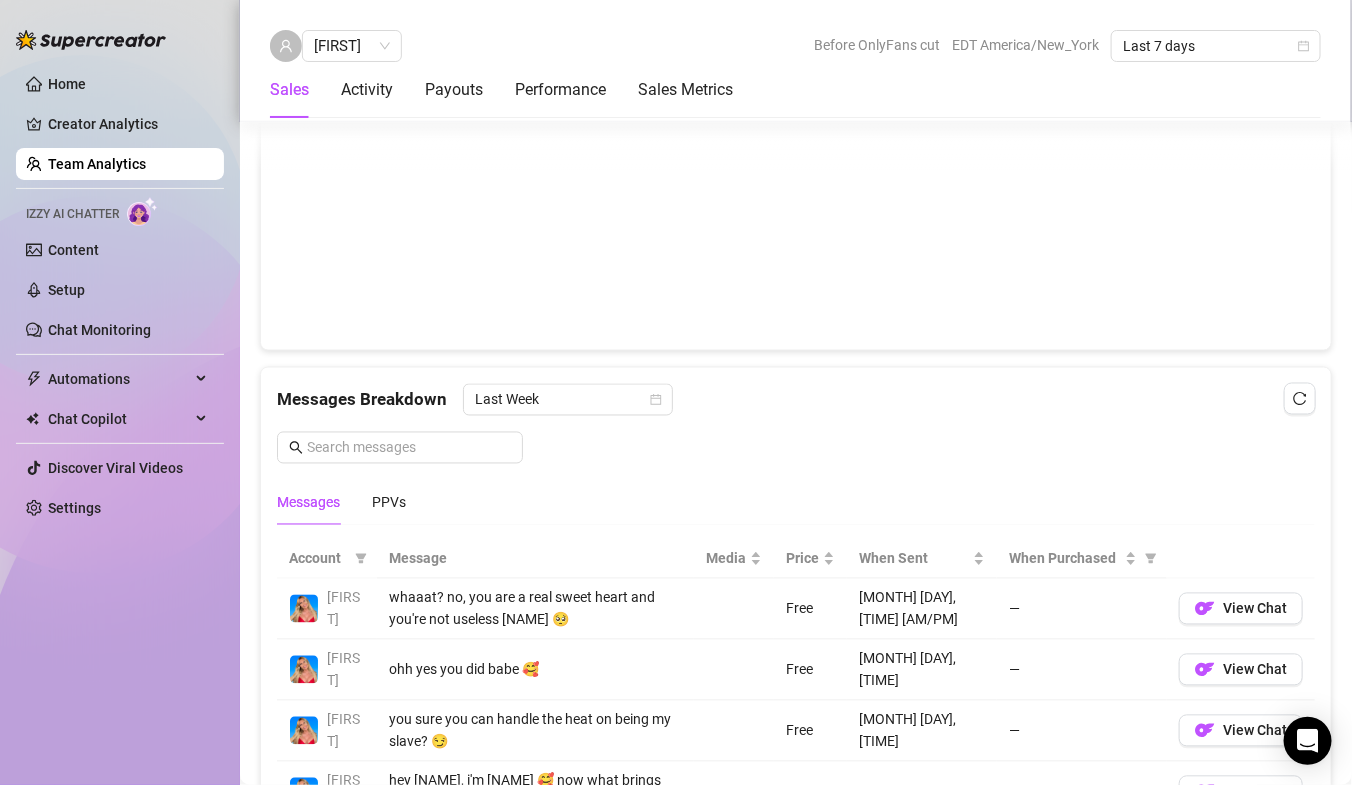 scroll, scrollTop: 1055, scrollLeft: 0, axis: vertical 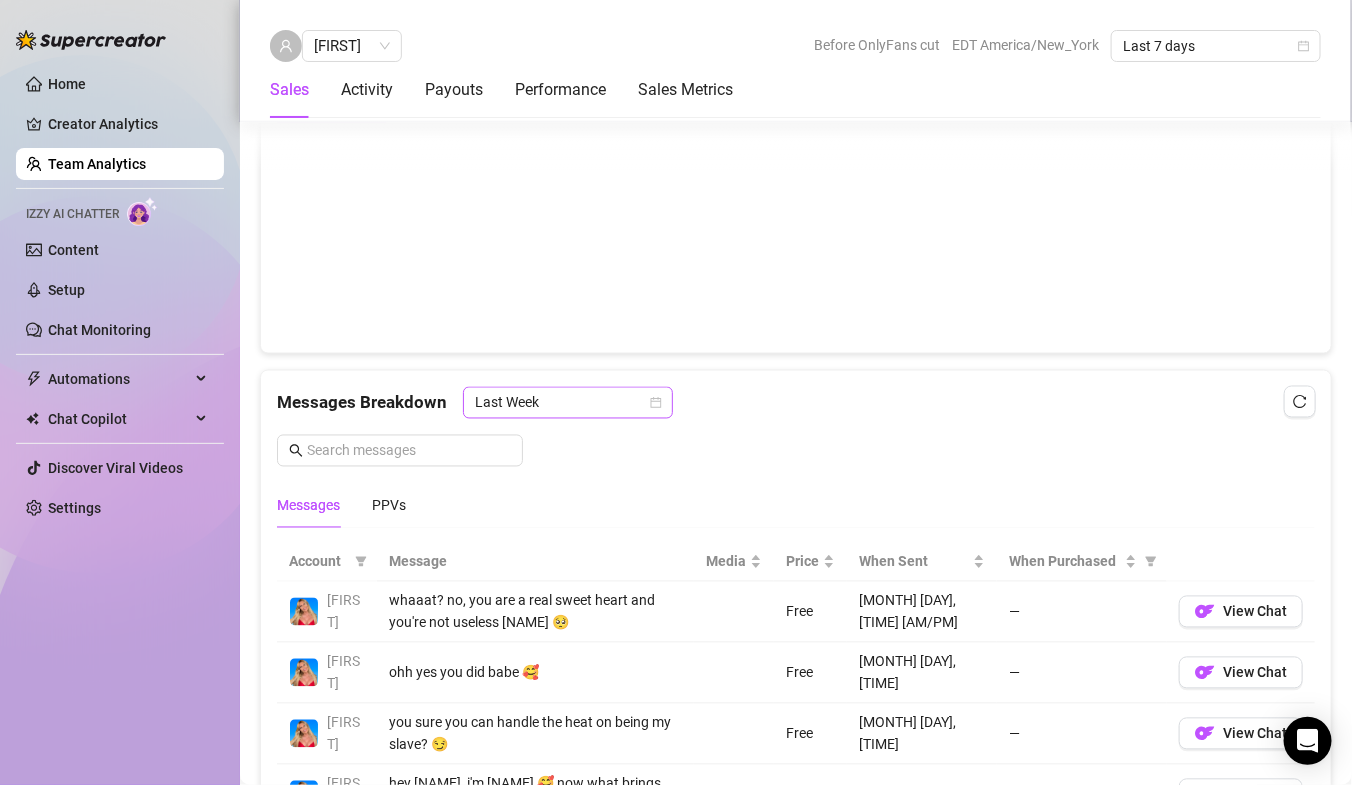 click on "Last Week" at bounding box center [568, 403] 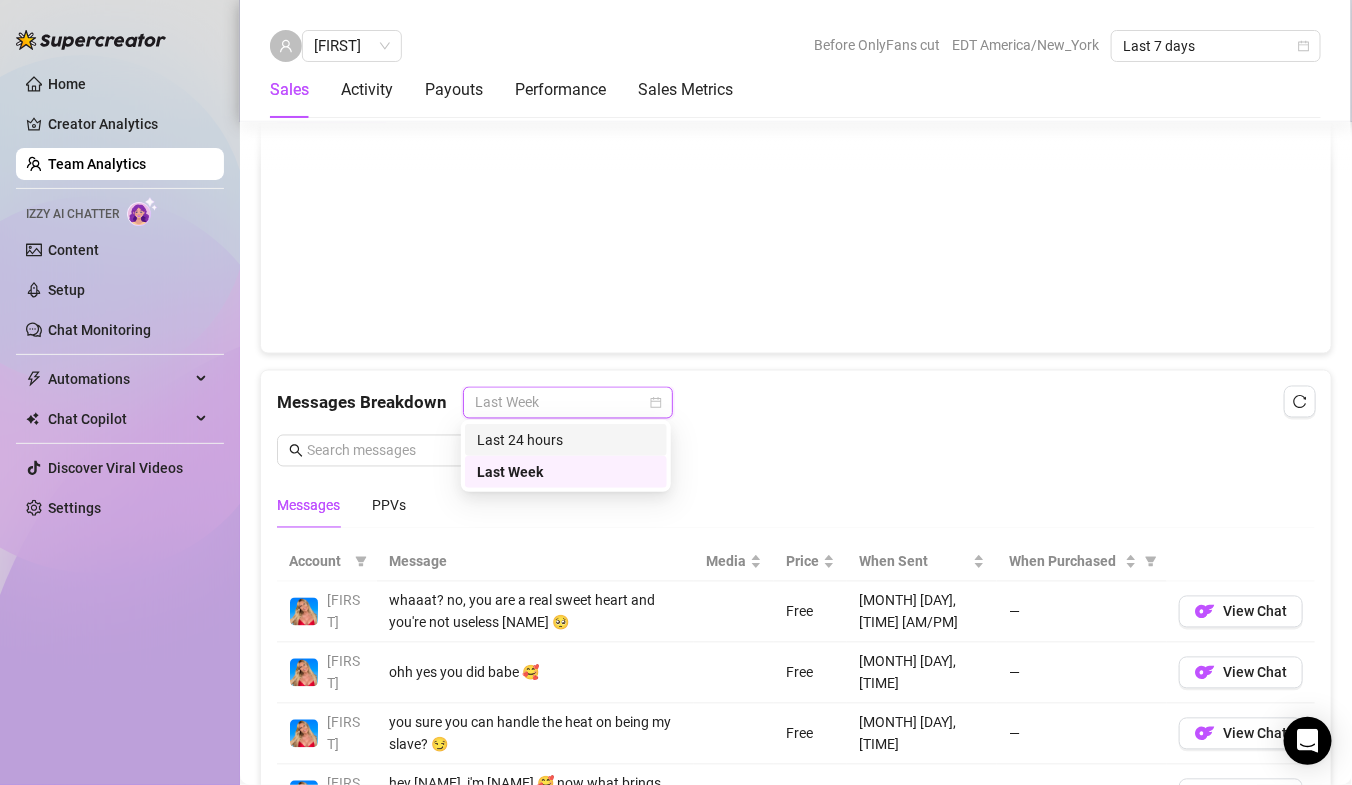 click on "Last 24 hours" at bounding box center [566, 440] 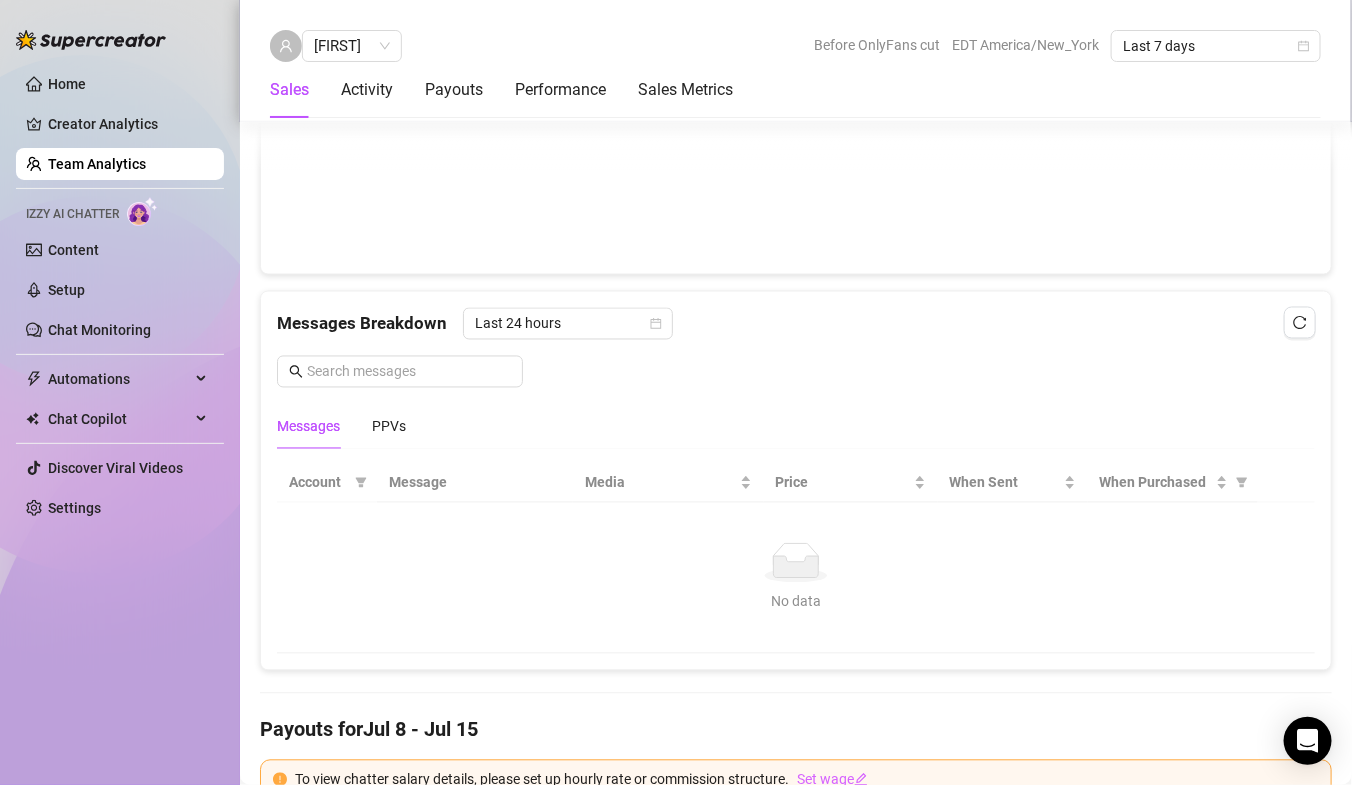 scroll, scrollTop: 929, scrollLeft: 0, axis: vertical 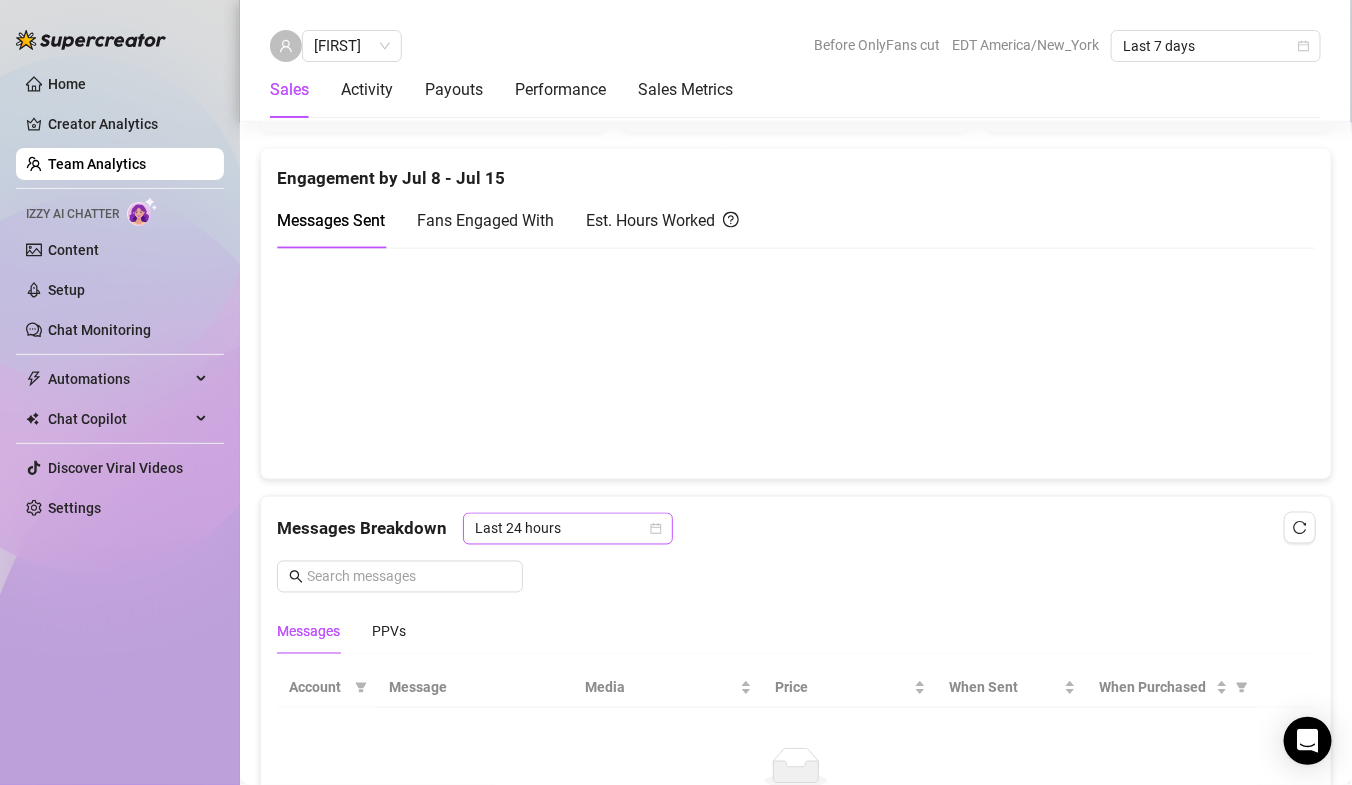 click on "Last 24 hours" at bounding box center [568, 529] 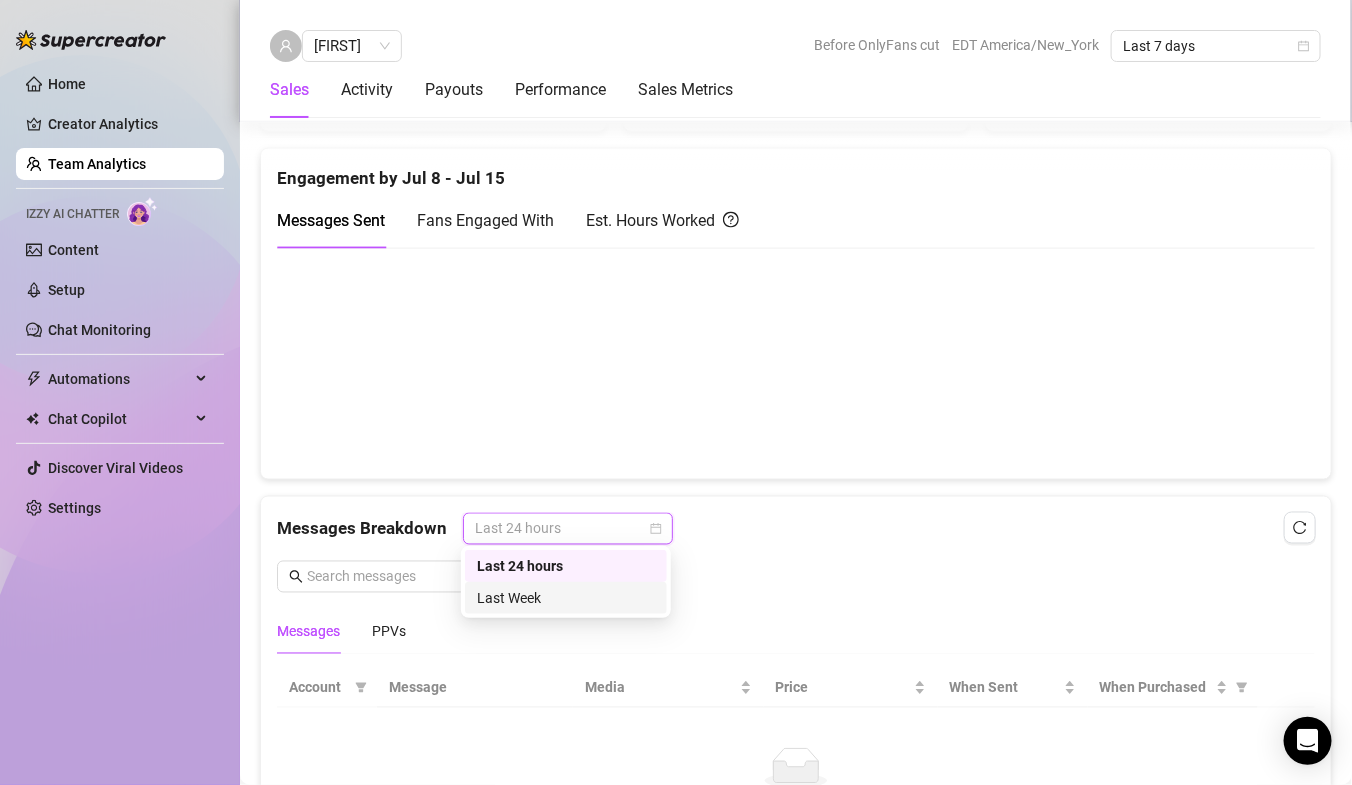 click on "Last Week" at bounding box center [566, 598] 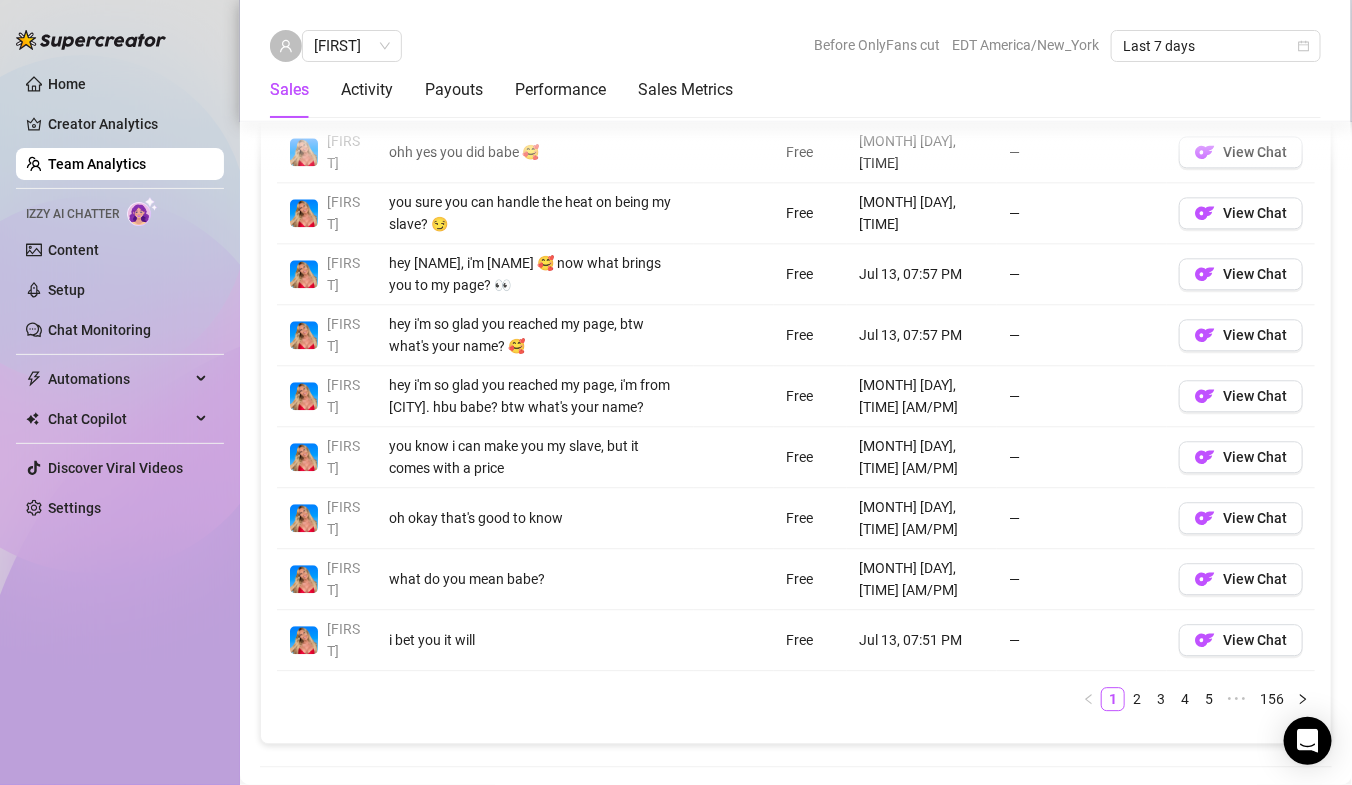 scroll, scrollTop: 1578, scrollLeft: 0, axis: vertical 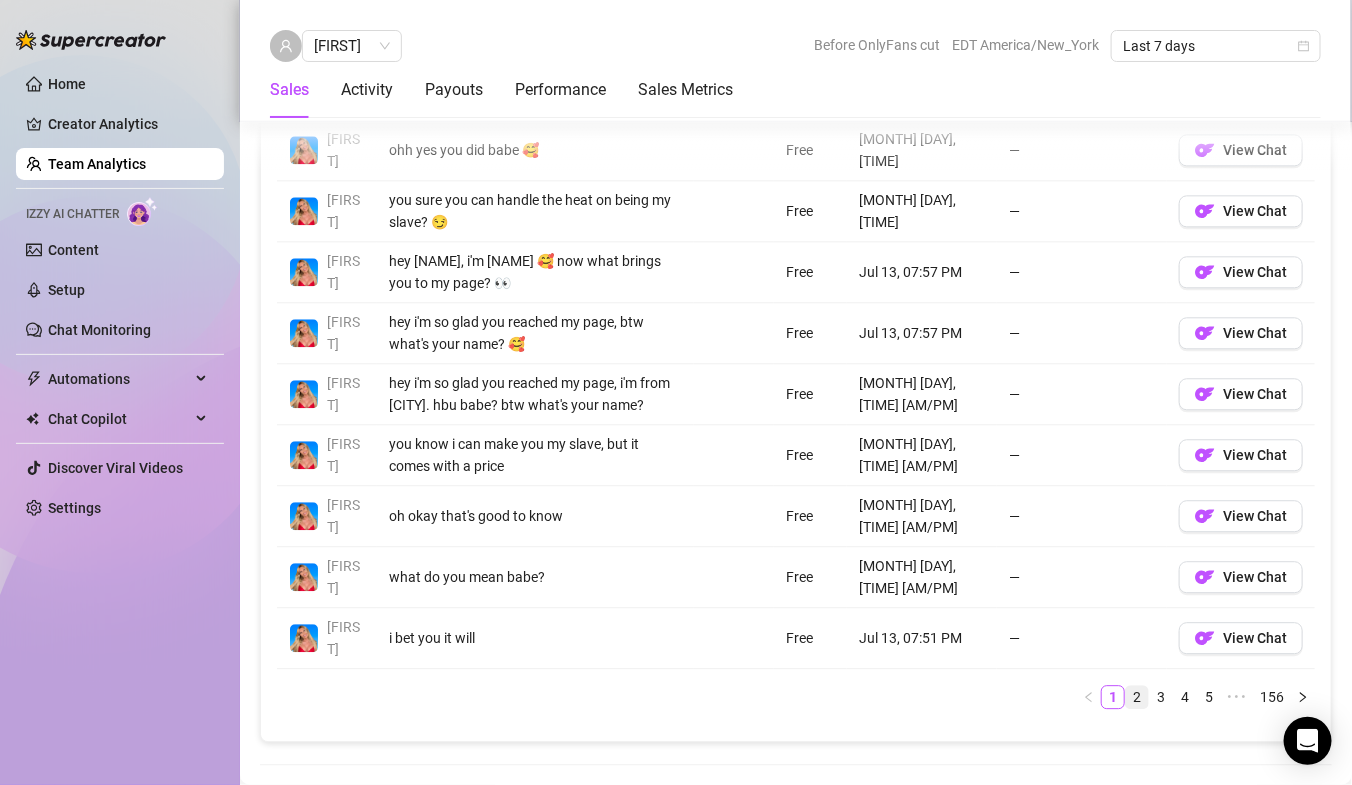 click on "2" at bounding box center [1137, 697] 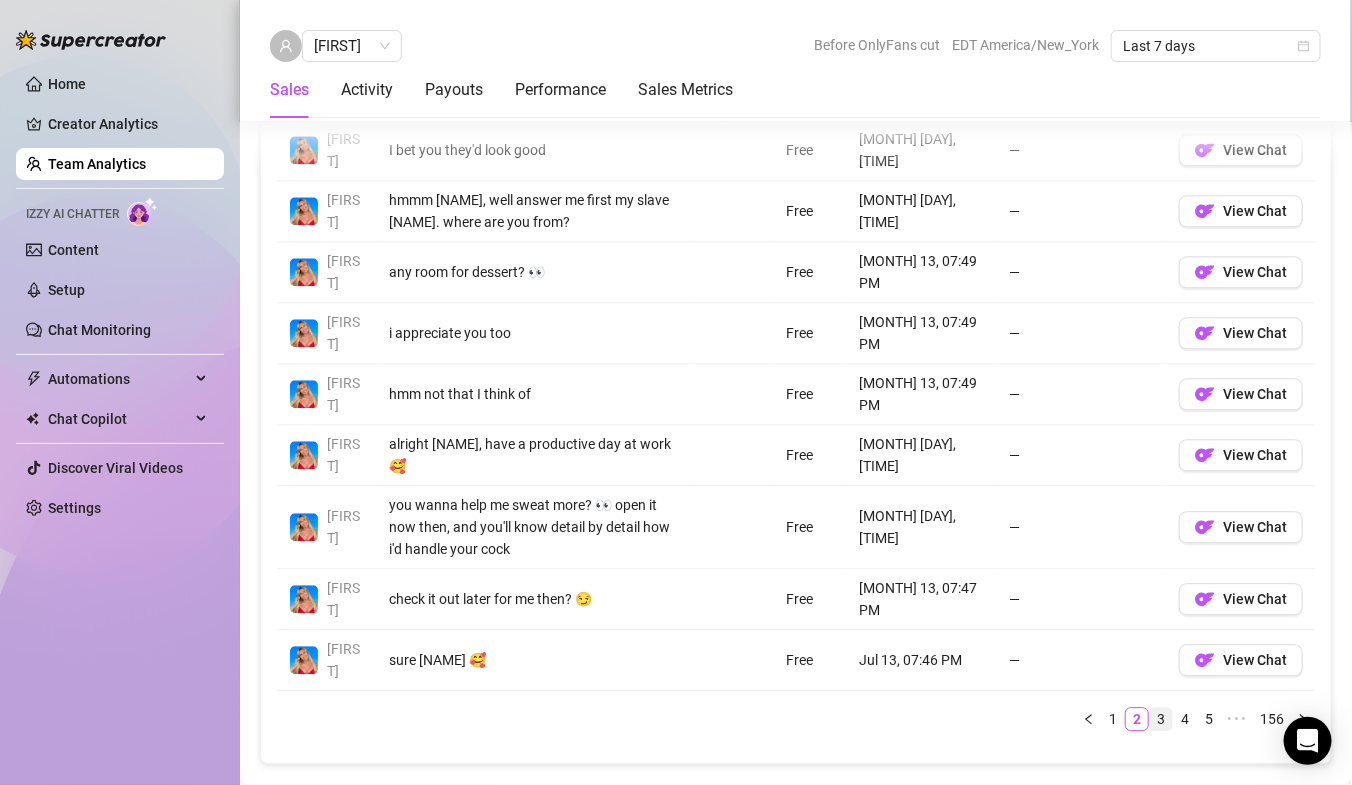click on "3" at bounding box center [1161, 719] 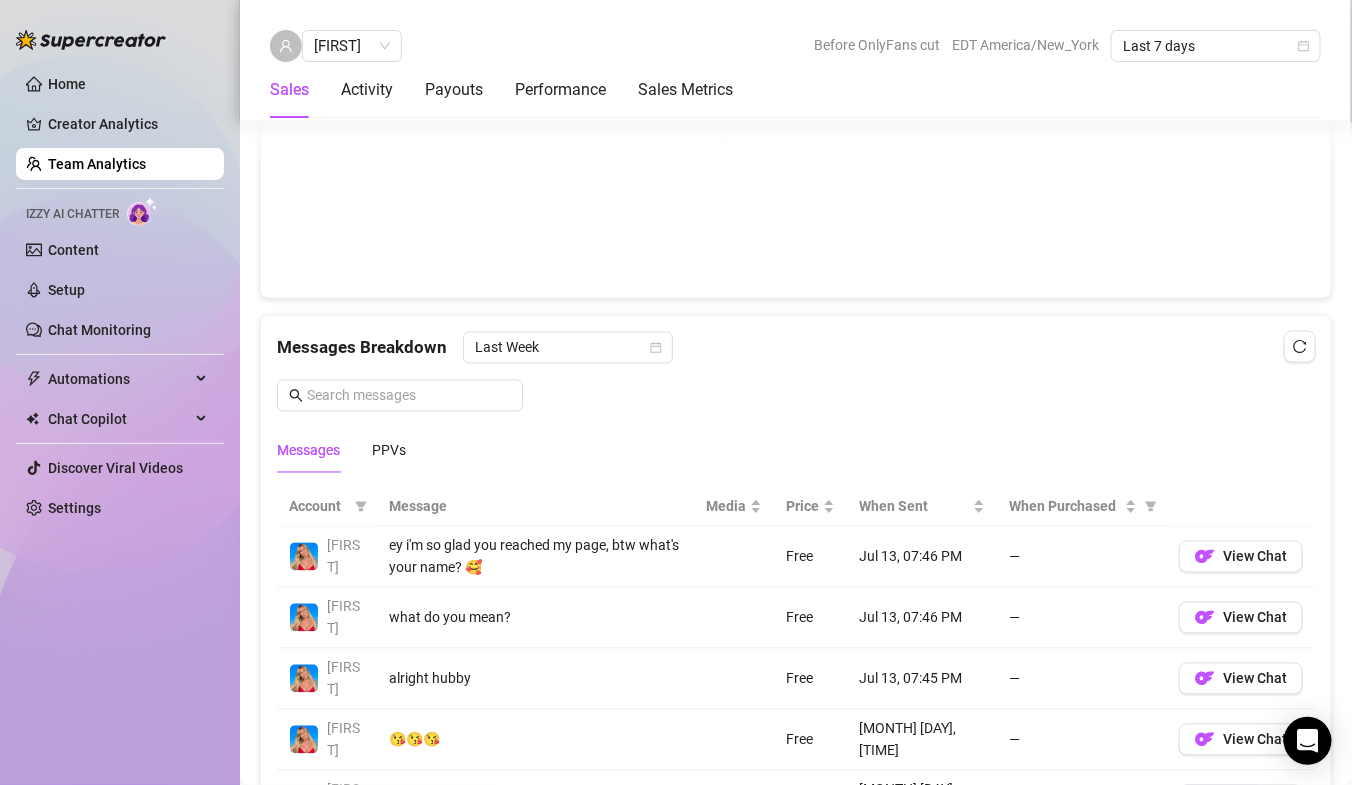 scroll, scrollTop: 948, scrollLeft: 0, axis: vertical 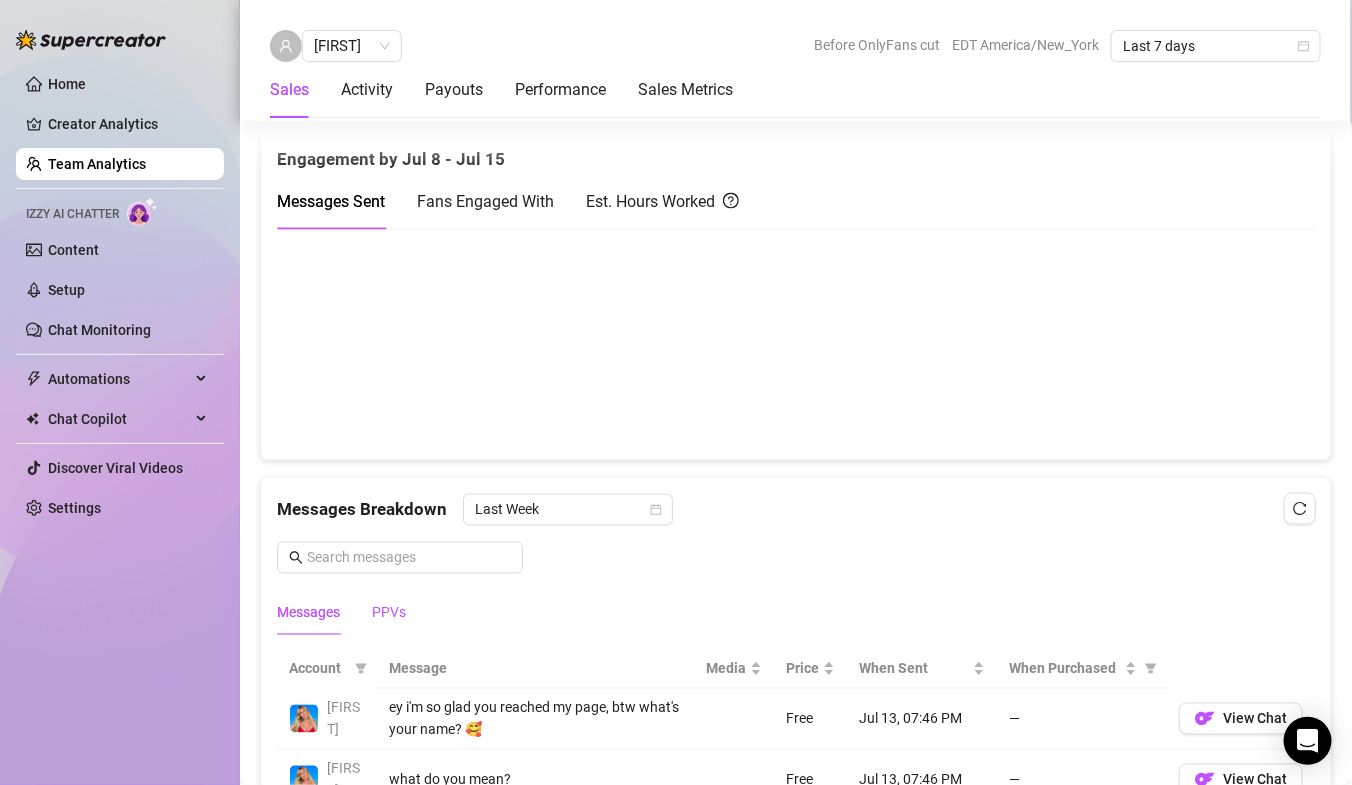 click on "PPVs" at bounding box center [389, 613] 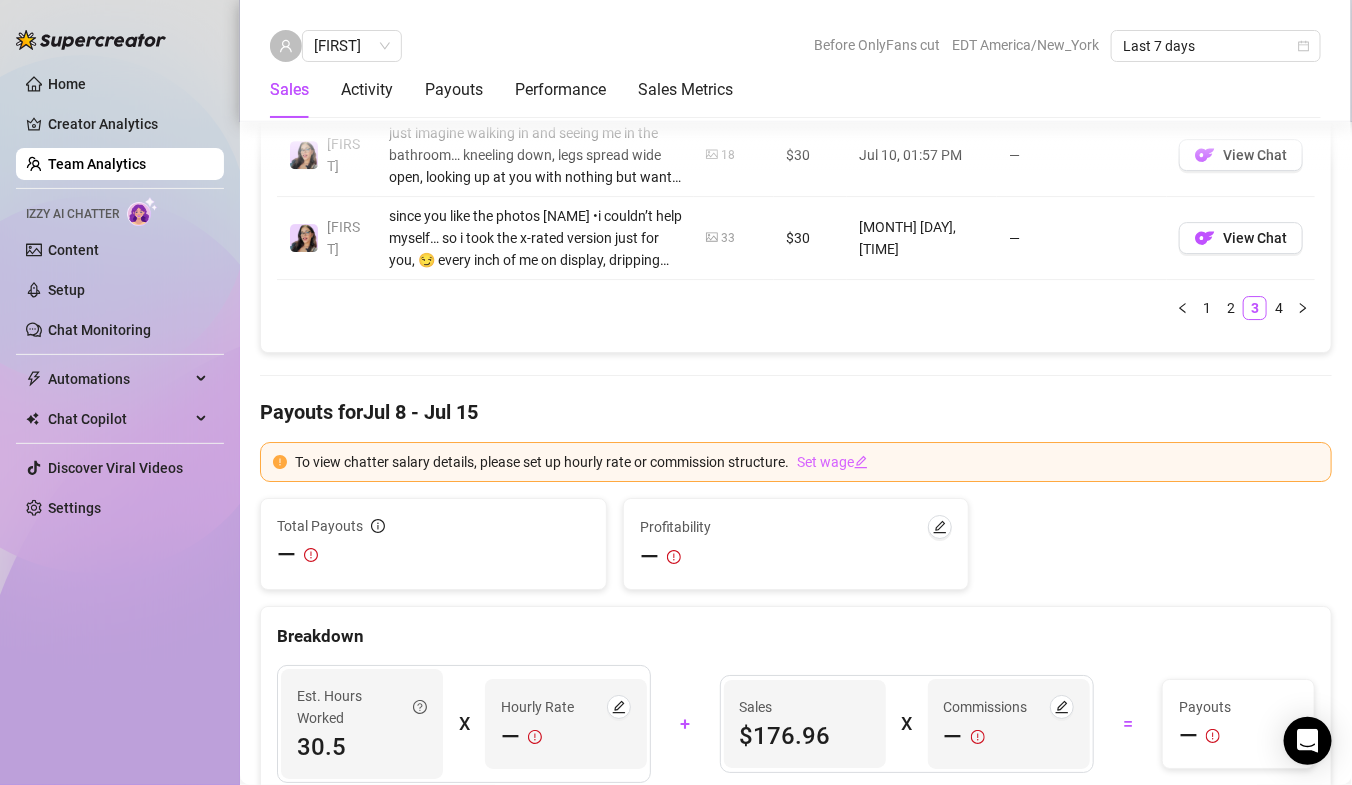 scroll, scrollTop: 2190, scrollLeft: 0, axis: vertical 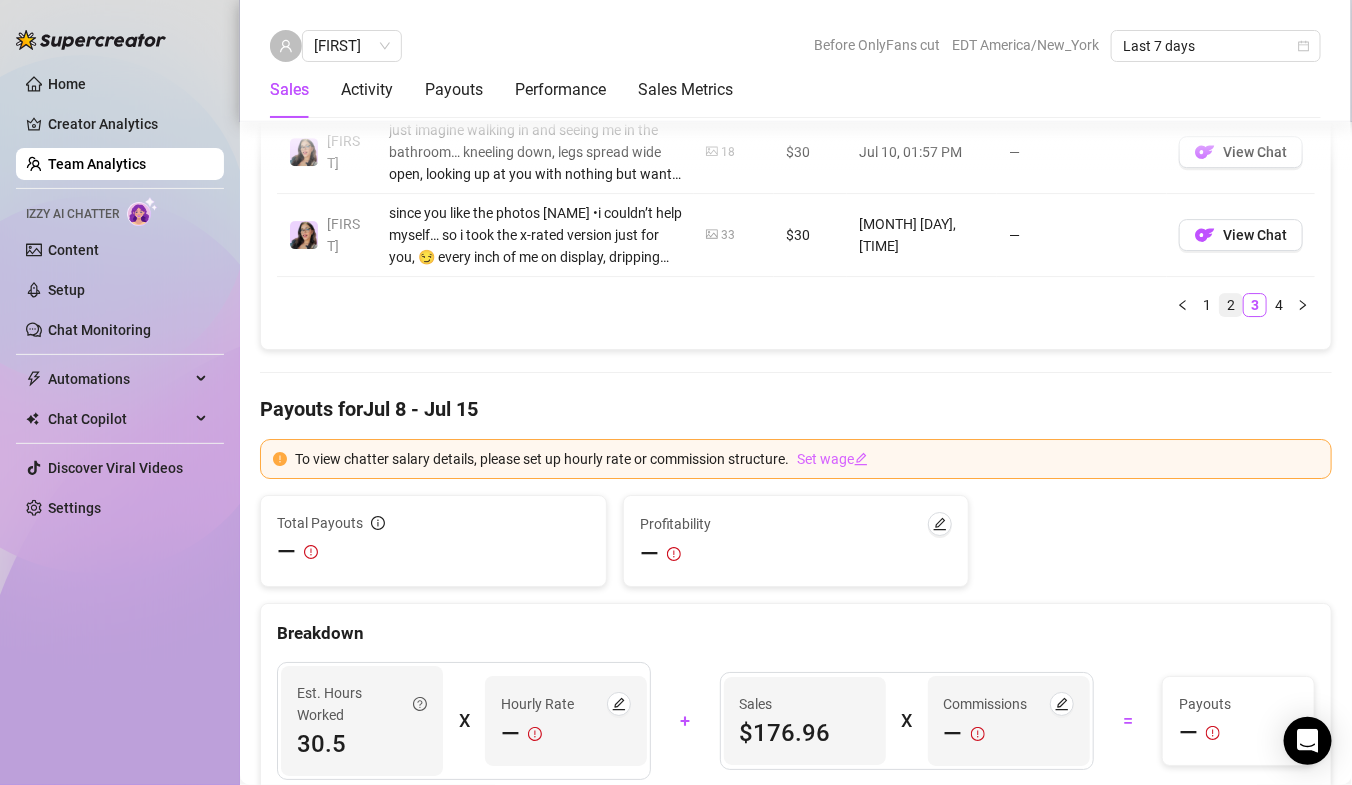 click on "2" at bounding box center (1231, 305) 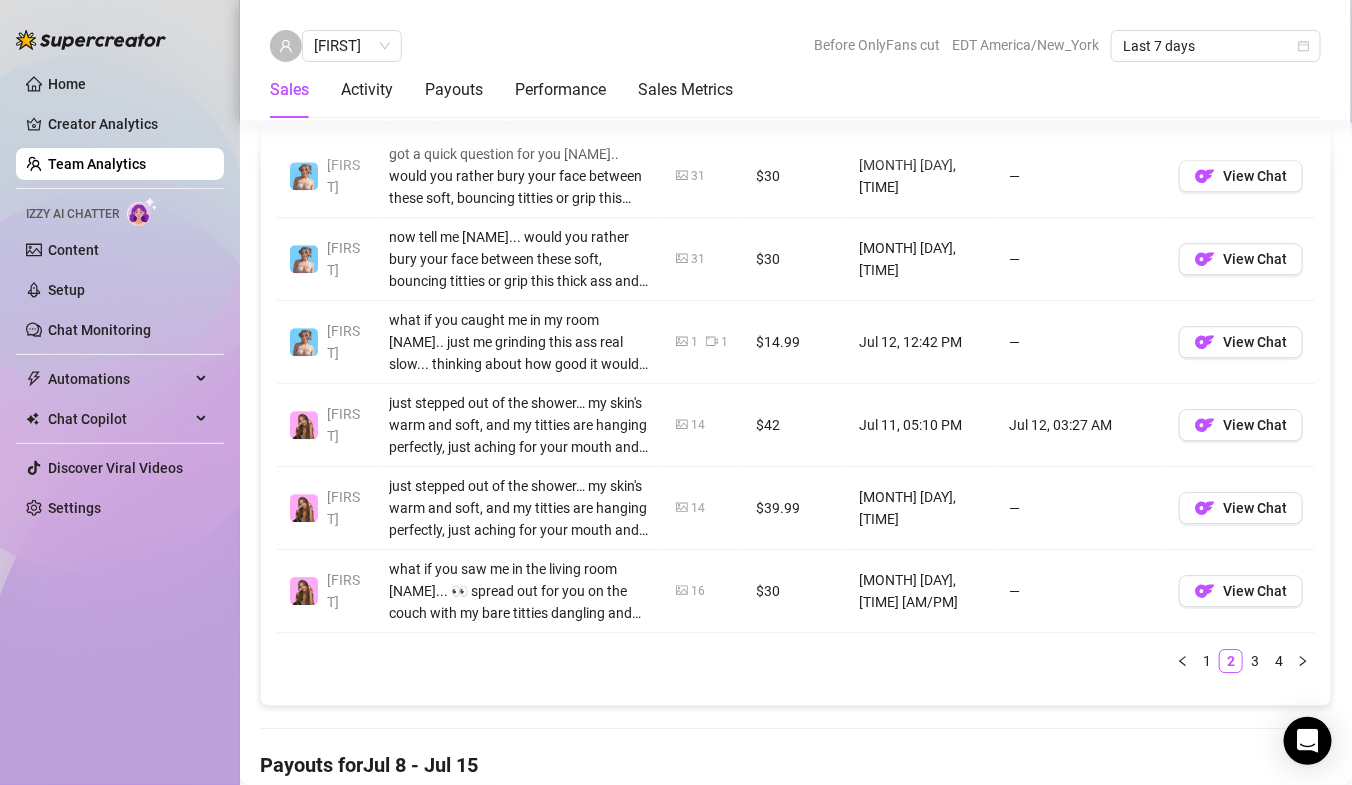 scroll, scrollTop: 1838, scrollLeft: 0, axis: vertical 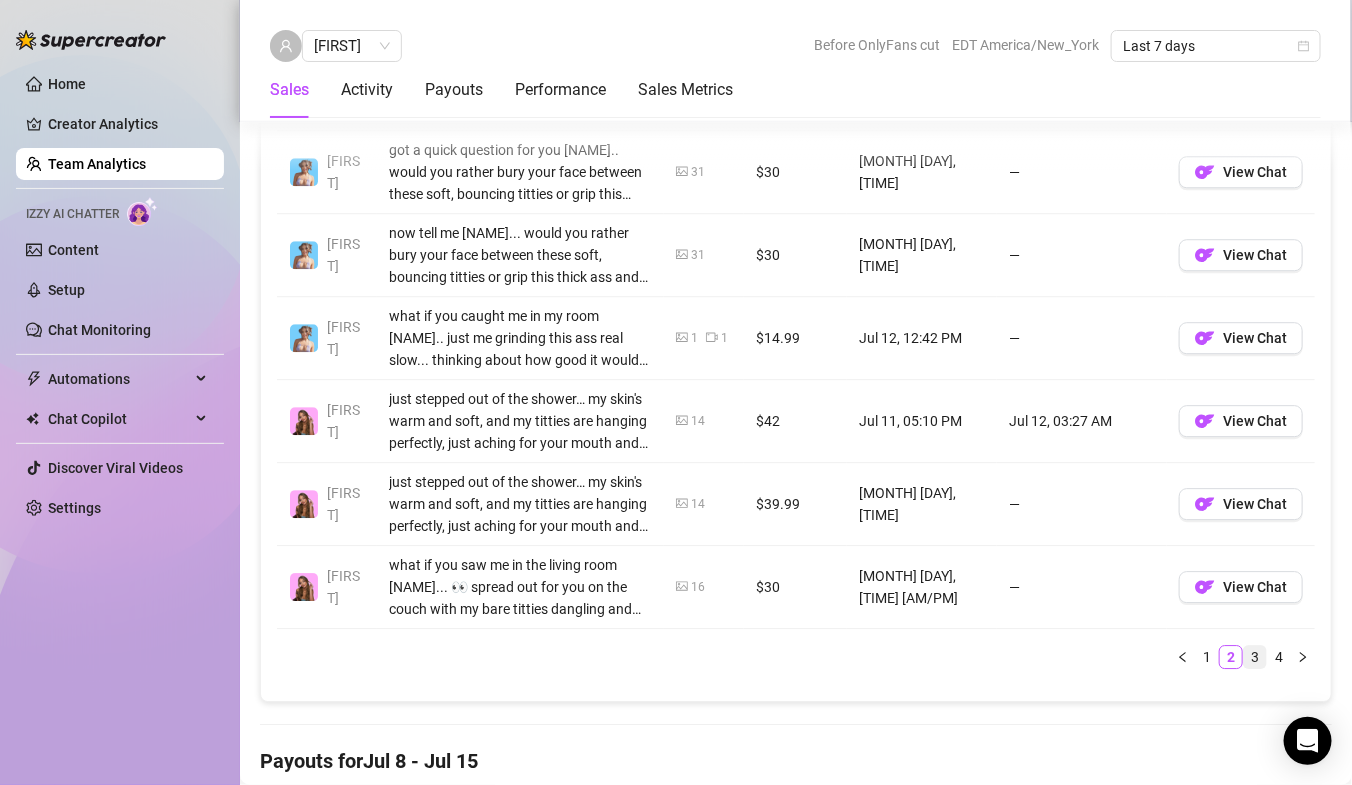 click on "3" at bounding box center (1255, 657) 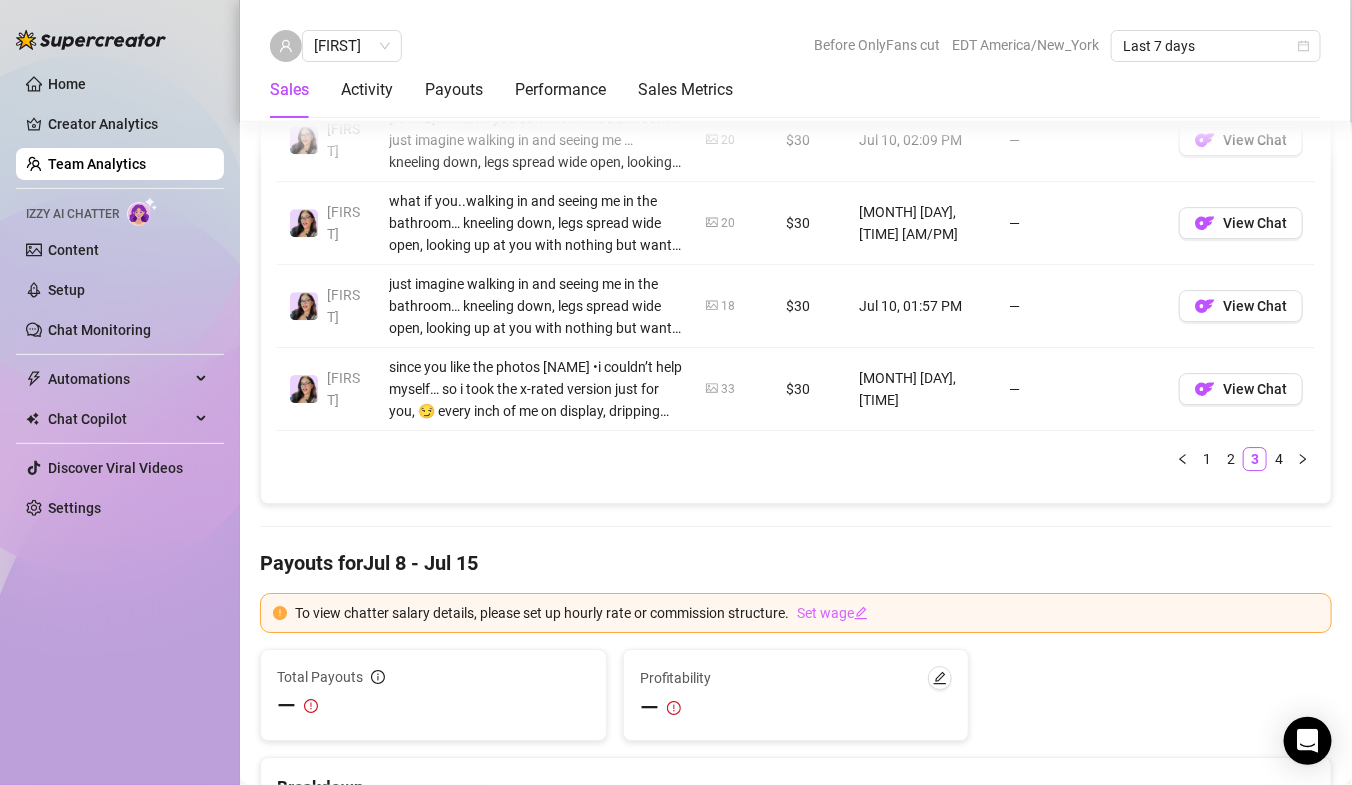 scroll, scrollTop: 2023, scrollLeft: 0, axis: vertical 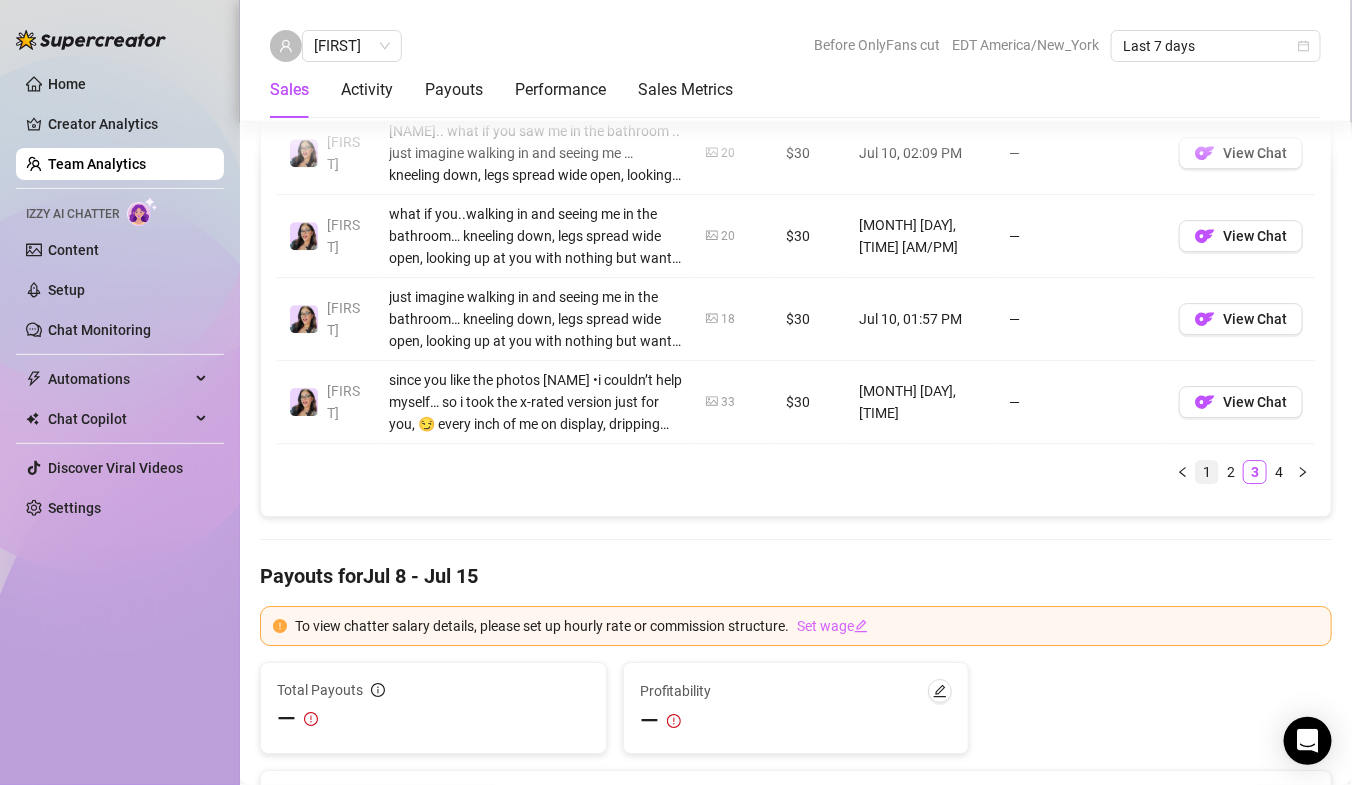 click on "1" at bounding box center (1207, 472) 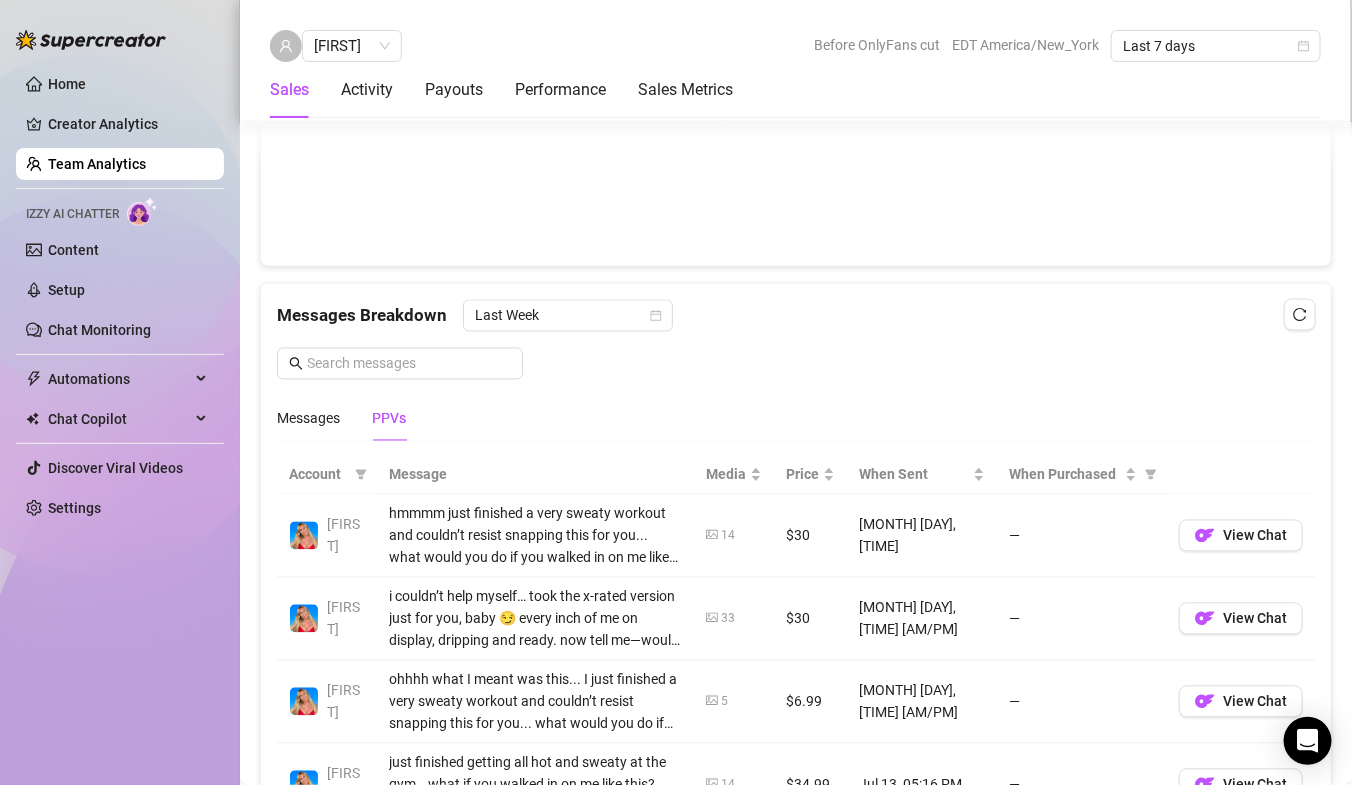 scroll, scrollTop: 1130, scrollLeft: 0, axis: vertical 